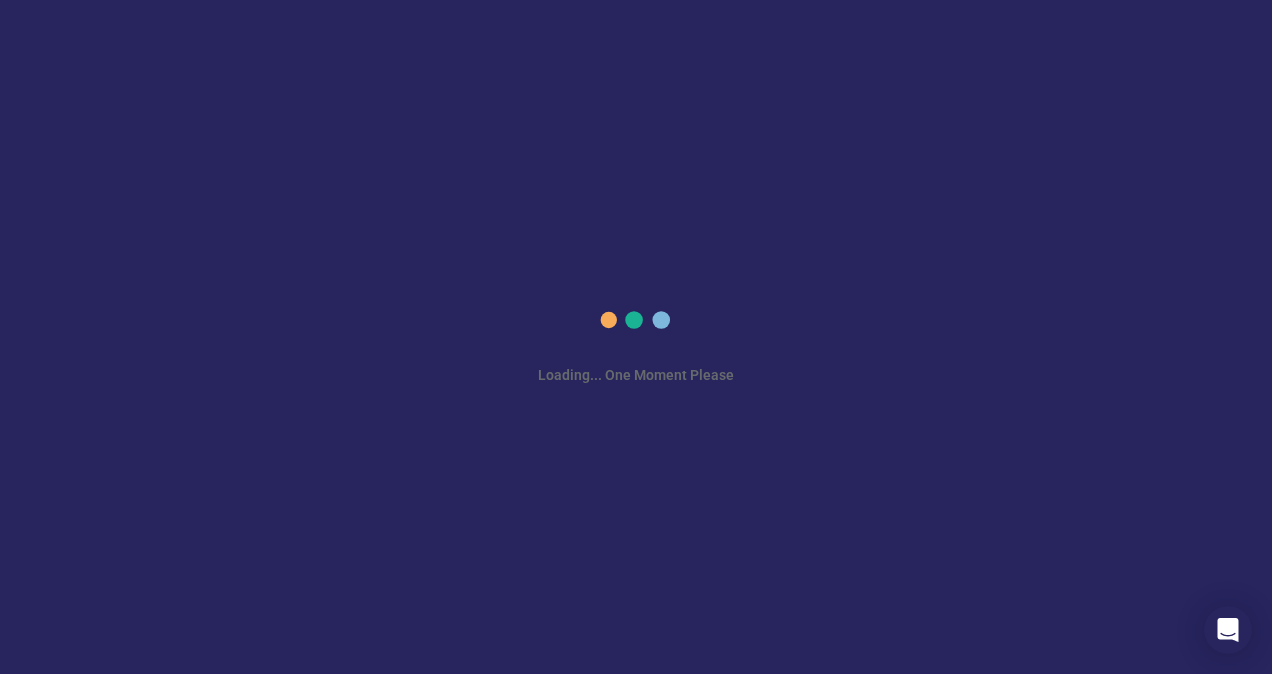 scroll, scrollTop: 0, scrollLeft: 0, axis: both 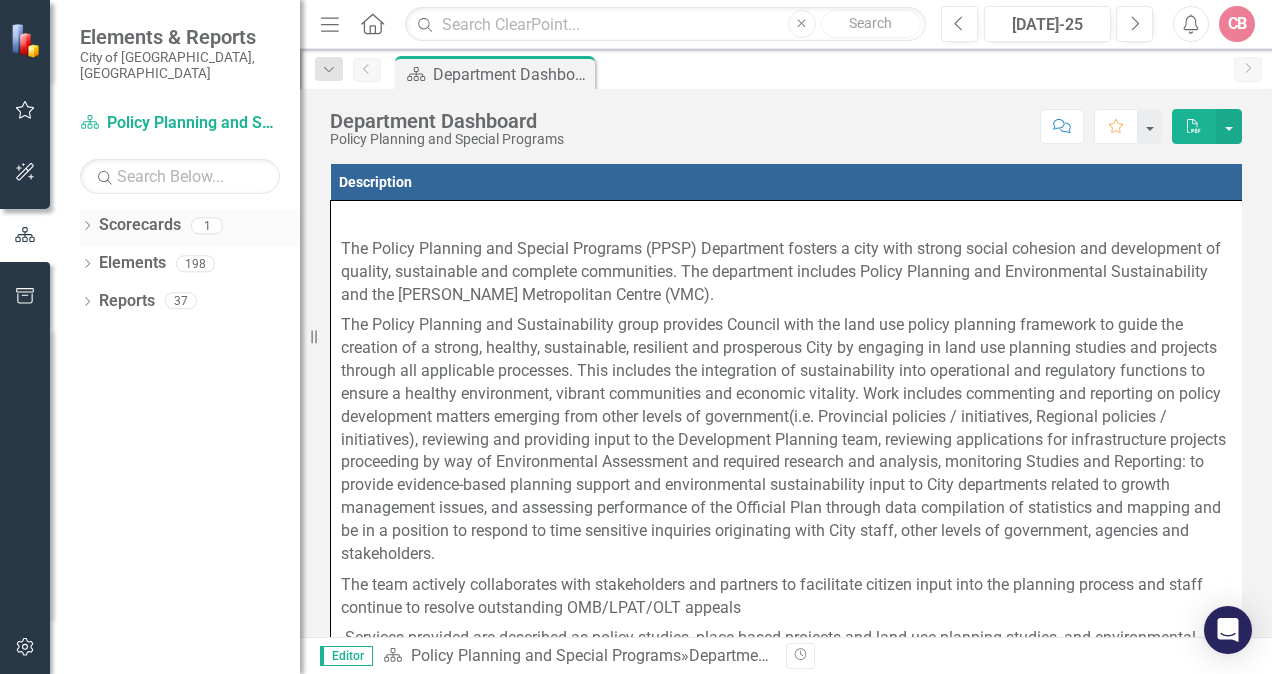 click on "Scorecards" at bounding box center [140, 225] 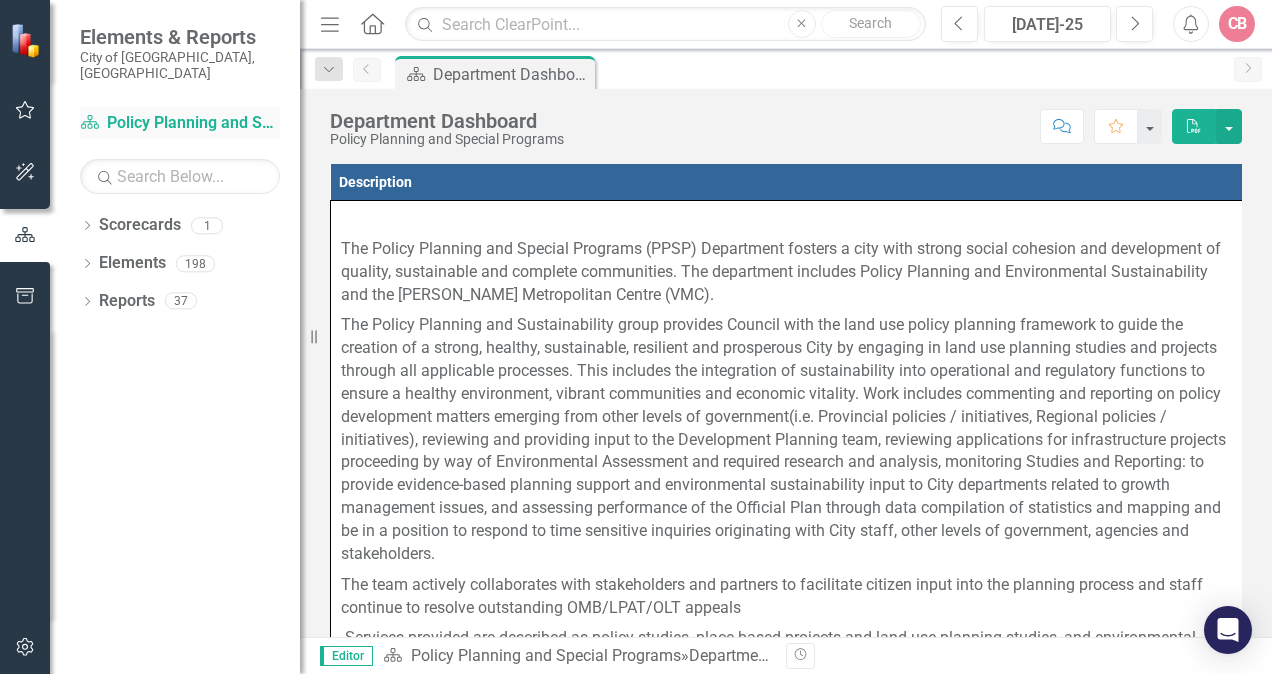 click on "Scorecard Policy Planning and Special Programs" at bounding box center [180, 123] 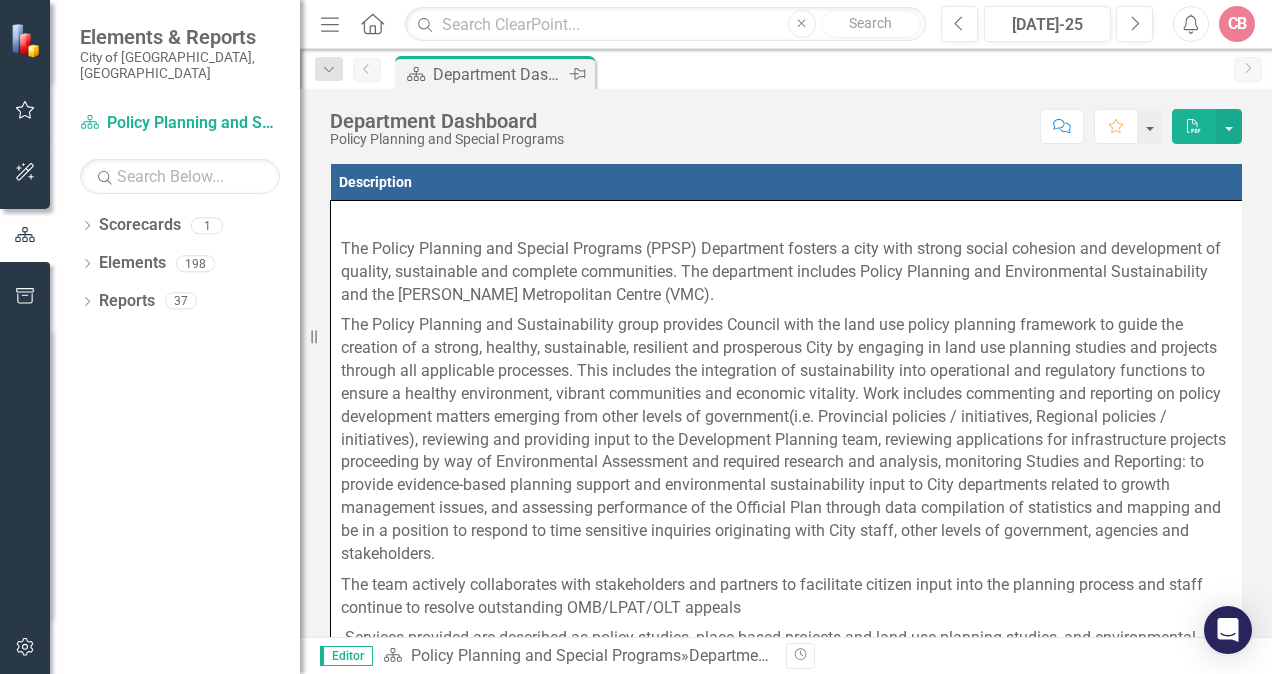 click on "Department Dashboard" at bounding box center [499, 74] 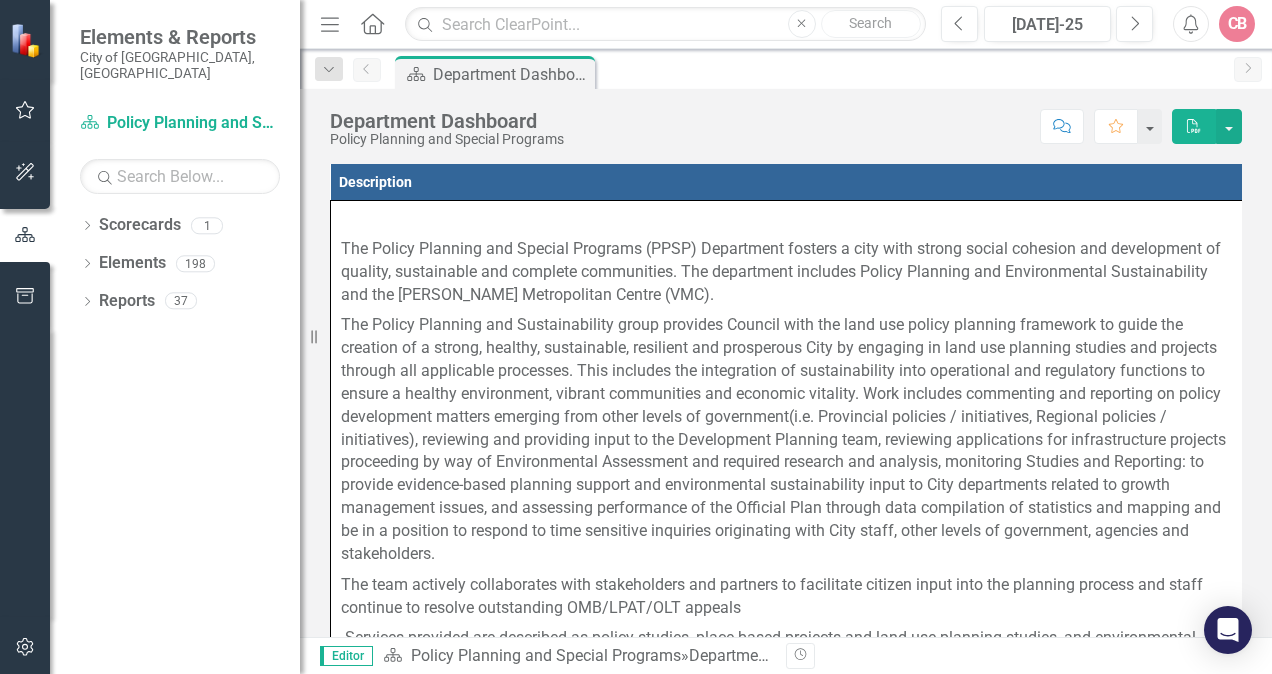 click on "Home" 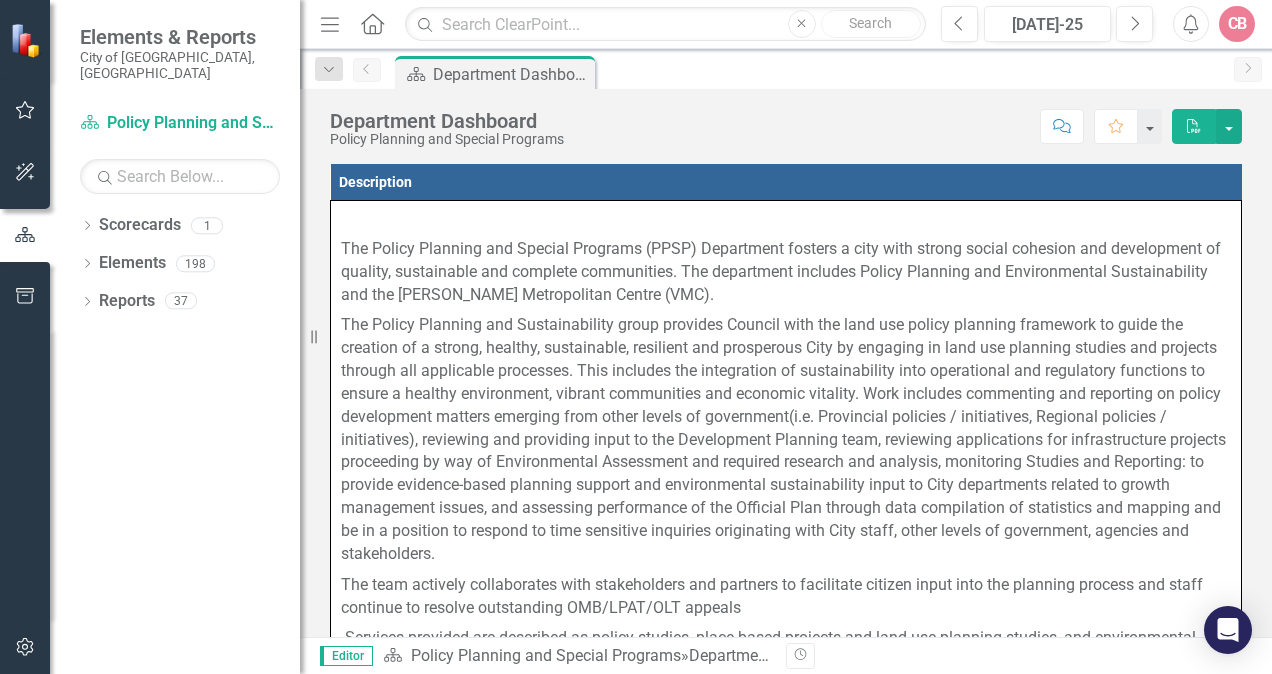 click on "Home" 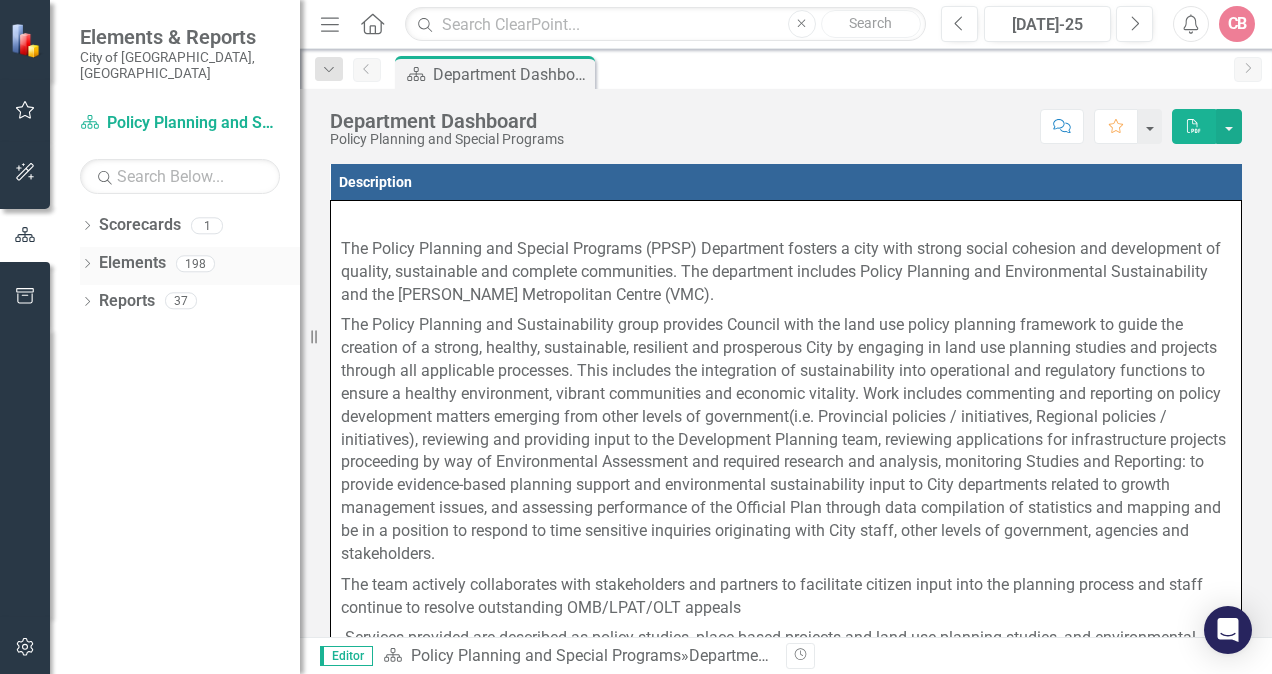 click on "Elements" at bounding box center [132, 263] 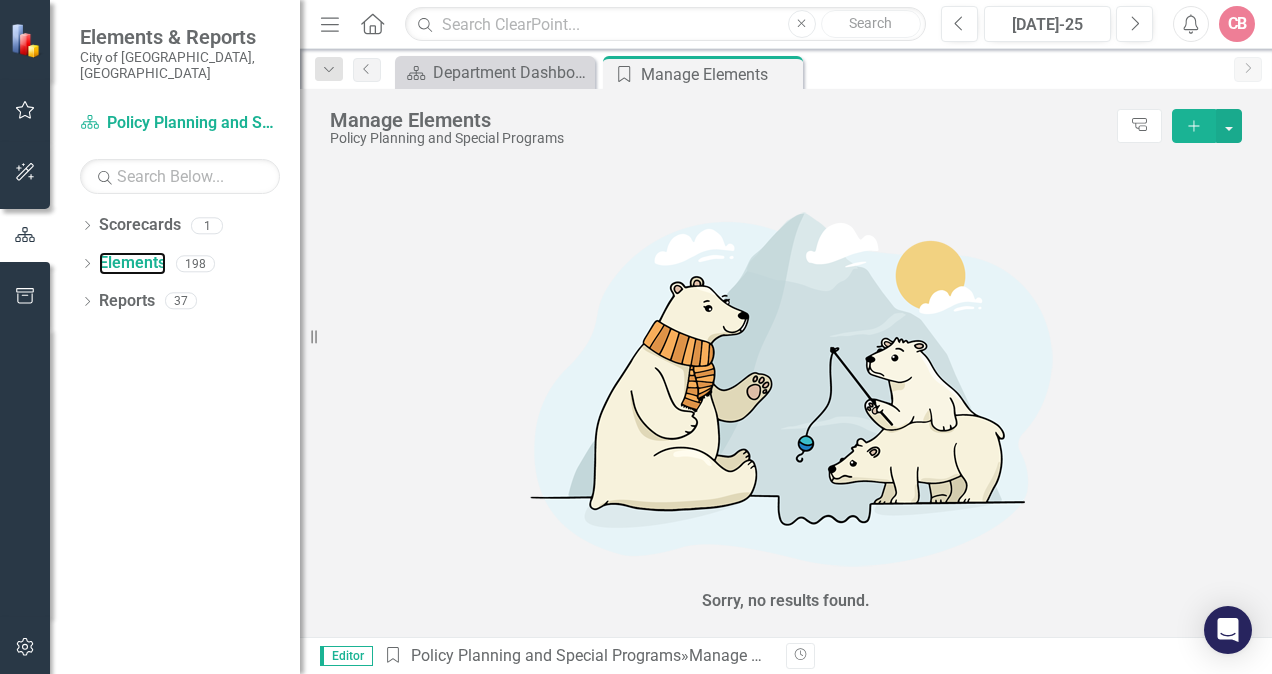 scroll, scrollTop: 0, scrollLeft: 0, axis: both 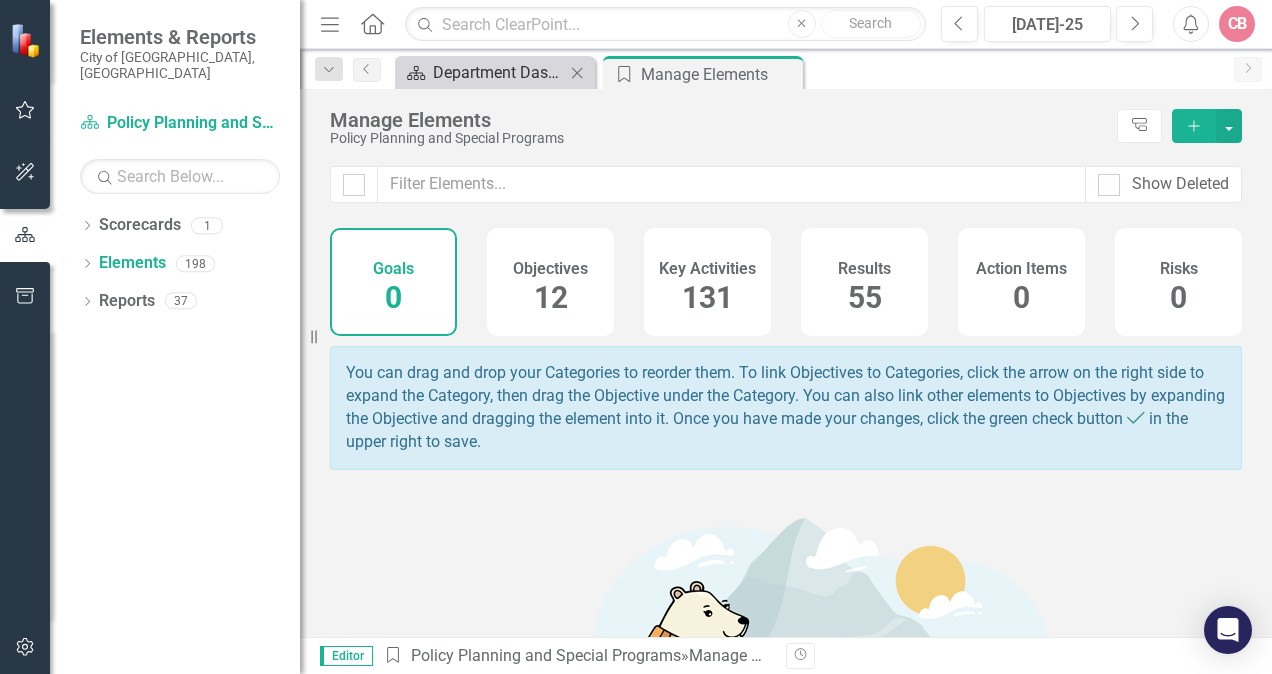 click on "Department Dashboard" at bounding box center (499, 72) 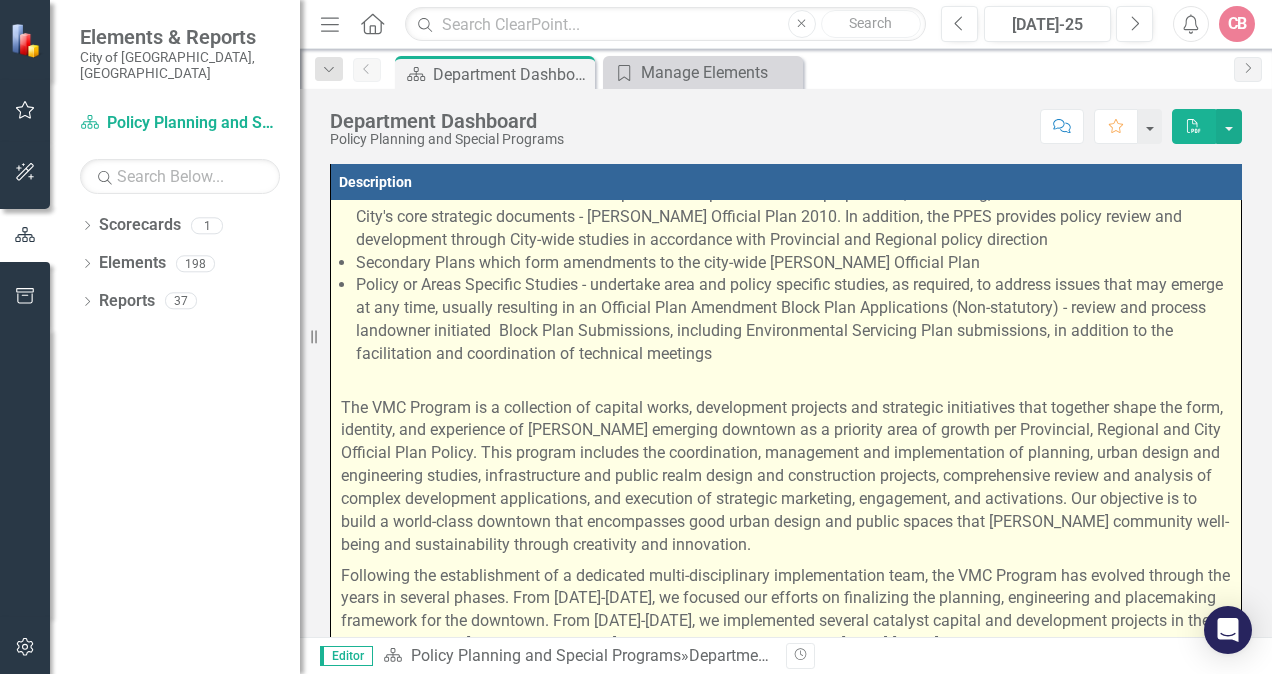 scroll, scrollTop: 574, scrollLeft: 0, axis: vertical 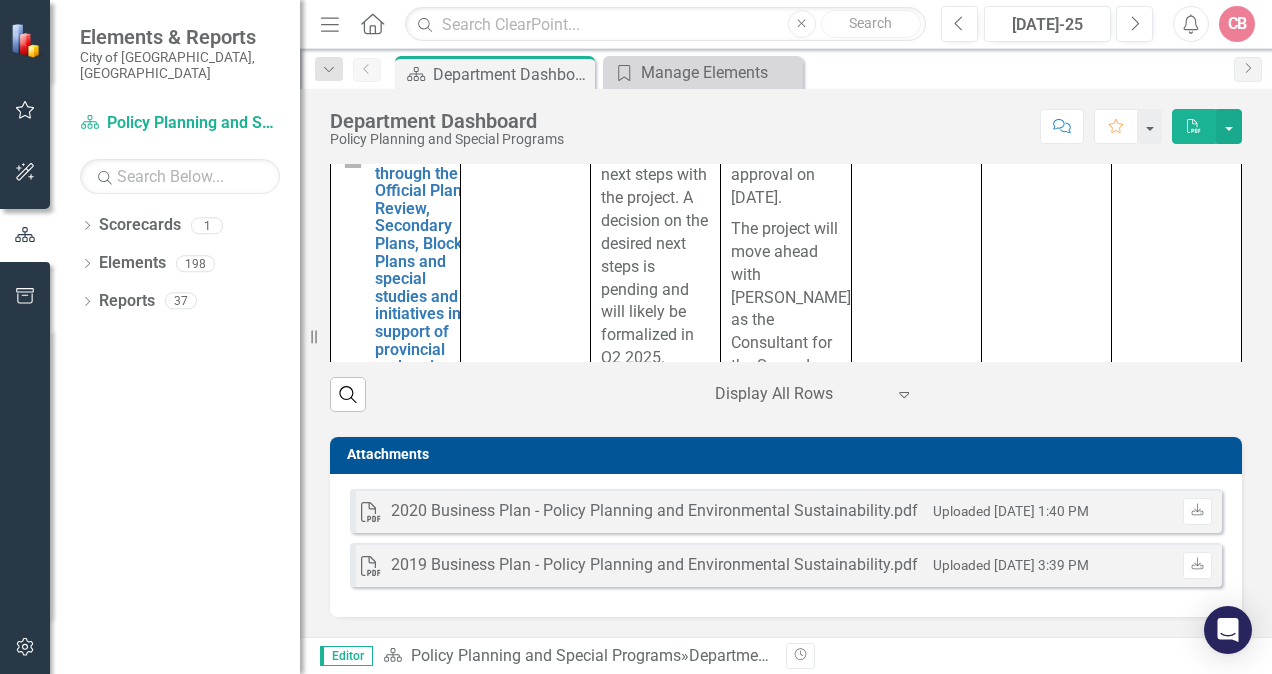click on "Expand" 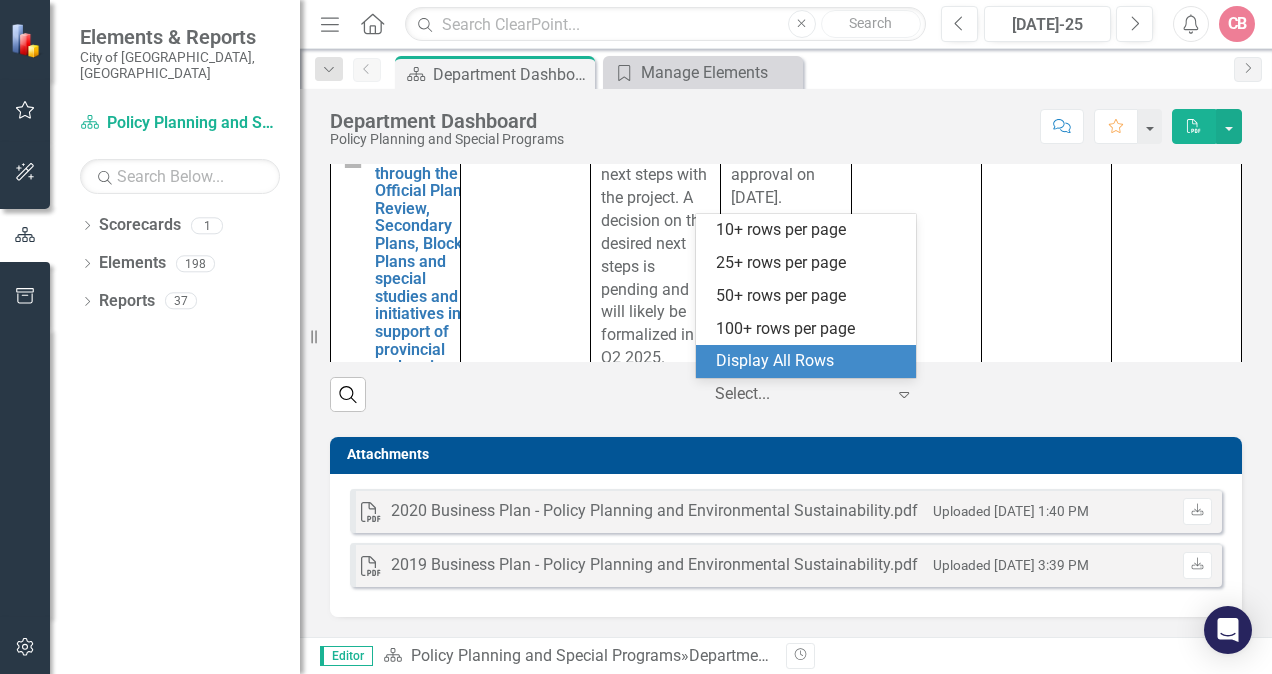 click on "Objectives Key Activities Quarterly Update (Key Accomplishments or Issues) Reporter Q1-25 Q2-25 Q3-25 Q4-25 2025 Business Plan [Objective #1] Develop, co-ordinate and manage complete communities and a distinct mixed-use downtown  through the Official Plan Review, Secondary Plans, Block Plans and special studies and initiatives in support of provincial and regional policies. Edit Edit Objective Link Open Element PP-1.2 Concord Secondary Plan  Edit Edit Key Activity Link Open Element Internal (PPSP, IPCAM) and external (Dillon Consulting) discussions have been ongoing in an attempt to determine the next steps with the project. A decision on the desired next steps is pending and will likely be formalized in Q2 2025. A Single Source Report for Dillon Consulting was taken to the Commitee of the Whole on June 17, 2025, will Council approval on June 24, 2025.
The project will move ahead with Dillon as the Consultant for the Secondary Plan update.
A TMP and Flood Study will also be on-going concurrently.
CC" at bounding box center (786, 122) 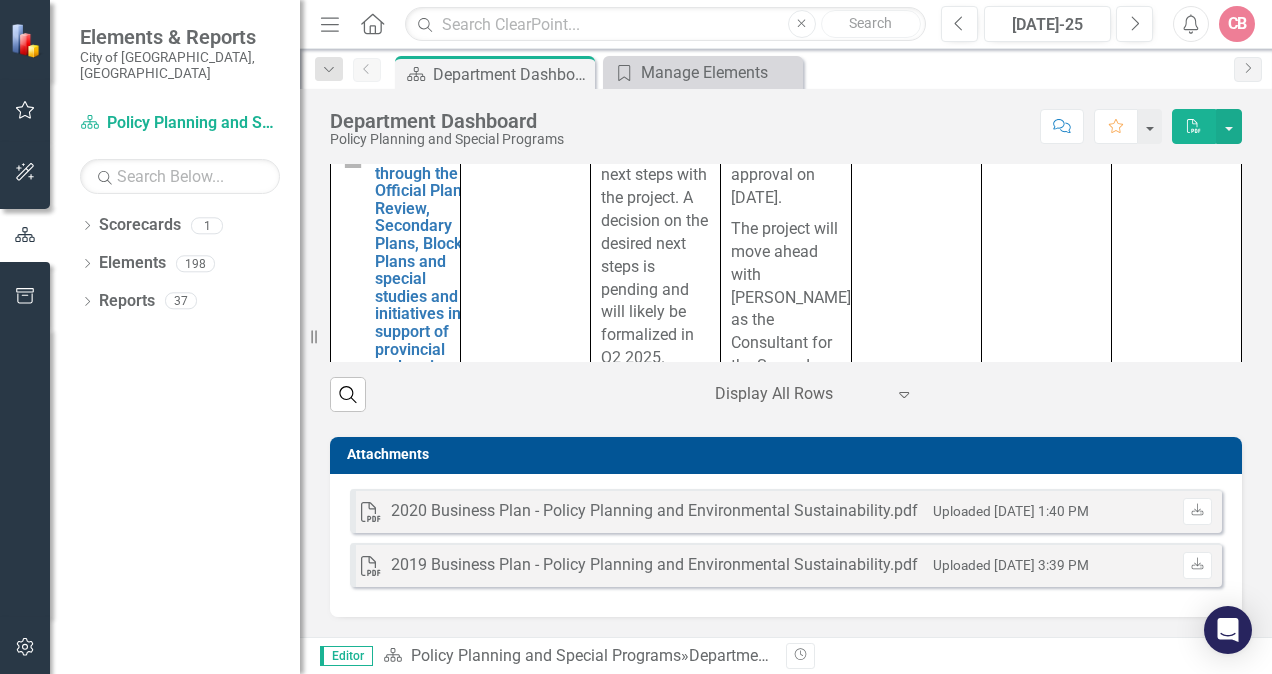 click on "Expand" 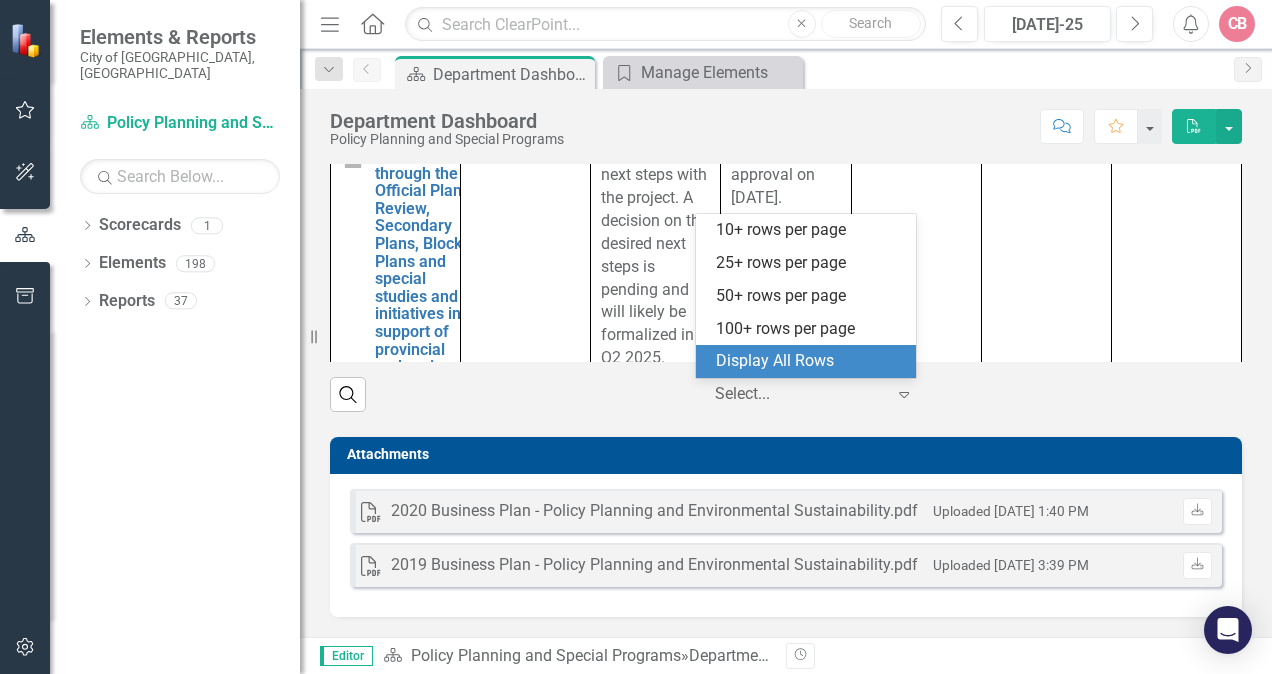 click on "Expand" 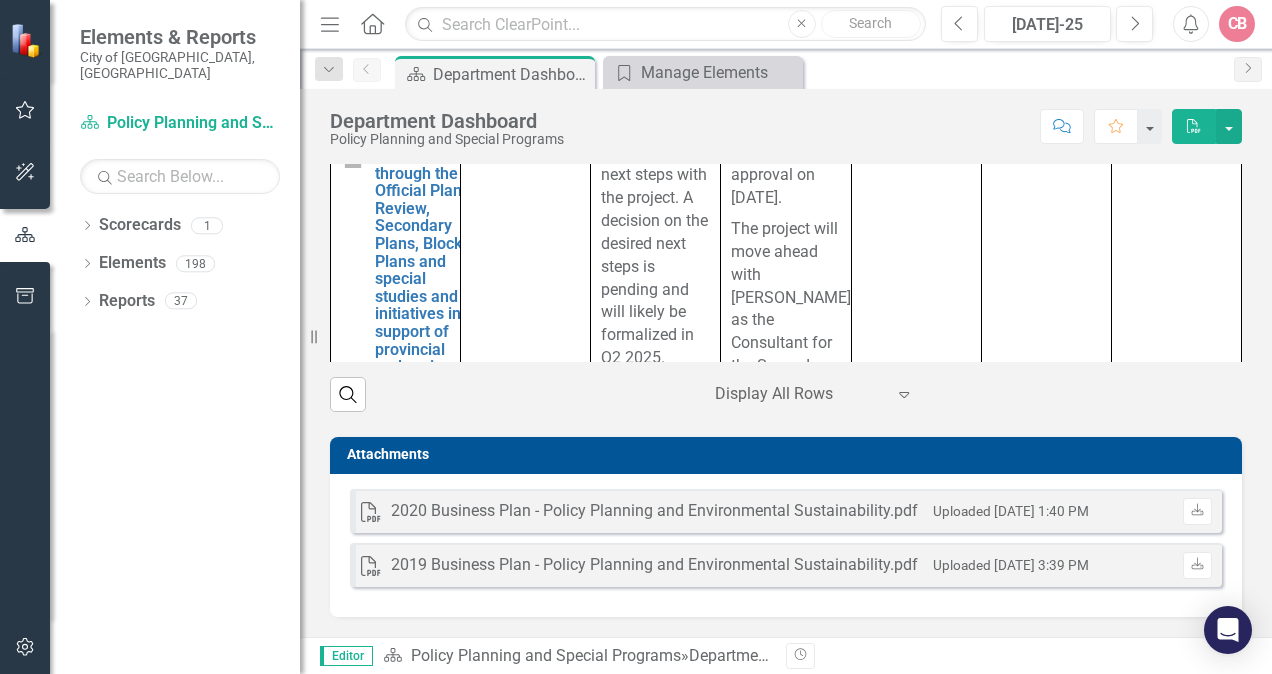 click on "Description
The Policy Planning and Special Programs (PPSP) Department fosters a city with strong social cohesion and development of quality, sustainable and complete communities. The department includes Policy Planning and Environmental Sustainability and the Vaughan Metropolitan Centre (VMC).
The Policy Planning and Sustainability group provides Council with the land use policy planning framework to guide the creation of a strong, healthy, sustainable, resilient and prosperous City by engaging in land use planning studies and projects through all applicable processes. This includes the integration of sustainability into operational and regulatory functions to ensure a healthy environment, vibrant communities and economic vitality. Work includes c ommenting and reporting on policy development matters emerging from other levels of government  (i.e. Provincial policies / initiatives, Regional policies / initiatives), r eviewing and providing input to the Development Planning team, reviewing a" at bounding box center (786, -408) 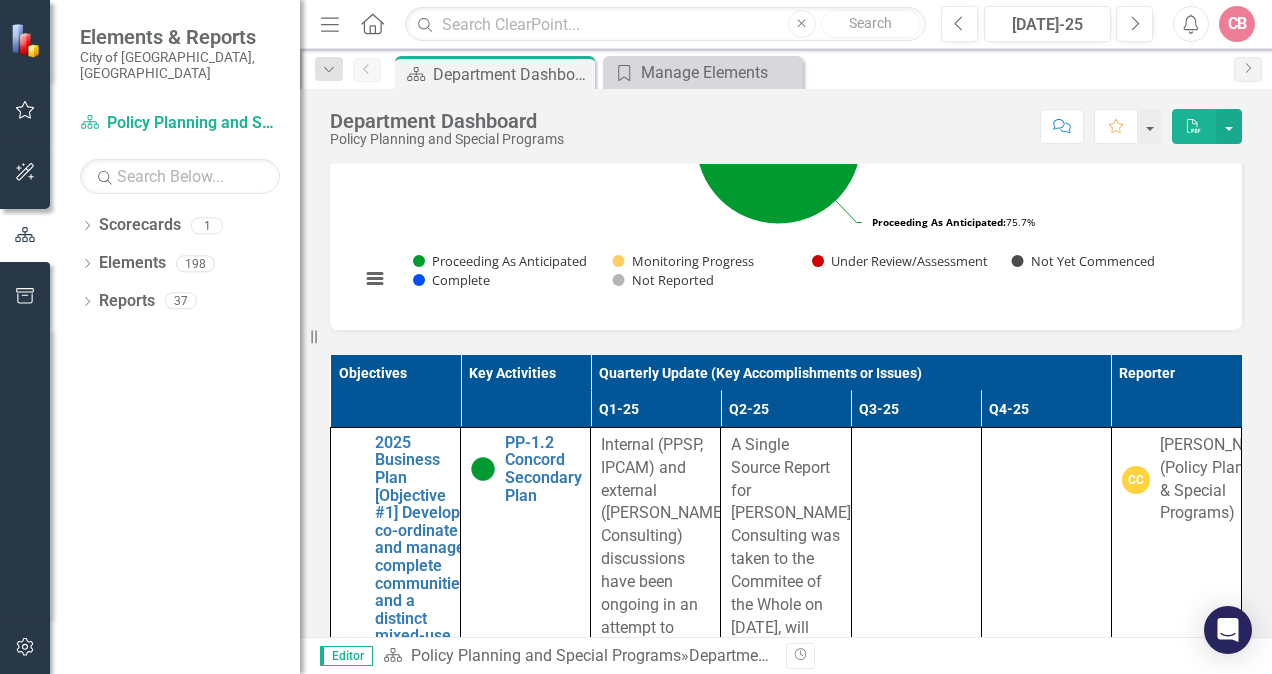 scroll, scrollTop: 1202, scrollLeft: 0, axis: vertical 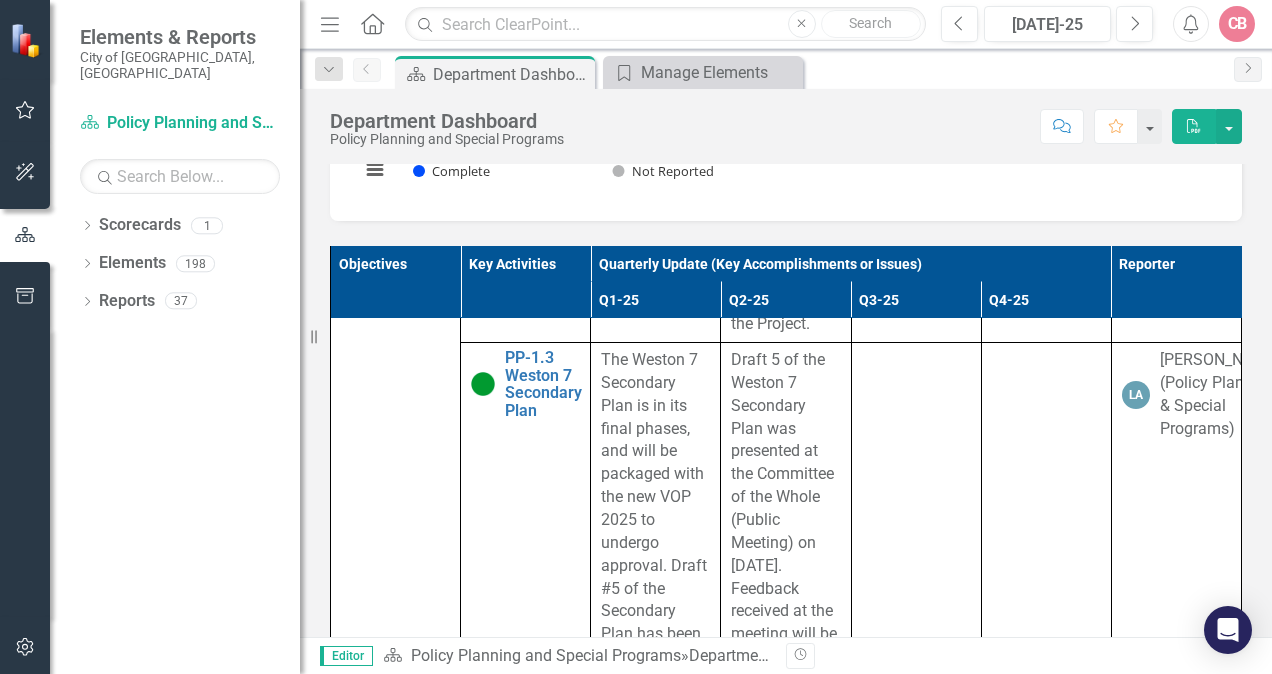 drag, startPoint x: 312, startPoint y: 332, endPoint x: 236, endPoint y: 339, distance: 76.321686 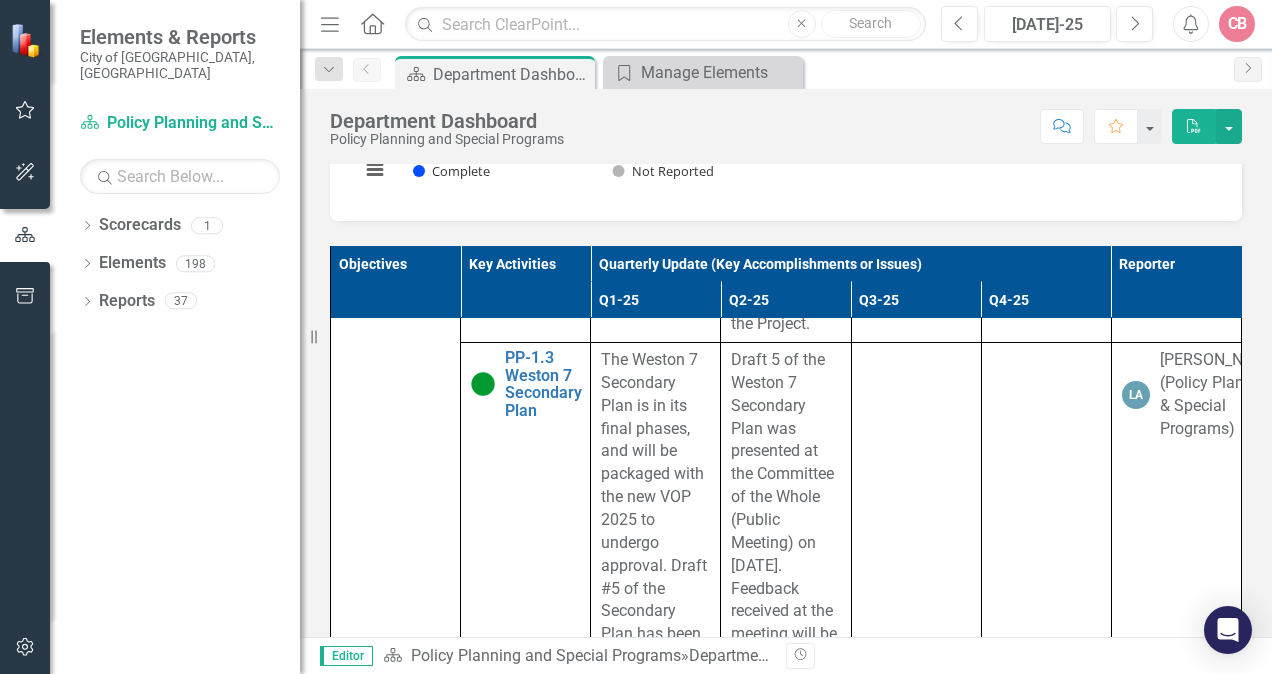 click on "Elements & Reports City of Vaughan, ON Scorecard Policy Planning and Special Programs Search Dropdown Scorecards 1 Policy Planning and Special Programs Dropdown Elements 198 Dropdown Objective Objectives 12 2025 Business Plan [Executive Summary] 2025 Business Plan [Objective #1] Develop, co-ordinate and manage complete communities and a distinct mixed-use downtown  through the Official Plan Review, Secondary Plans, Block Plans and special studies and initiatives in support of provincial and regional policies. 2025 Business Plan [Objective #2] Develop VMC as a complete Community  2025 Business Plan [Objective #4] Implement Green Directions Vaughan, Sustainable Neighbourhood Action Plan and climate change initiatives 2026 Business Plan [Executive Summary] 2025 Business Plan [Objective #5] Staff Engagement 2024 Business Plan [Executive Summary] 2026 Business Plan [Objective #2]: Develop VMC as a Complete Community 2026 Business Plan [Objective #5] Staff Engagement Dropdown Key Activity Key Activities 131" at bounding box center (150, 337) 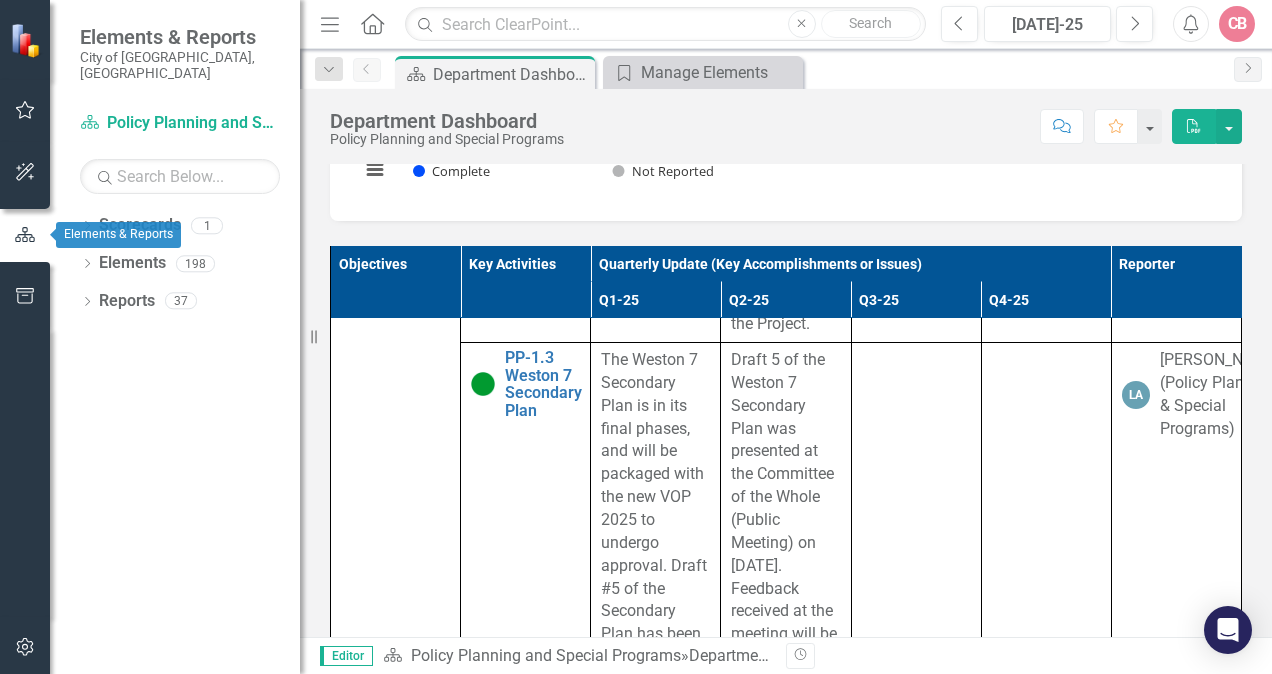 click 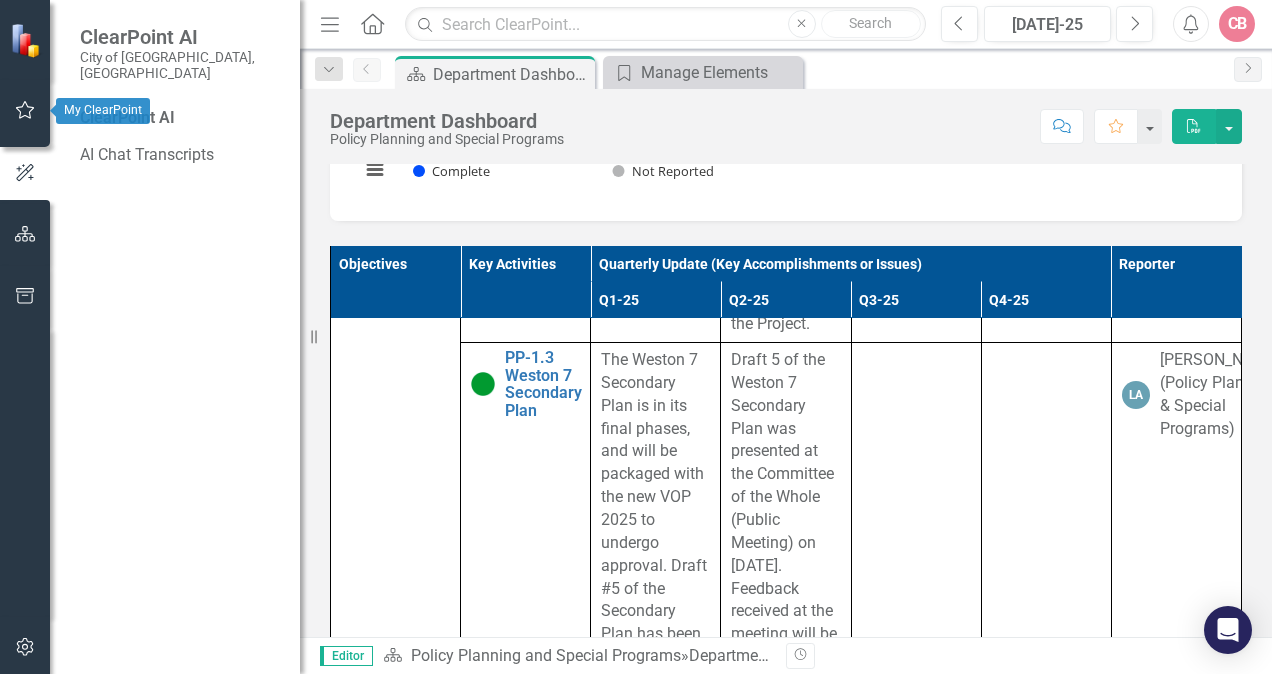 click 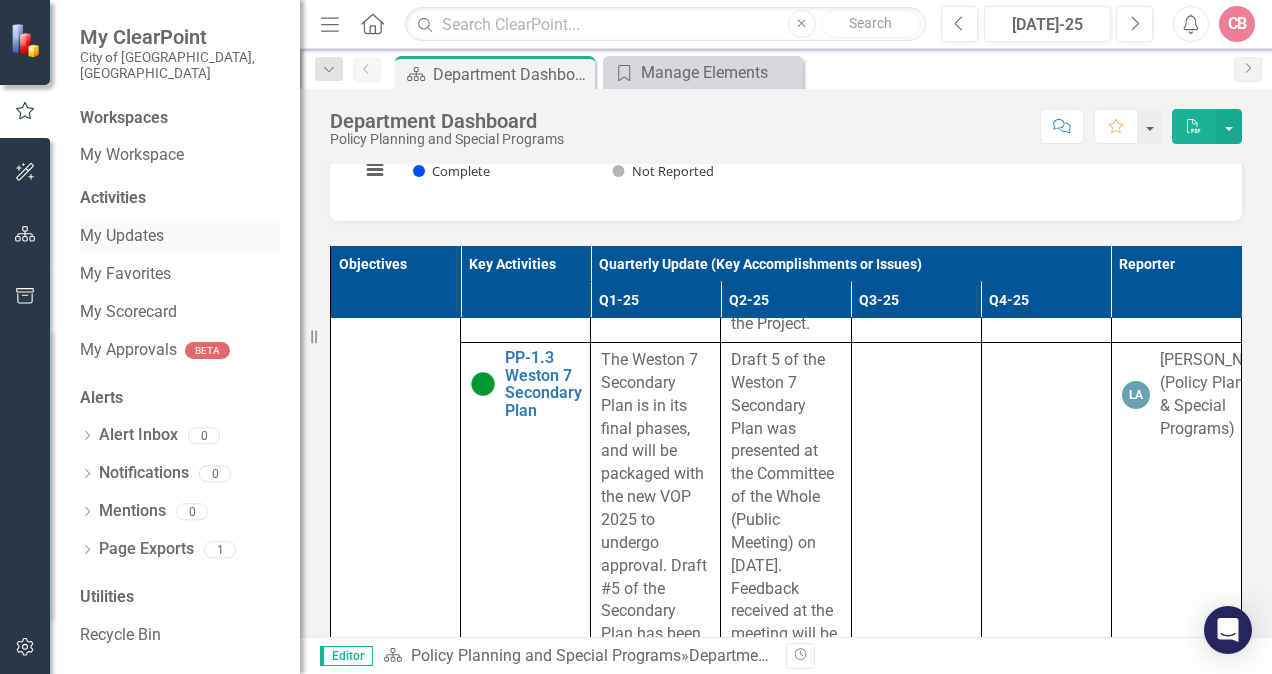 click on "My Updates" at bounding box center [180, 236] 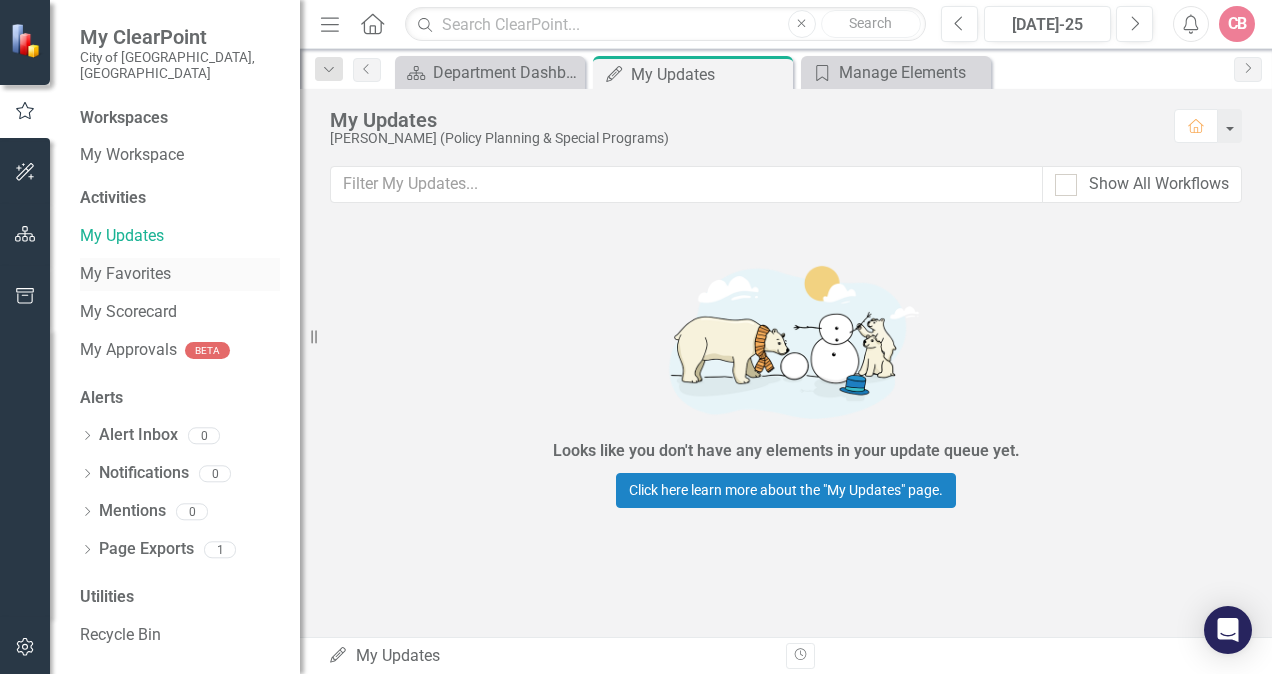 click on "My Favorites" at bounding box center [180, 274] 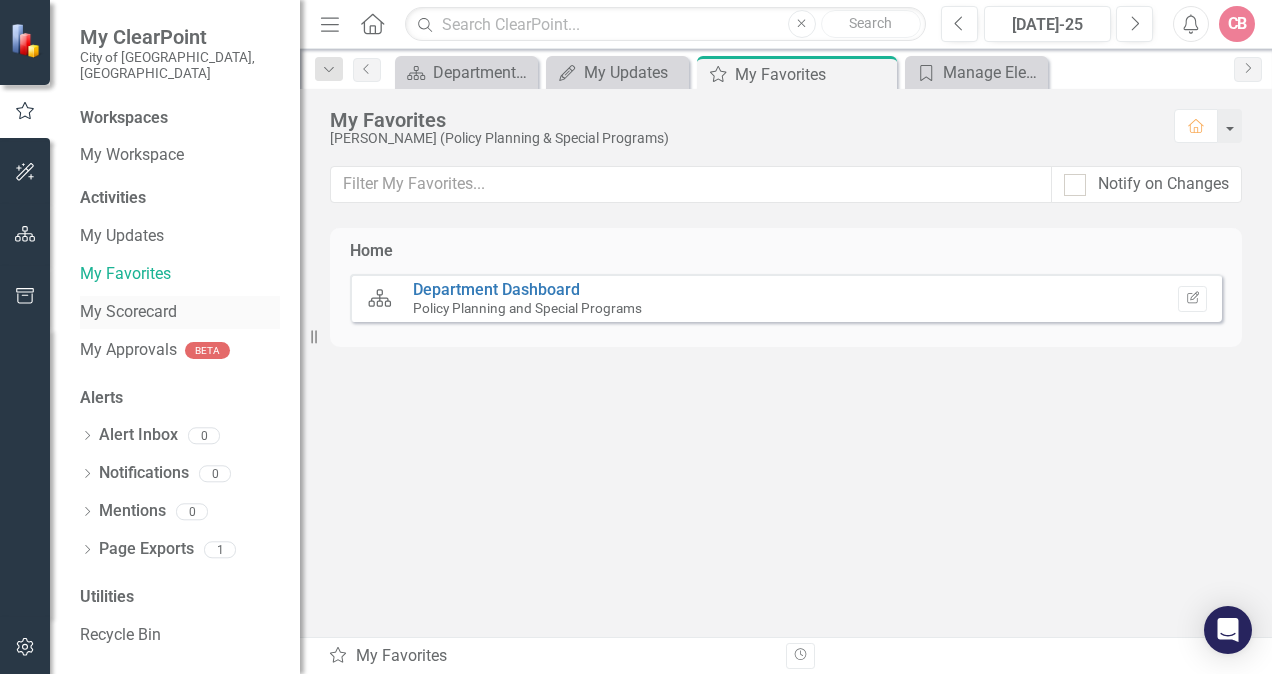 click on "My Scorecard" at bounding box center [180, 312] 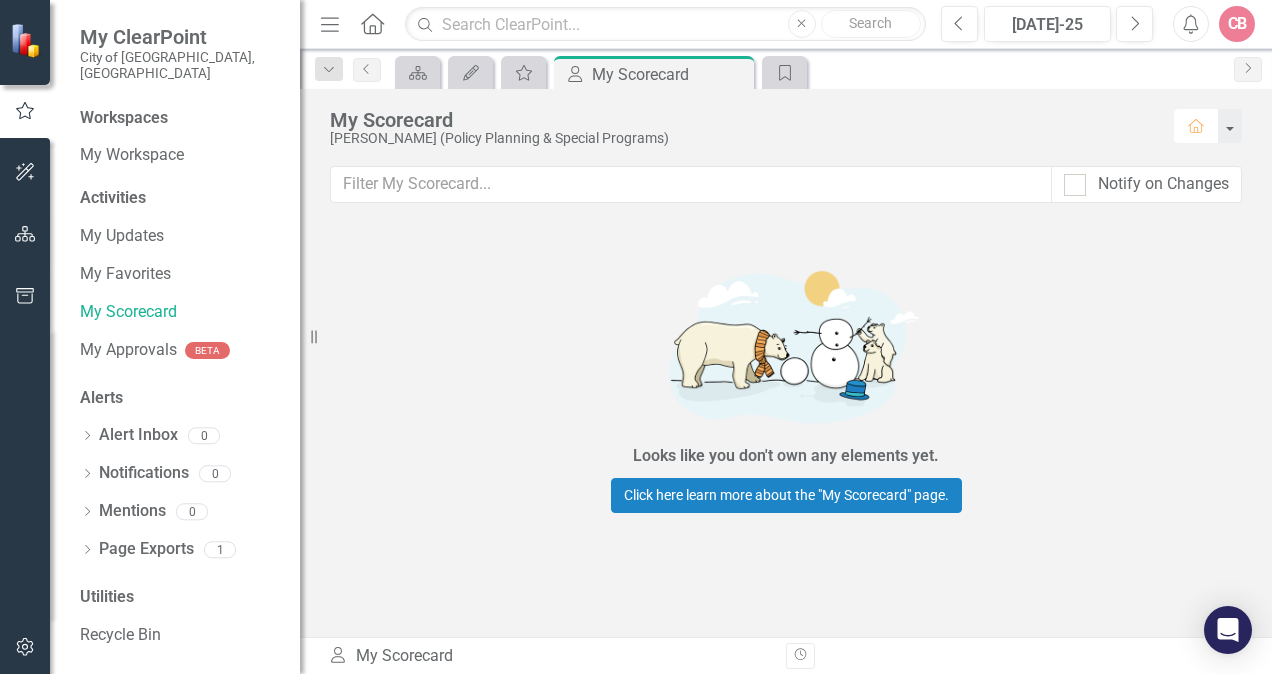 click on "Home" at bounding box center [1196, 126] 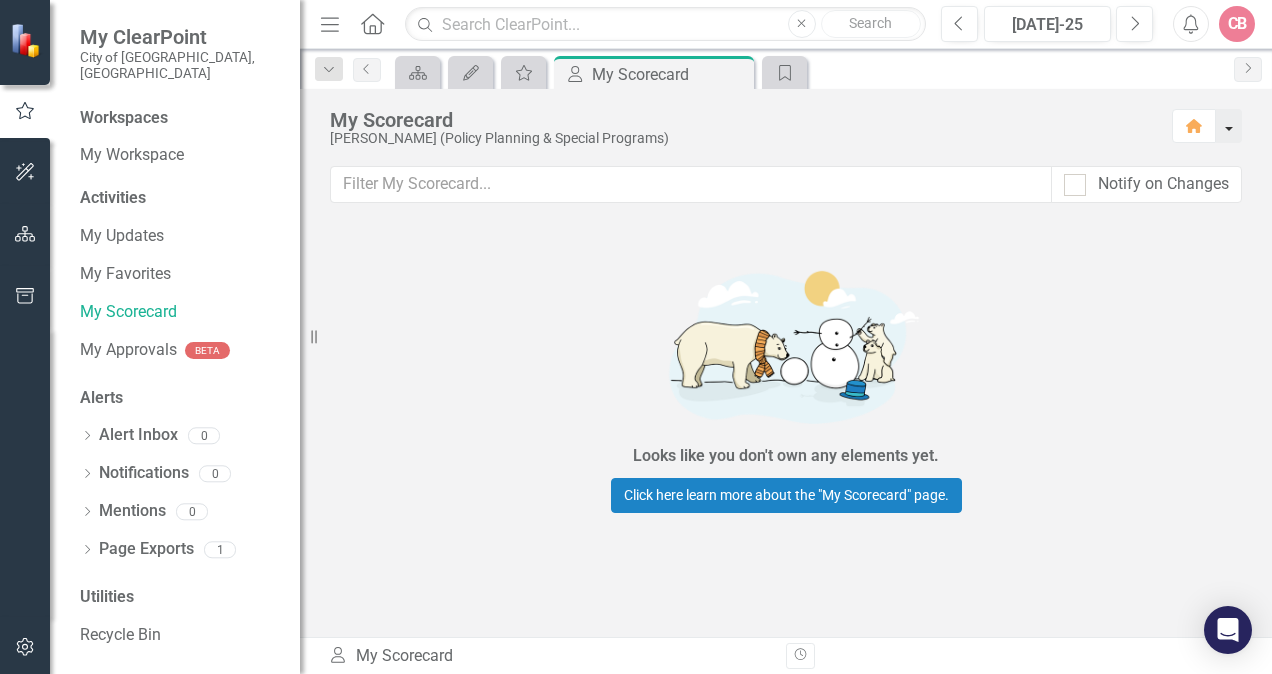 click at bounding box center (1229, 126) 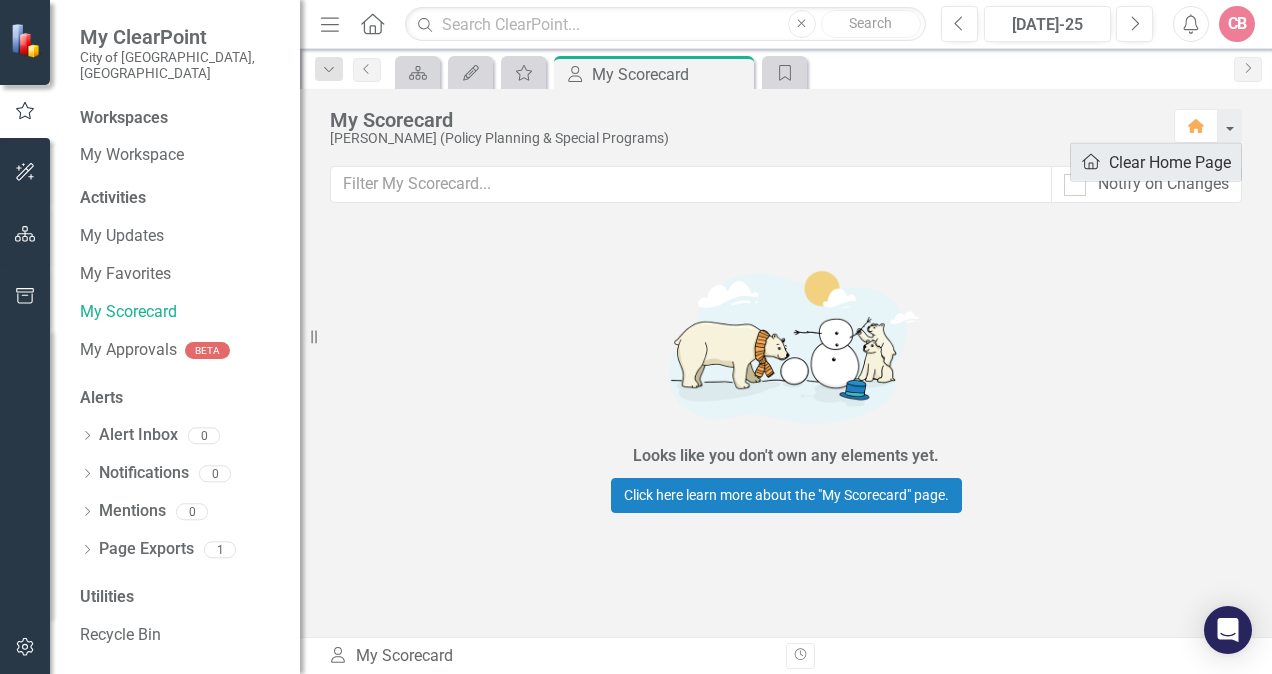 click on "Home Clear Home Page" at bounding box center [1156, 162] 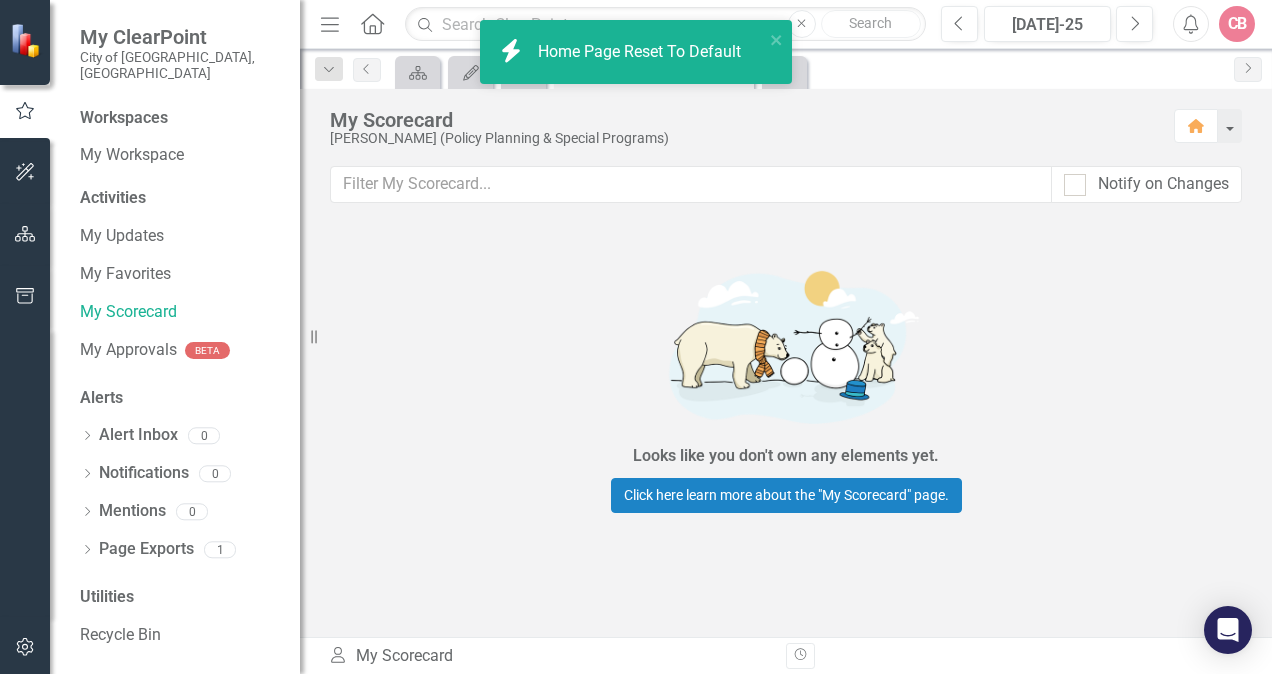 click on "Looks like you don't own any elements yet. Click here learn more about the "My Scorecard" page." at bounding box center [786, 385] 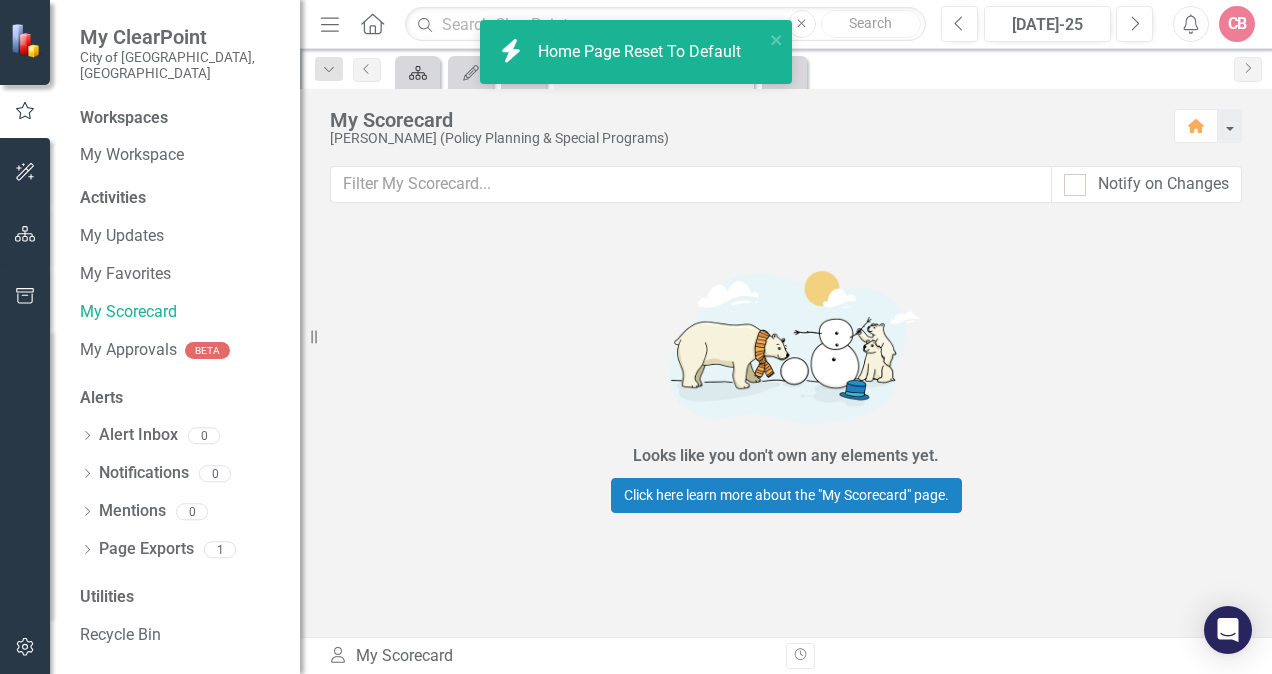 click on "Scorecard" 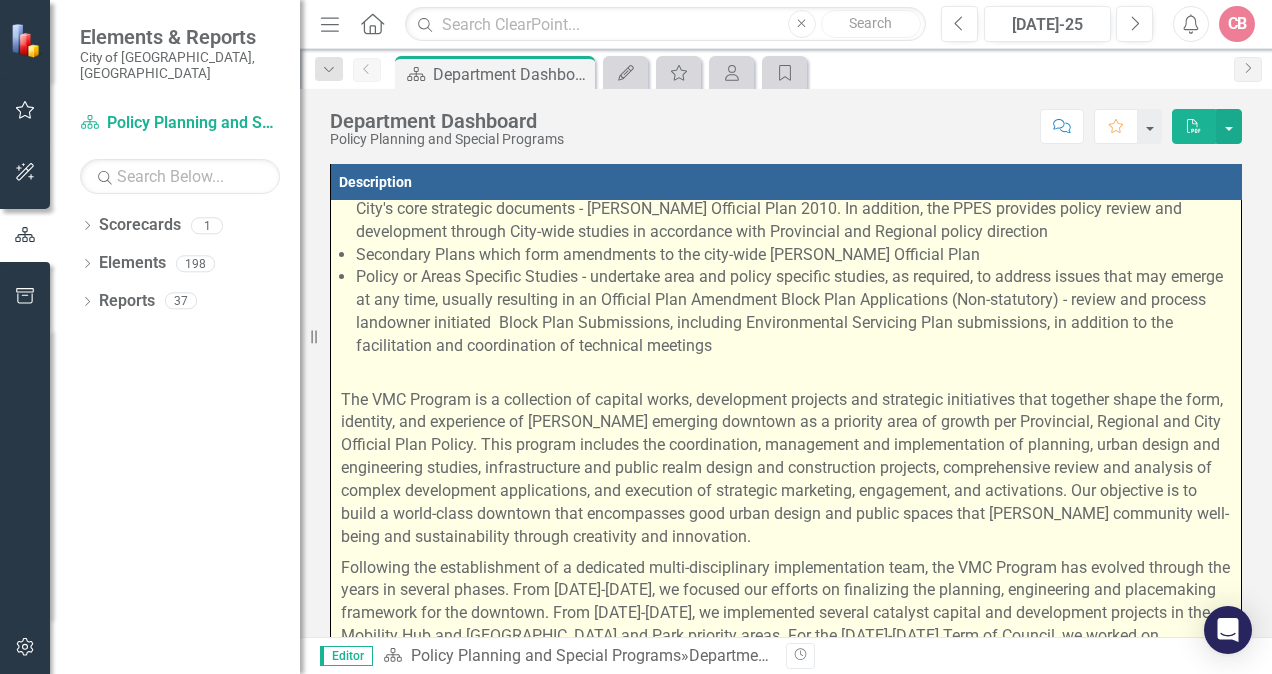 scroll, scrollTop: 574, scrollLeft: 0, axis: vertical 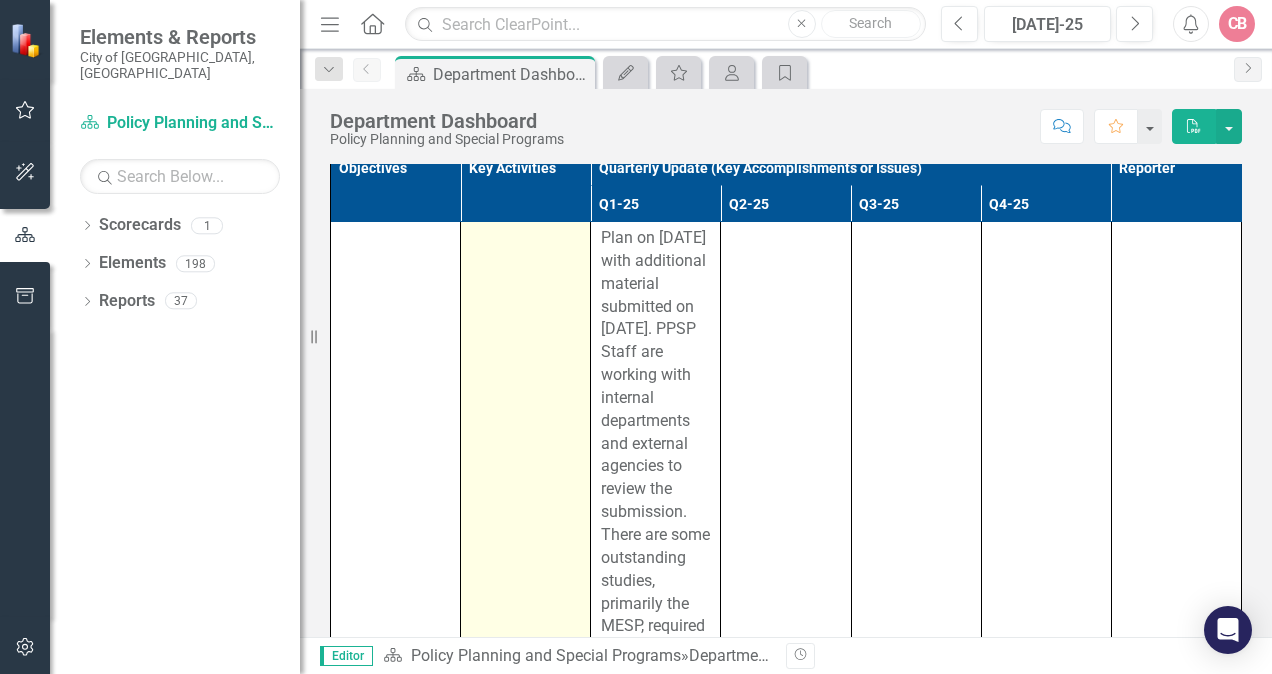 click at bounding box center (483, 148) 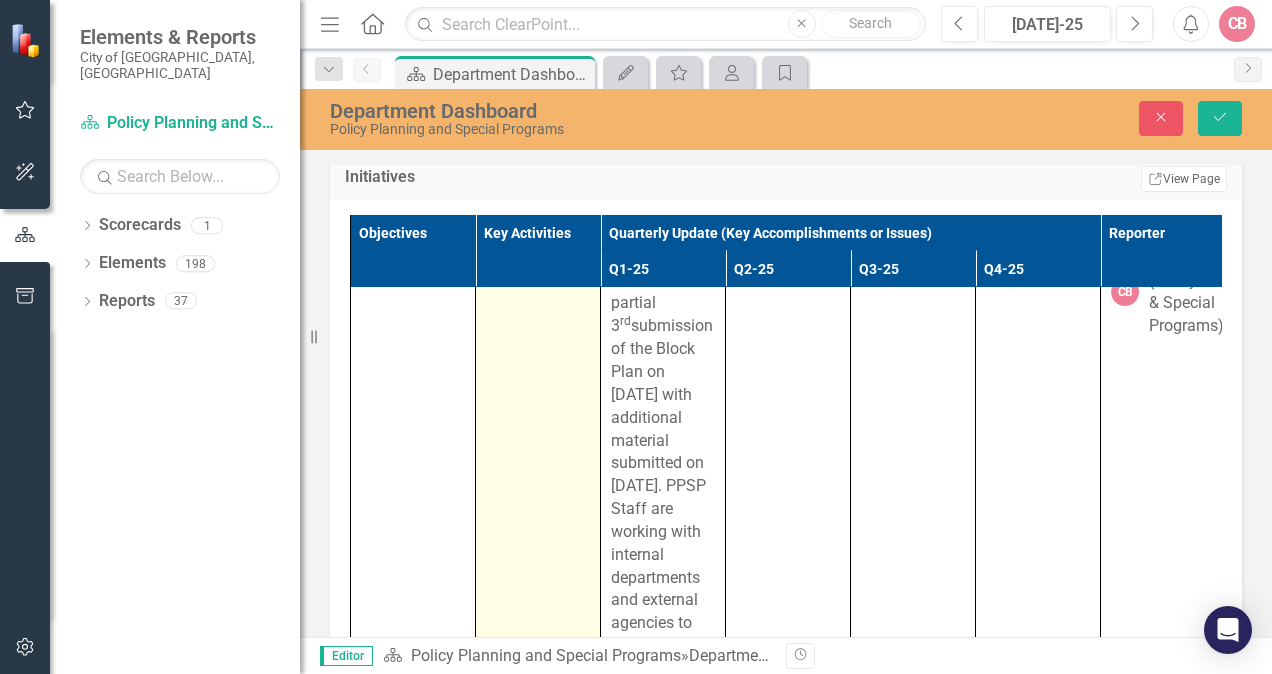 click on "Expand" 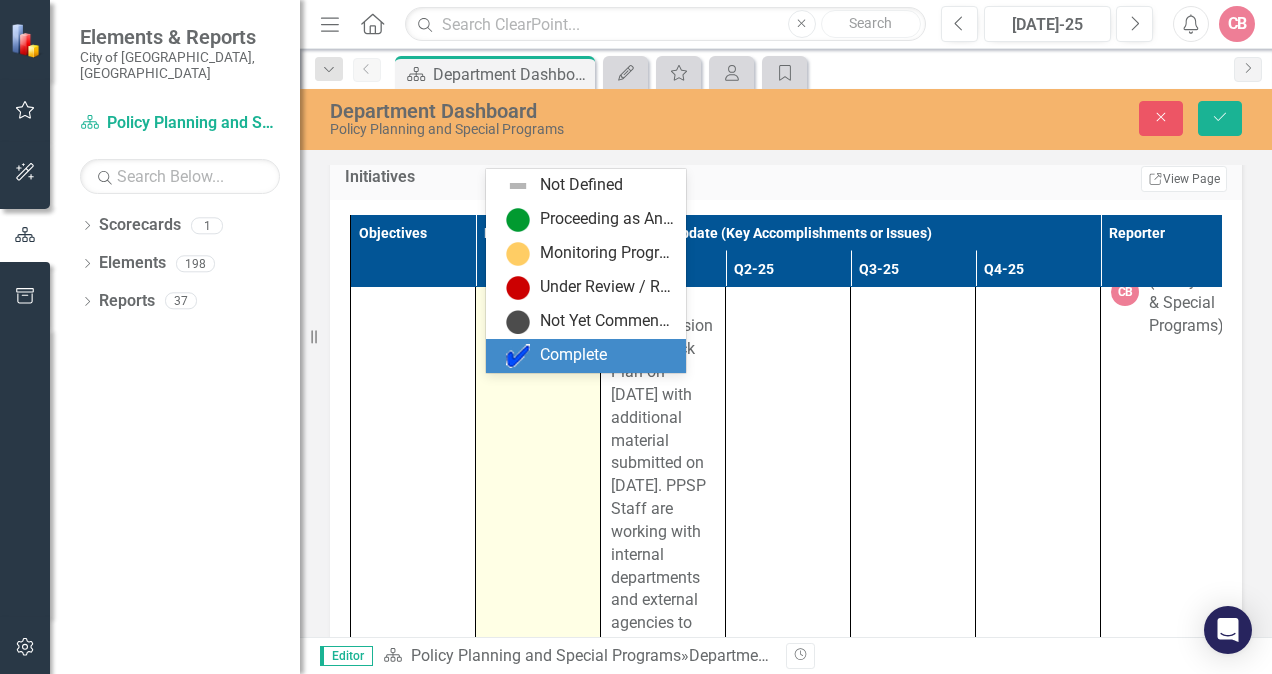 click on "Expand" 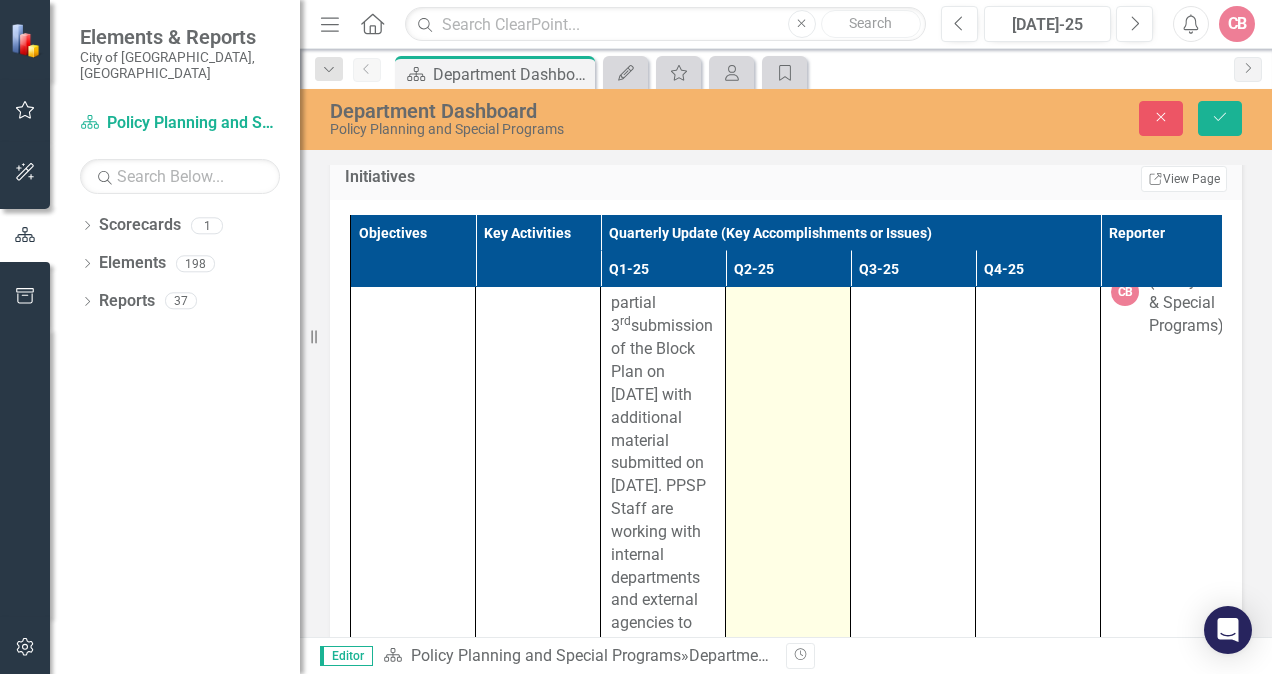 click at bounding box center (788, 917) 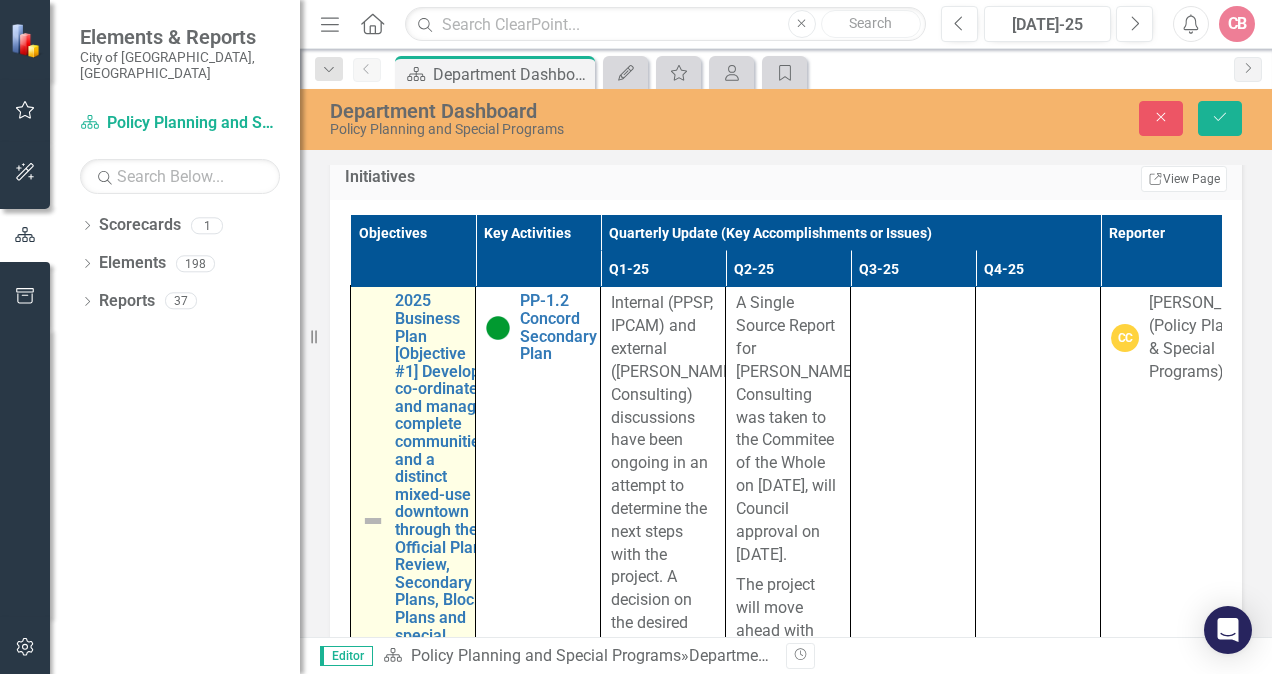scroll, scrollTop: 0, scrollLeft: 0, axis: both 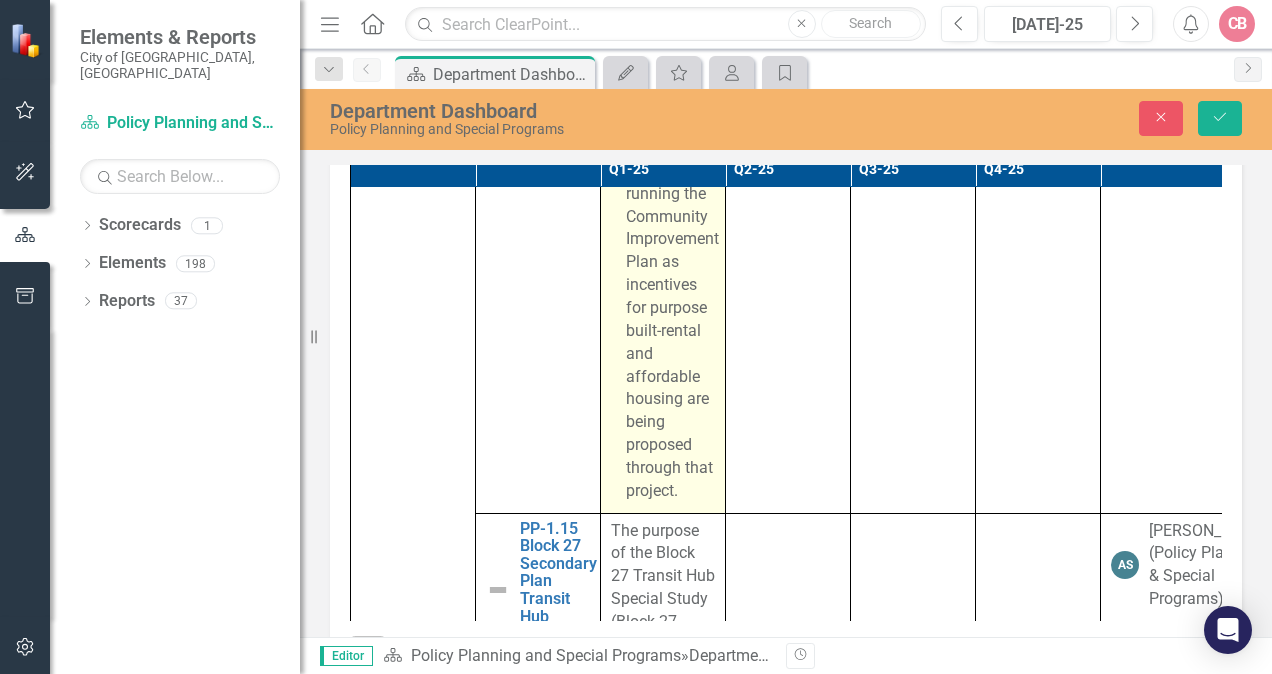 click on "Need to re-engage TAC, Non-Profit Housing Providers, BILD, Development Industry, Province stakeholders." at bounding box center [670, 0] 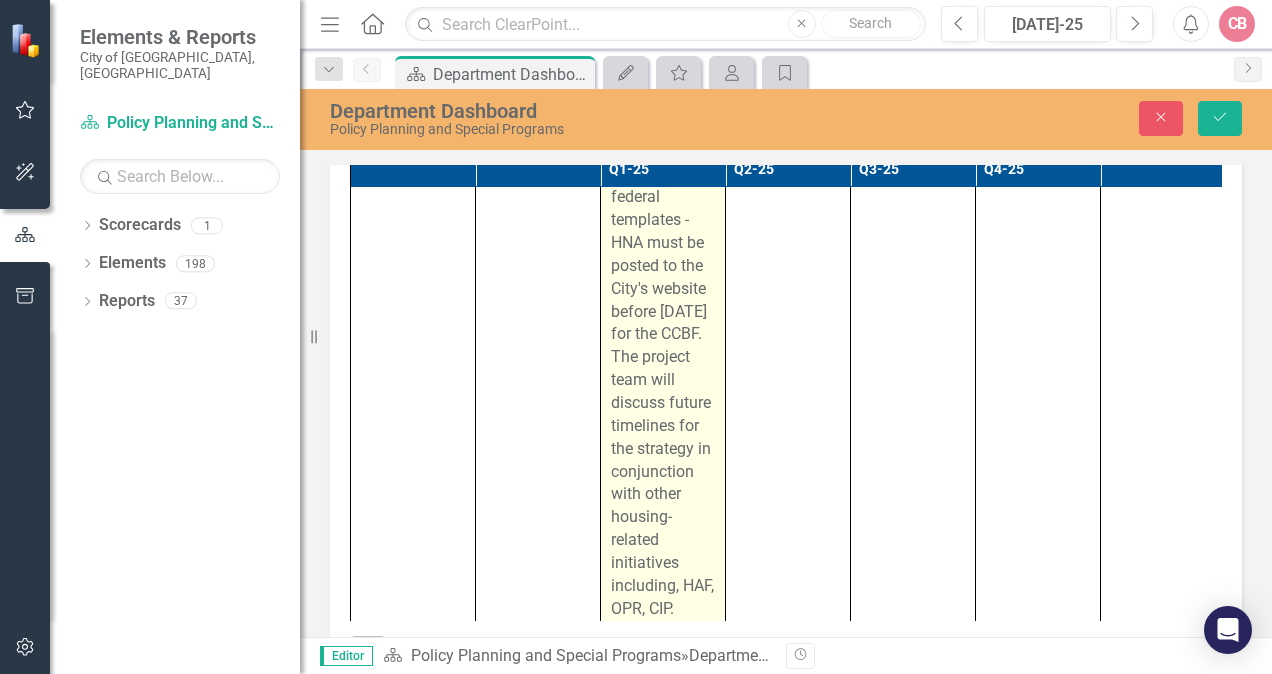 scroll, scrollTop: 4400, scrollLeft: 0, axis: vertical 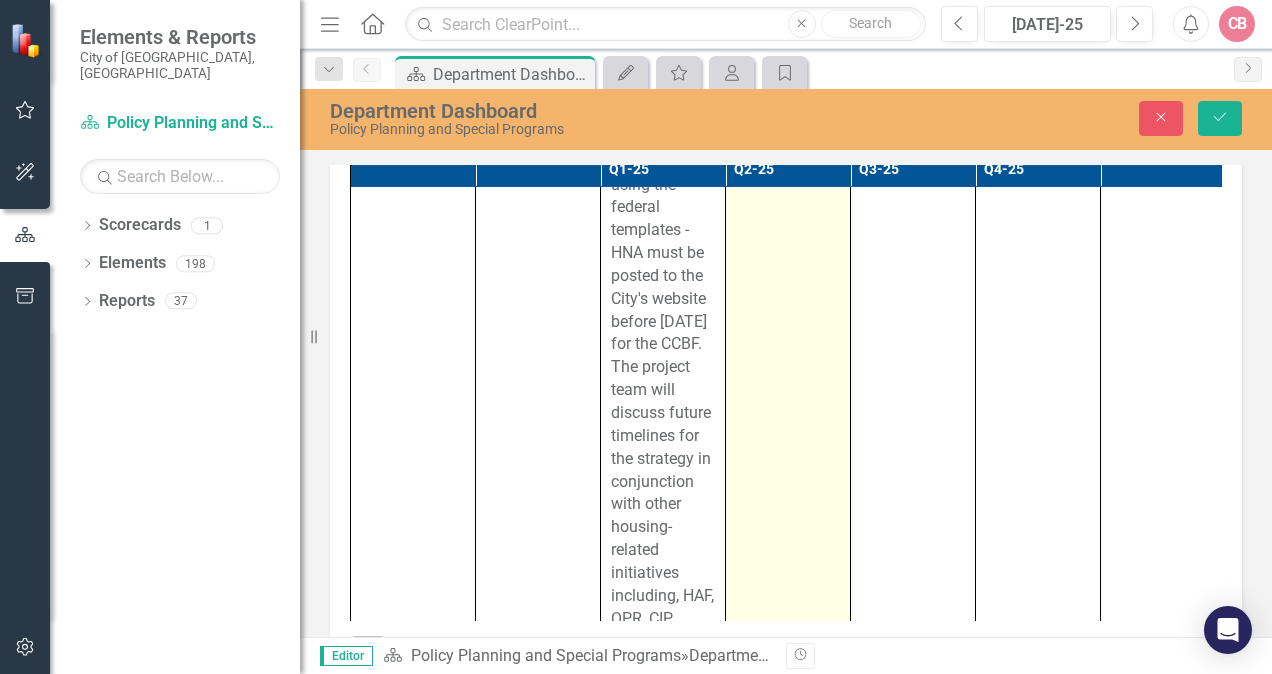click at bounding box center (788, 1198) 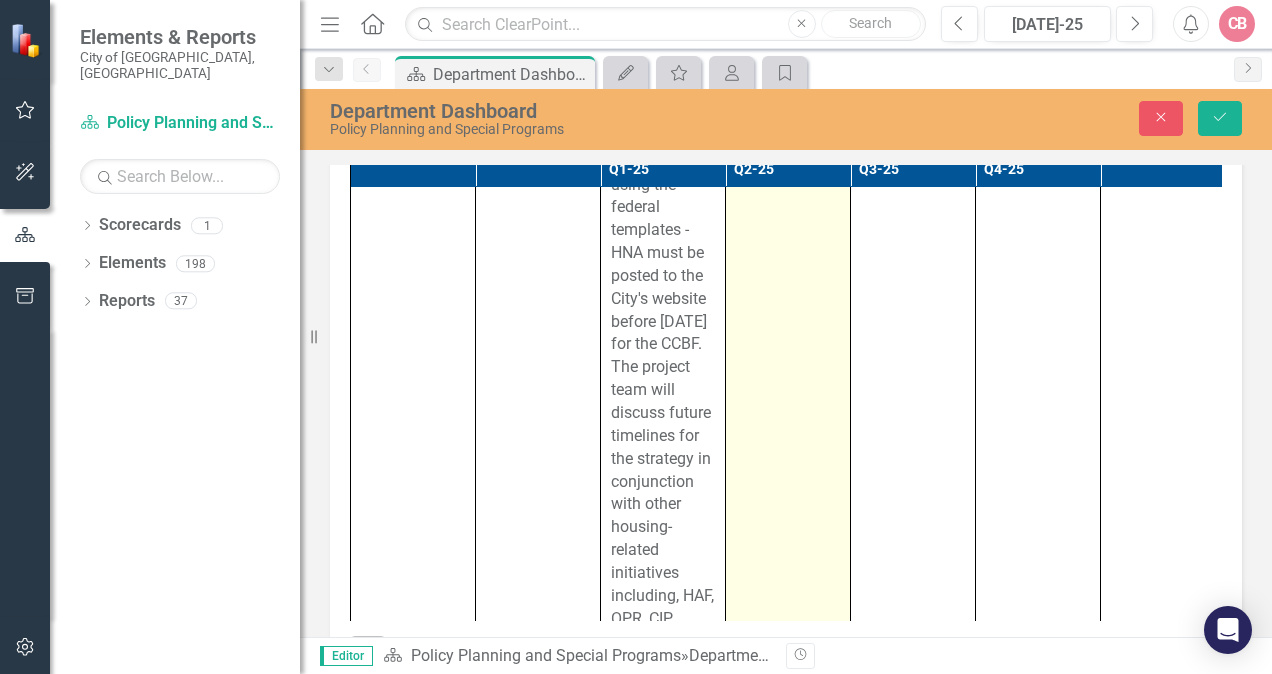 drag, startPoint x: 777, startPoint y: 348, endPoint x: 756, endPoint y: 346, distance: 21.095022 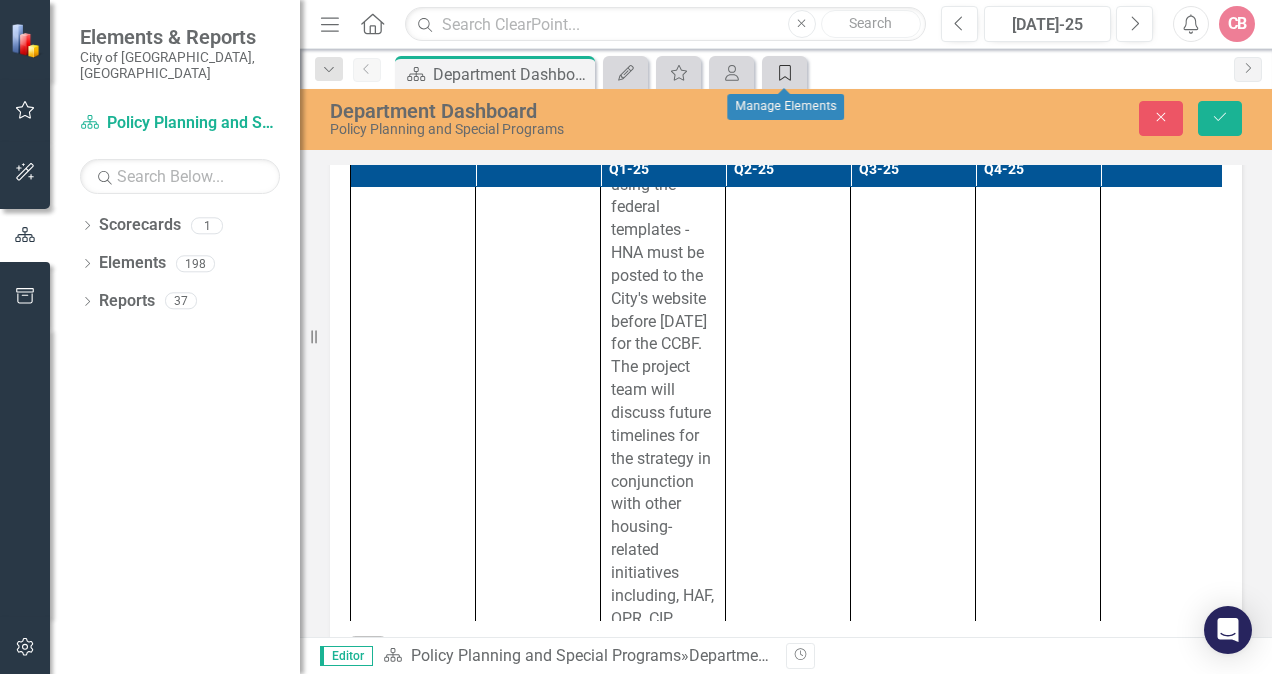 click on "Goal" 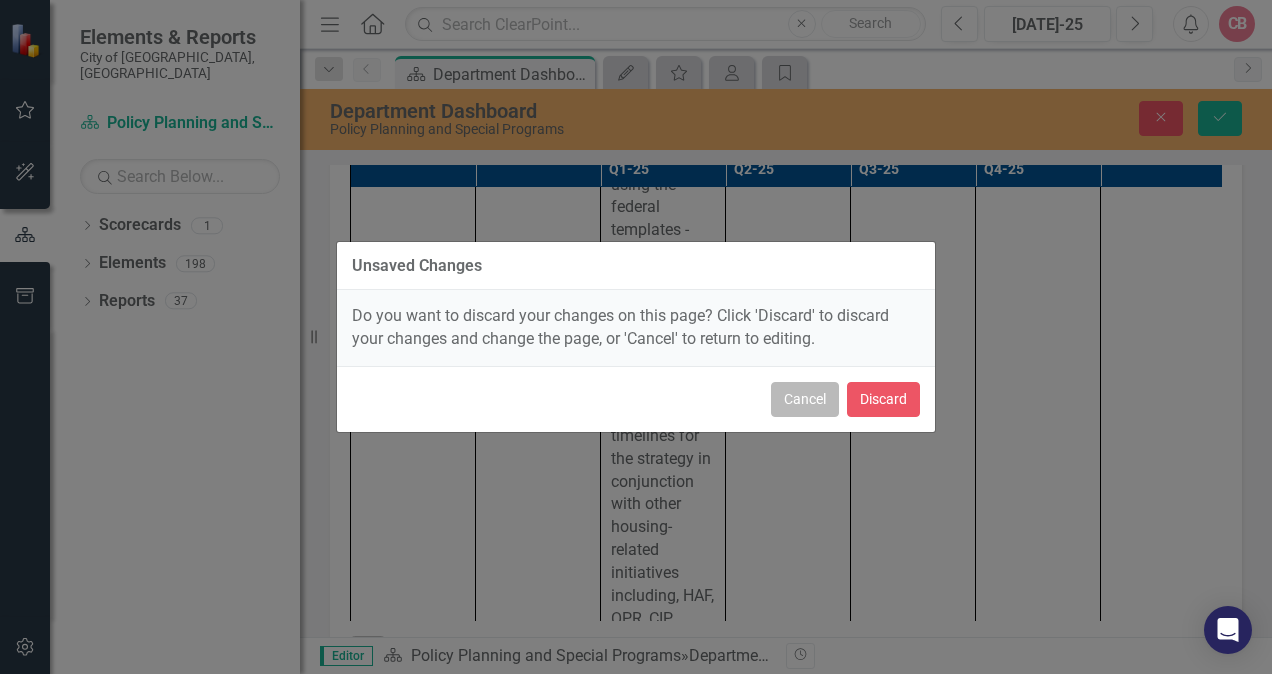 click on "Cancel" at bounding box center (805, 399) 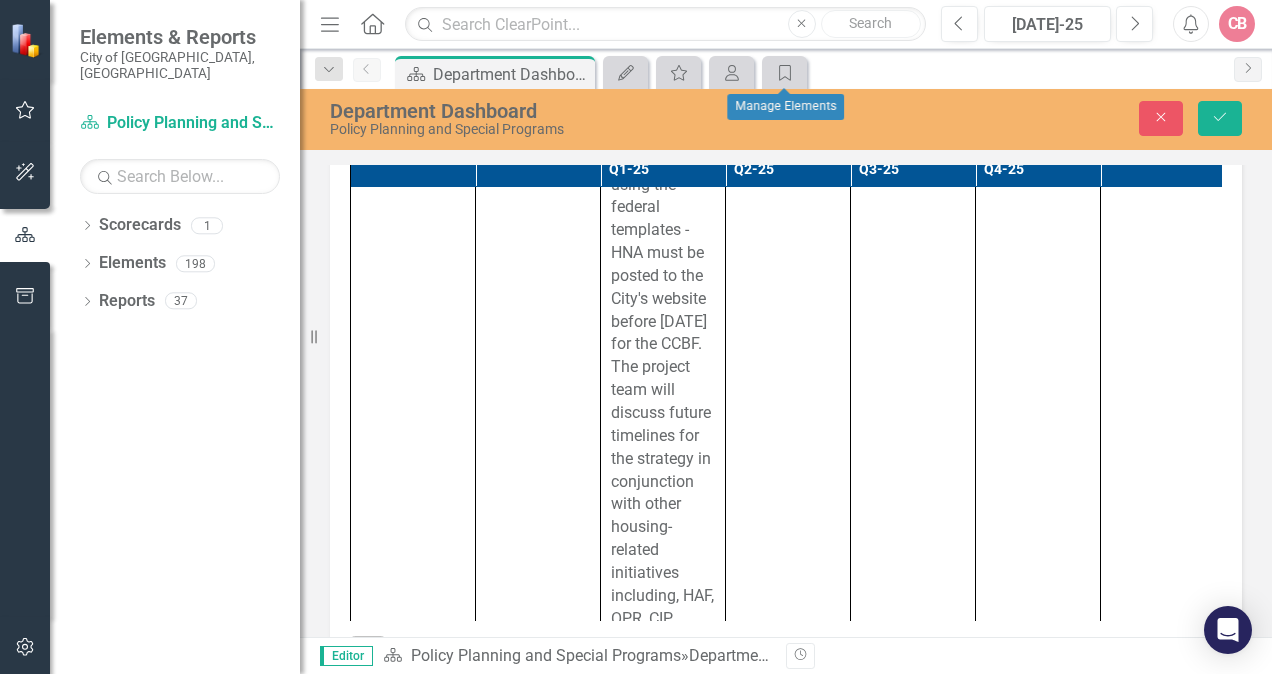 click on "Editor" at bounding box center (346, 656) 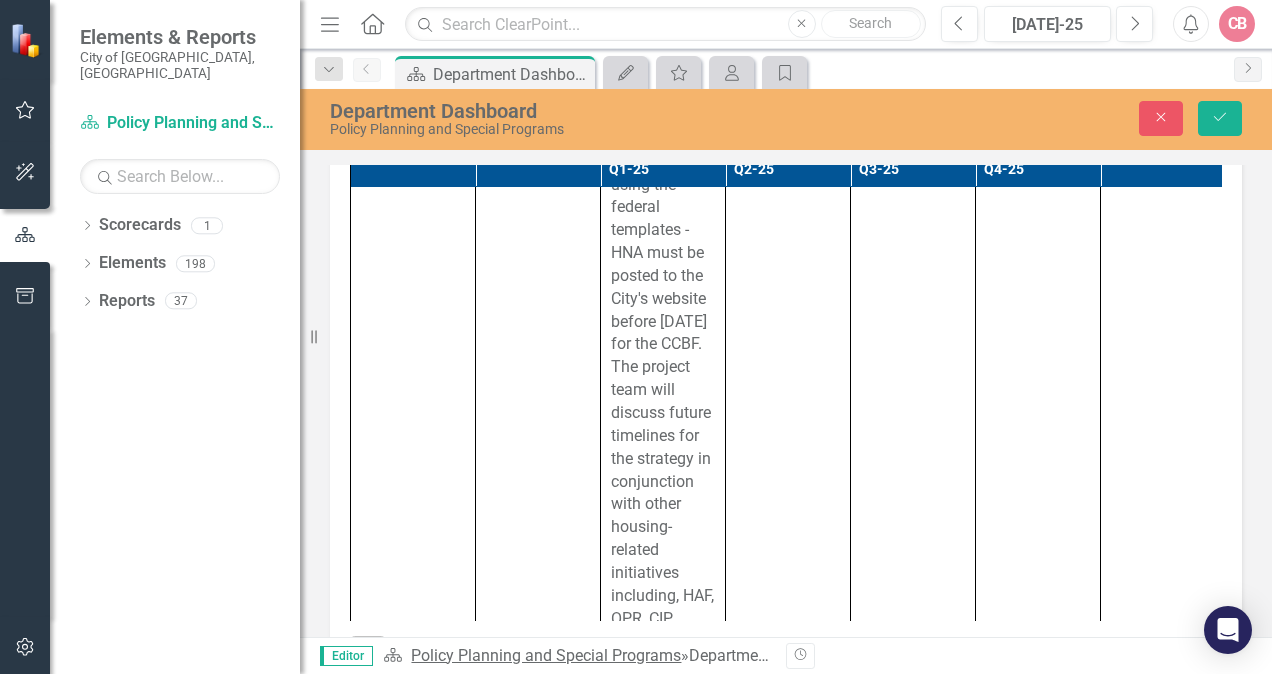 click on "Policy Planning and Special Programs" at bounding box center [546, 655] 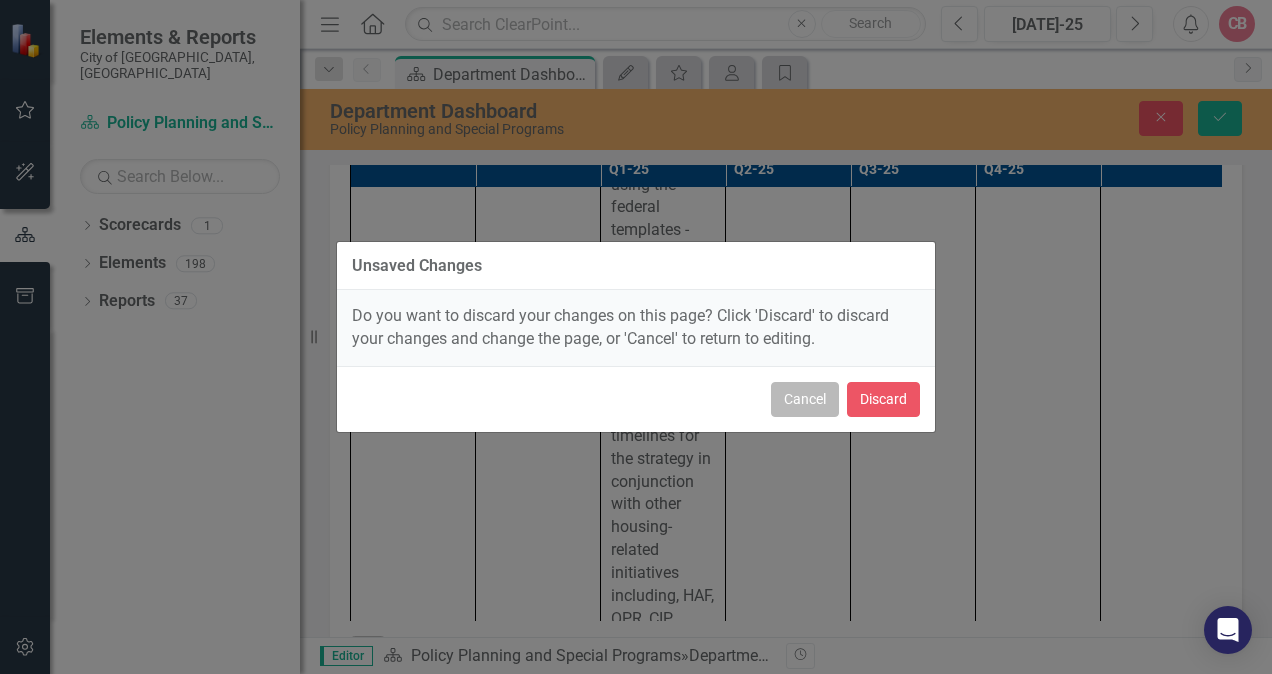 click on "Cancel" at bounding box center [805, 399] 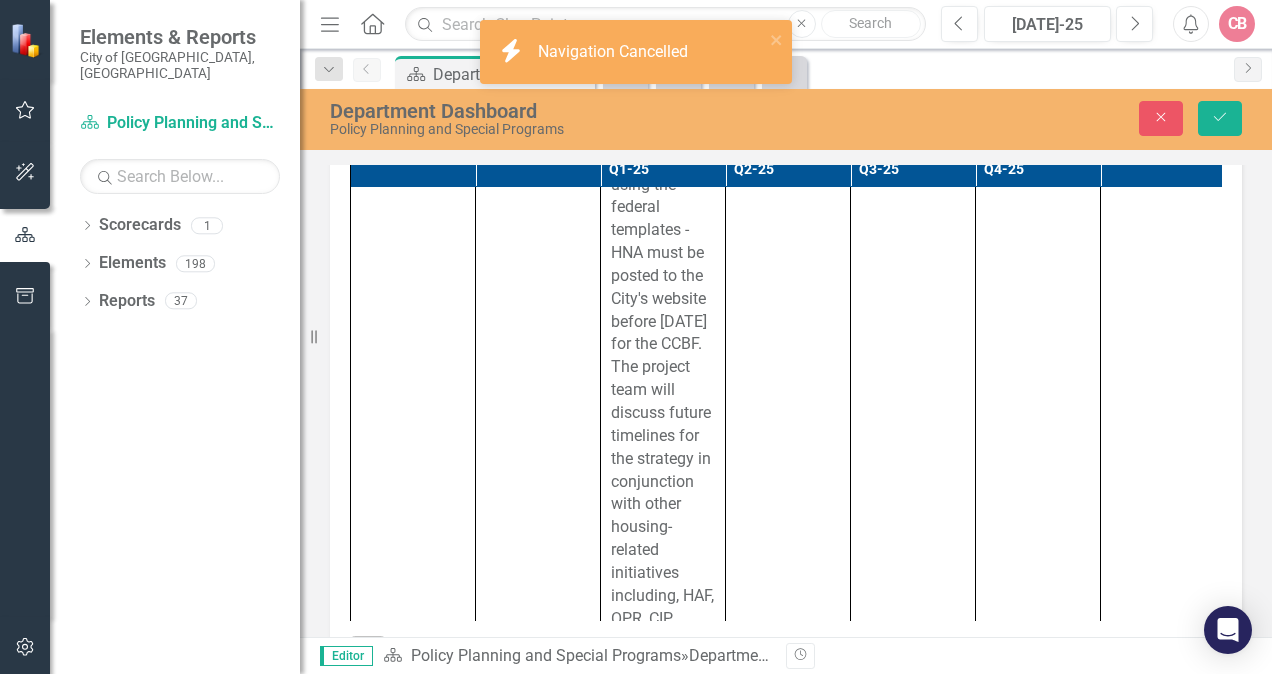 click on "Revision History" 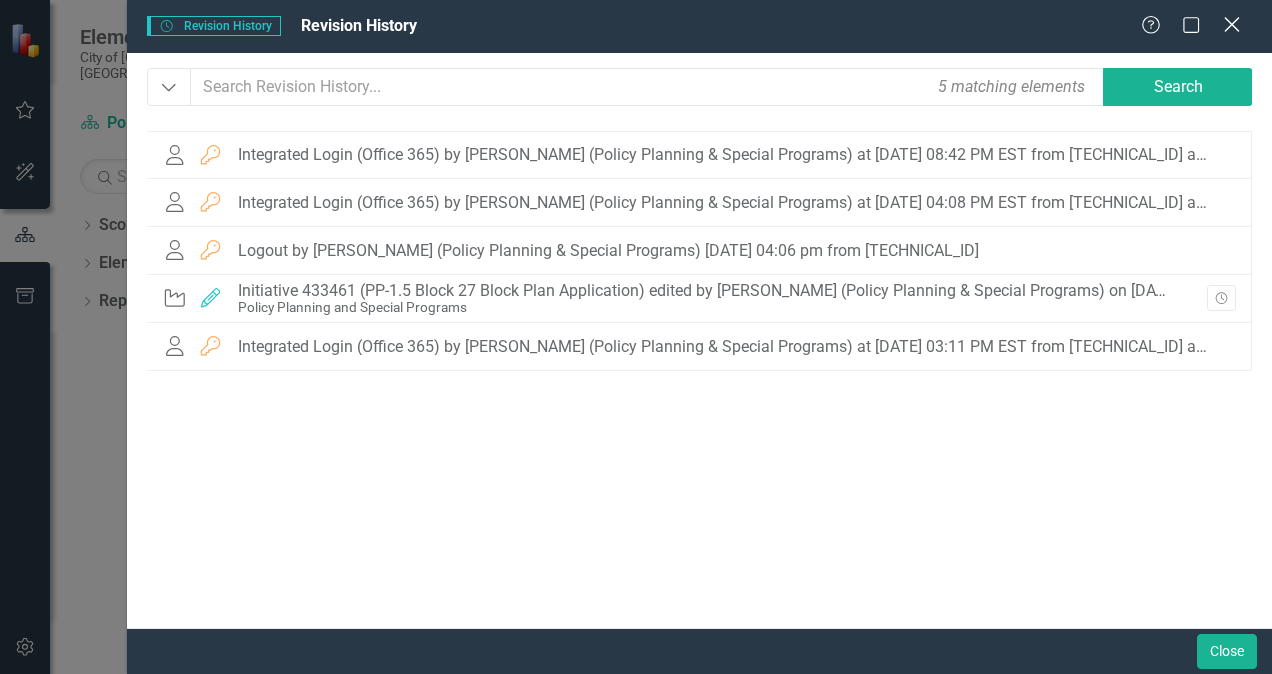 click on "Close" 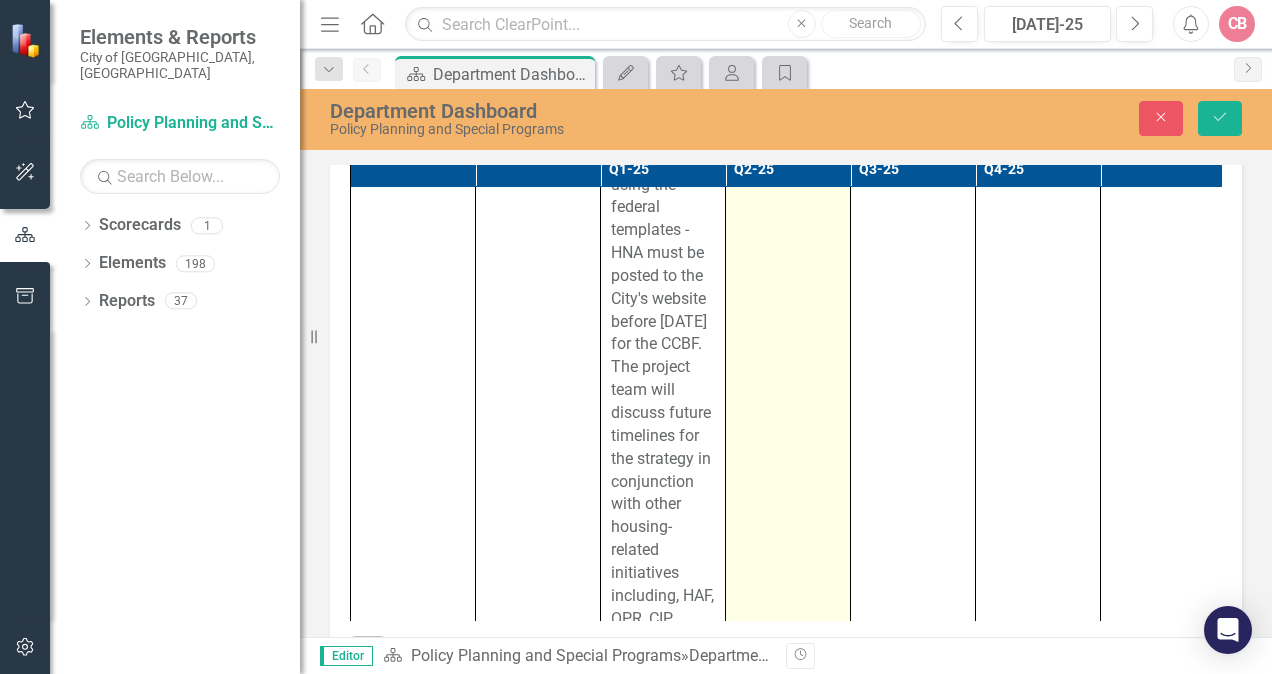 click at bounding box center [788, 1198] 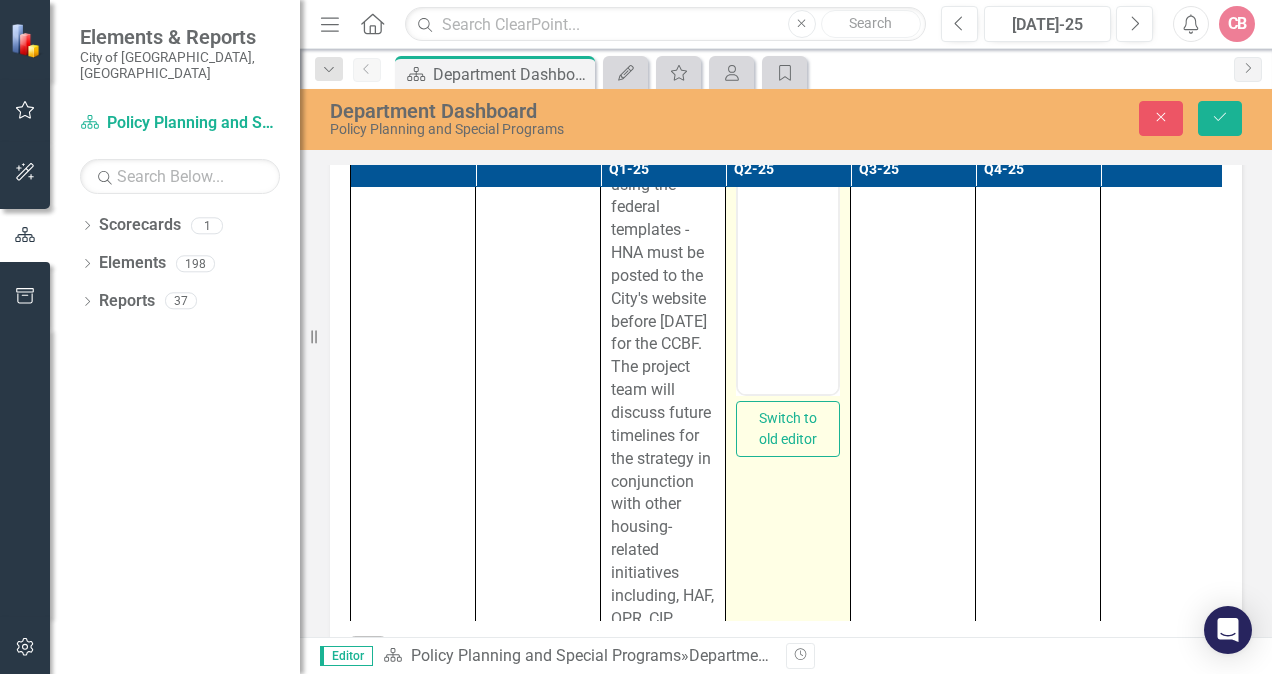 scroll, scrollTop: 0, scrollLeft: 0, axis: both 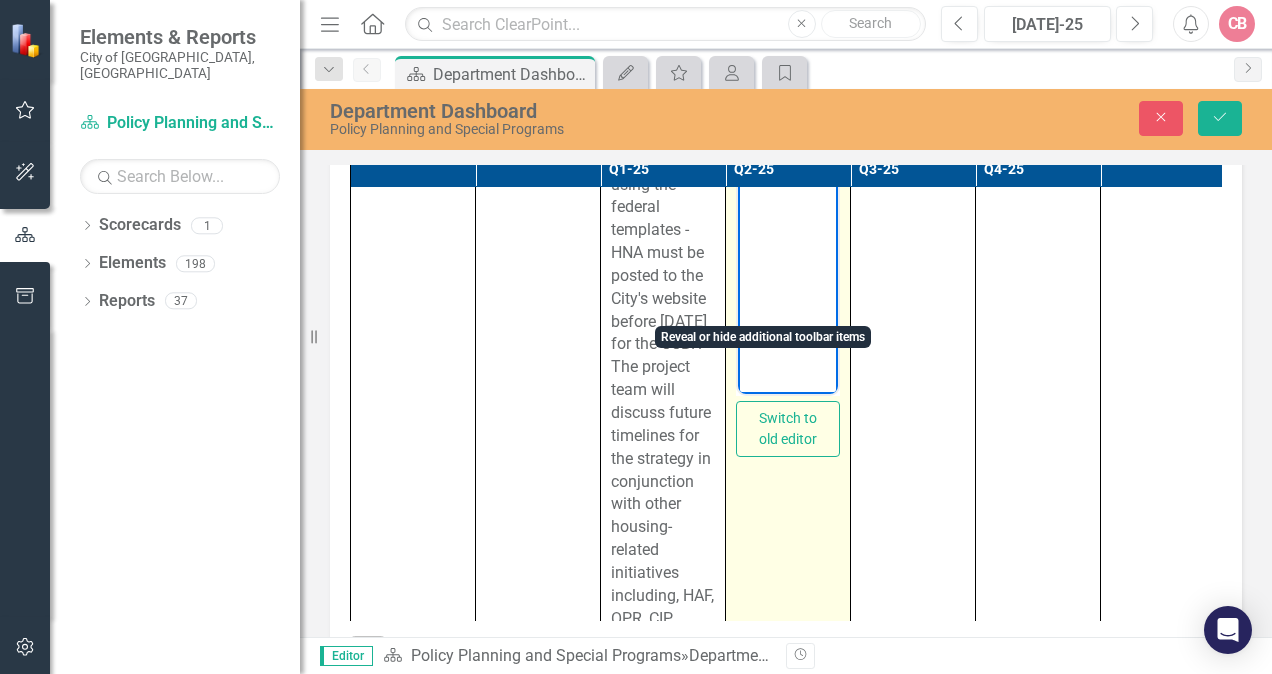 drag, startPoint x: 1508, startPoint y: 342, endPoint x: 758, endPoint y: 88, distance: 791.84344 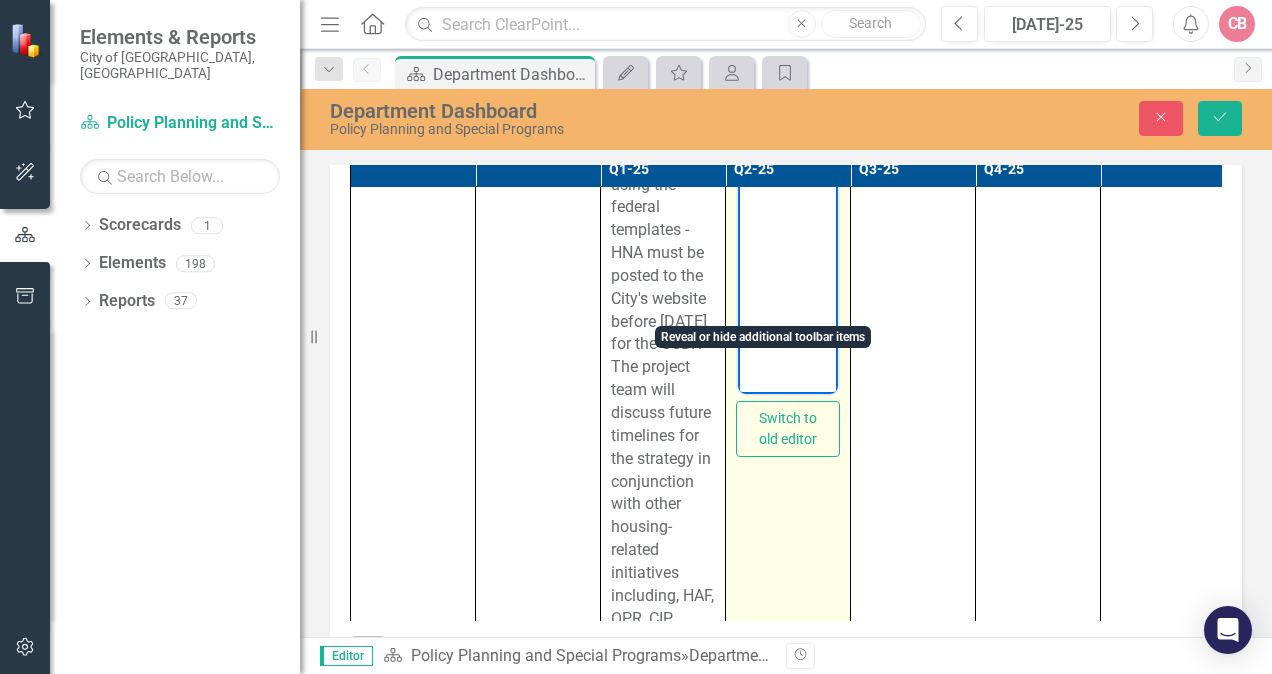 click 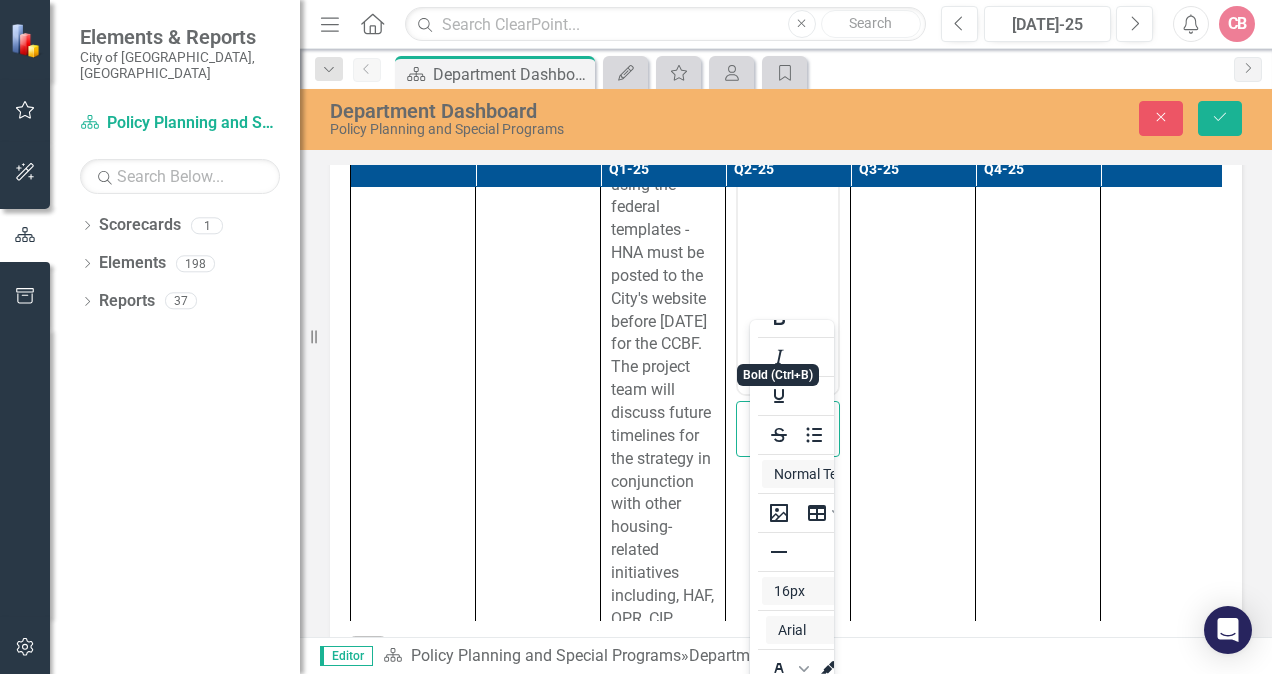 scroll, scrollTop: 0, scrollLeft: 0, axis: both 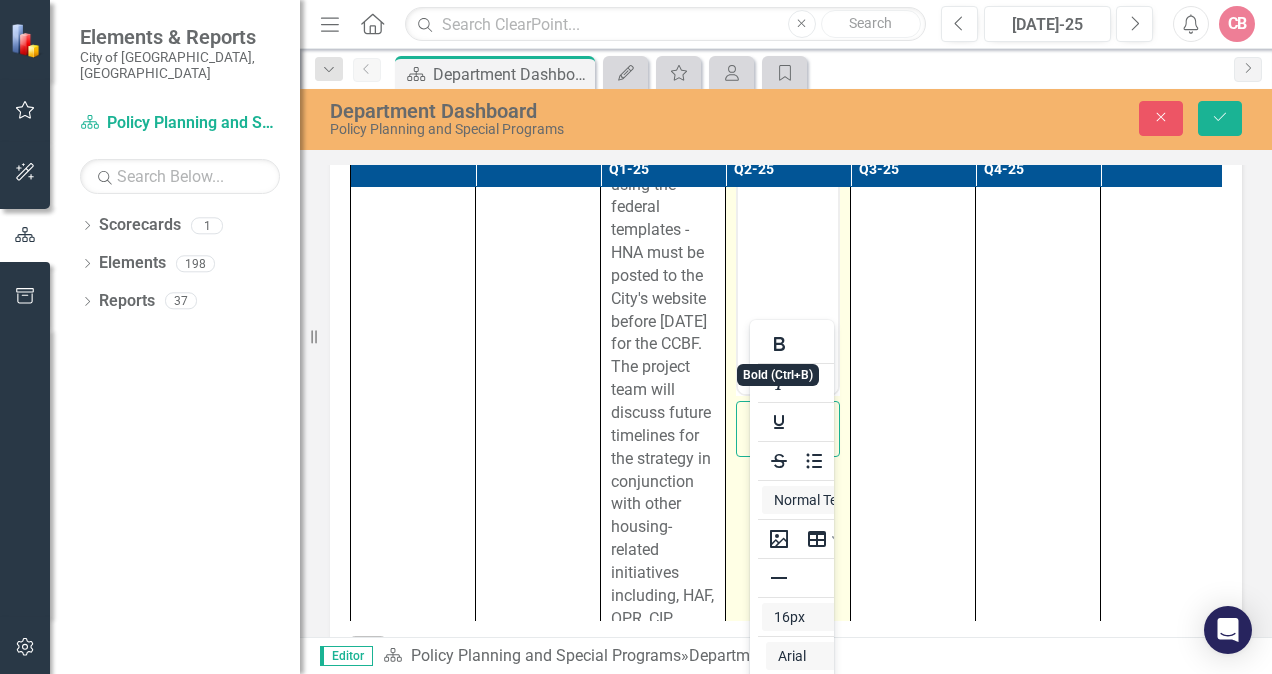 click at bounding box center [788, 193] 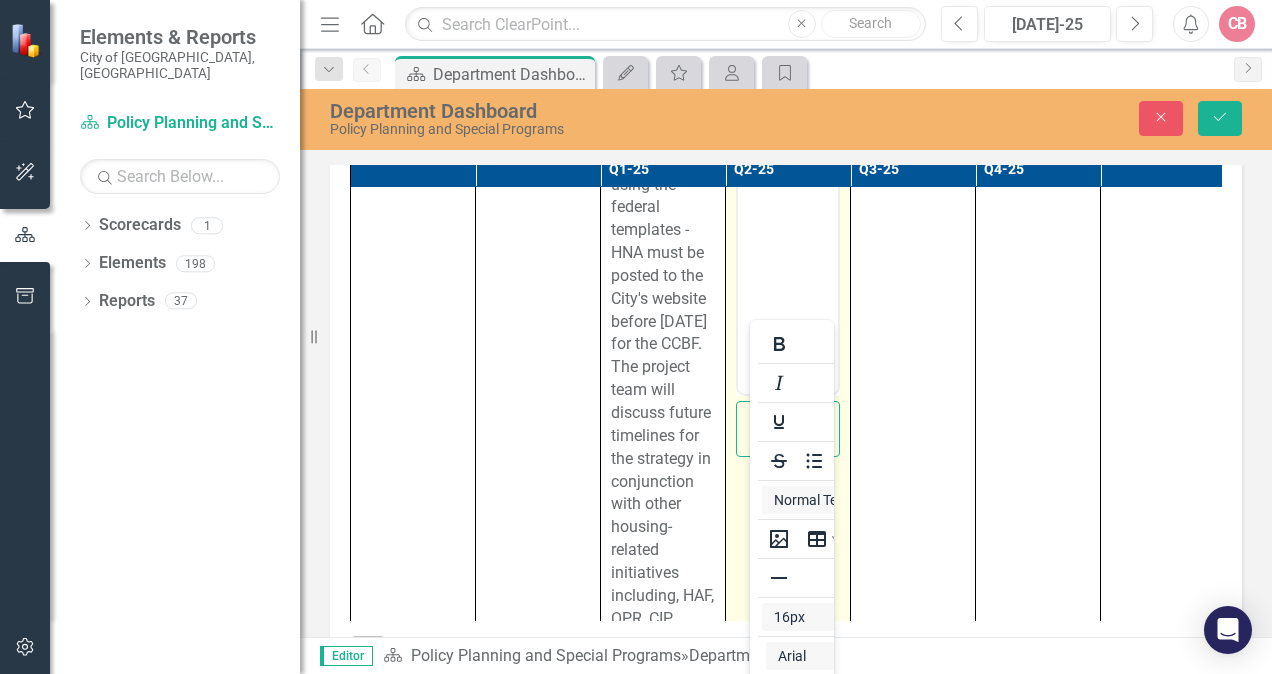 click at bounding box center (788, 21) 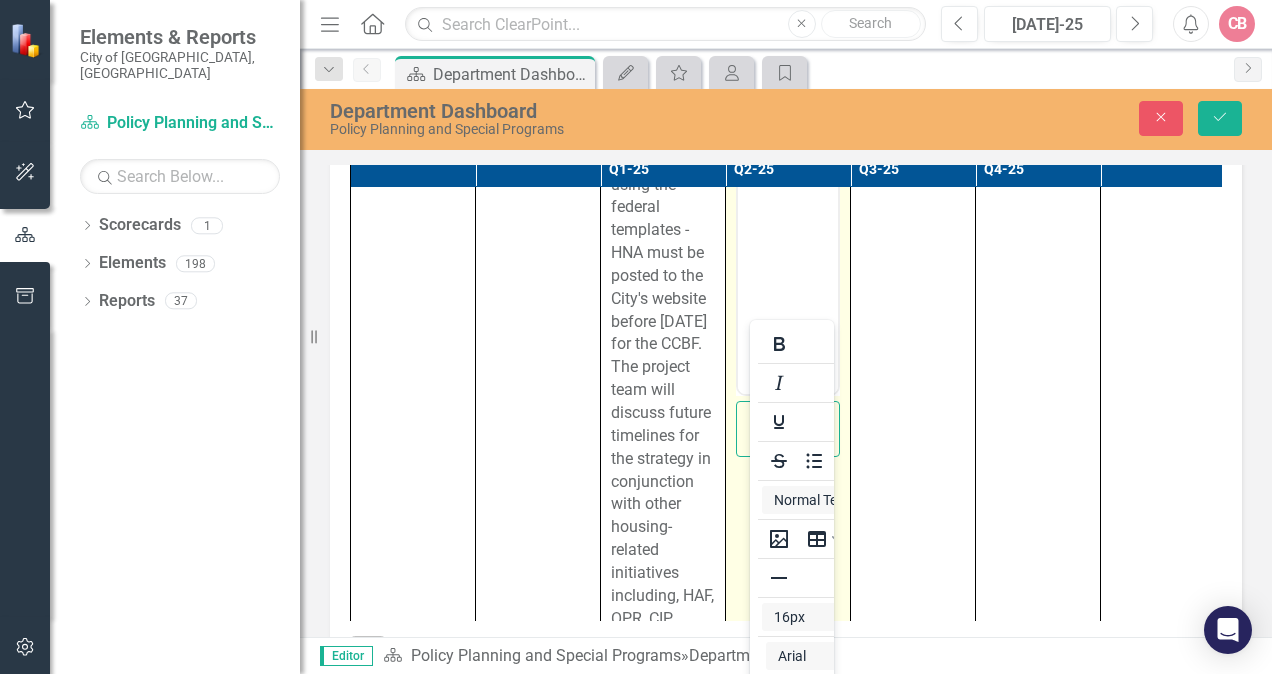 click at bounding box center [788, 194] 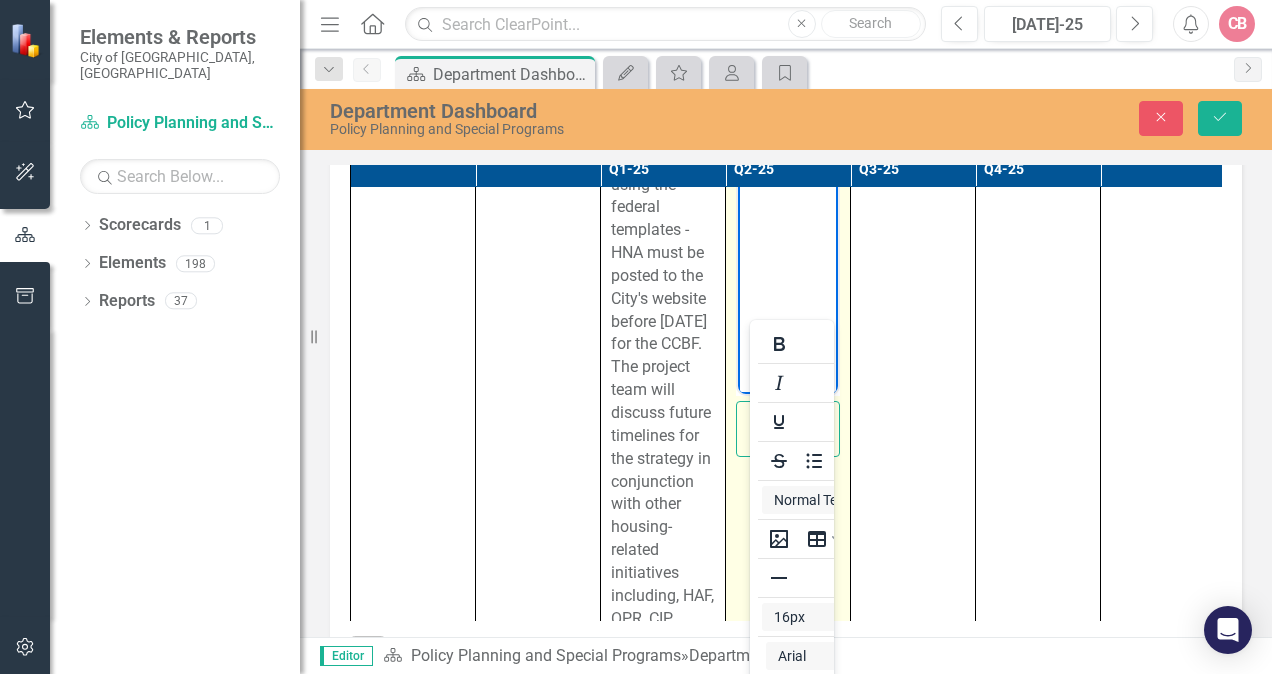 click 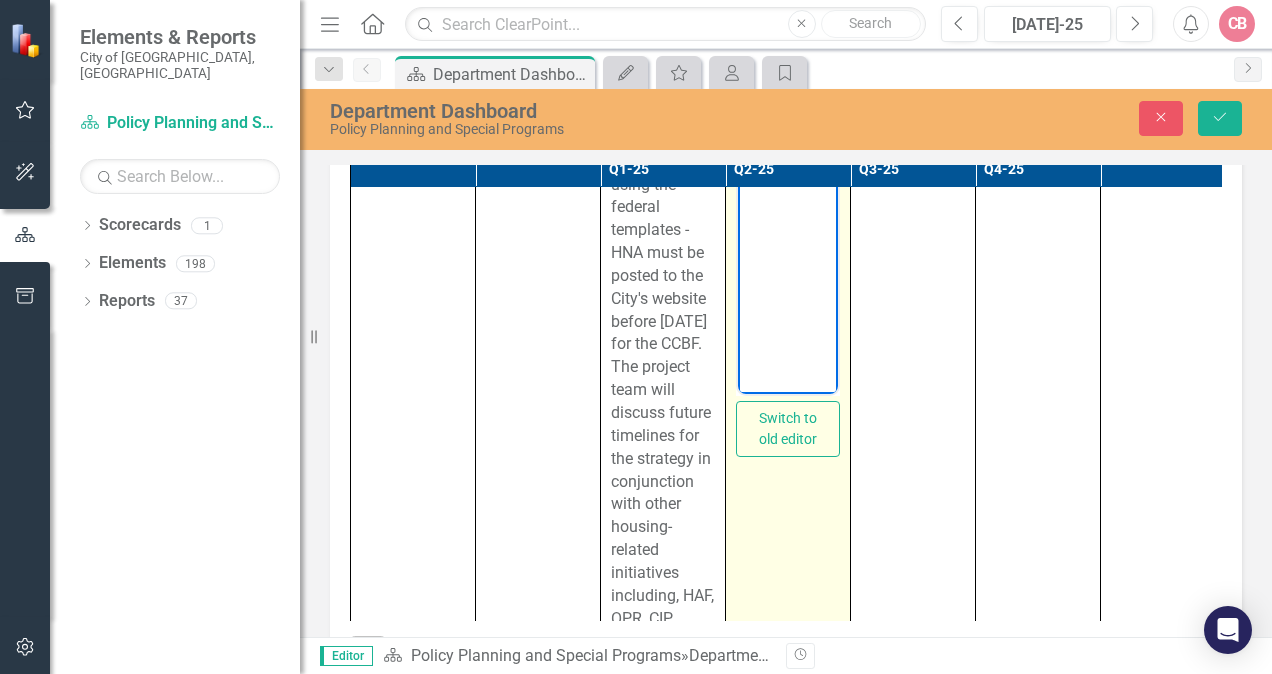 click at bounding box center (788, 194) 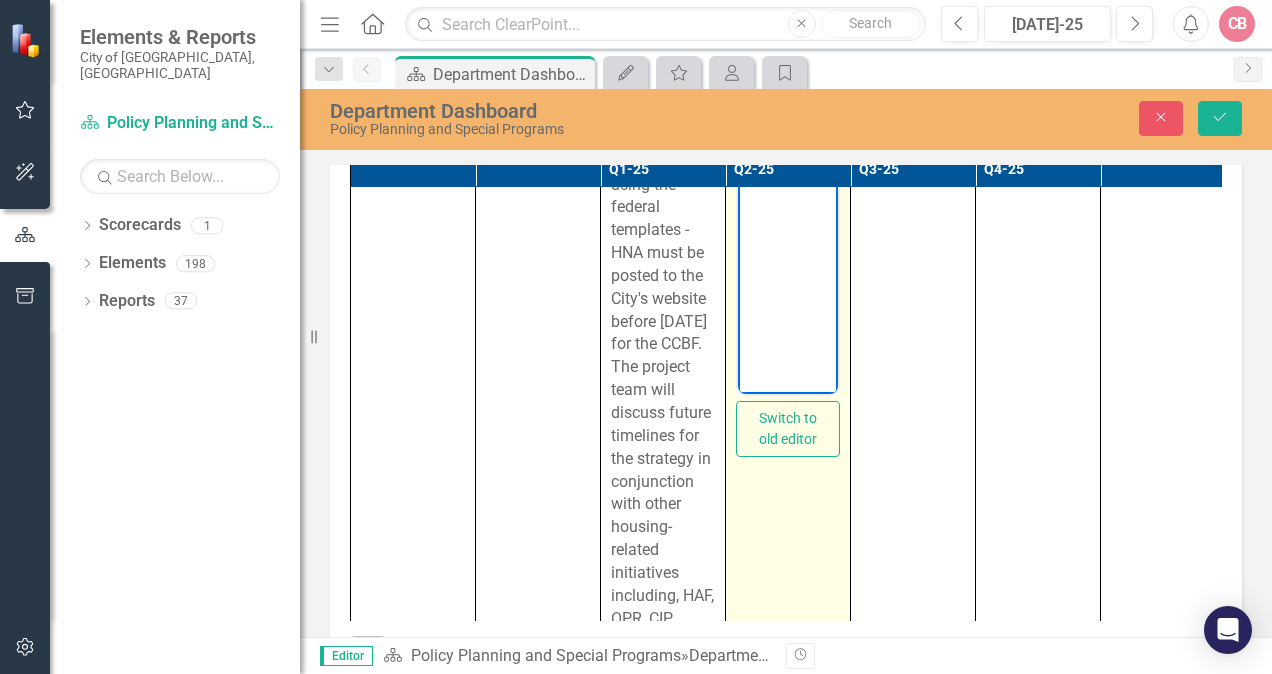 click at bounding box center [788, 194] 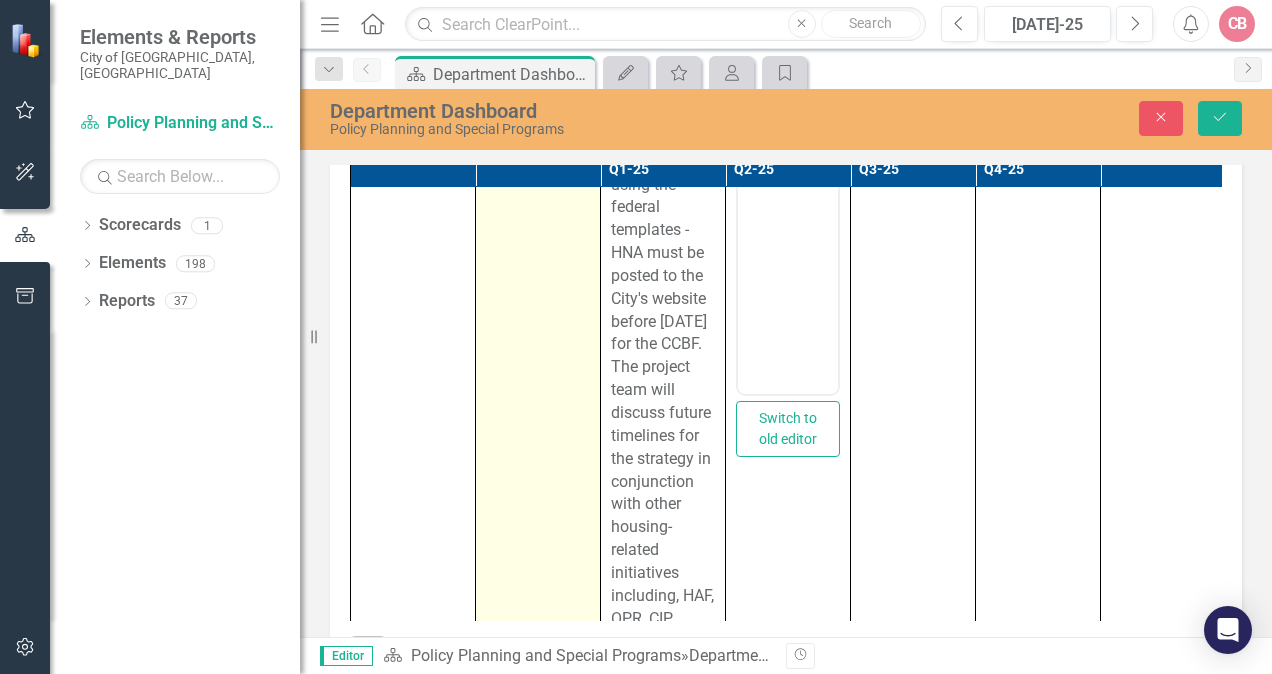 click on "PP-1.14 Housing Strategy Edit Edit Key Activity Link Open Element" at bounding box center [538, 1198] 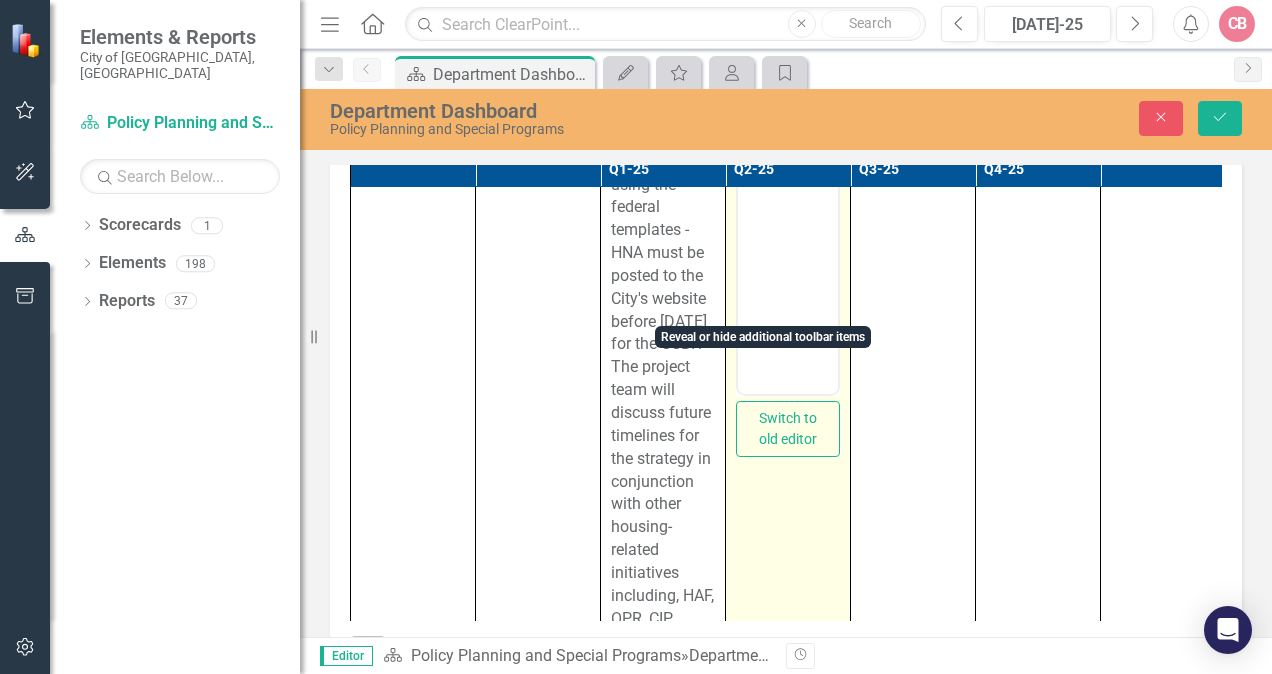 click 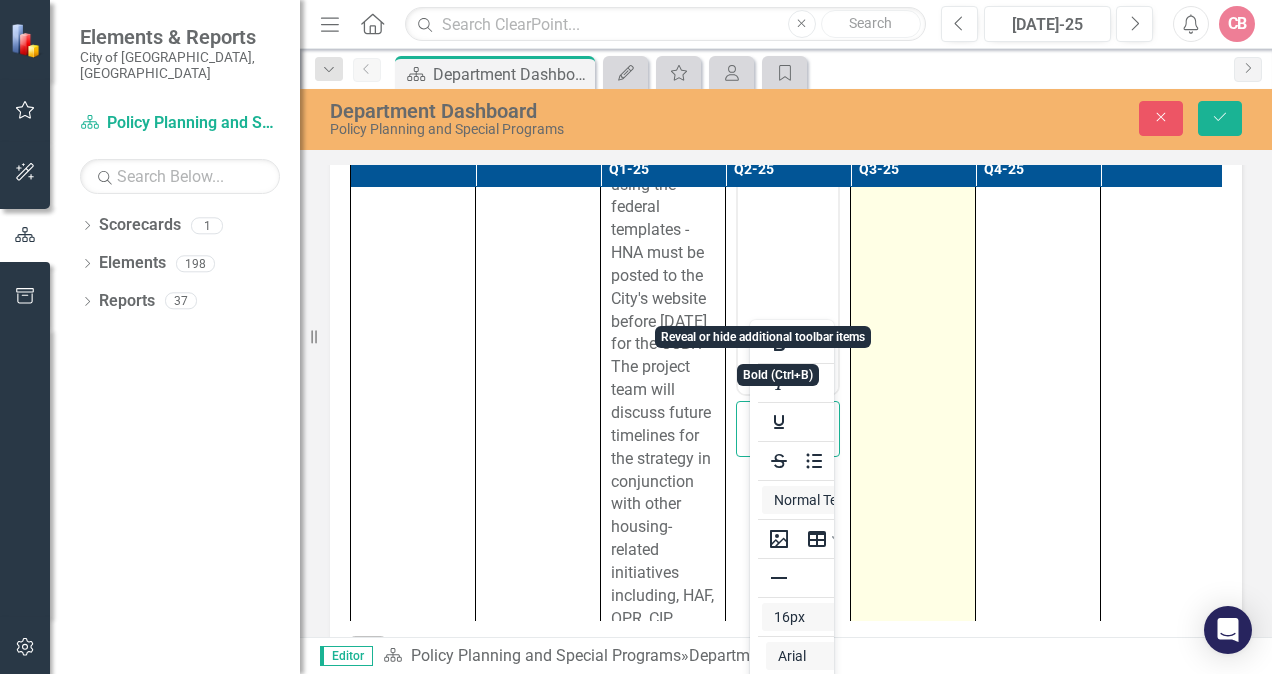 click at bounding box center (913, 1198) 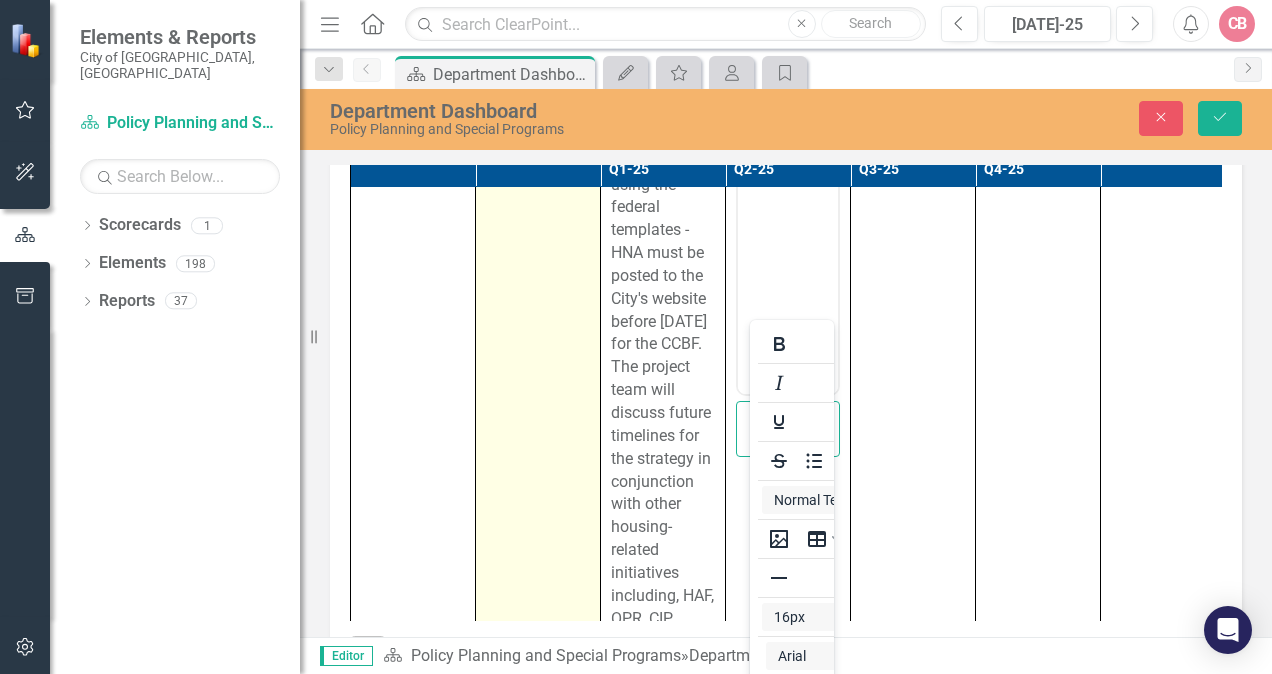 click on "PP-1.14 Housing Strategy Edit Edit Key Activity Link Open Element" at bounding box center (538, 1198) 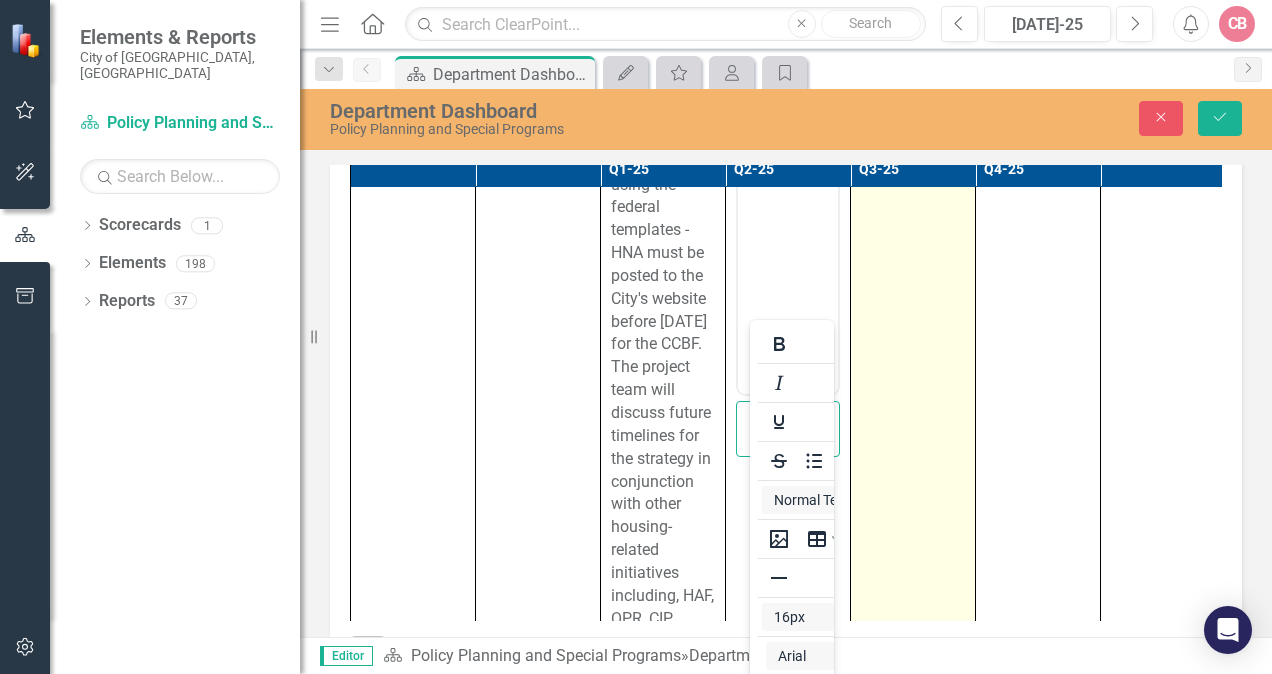 click at bounding box center (913, 1198) 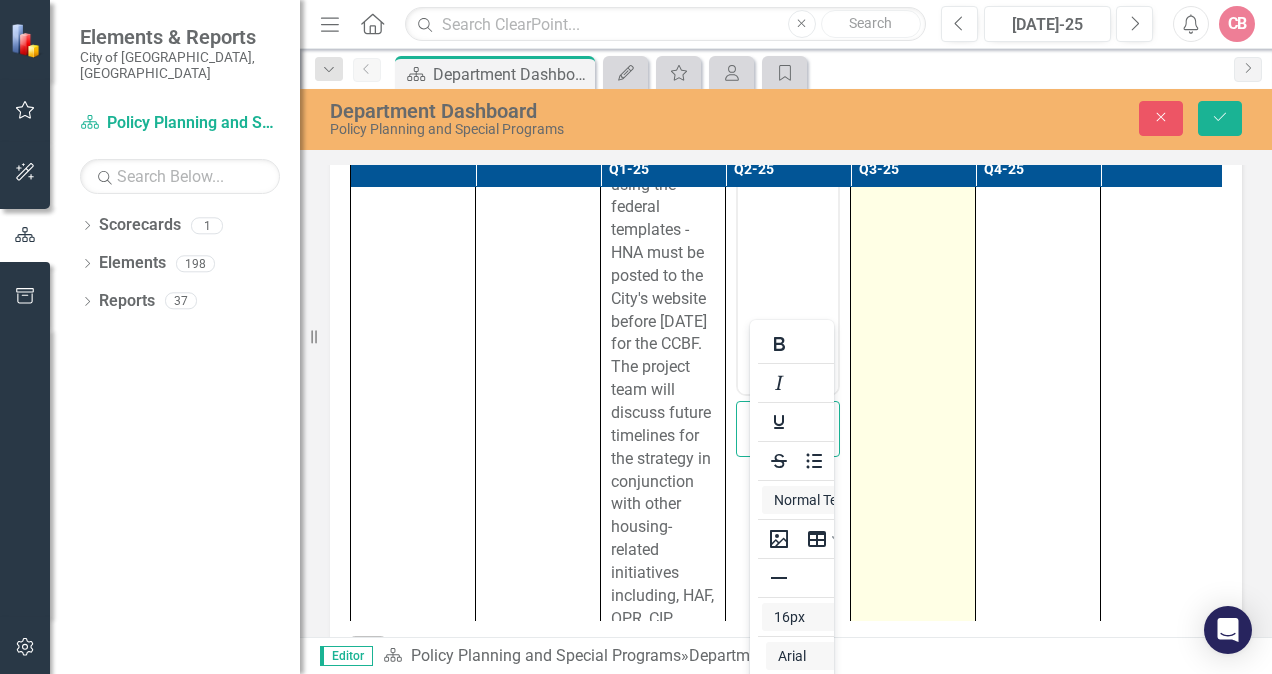 click at bounding box center (913, 1198) 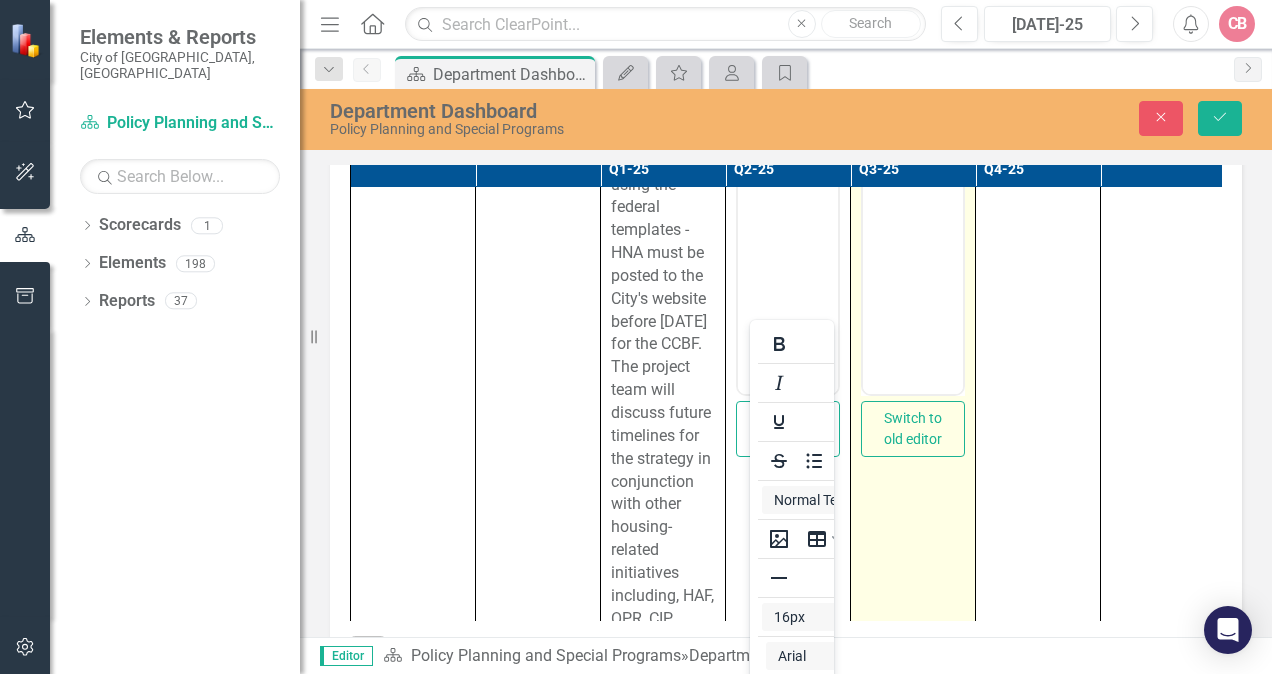scroll, scrollTop: 0, scrollLeft: 0, axis: both 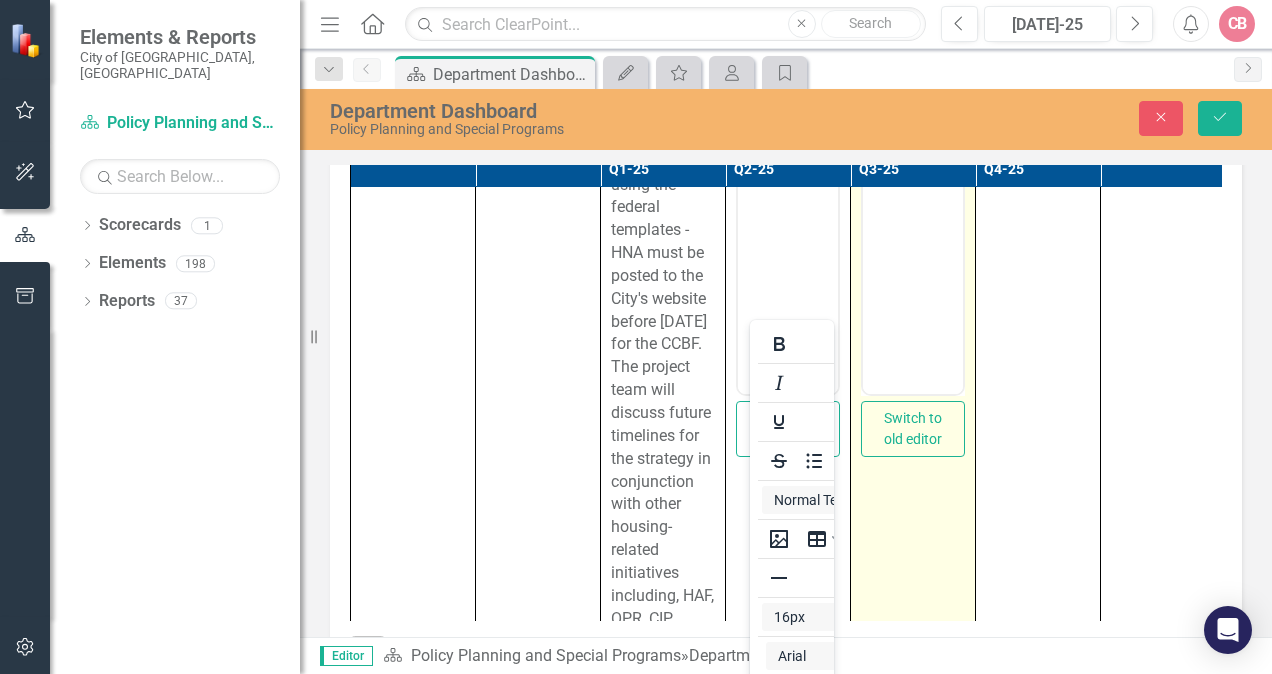 click at bounding box center [913, 194] 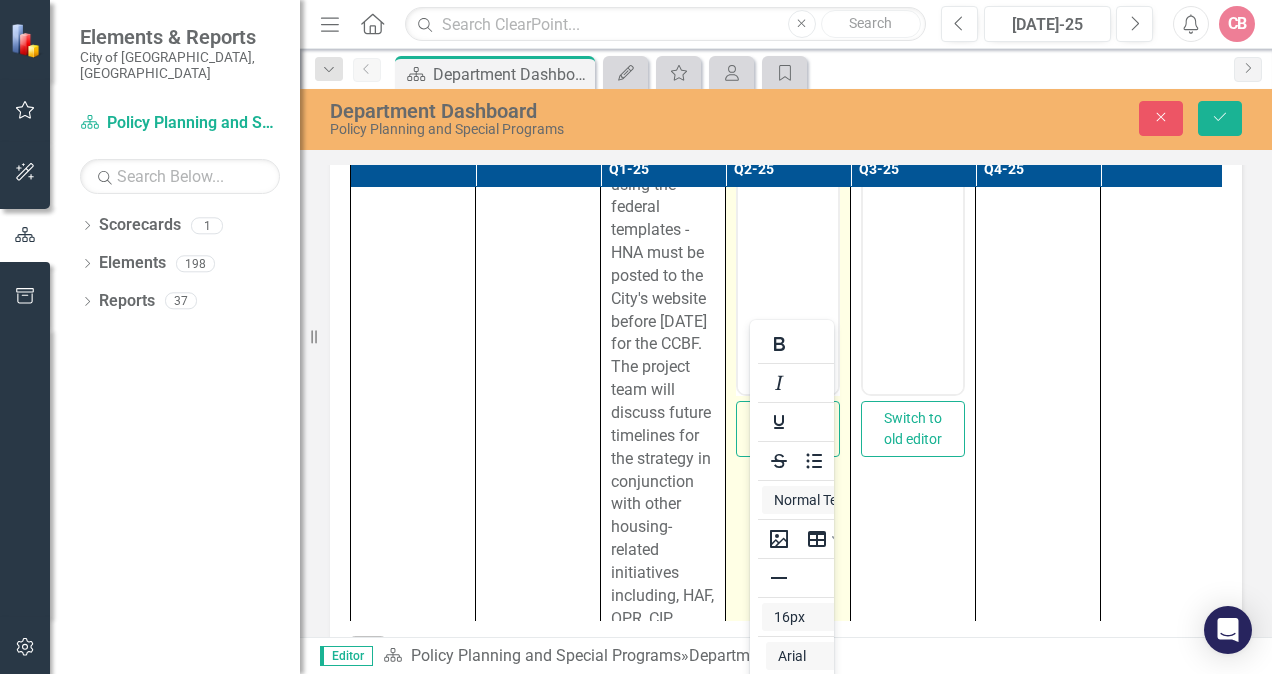 click on "Switch to old editor" at bounding box center [788, 1198] 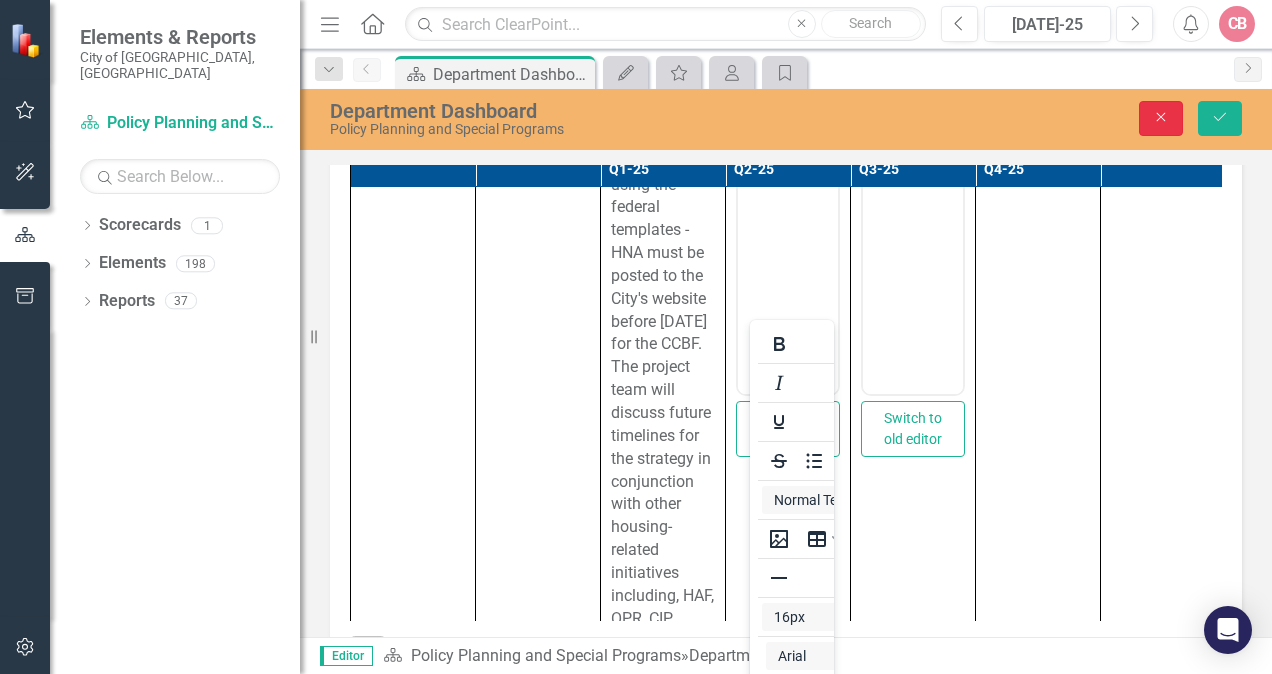 click on "Close" at bounding box center (1161, 118) 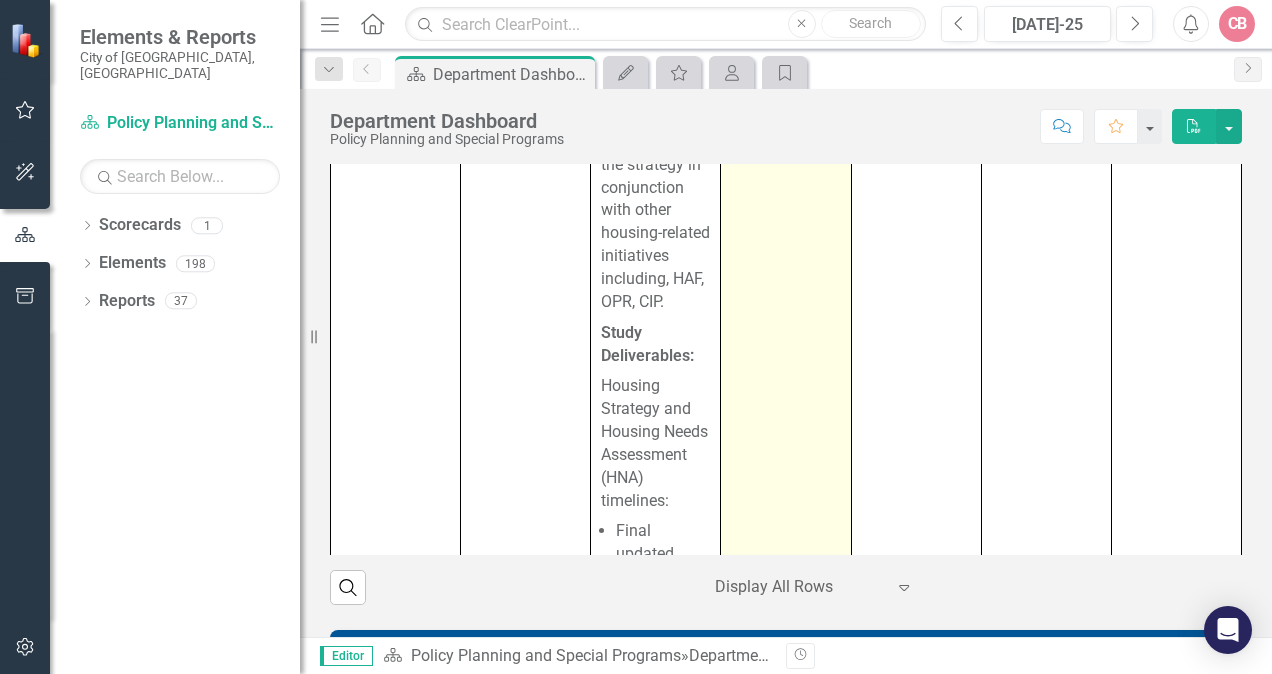 click at bounding box center [786, 881] 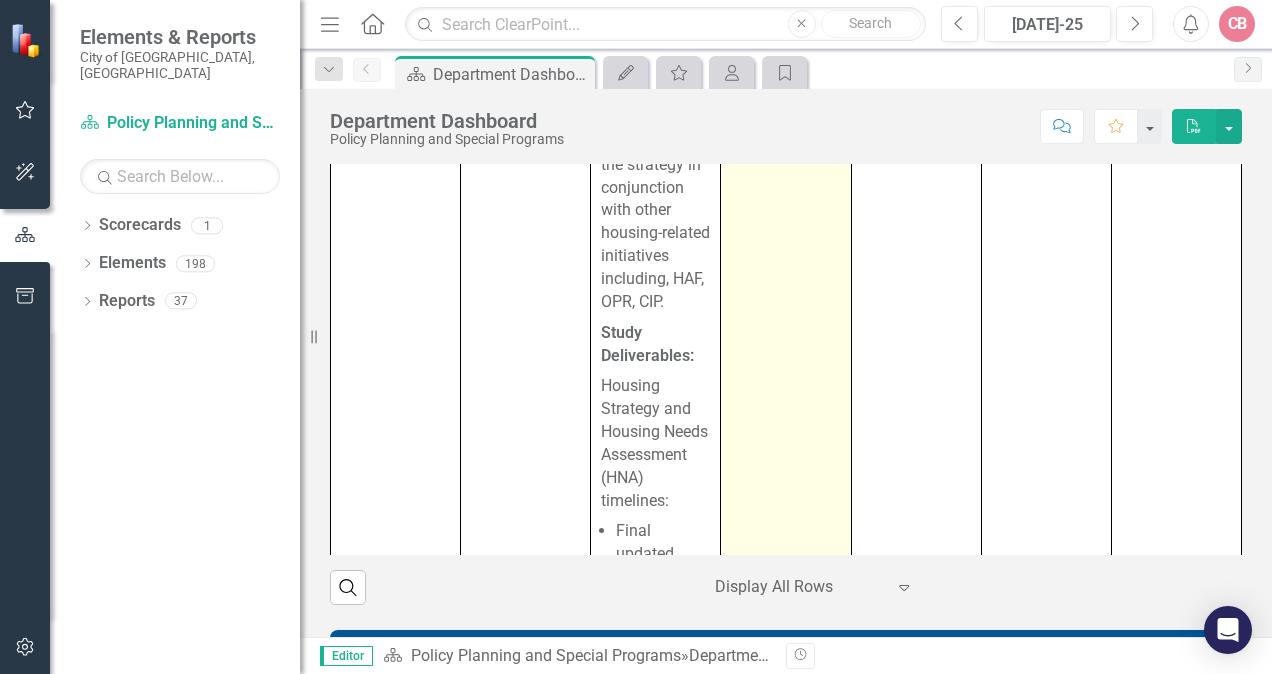 click at bounding box center (786, 881) 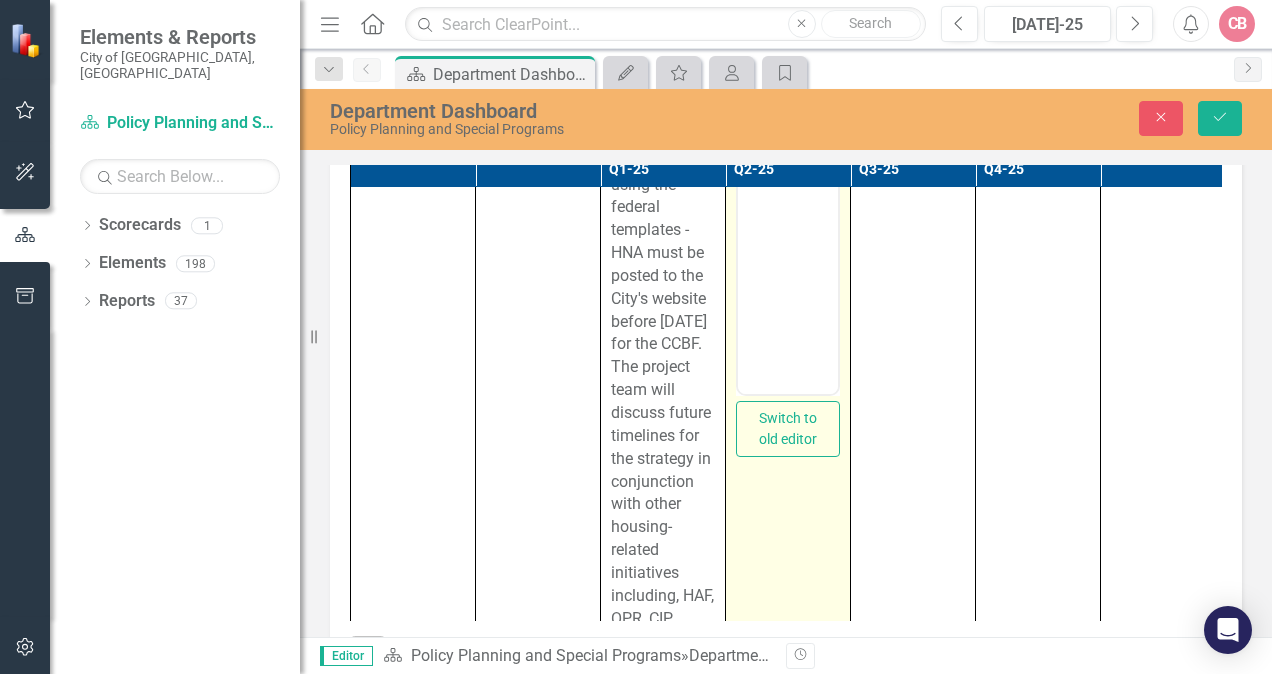scroll, scrollTop: 552, scrollLeft: 0, axis: vertical 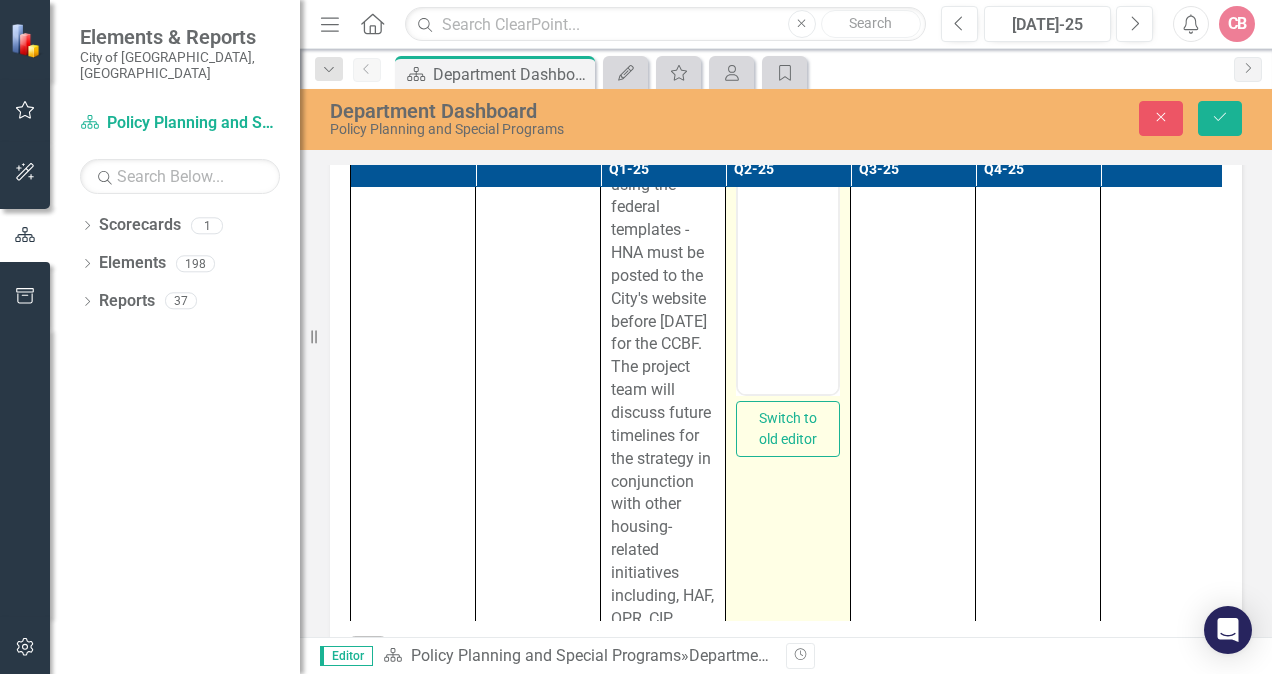 click at bounding box center (788, 21) 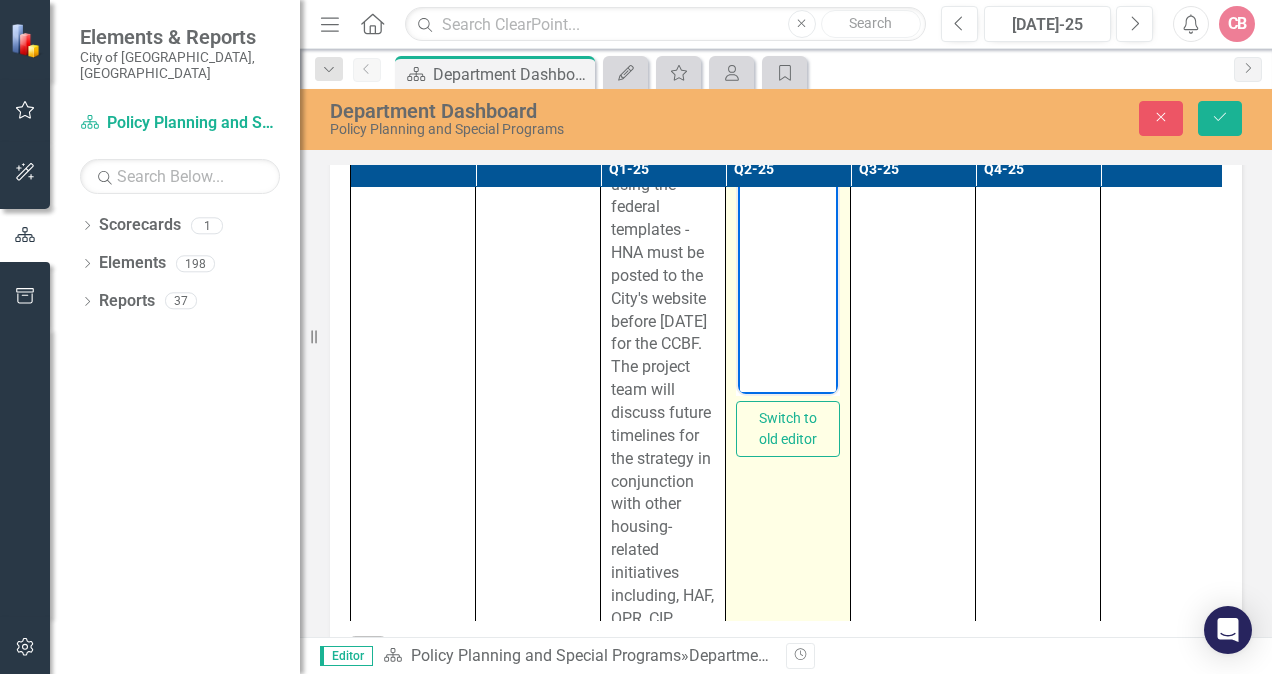 click at bounding box center [788, 194] 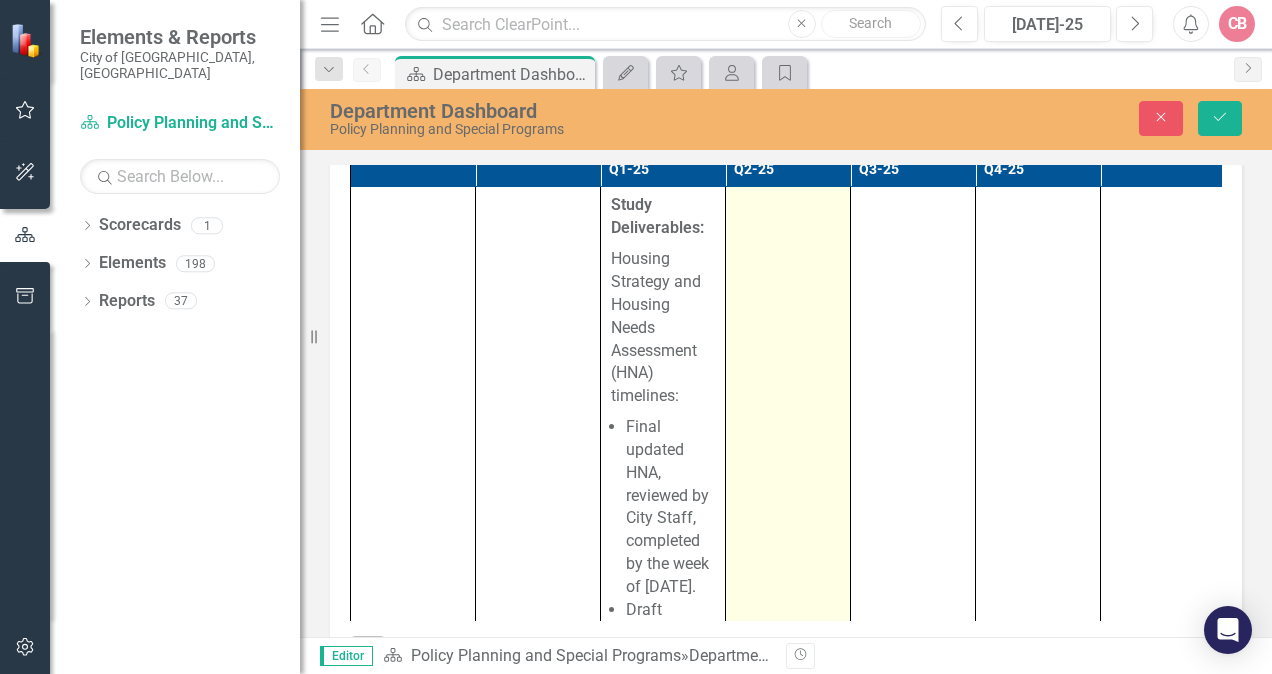 scroll, scrollTop: 4700, scrollLeft: 0, axis: vertical 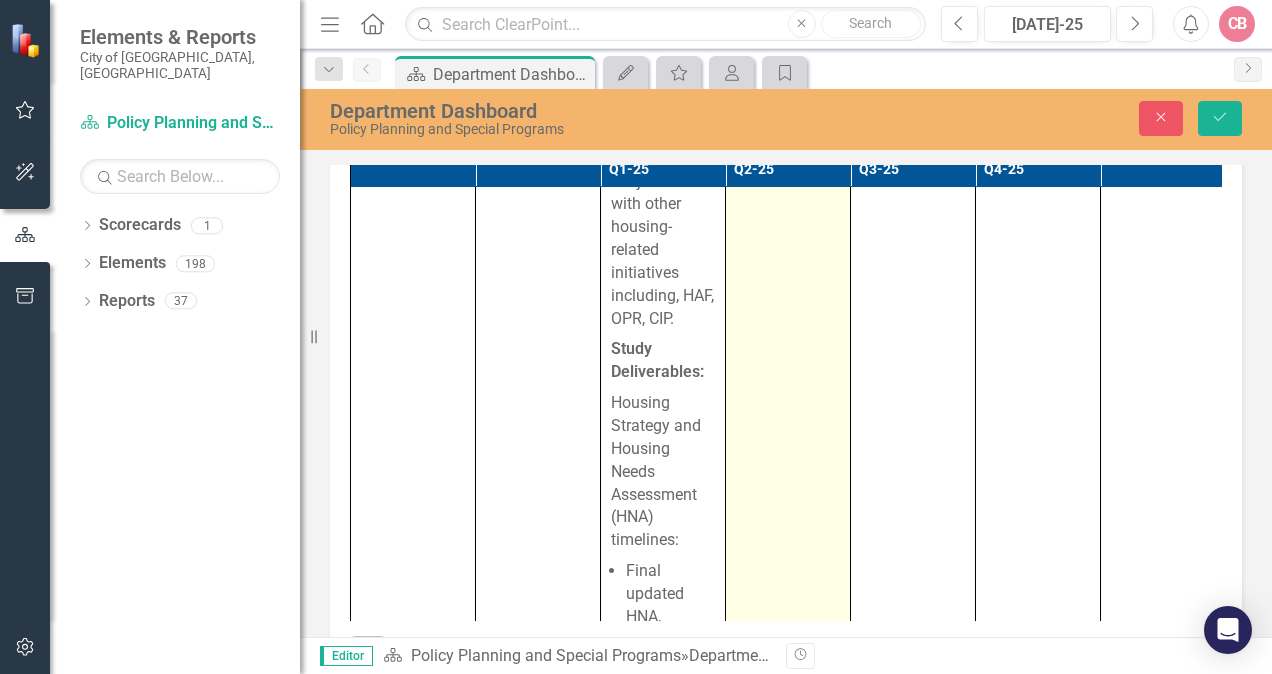 click on "Switch to old editor" at bounding box center (788, 129) 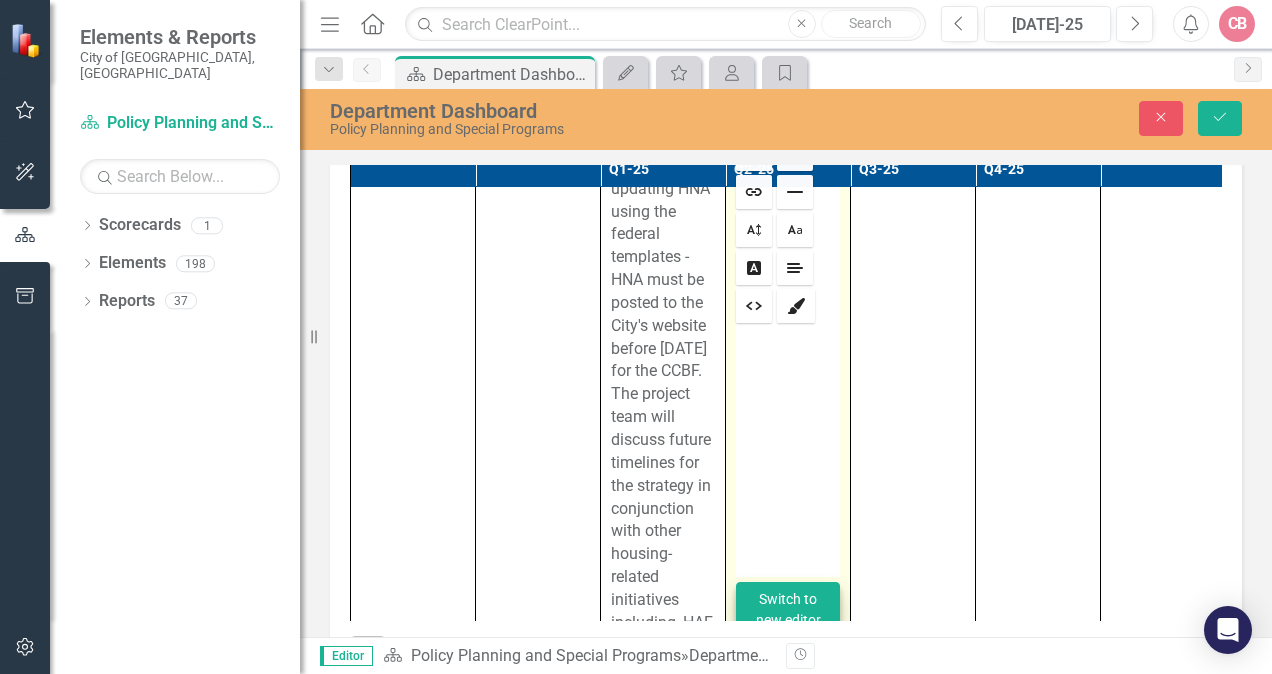 scroll, scrollTop: 4400, scrollLeft: 0, axis: vertical 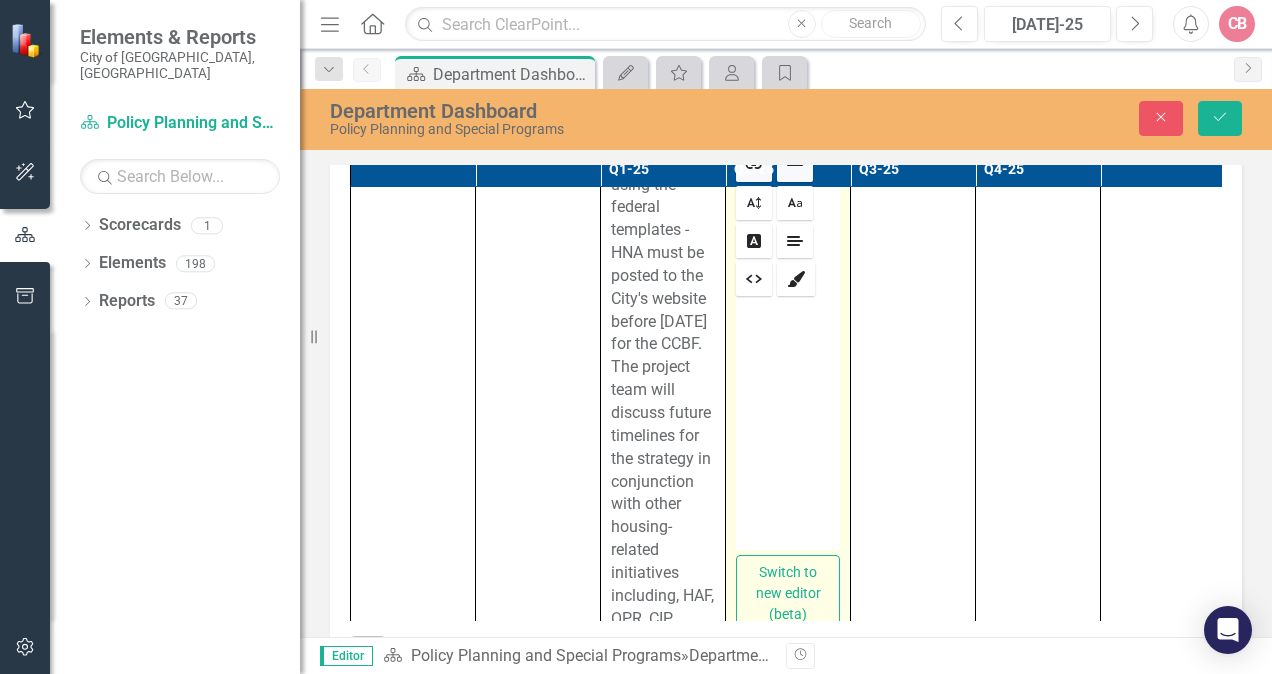 click at bounding box center (788, 317) 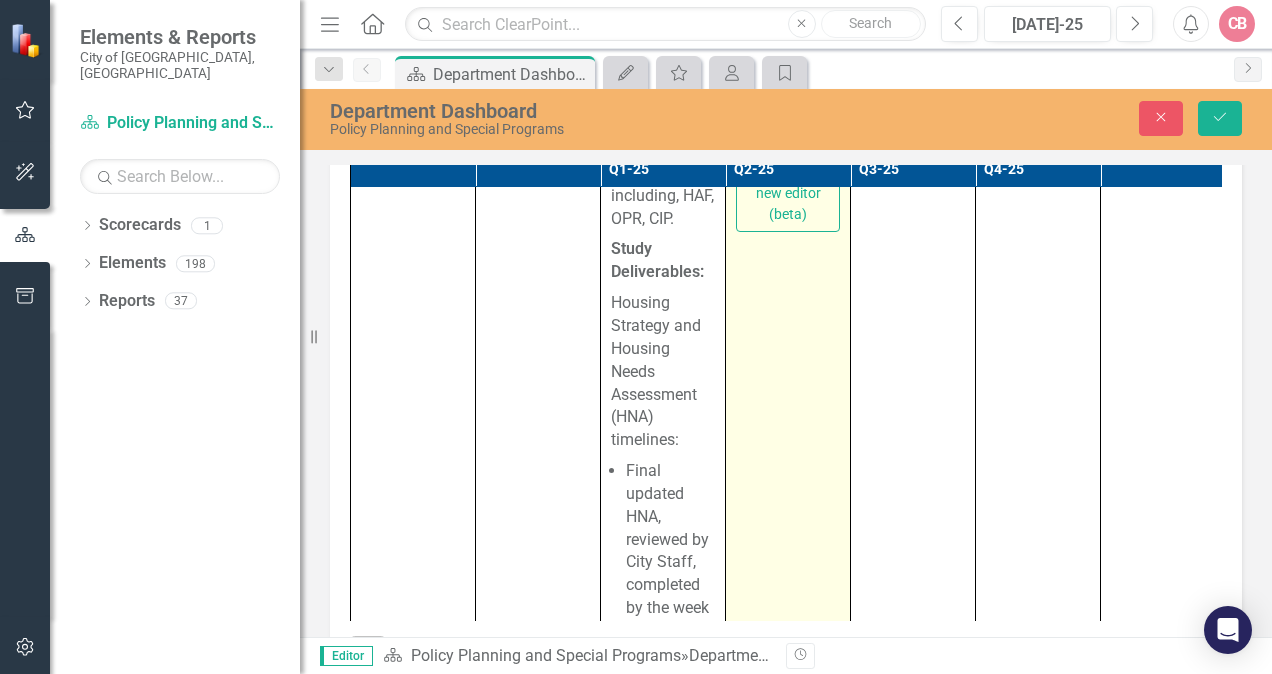 scroll, scrollTop: 4700, scrollLeft: 0, axis: vertical 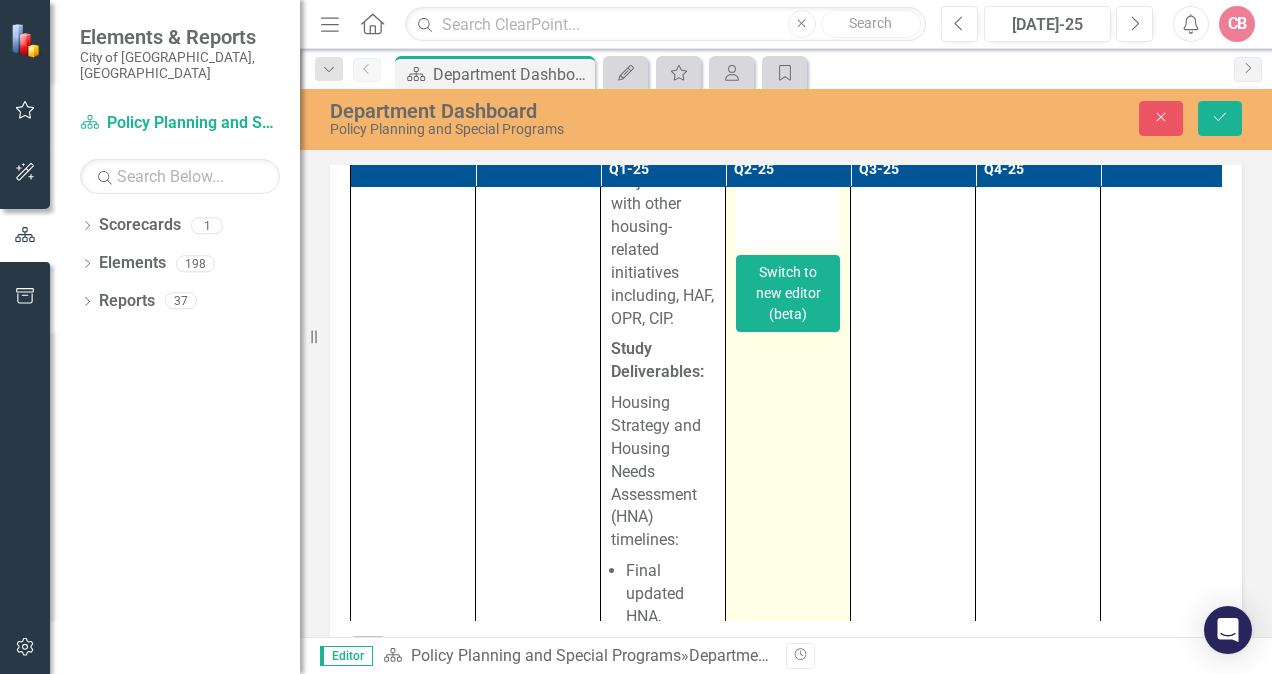 click on "Switch to new editor (beta)" at bounding box center [788, 293] 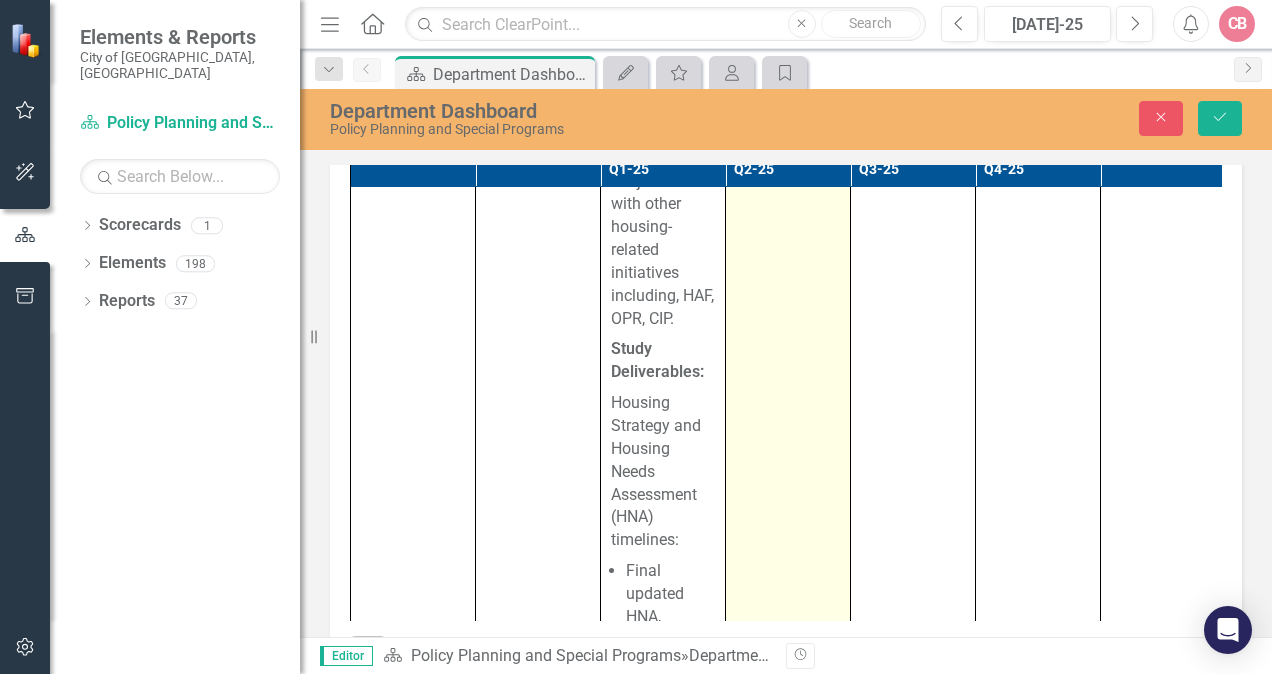scroll, scrollTop: 0, scrollLeft: 0, axis: both 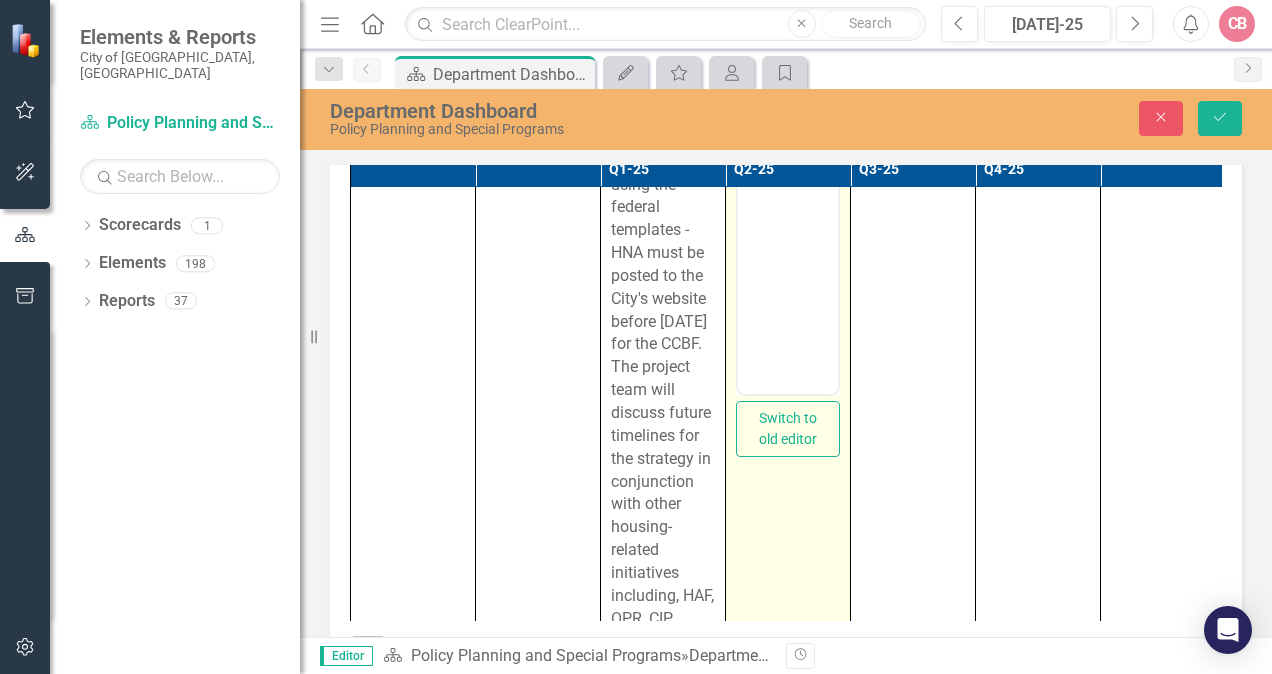 click at bounding box center [788, 194] 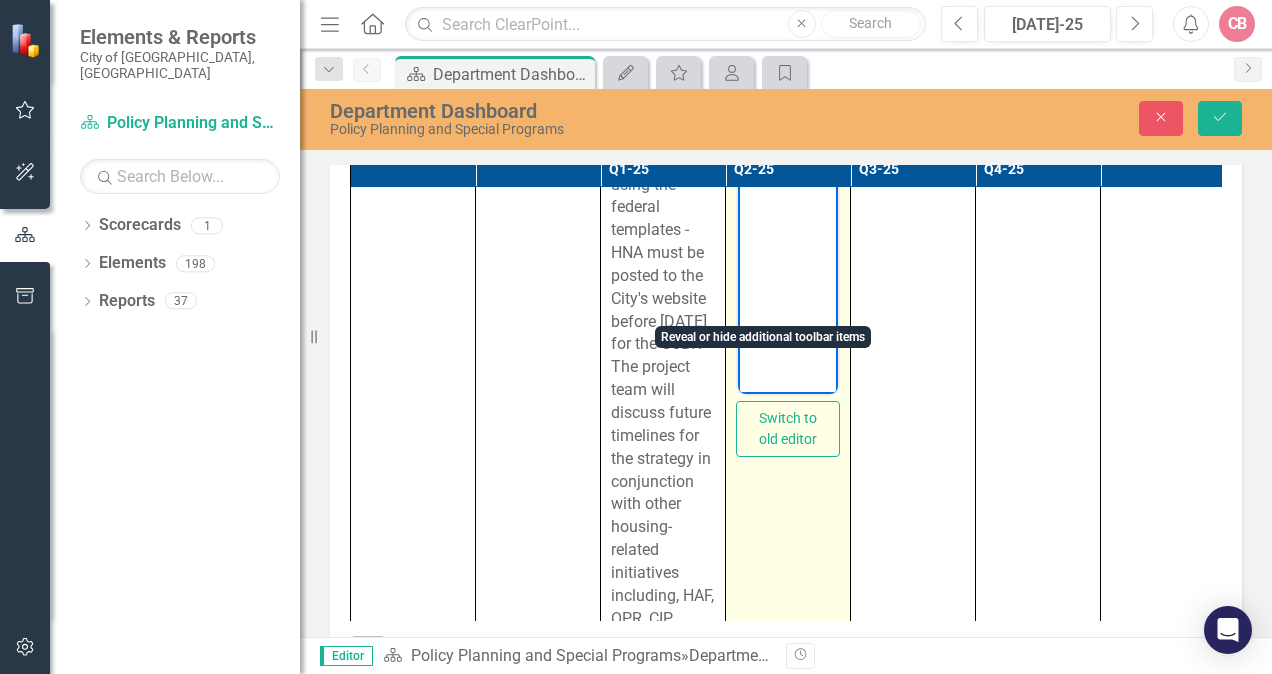 click 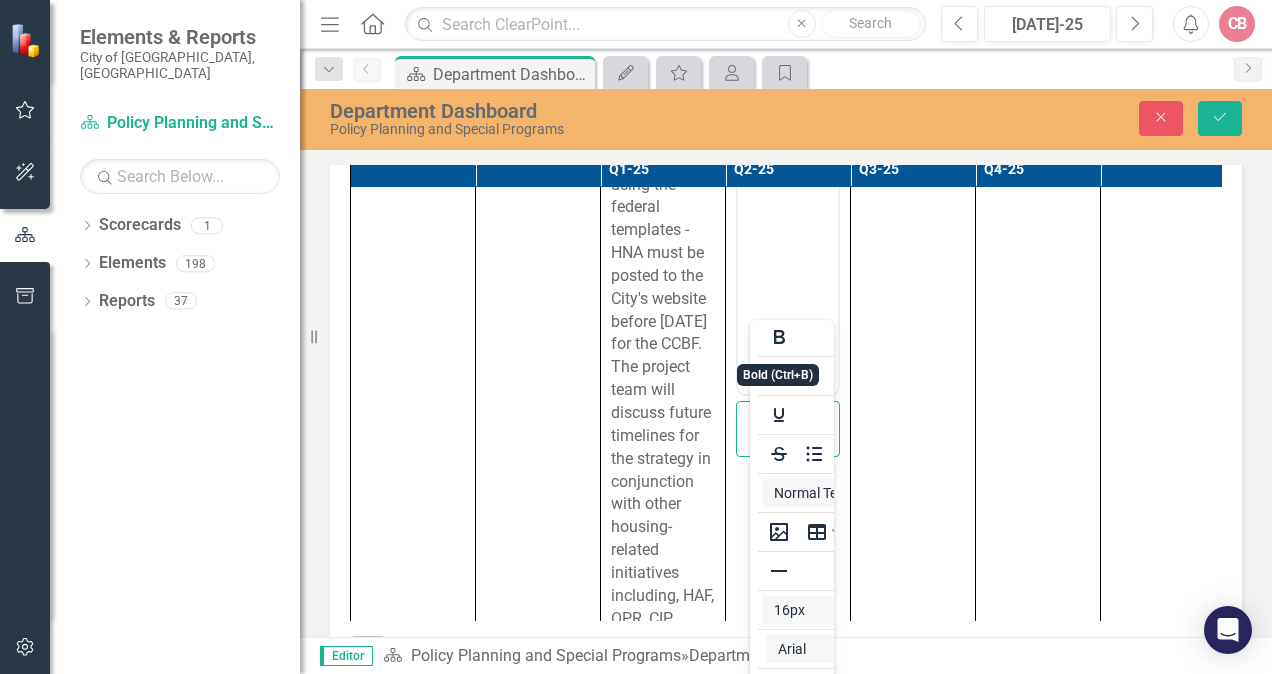 scroll, scrollTop: 0, scrollLeft: 0, axis: both 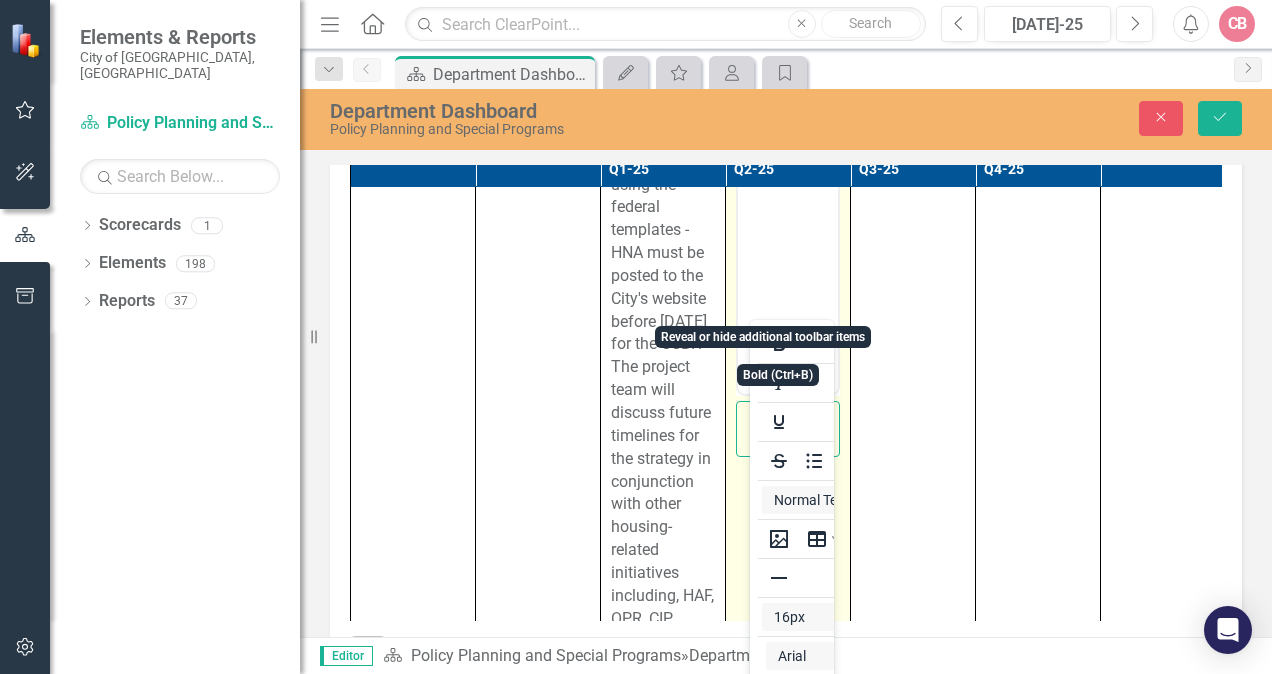 click 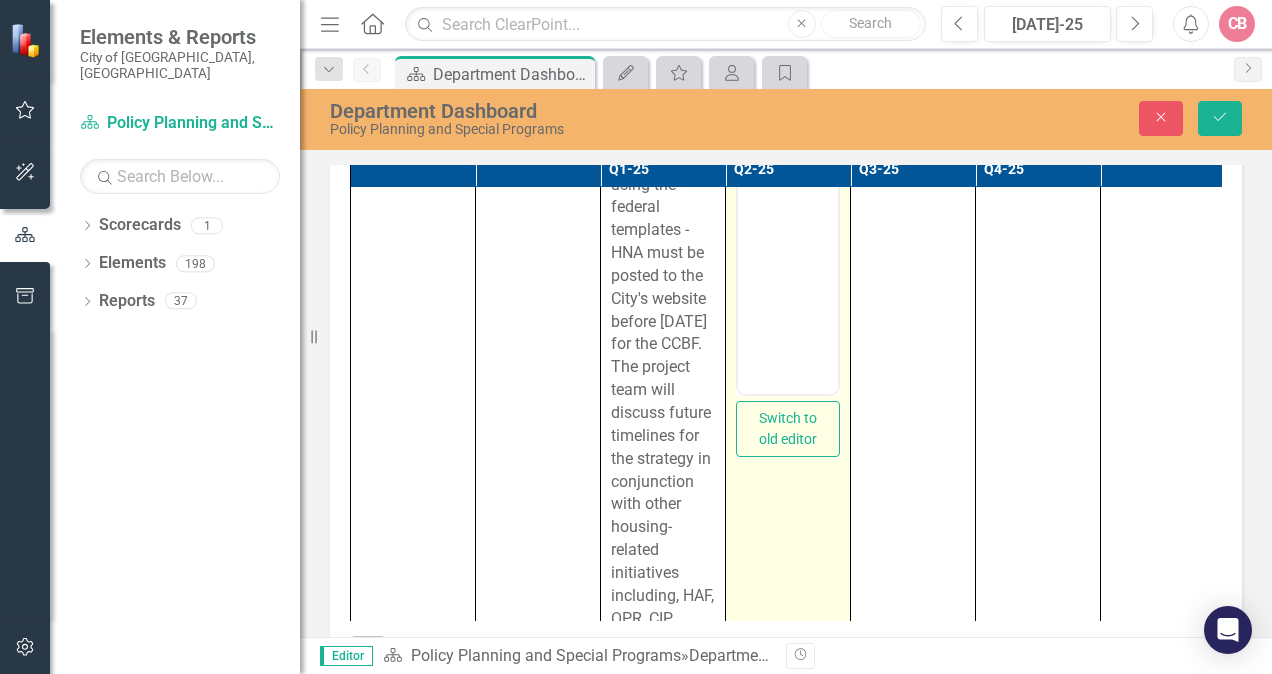 click at bounding box center (788, 194) 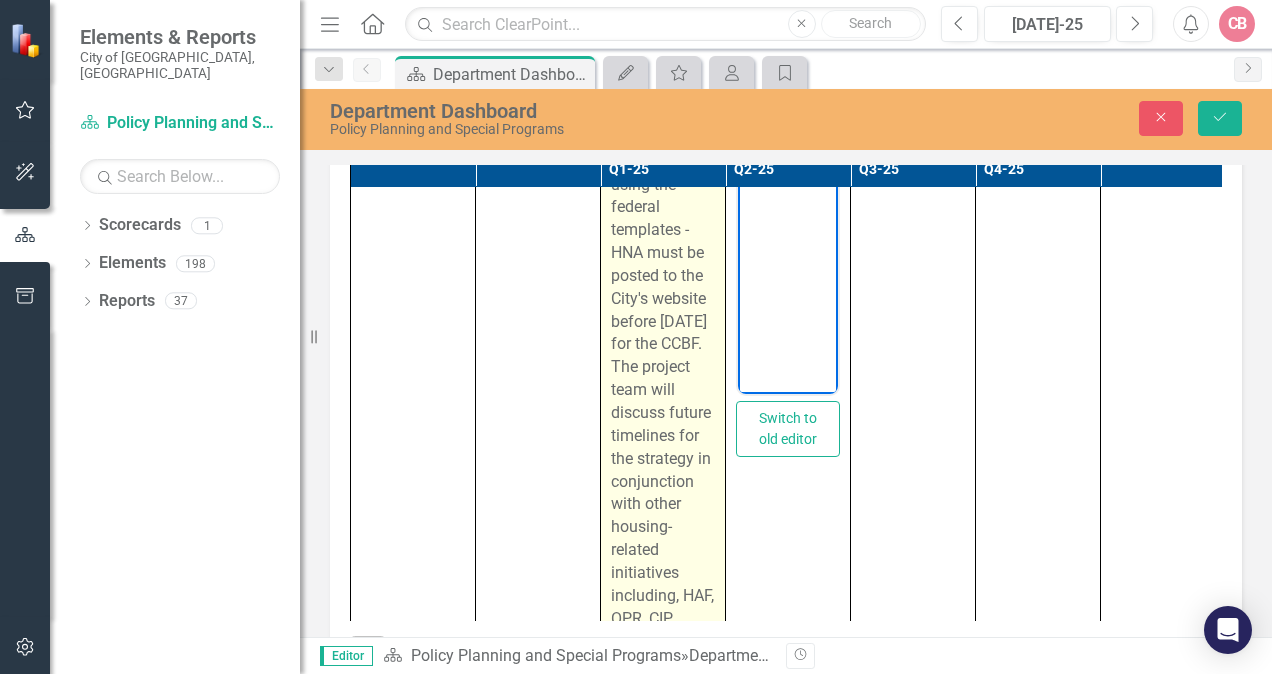 click on "Housing Strategy is ongoing. Housing website is live. SHS is working on updating HNA using the federal templates - HNA must be posted to the City's website before [DATE] for the CCBF.  The project team will discuss future timelines for the strategy in conjunction with other housing-related initiatives including, HAF, OPR, CIP." at bounding box center [663, 313] 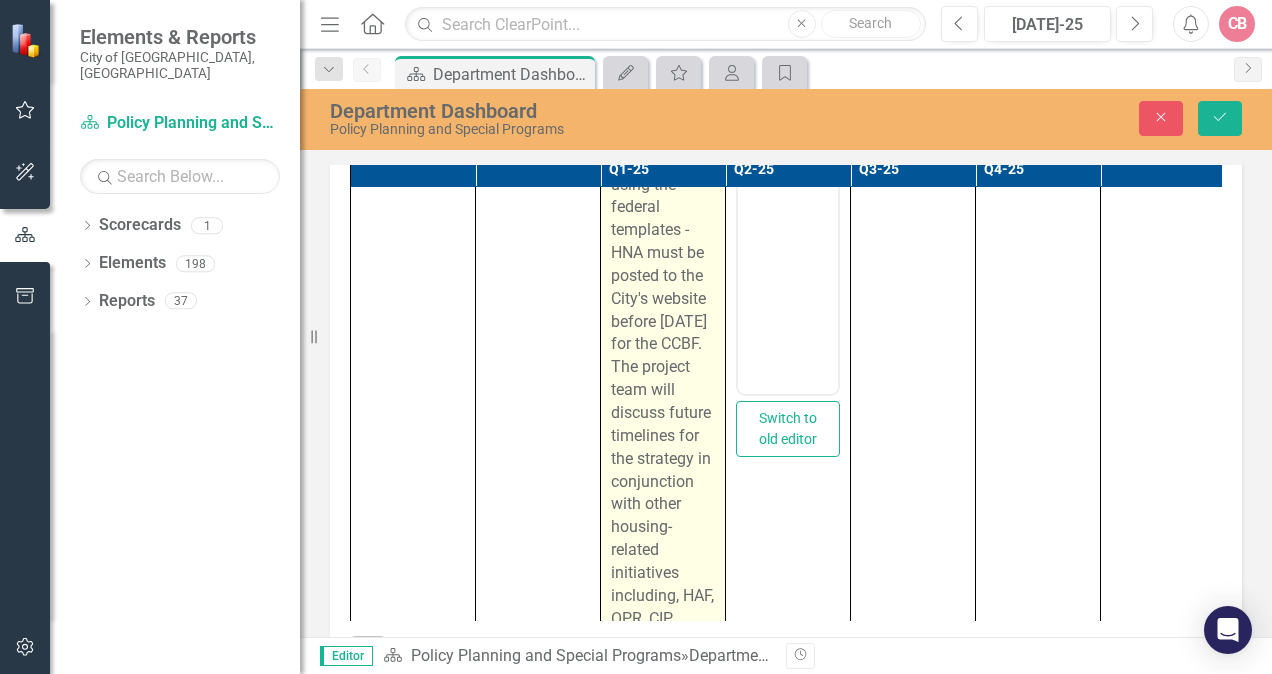 click on "Housing Strategy is ongoing. Housing website is live. SHS is working on updating HNA using the federal templates - HNA must be posted to the City's website before [DATE] for the CCBF.  The project team will discuss future timelines for the strategy in conjunction with other housing-related initiatives including, HAF, OPR, CIP." at bounding box center [663, 313] 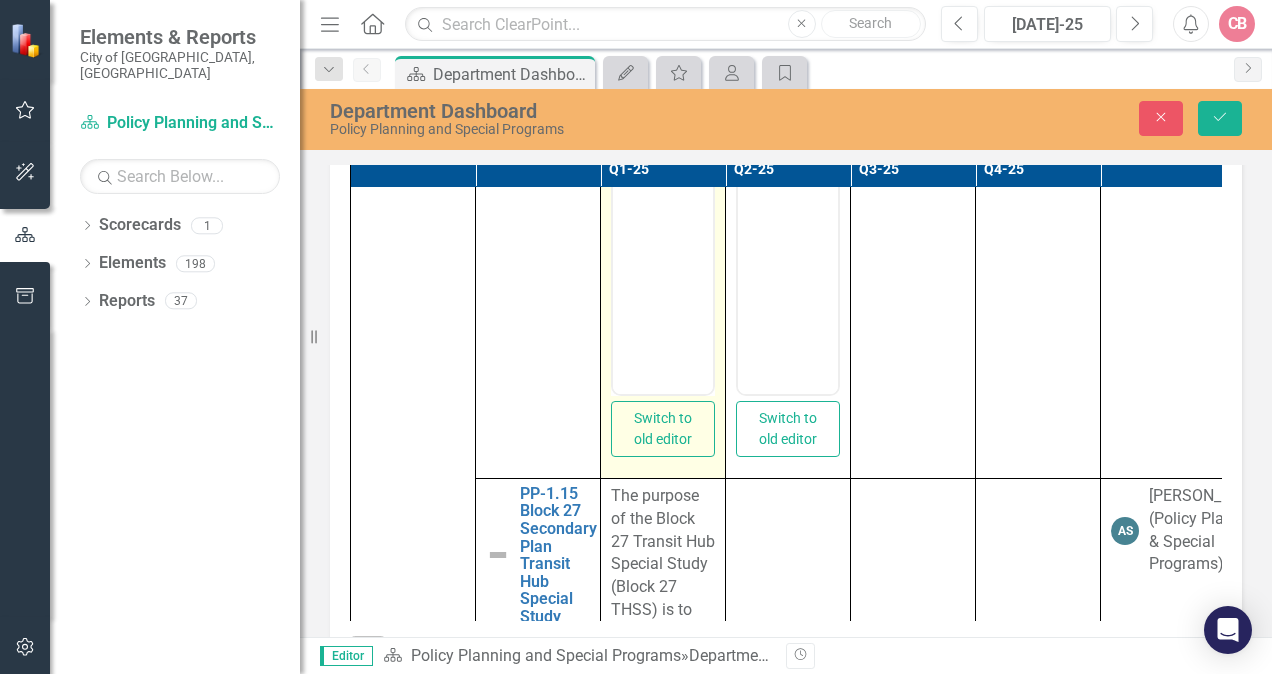 scroll, scrollTop: 0, scrollLeft: 0, axis: both 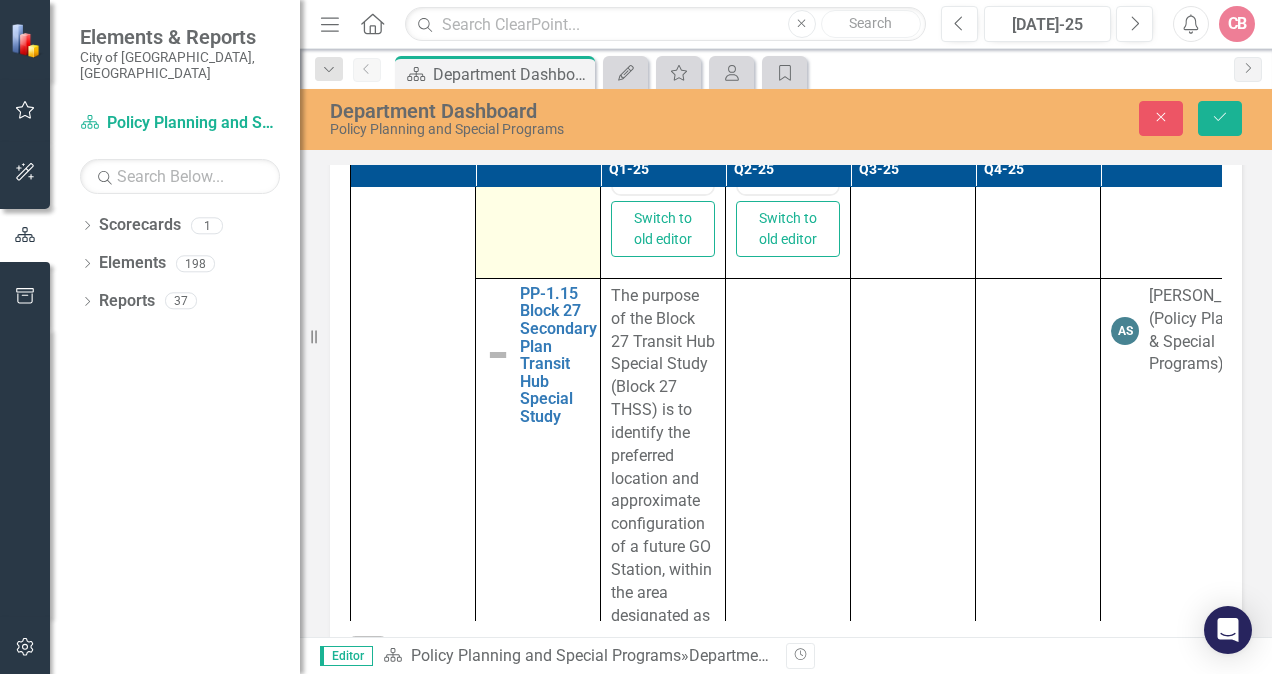 click on "PP-1.14 Housing Strategy Edit Edit Key Activity Link Open Element" at bounding box center (538, 31) 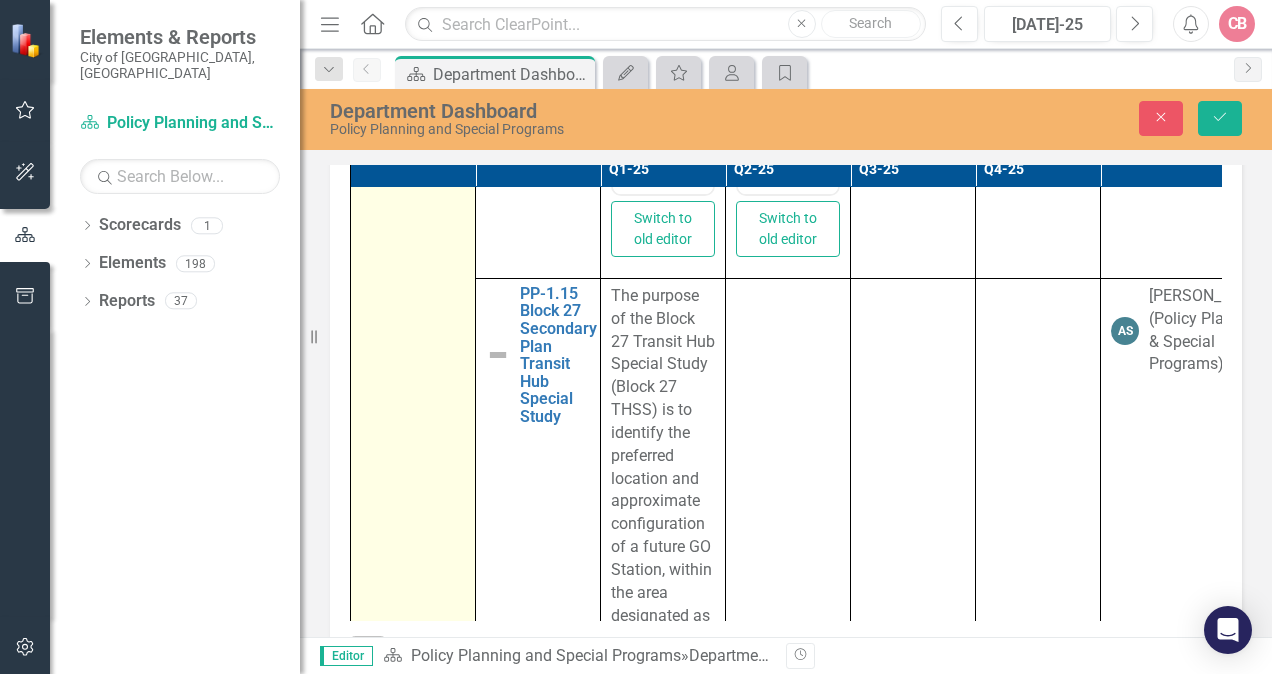 click on "2025 Business Plan [Objective #1] Develop, co-ordinate and manage complete communities and a distinct mixed-use downtown  through the Official Plan Review, Secondary Plans, Block Plans and special studies and initiatives in support of provincial and regional policies. Edit Edit Objective Link Open Element" at bounding box center (413, -477) 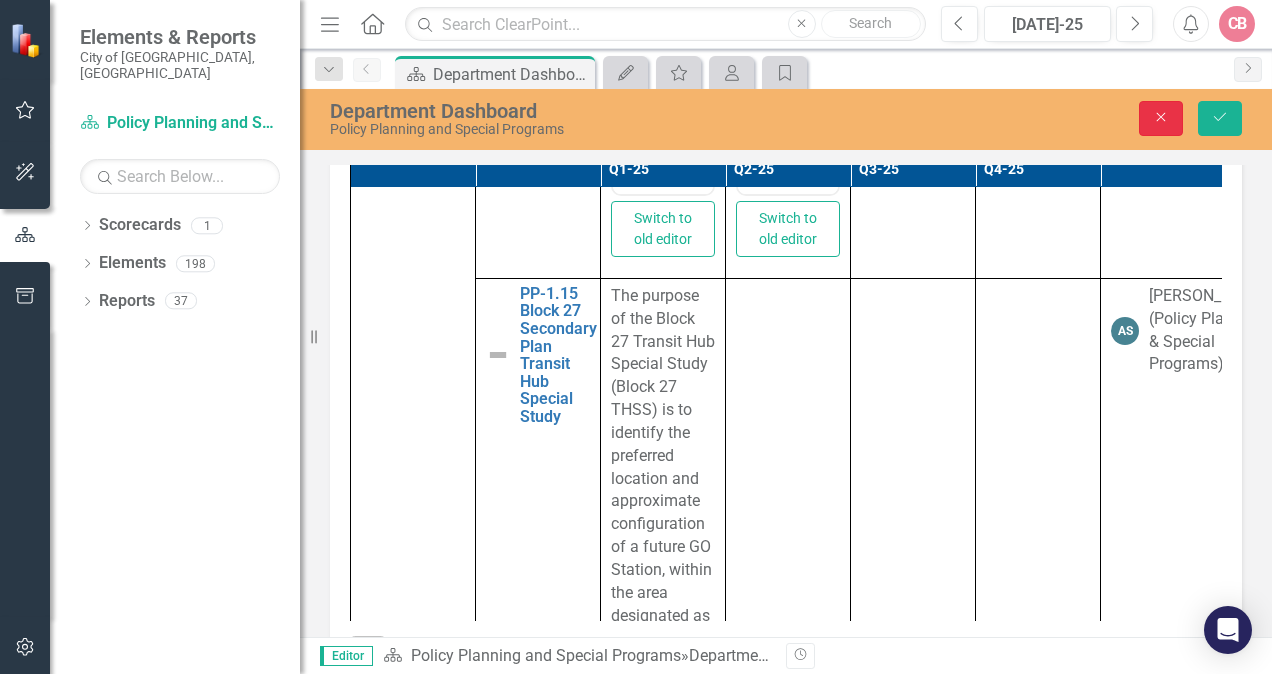click on "Close" 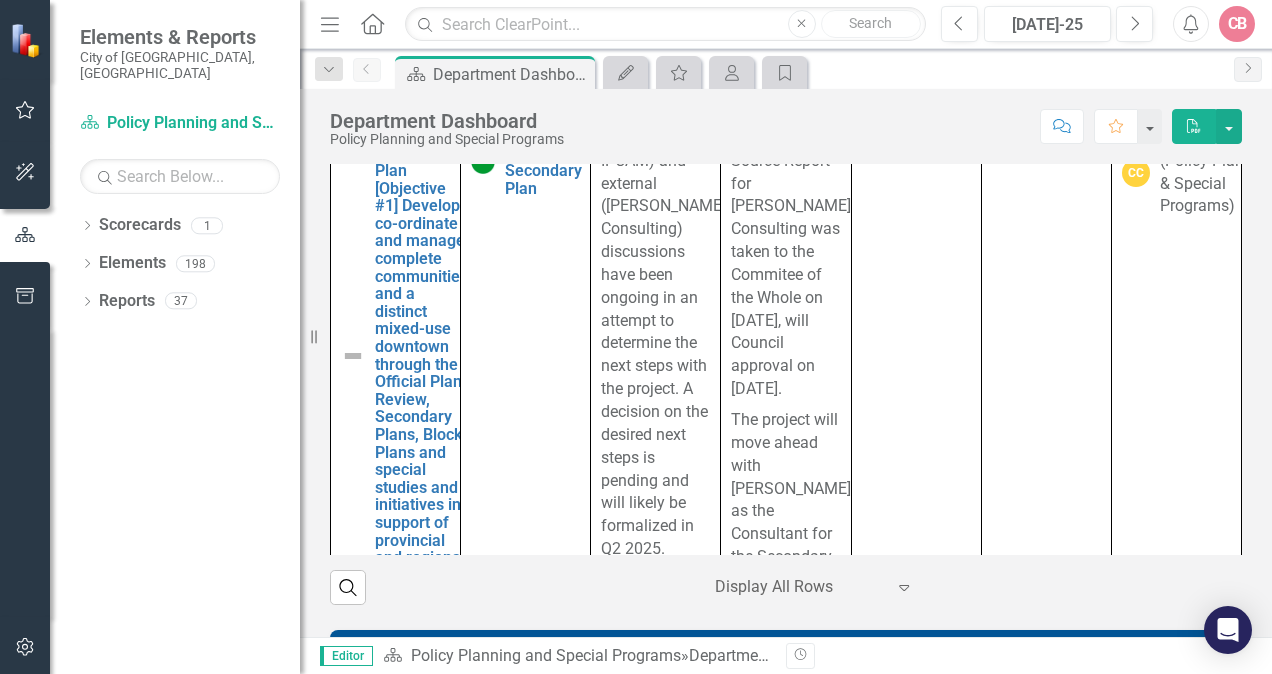 scroll, scrollTop: 0, scrollLeft: 0, axis: both 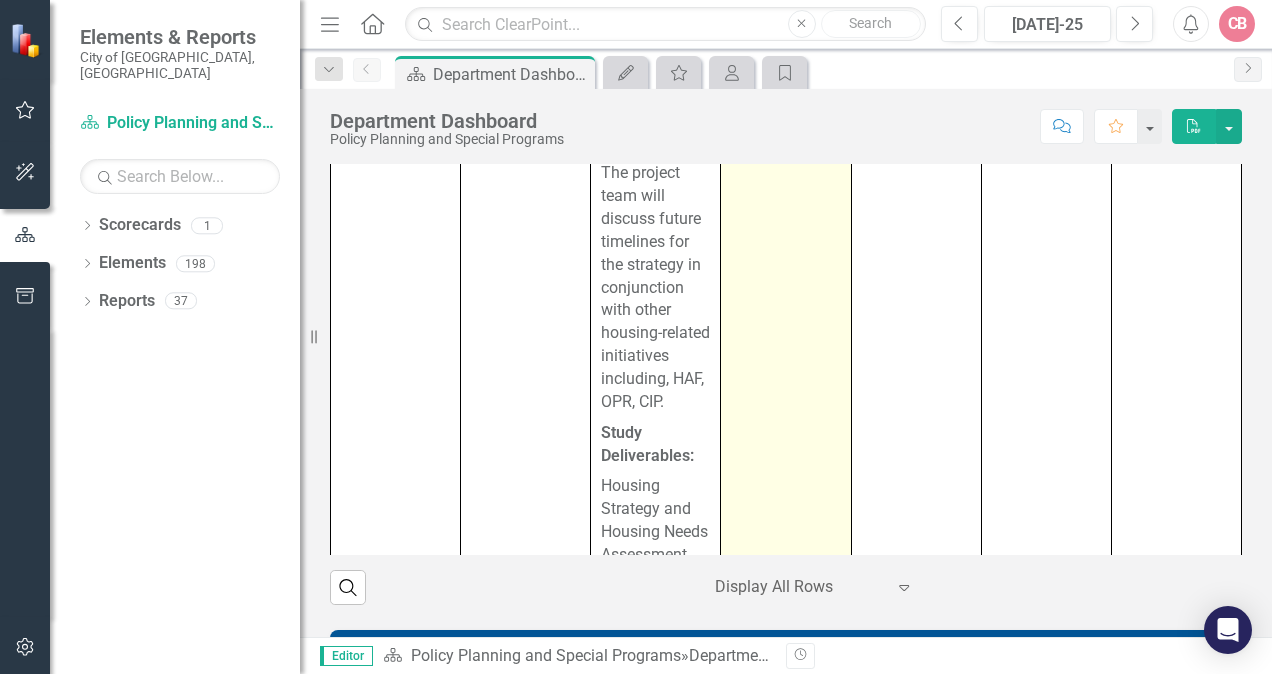 click at bounding box center [786, 981] 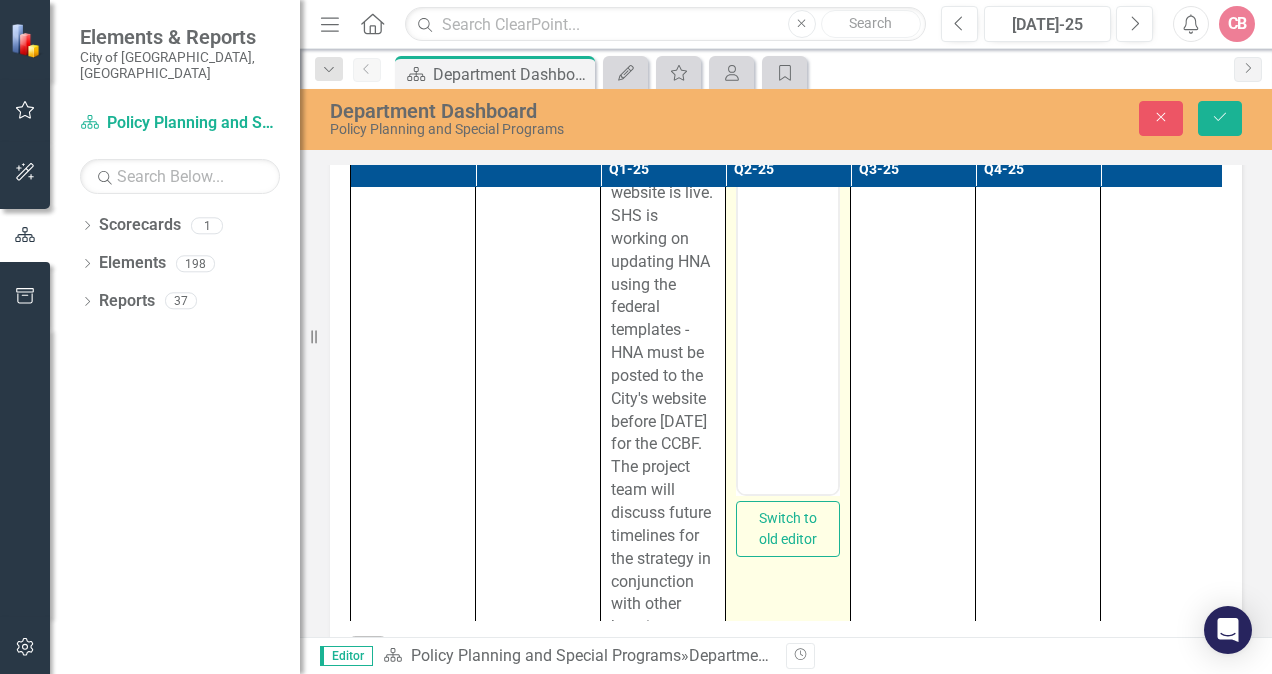 scroll, scrollTop: 0, scrollLeft: 0, axis: both 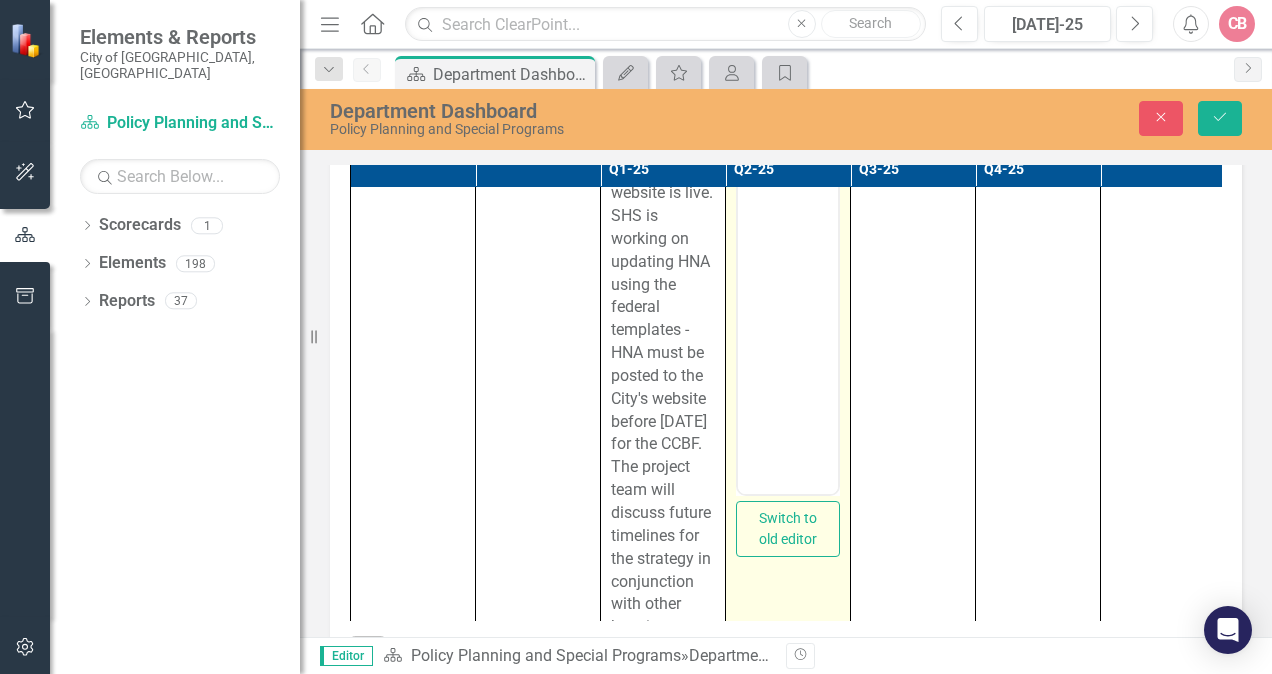 click at bounding box center (788, 161) 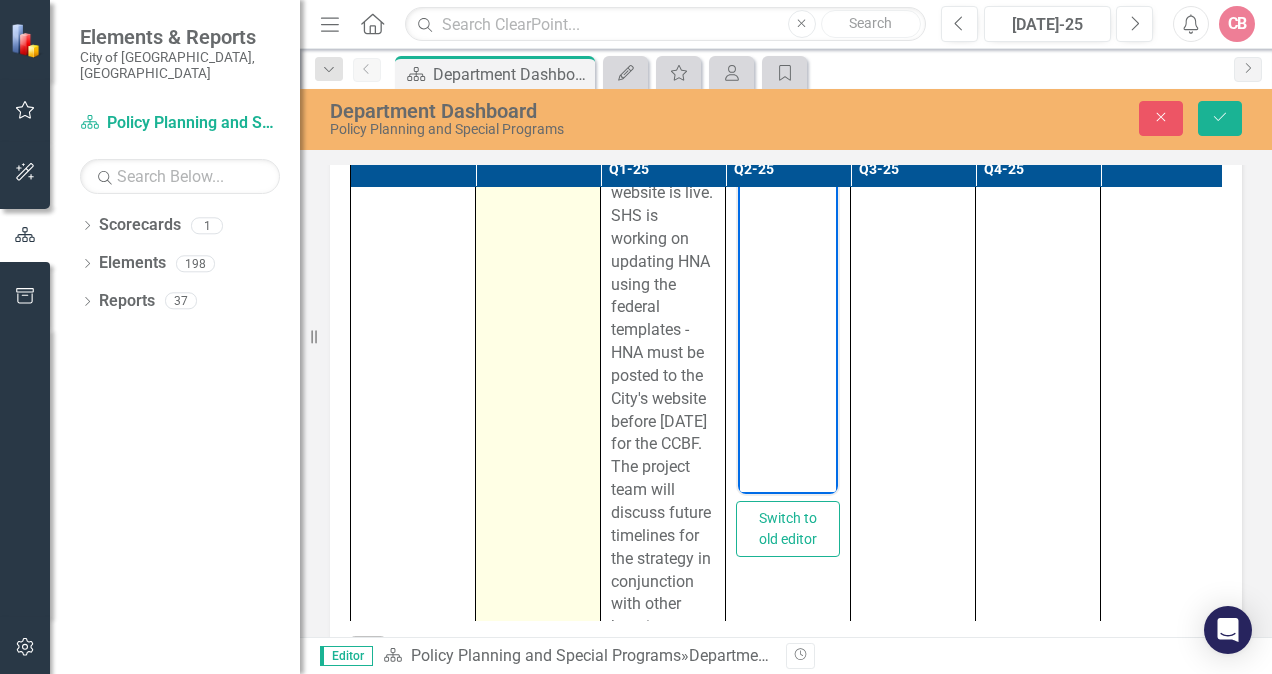 click at bounding box center (498, 117) 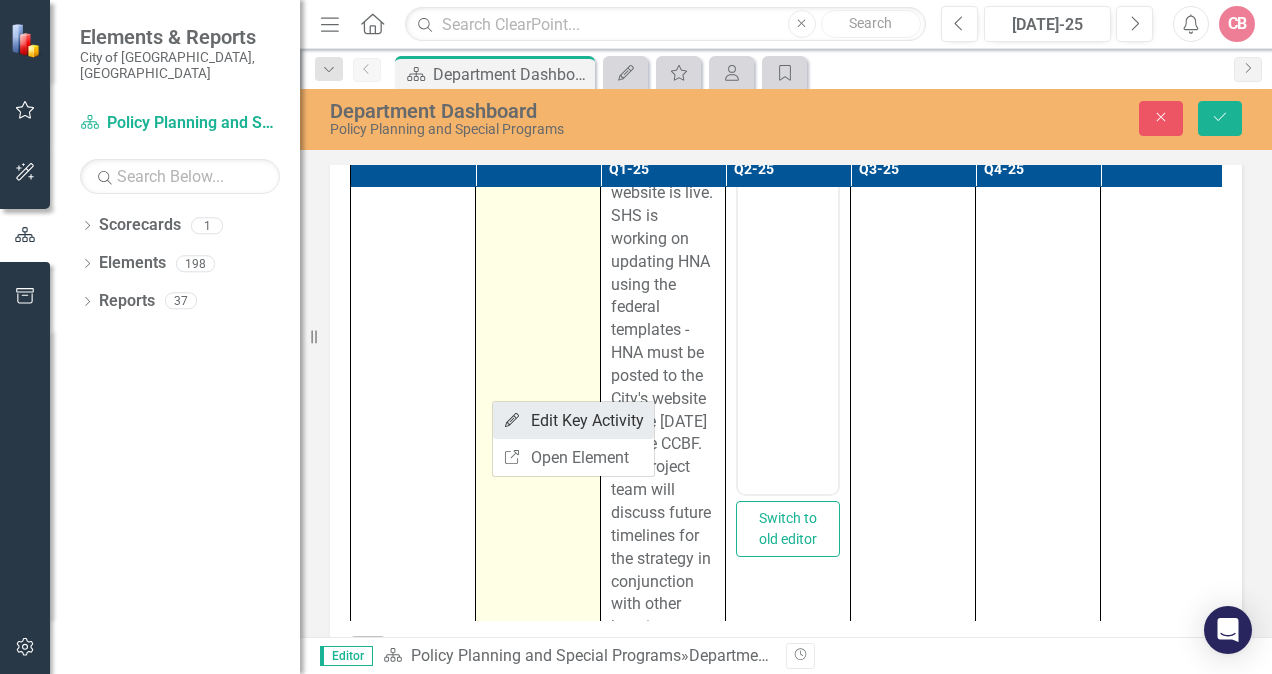 click on "Edit Edit Key Activity" at bounding box center (573, 420) 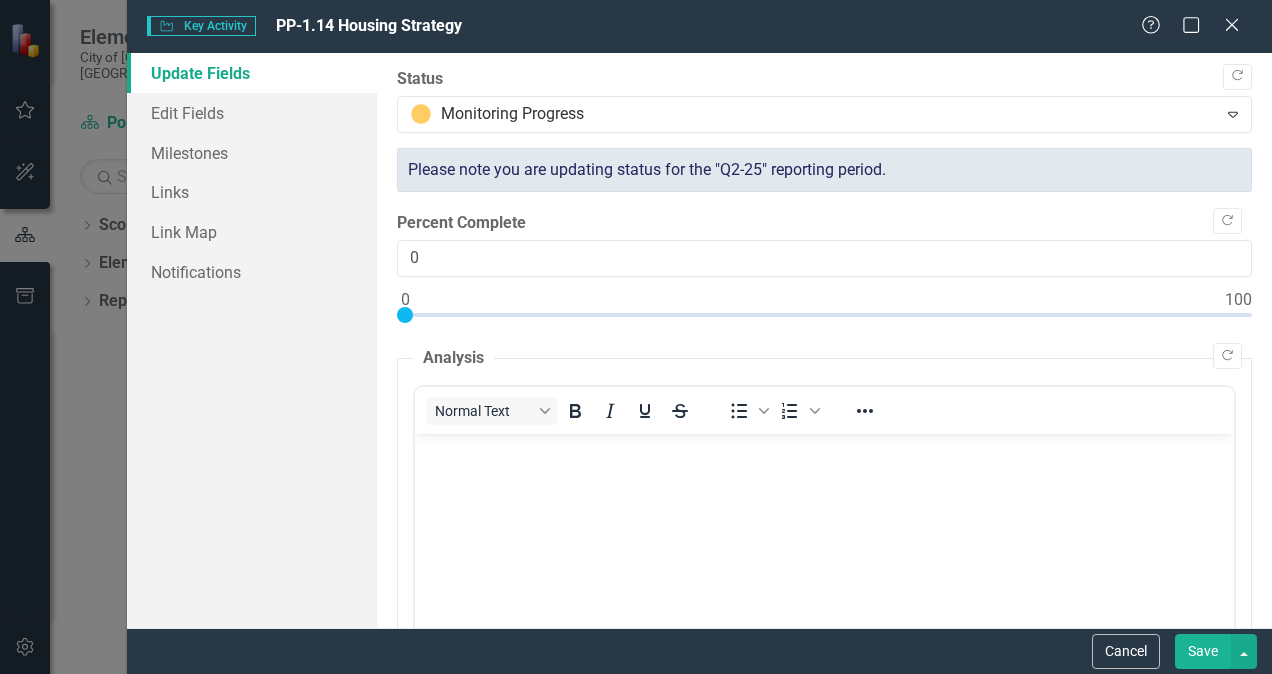 scroll, scrollTop: 0, scrollLeft: 0, axis: both 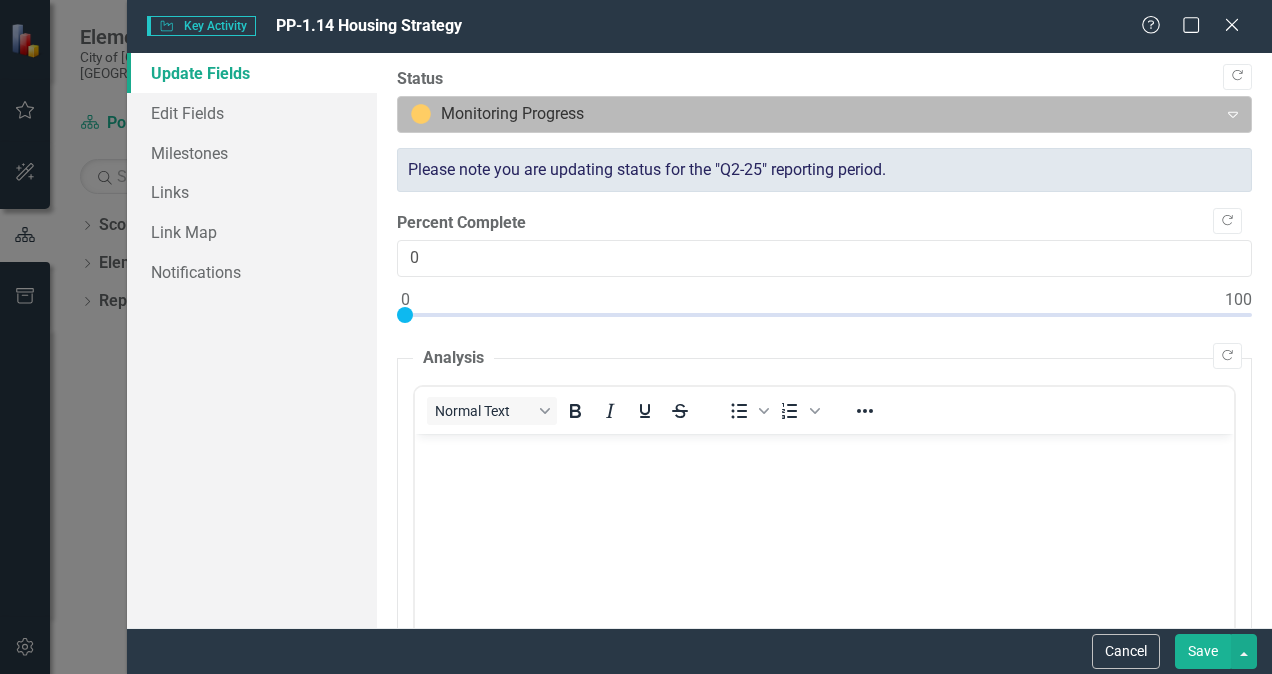 click on "Expand" 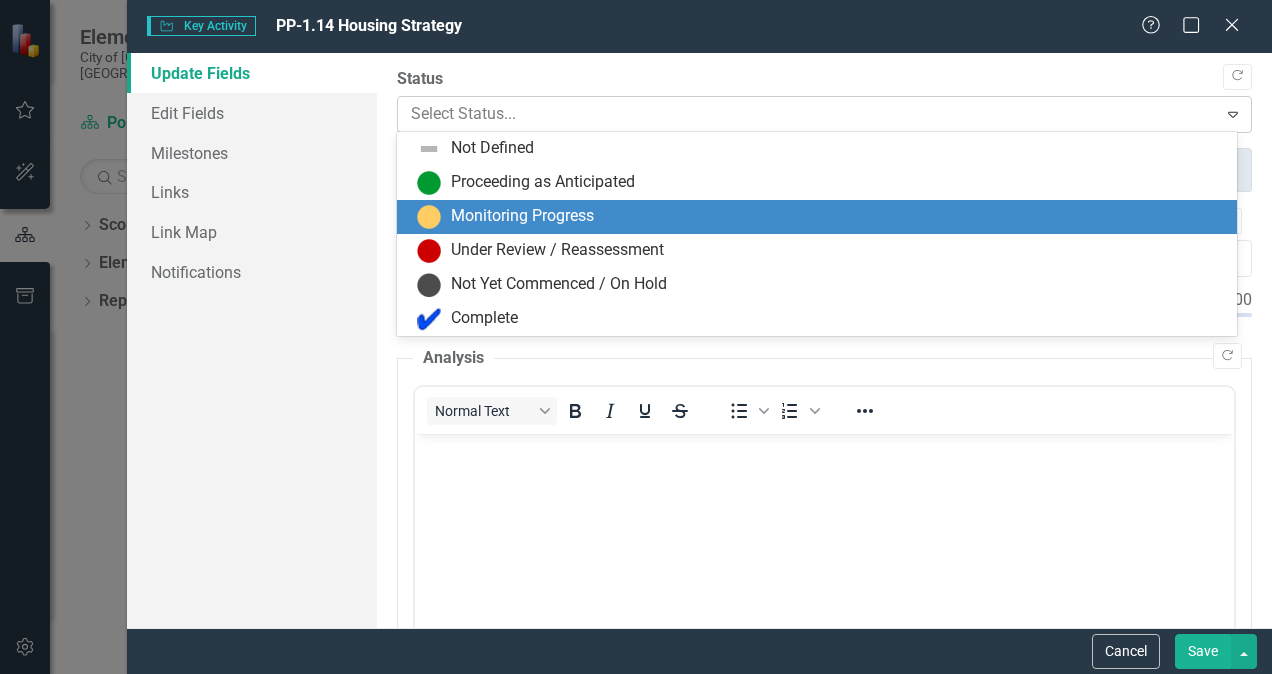 click 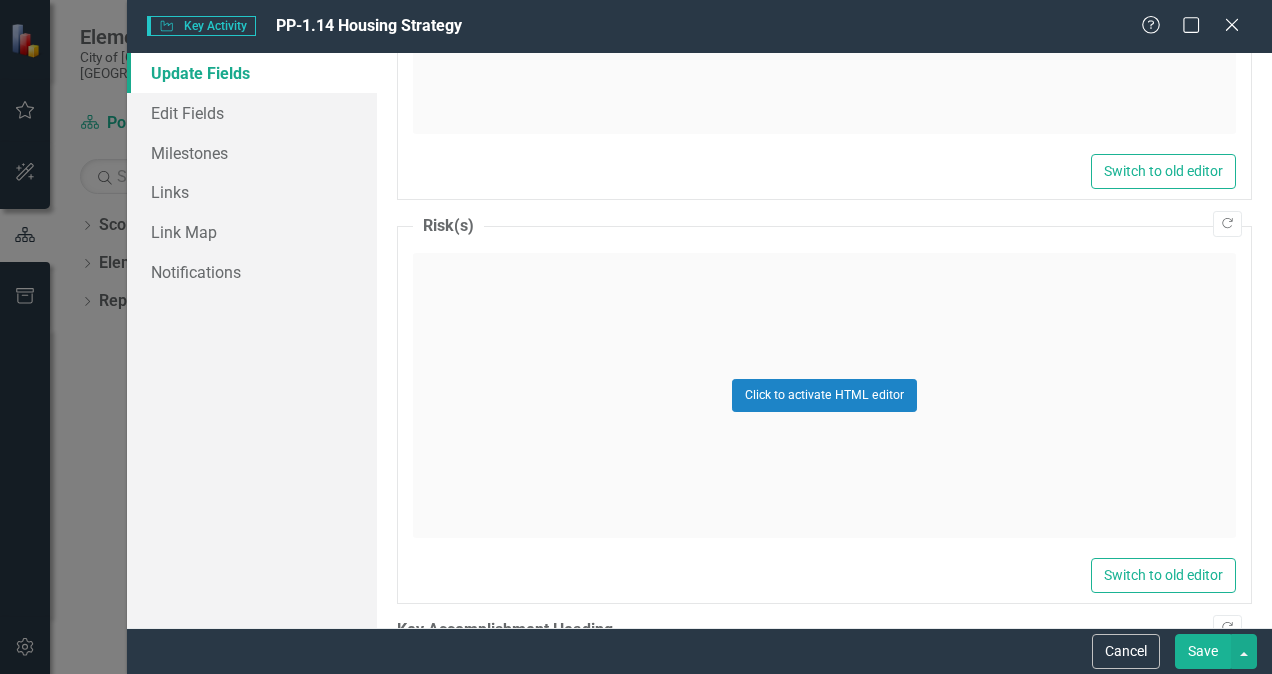 scroll, scrollTop: 2426, scrollLeft: 0, axis: vertical 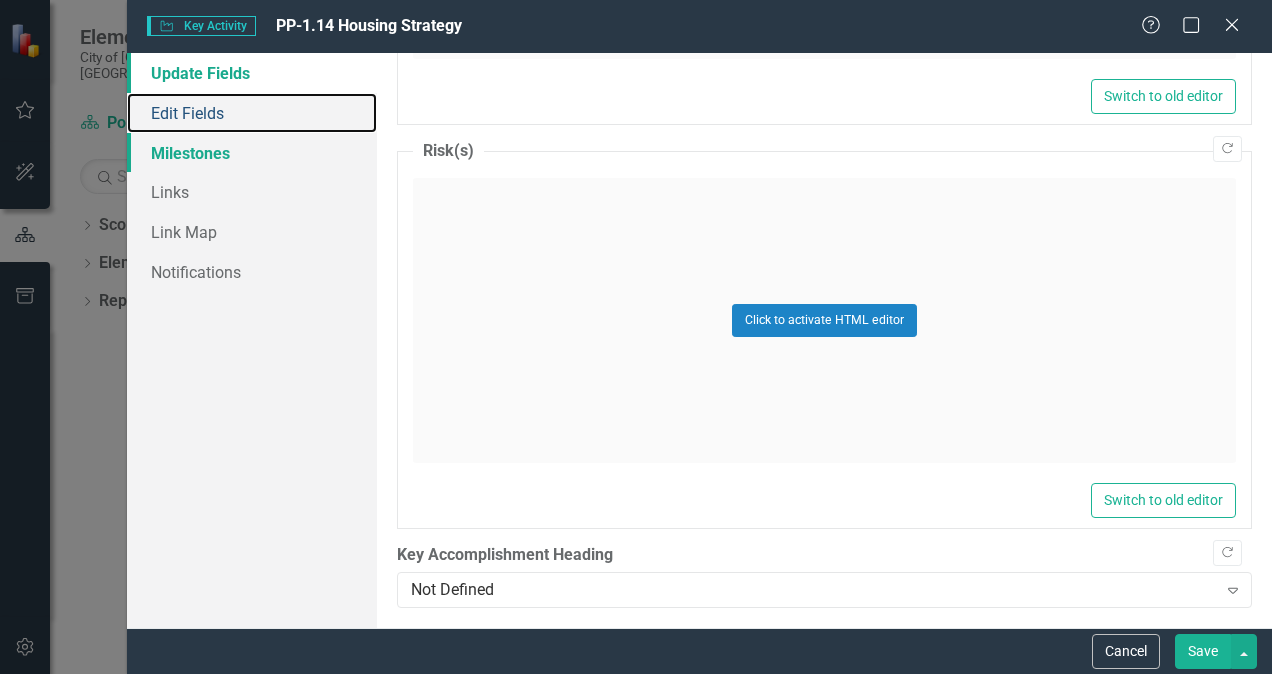click on "Edit Fields" at bounding box center [252, 113] 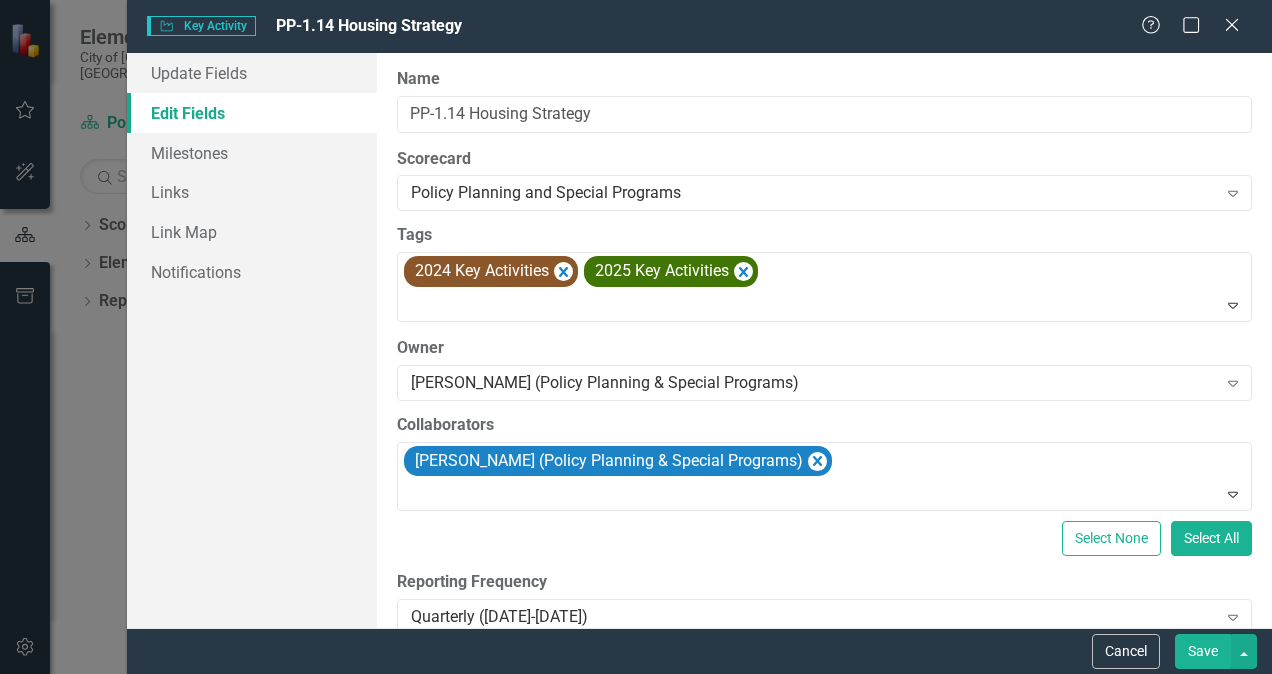 click on "Update Fields Edit Fields Milestones Links Link Map Notifications" at bounding box center [252, 340] 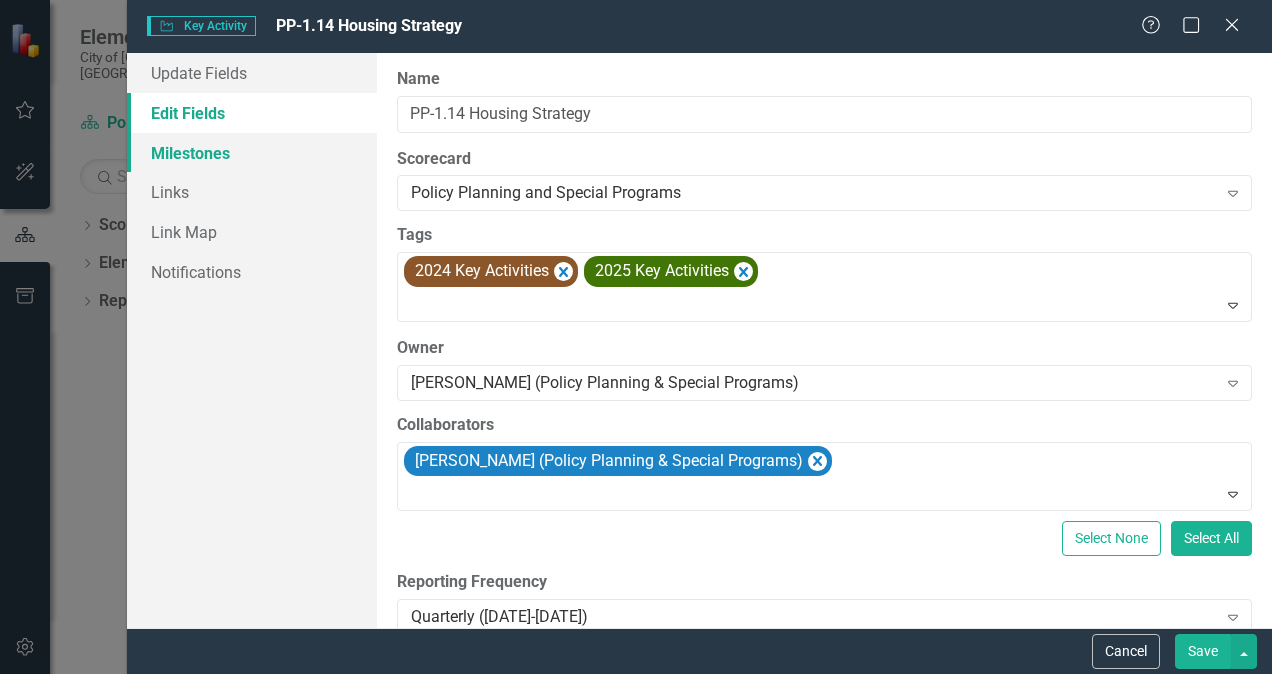 click on "Milestones" at bounding box center (252, 153) 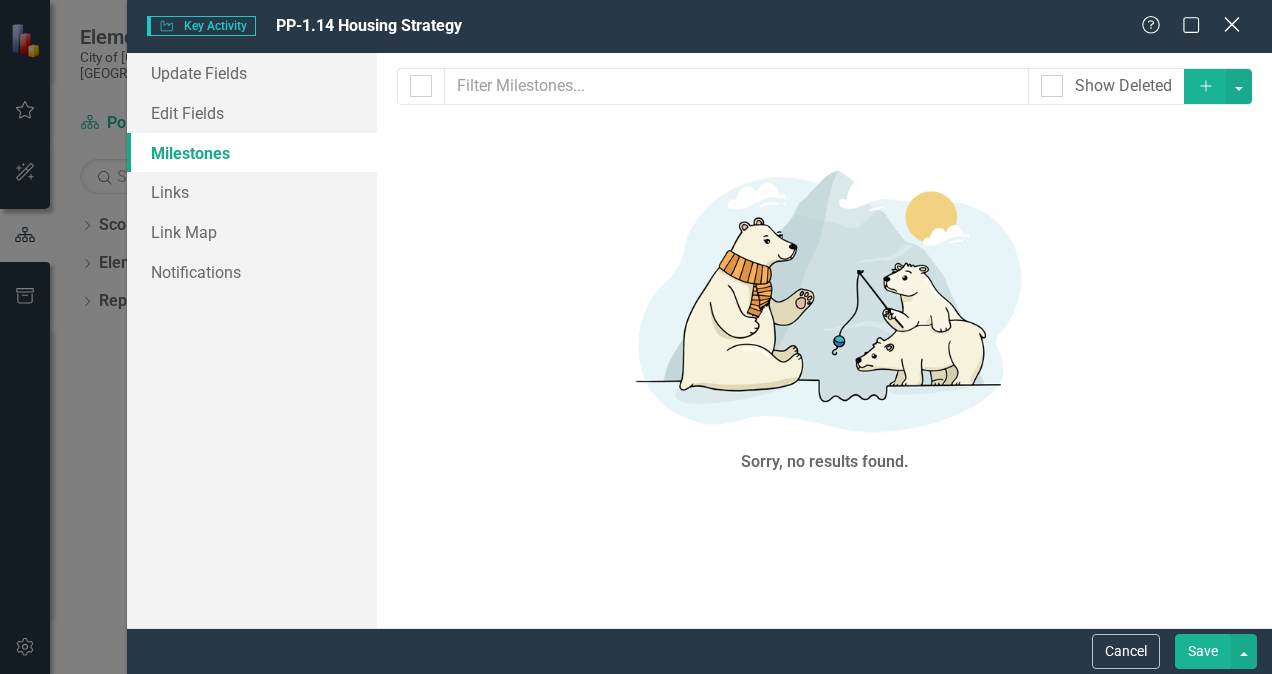 click 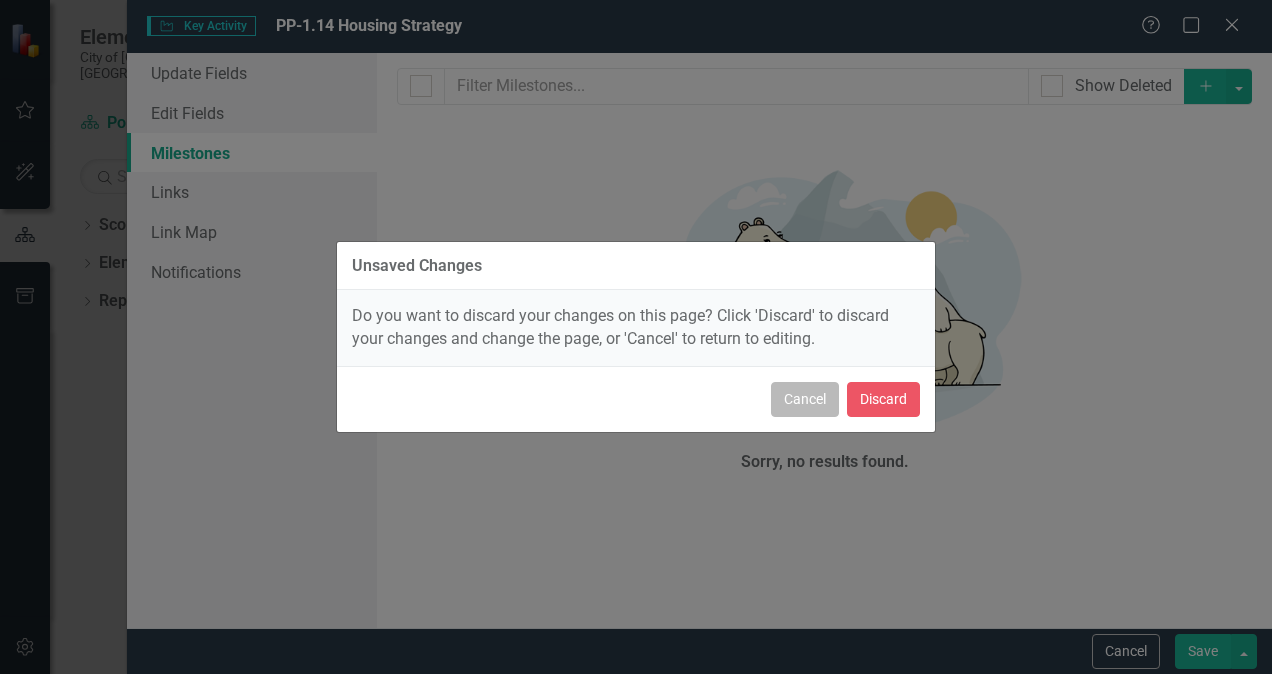 click on "Cancel" at bounding box center [805, 399] 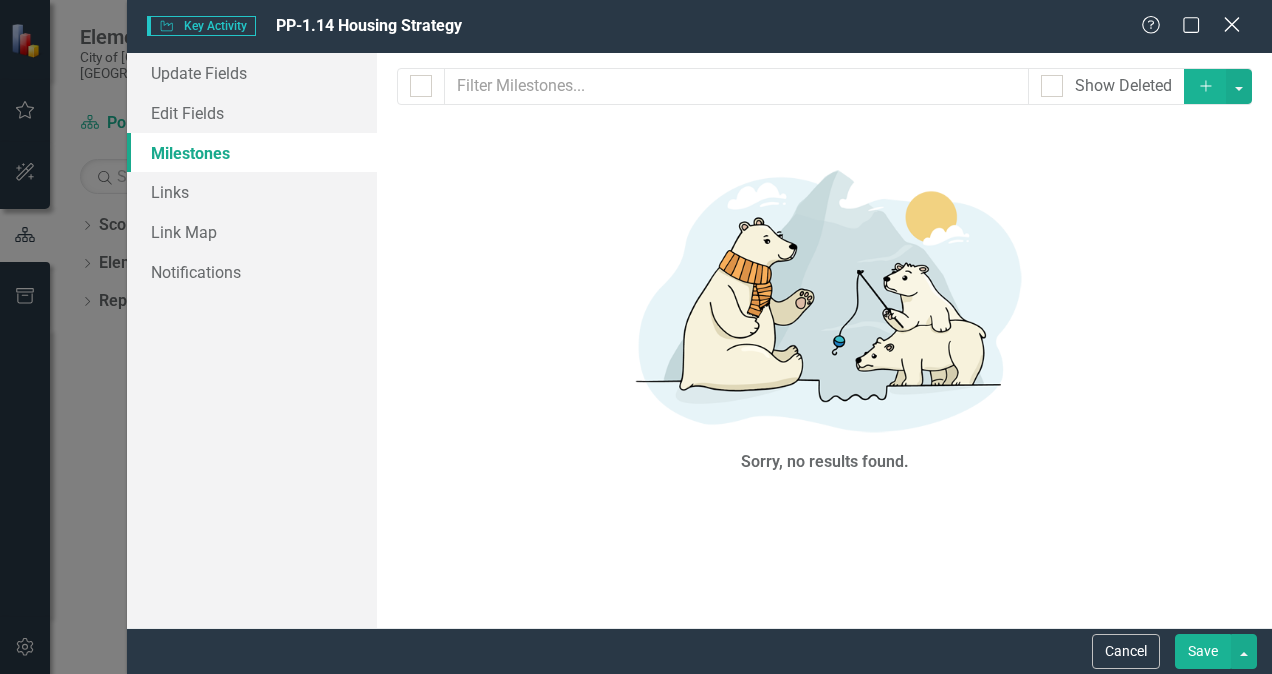 click 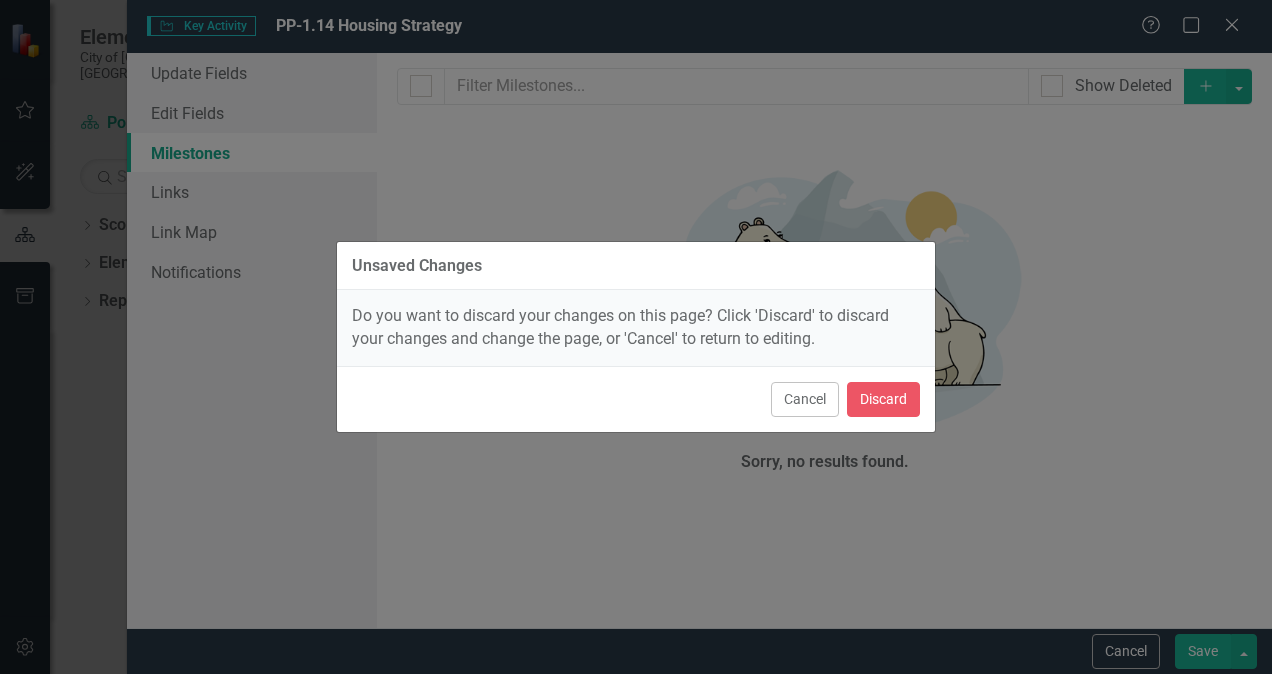 click on "Cancel" at bounding box center (805, 399) 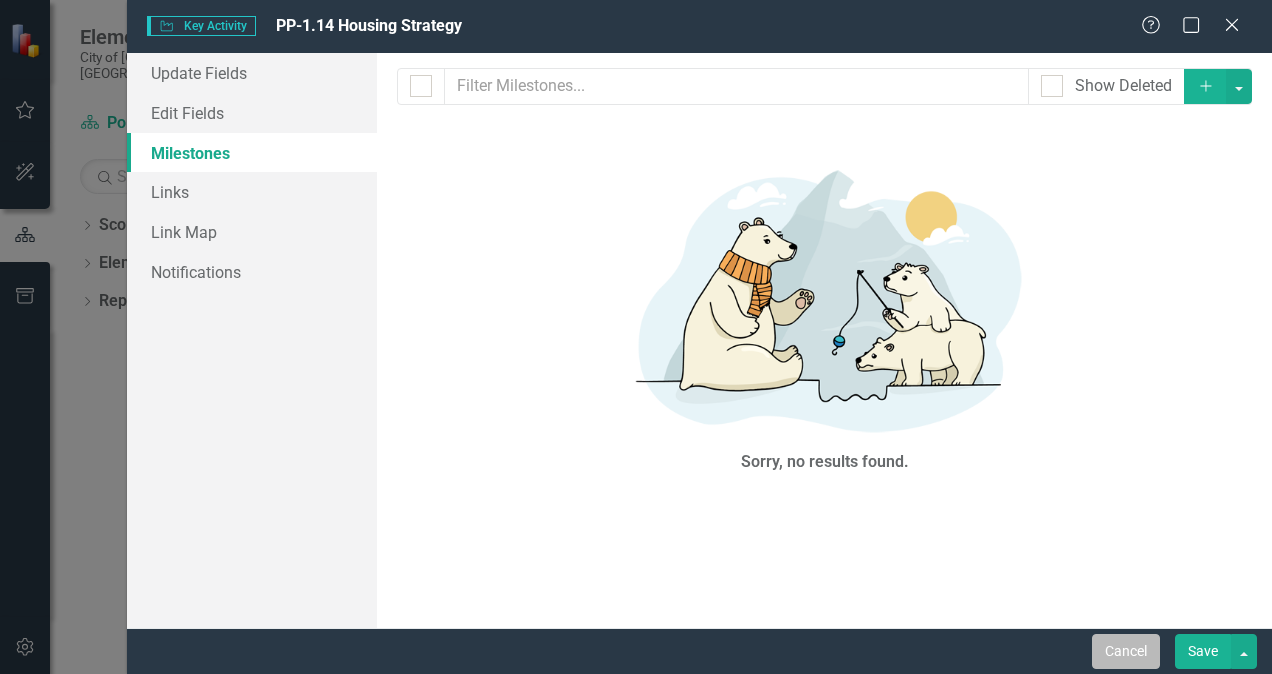 click on "Cancel" at bounding box center [1126, 651] 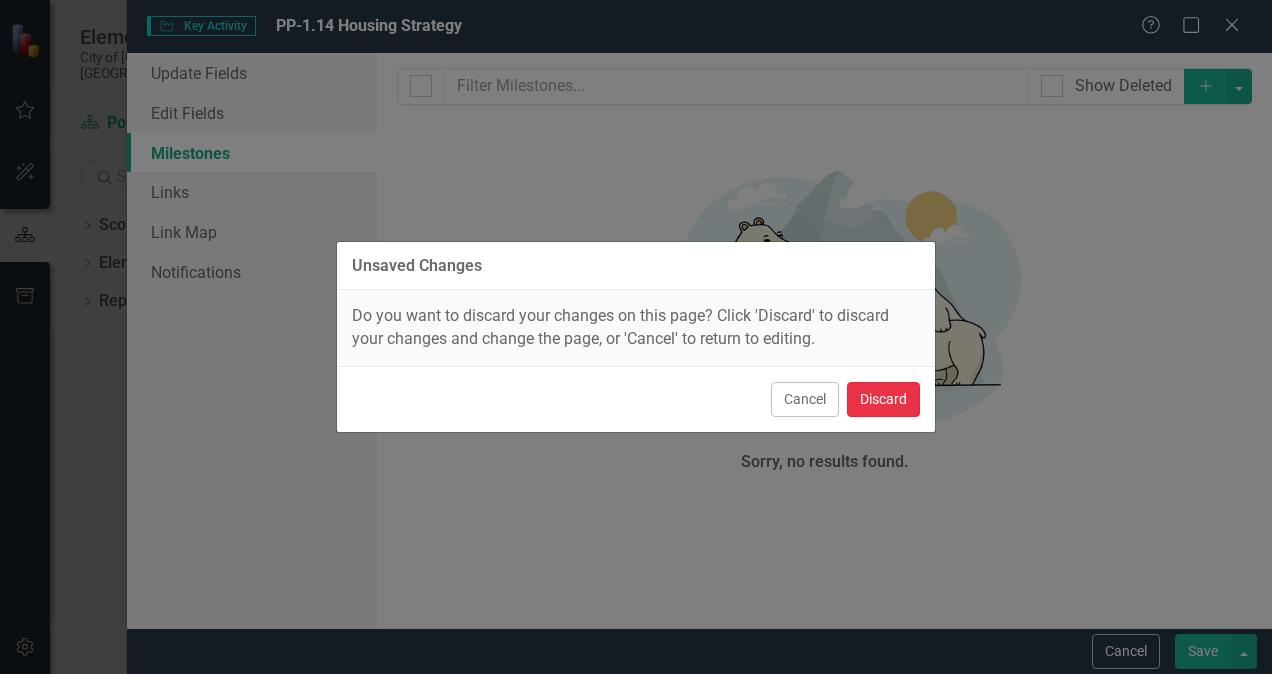 click on "Discard" at bounding box center (883, 399) 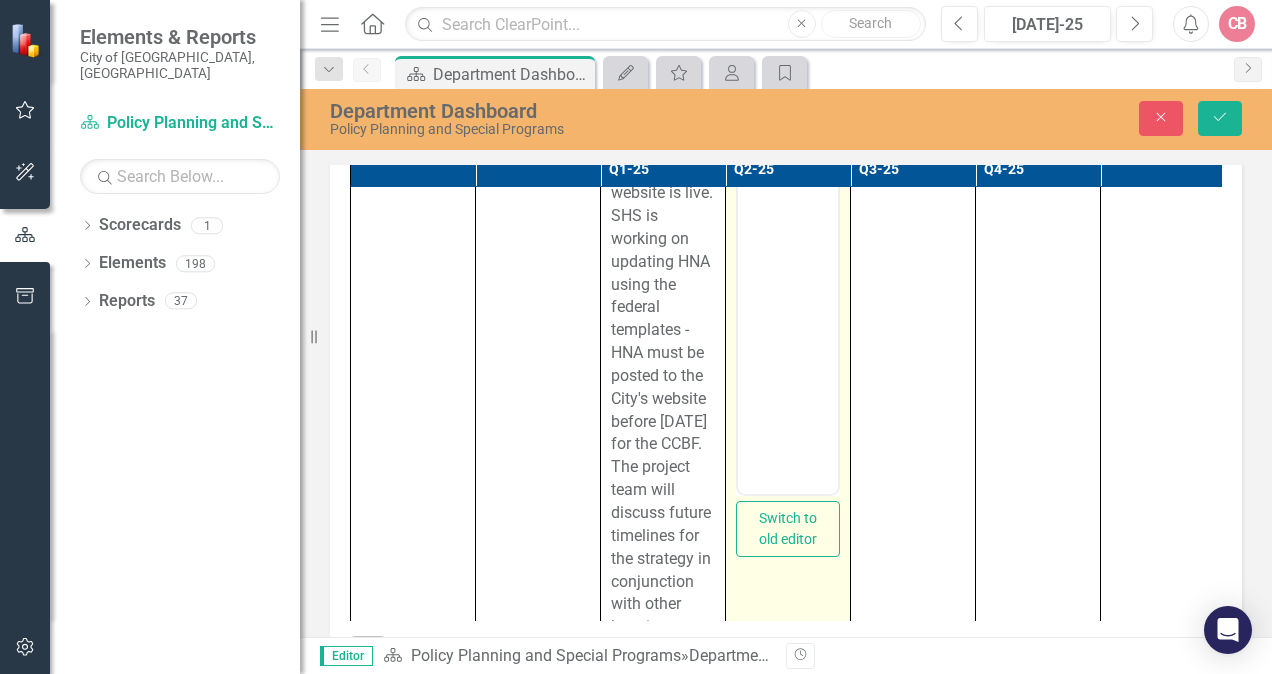 click at bounding box center [788, 161] 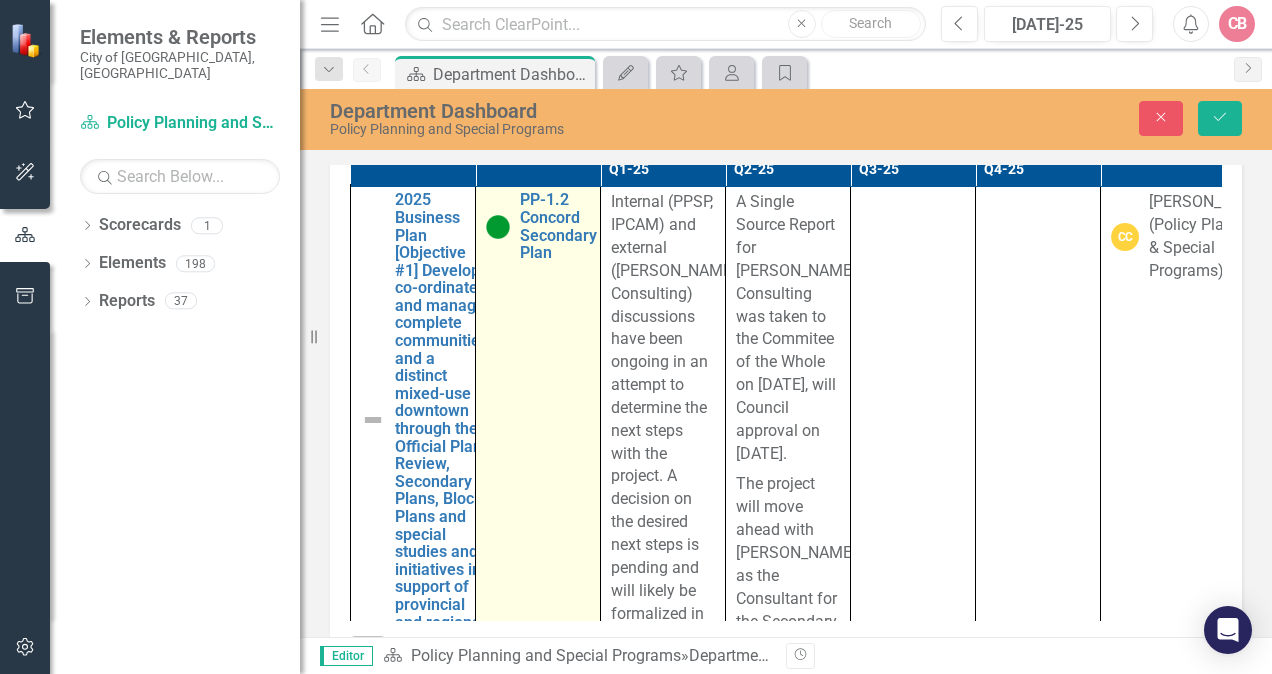 scroll, scrollTop: 0, scrollLeft: 0, axis: both 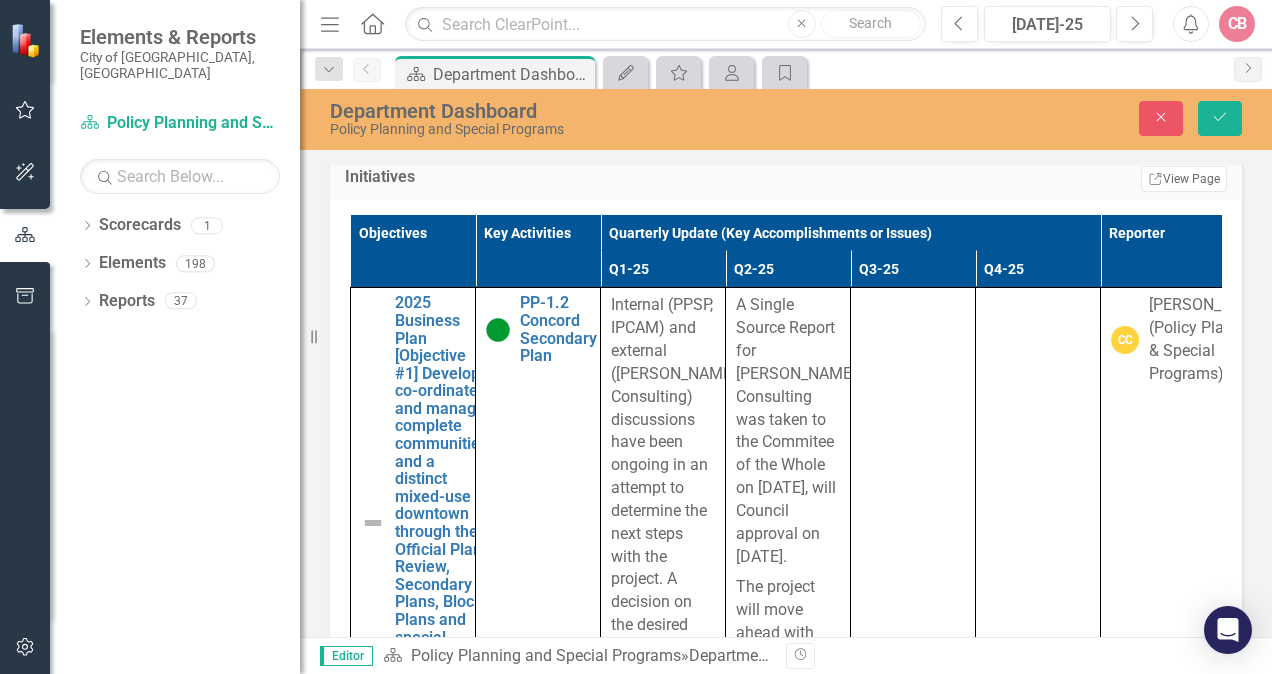 click on "Initiatives Edit Report  Select Report Link  View Page Objectives Key Activities Quarterly Update (Key Accomplishments or Issues) Reporter Q1-25 Q2-25 Q3-25 Q4-25 2025 Business Plan [Objective #1] Develop, co-ordinate and manage complete communities and a distinct mixed-use downtown  through the Official Plan Review, Secondary Plans, Block Plans and special studies and initiatives in support of provincial and regional policies. Edit Edit Objective Link Open Element PP-1.2 Concord Secondary Plan  Edit Edit Key Activity Link Open Element Internal (PPSP, IPCAM) and external (Dillon Consulting) discussions have been ongoing in an attempt to determine the next steps with the project. A decision on the desired next steps is pending and will likely be formalized in Q2 2025. A Single Source Report for Dillon Consulting was taken to the Commitee of the Whole on June 17, 2025, will Council approval on June 24, 2025.
The project will move ahead with Dillon as the Consultant for the Secondary Plan update.
CC Edit" at bounding box center (786, 458) 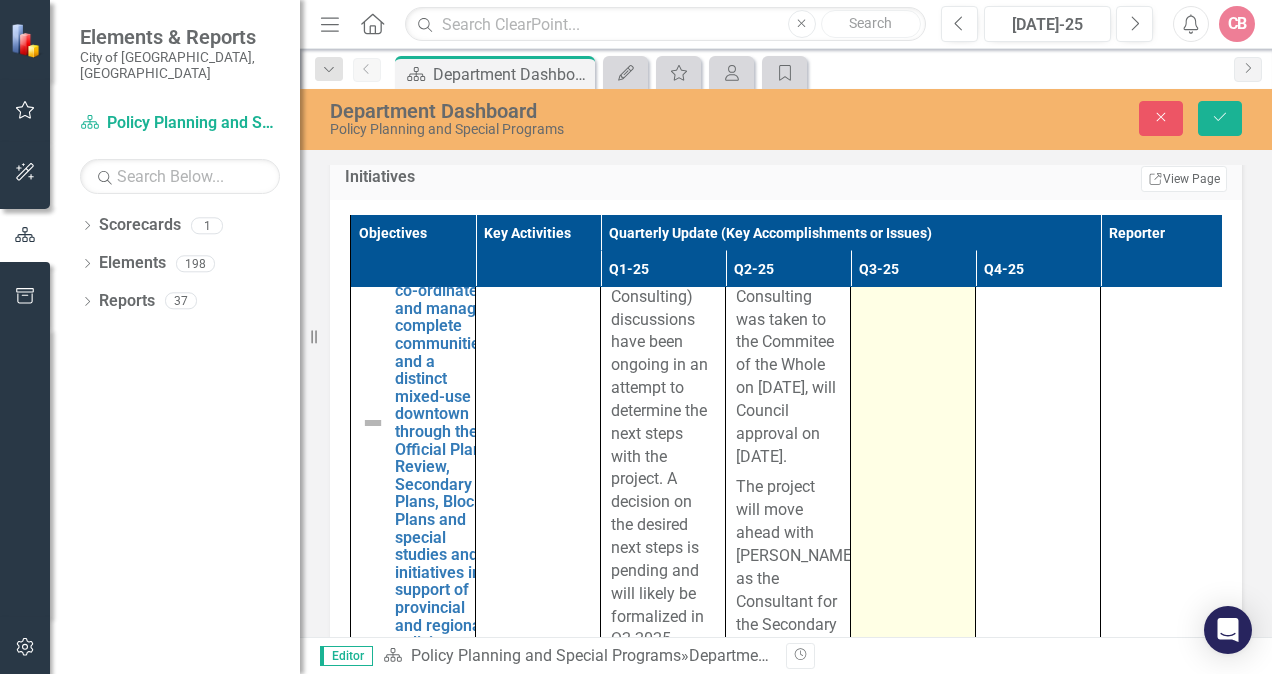 scroll, scrollTop: 0, scrollLeft: 0, axis: both 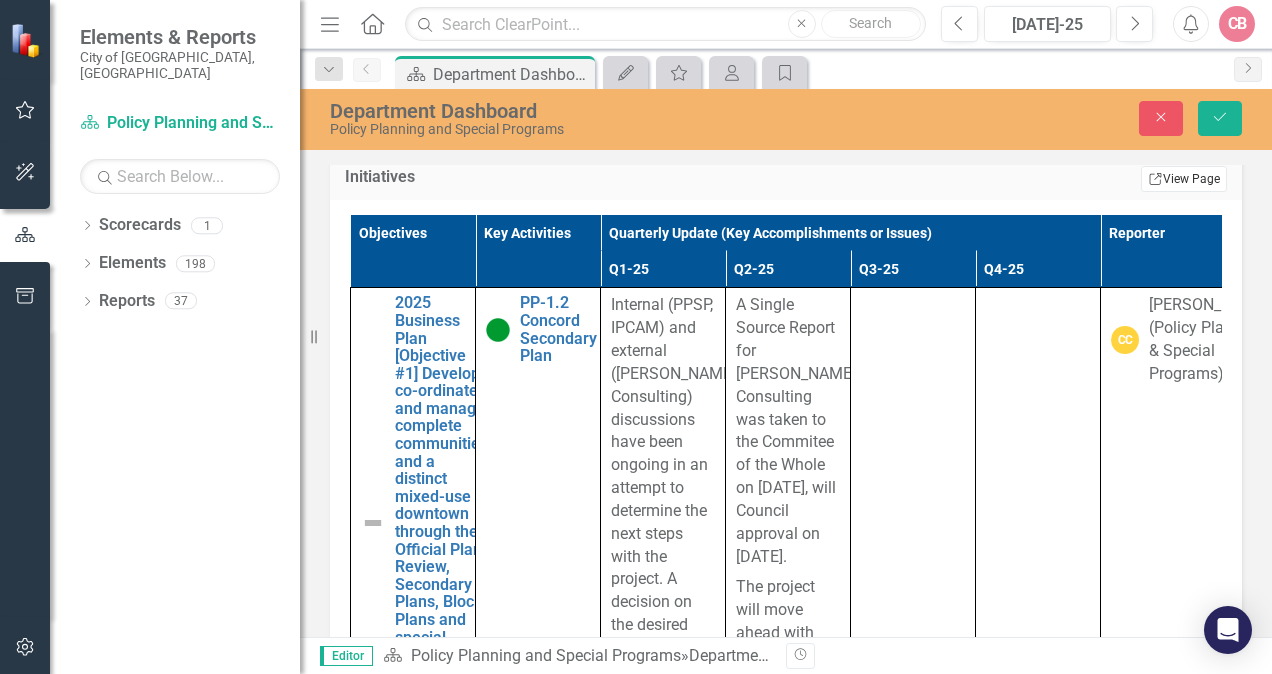 click on "Link  View Page" at bounding box center [1184, 179] 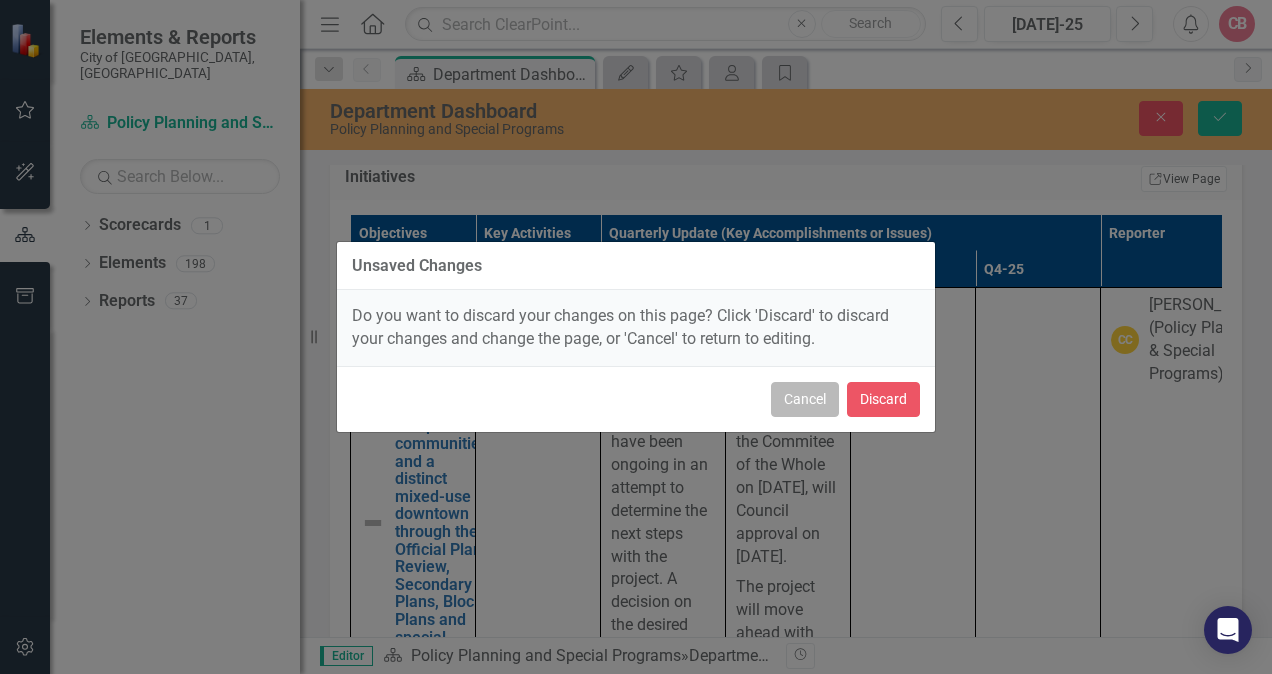 click on "Cancel" at bounding box center [805, 399] 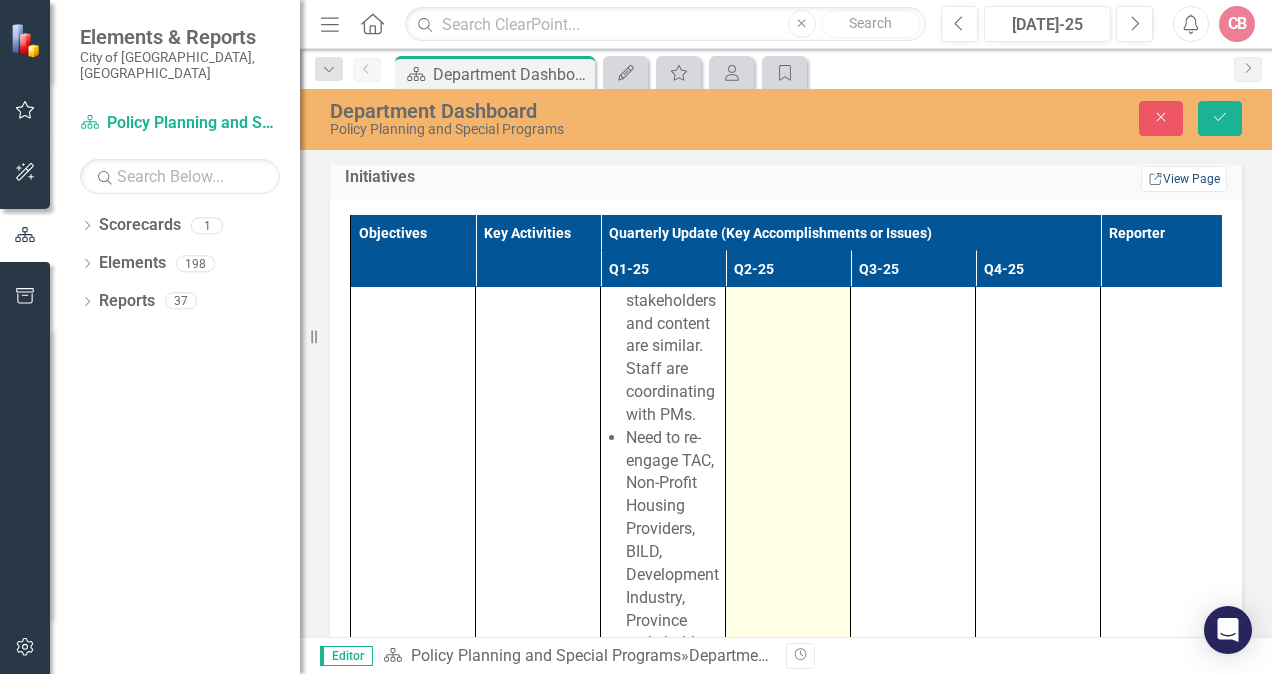 scroll, scrollTop: 5900, scrollLeft: 0, axis: vertical 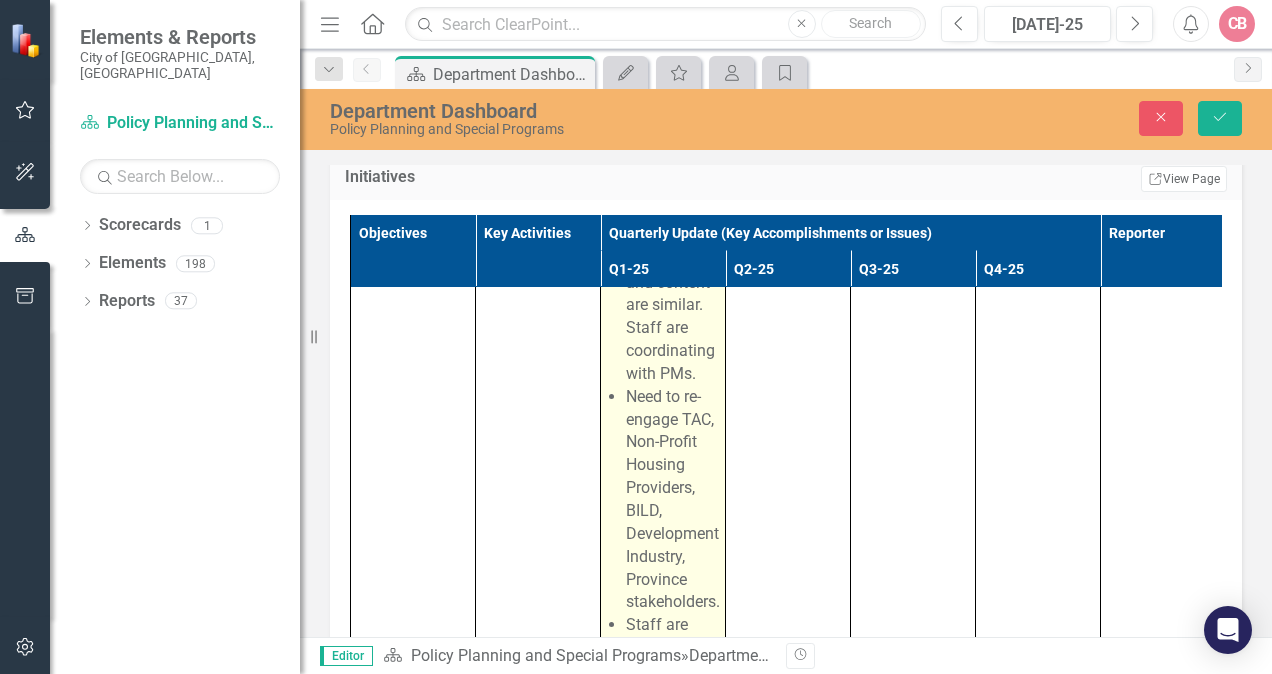 click on "Consultation/Engagement:" at bounding box center [706, -19] 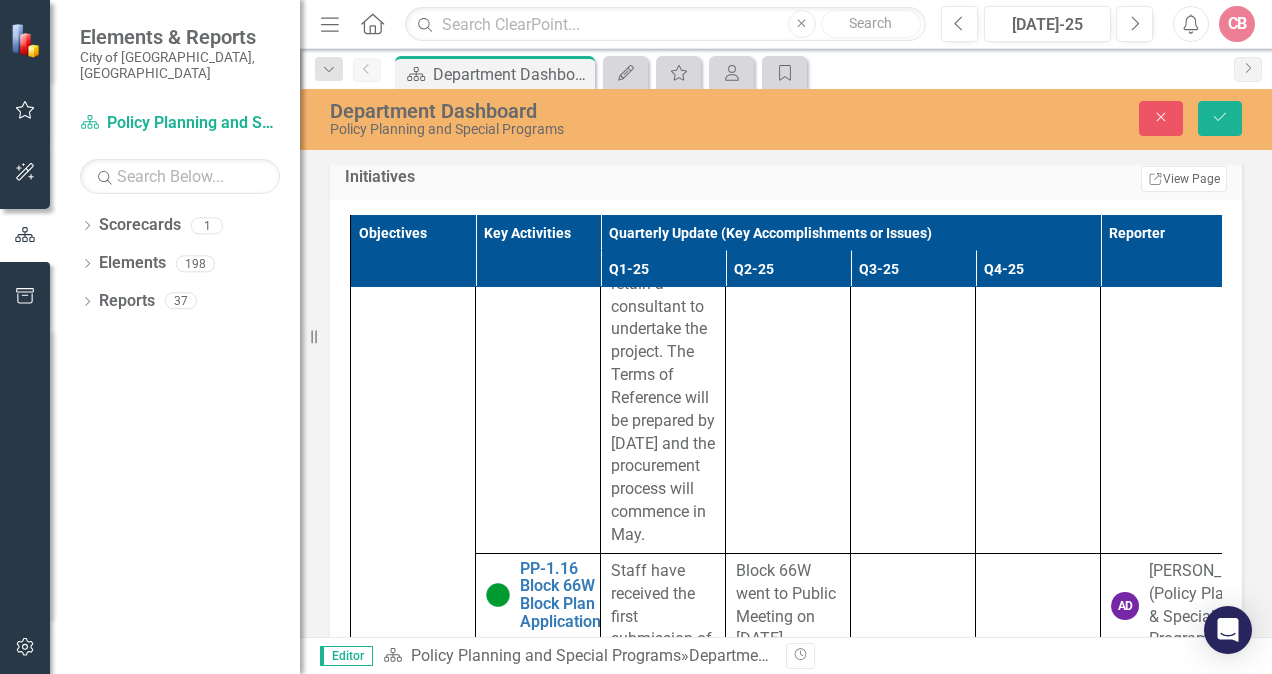 scroll, scrollTop: 0, scrollLeft: 0, axis: both 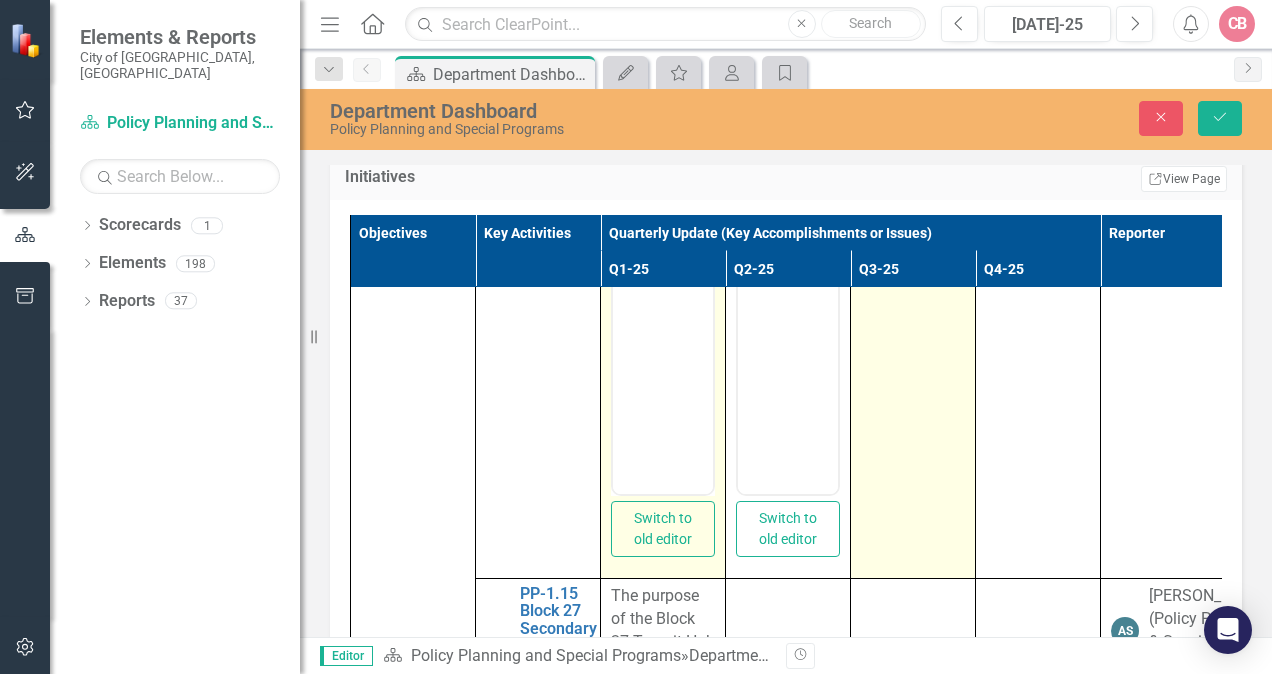 click at bounding box center [913, 331] 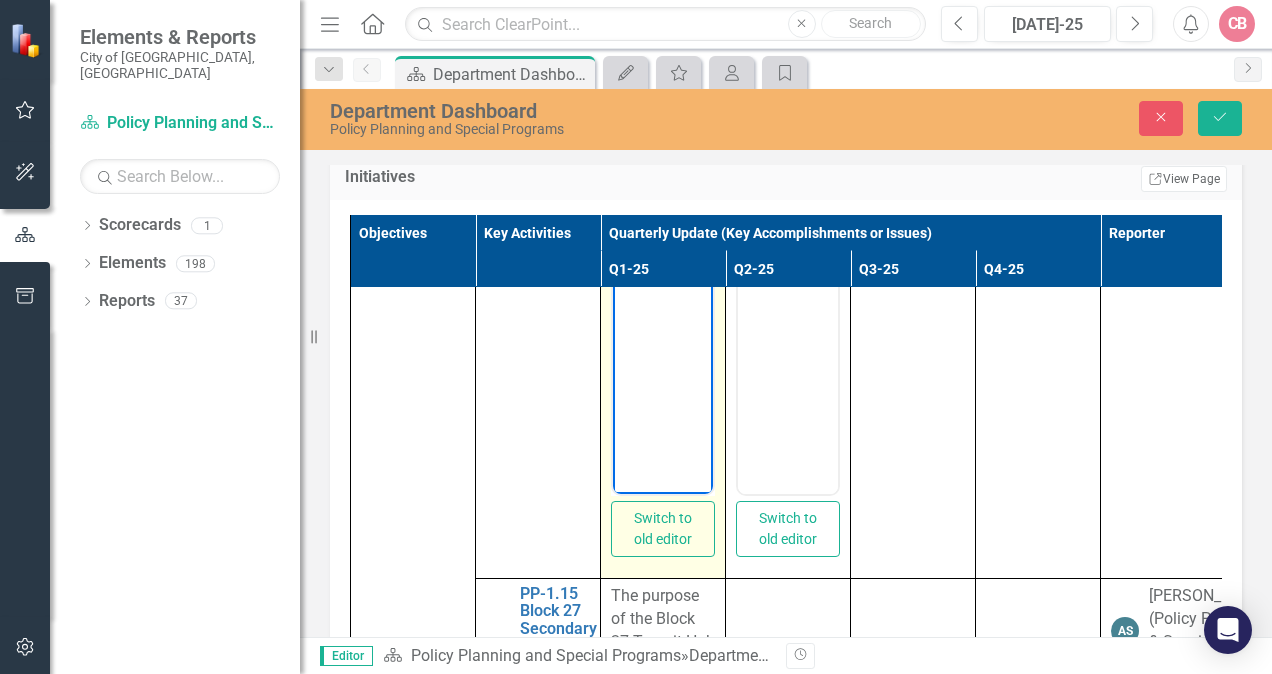 click at bounding box center (663, 294) 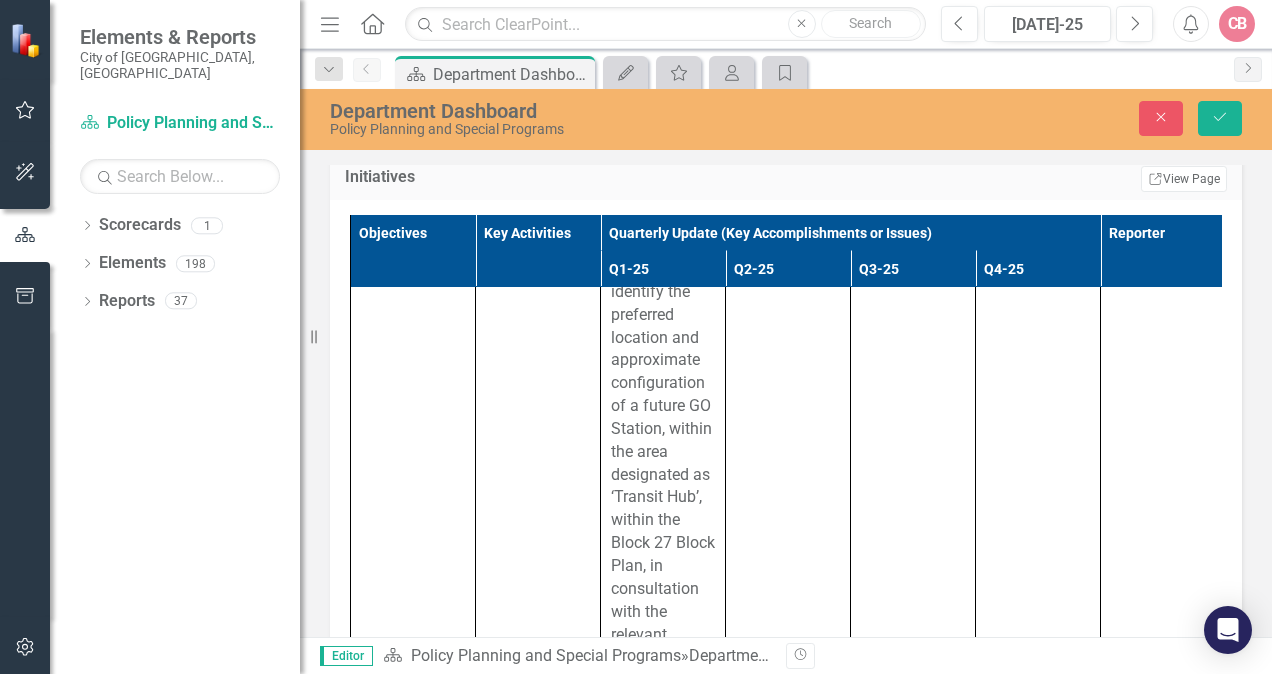 scroll, scrollTop: 4800, scrollLeft: 0, axis: vertical 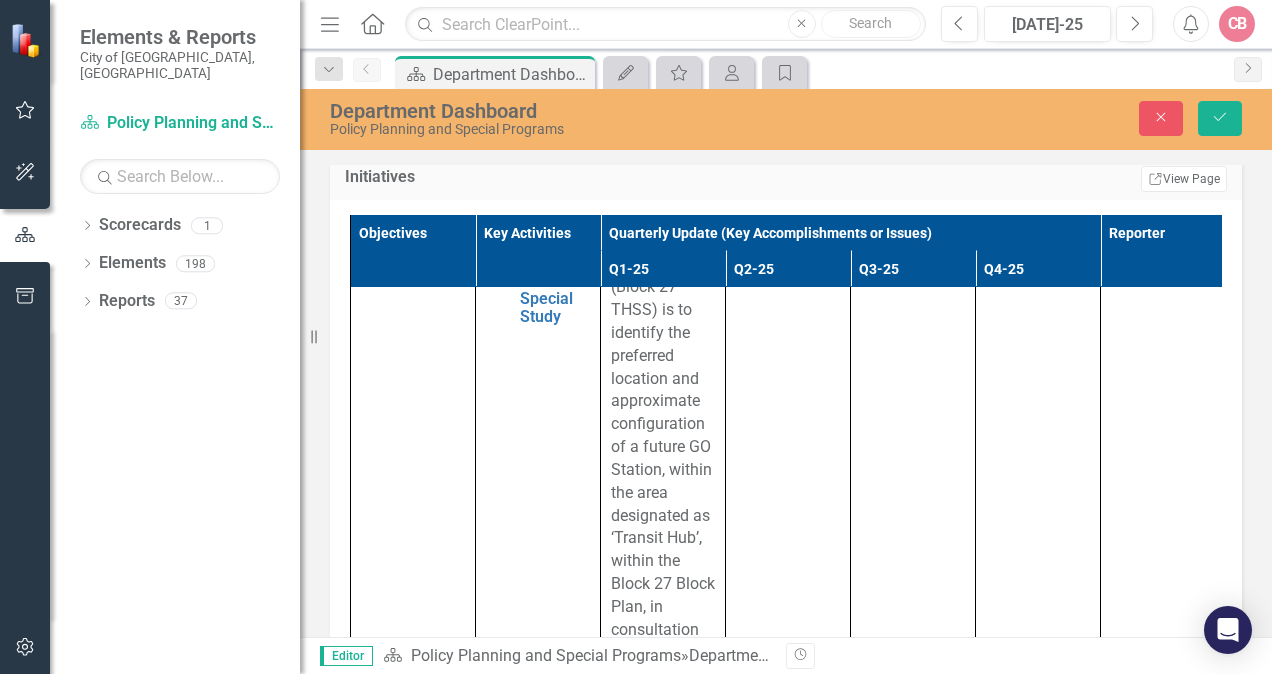 click on "PP-1.14 Housing Strategy Edit Edit Key Activity Link Open Element" at bounding box center (538, -69) 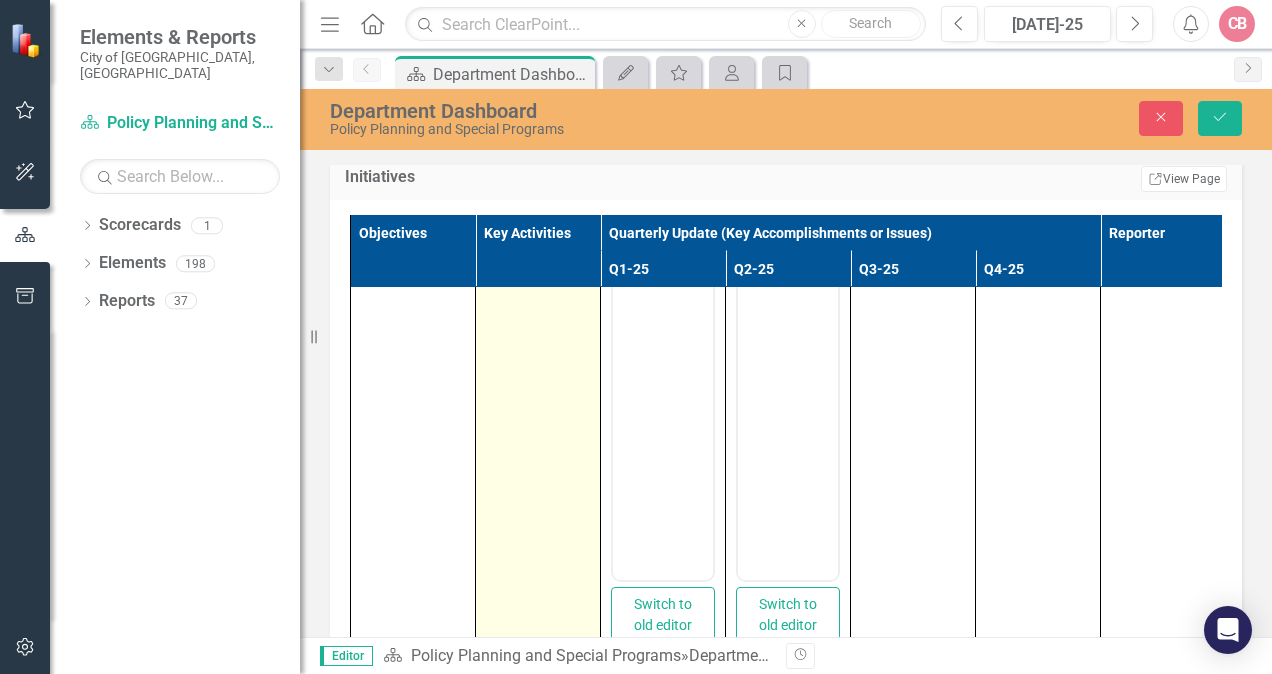 scroll, scrollTop: 4400, scrollLeft: 0, axis: vertical 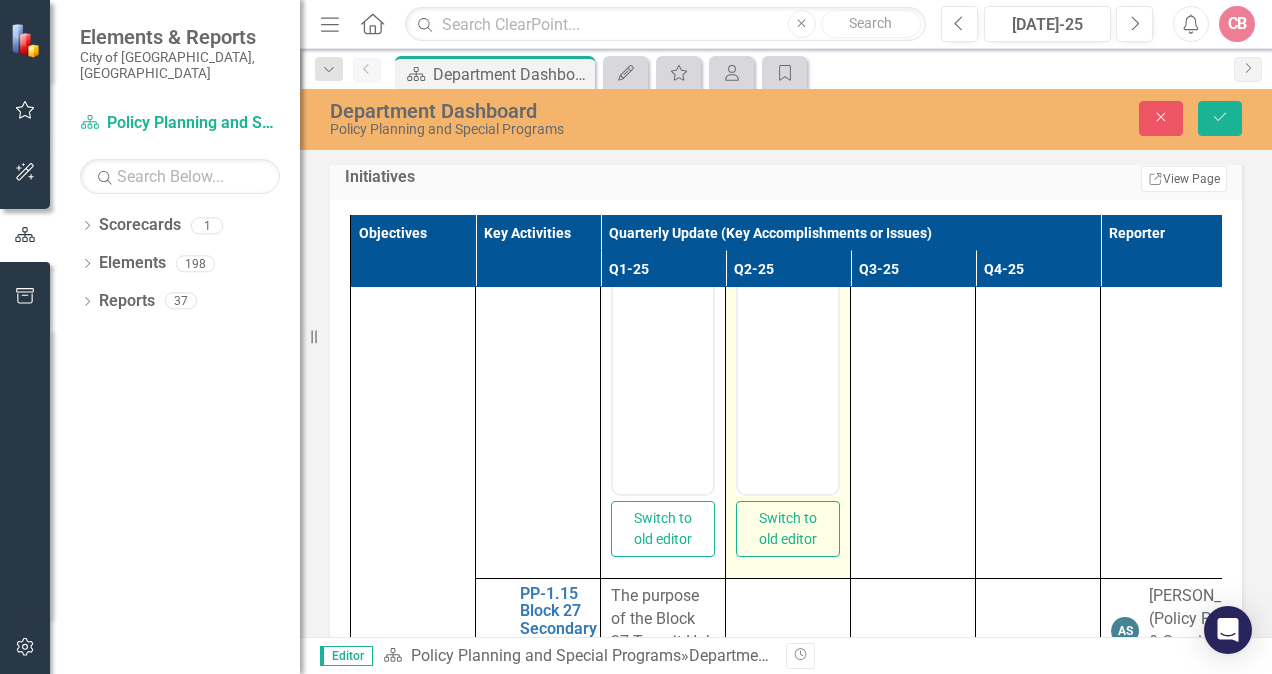 click at bounding box center [788, 161] 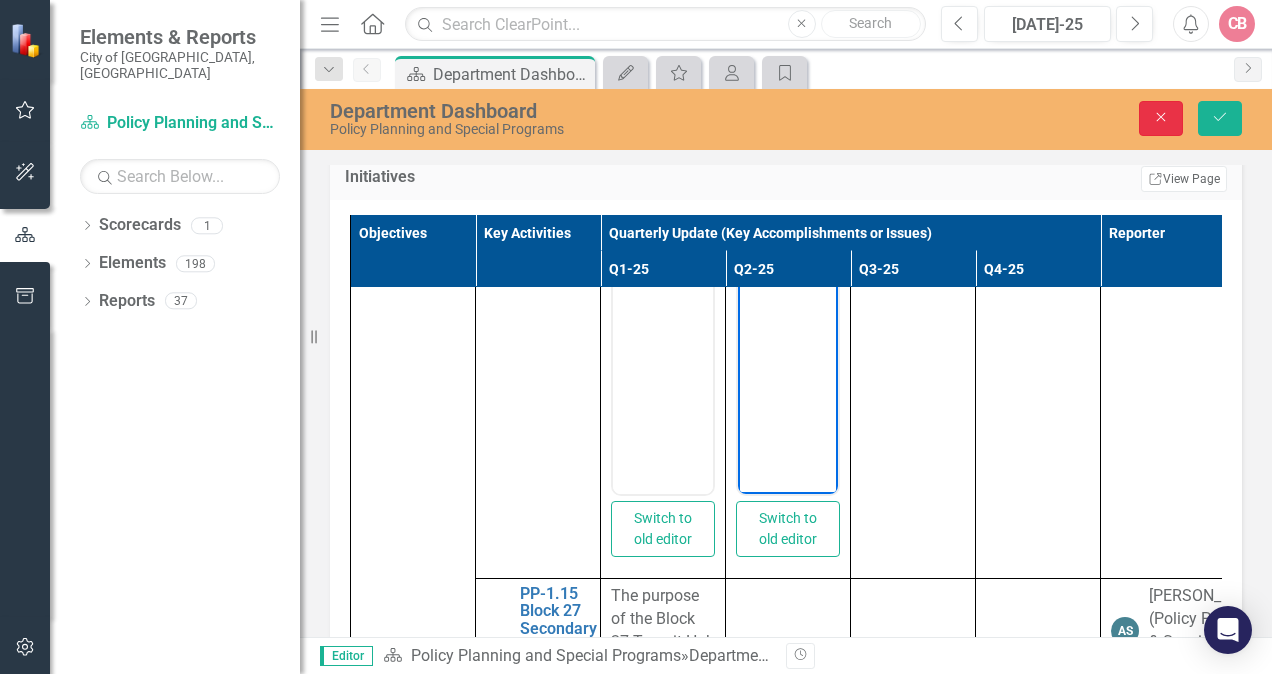 click on "Close" 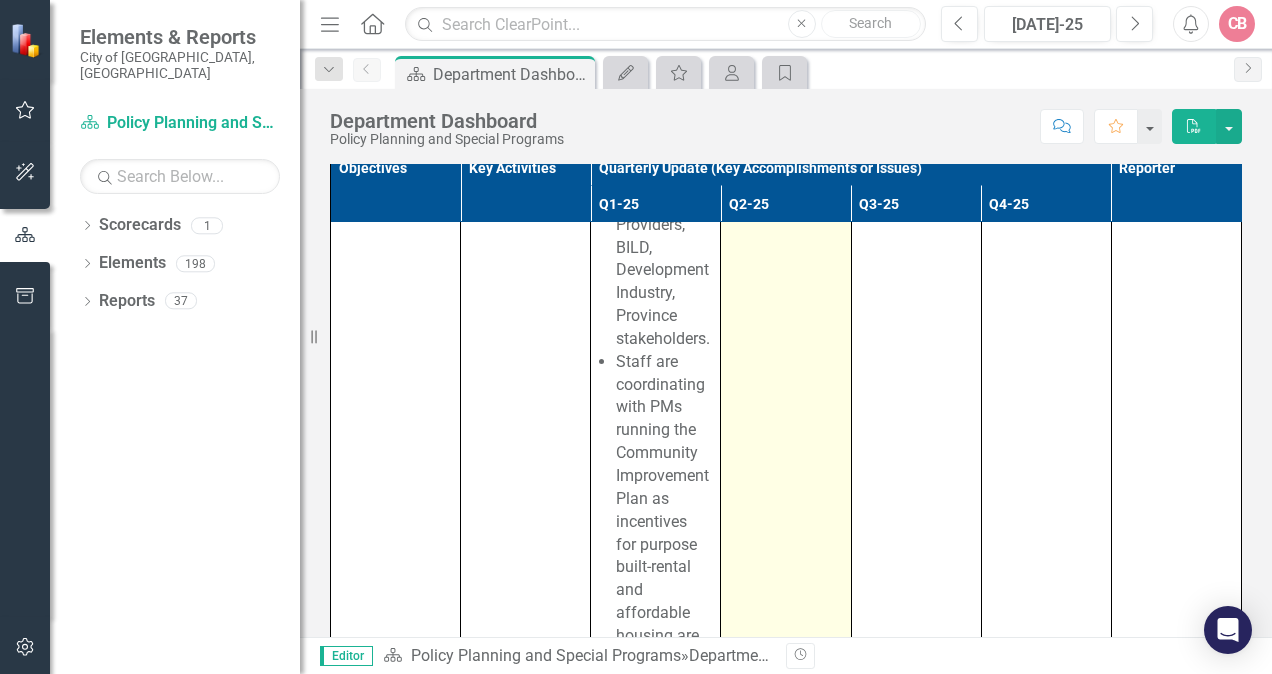 scroll, scrollTop: 5800, scrollLeft: 0, axis: vertical 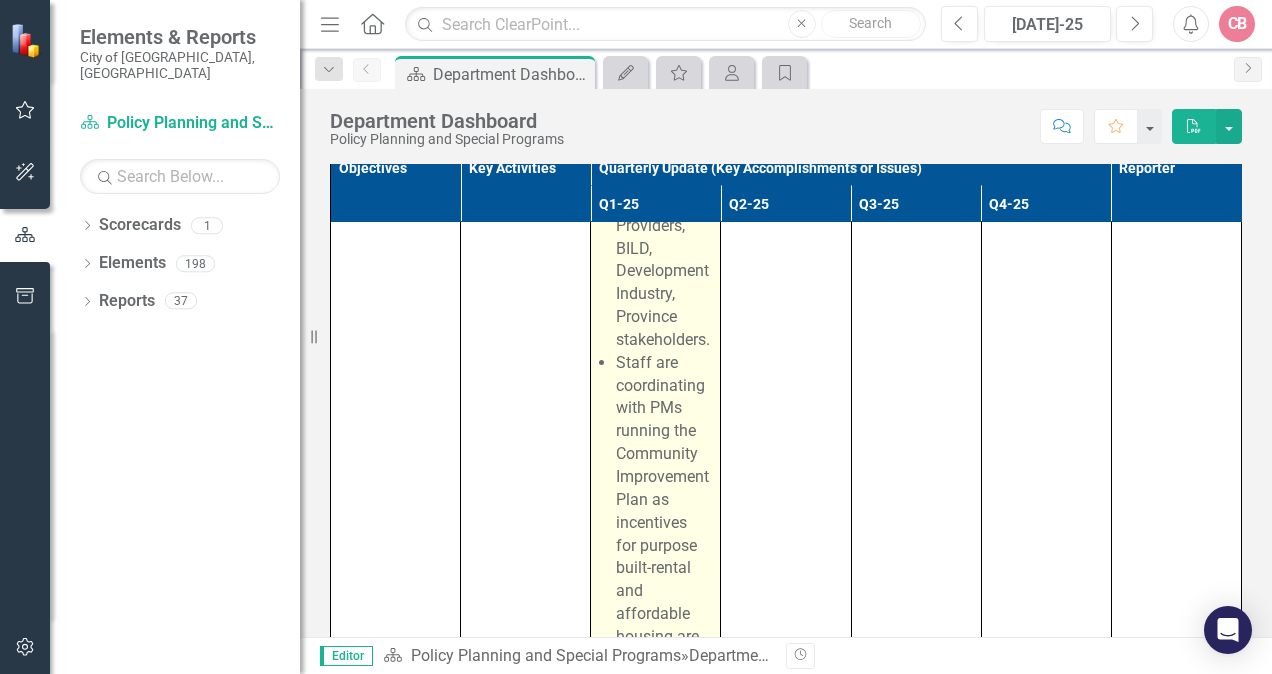 click on "Consultation/Engagement:" at bounding box center [696, -259] 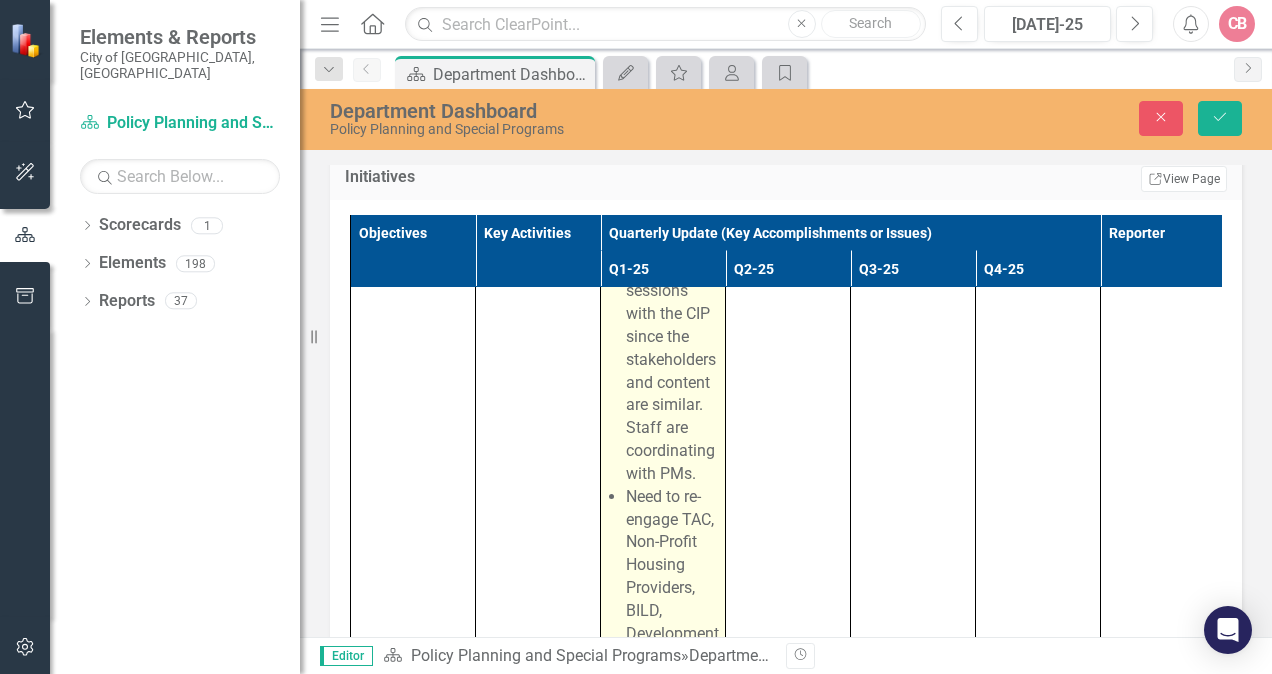 scroll, scrollTop: 528, scrollLeft: 0, axis: vertical 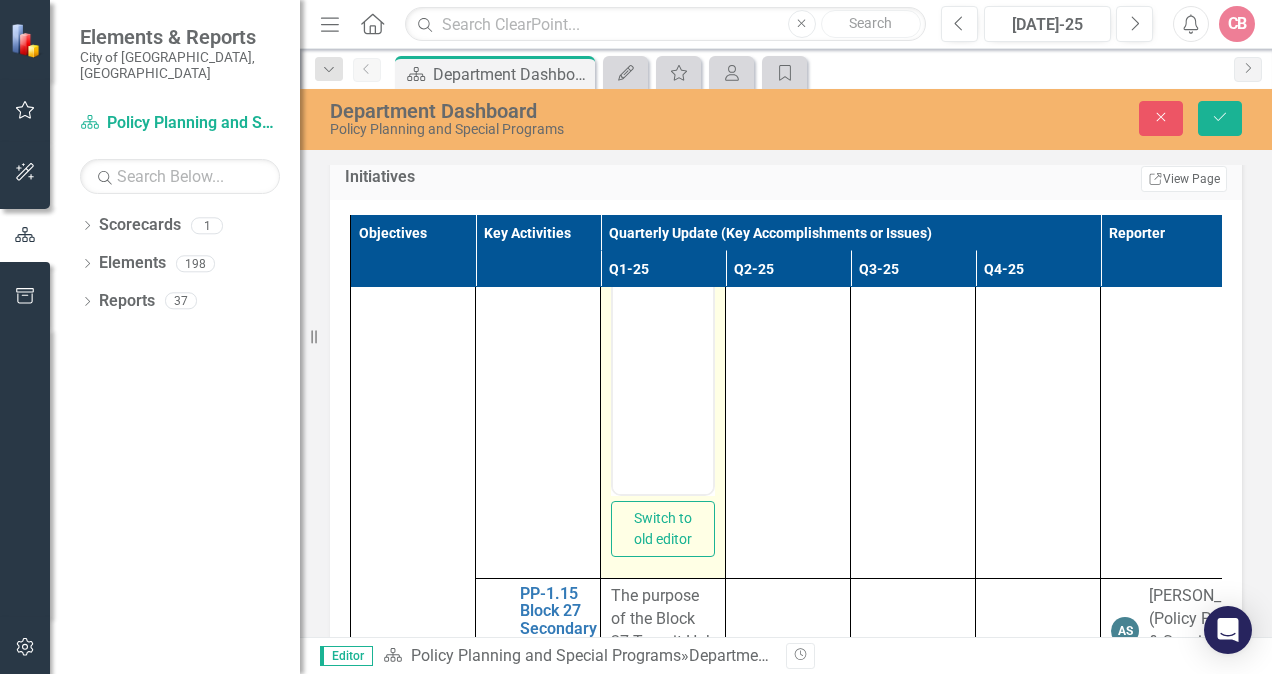 click at bounding box center [663, 161] 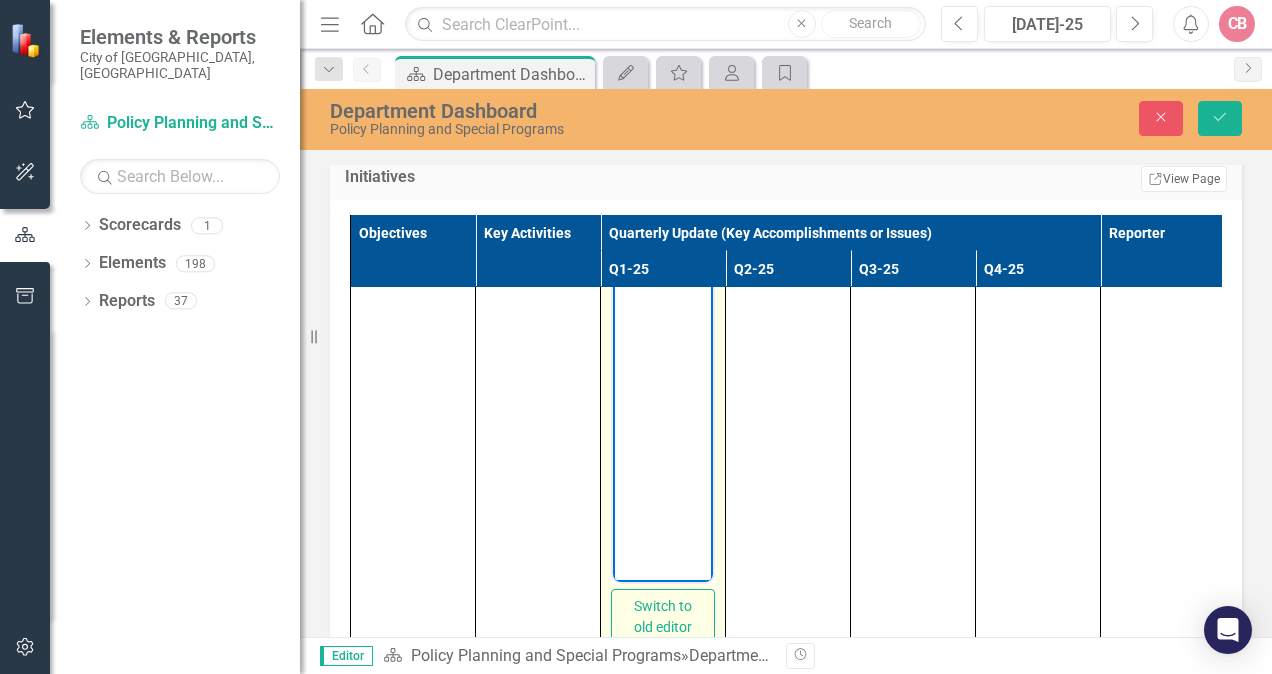 scroll, scrollTop: 4300, scrollLeft: 0, axis: vertical 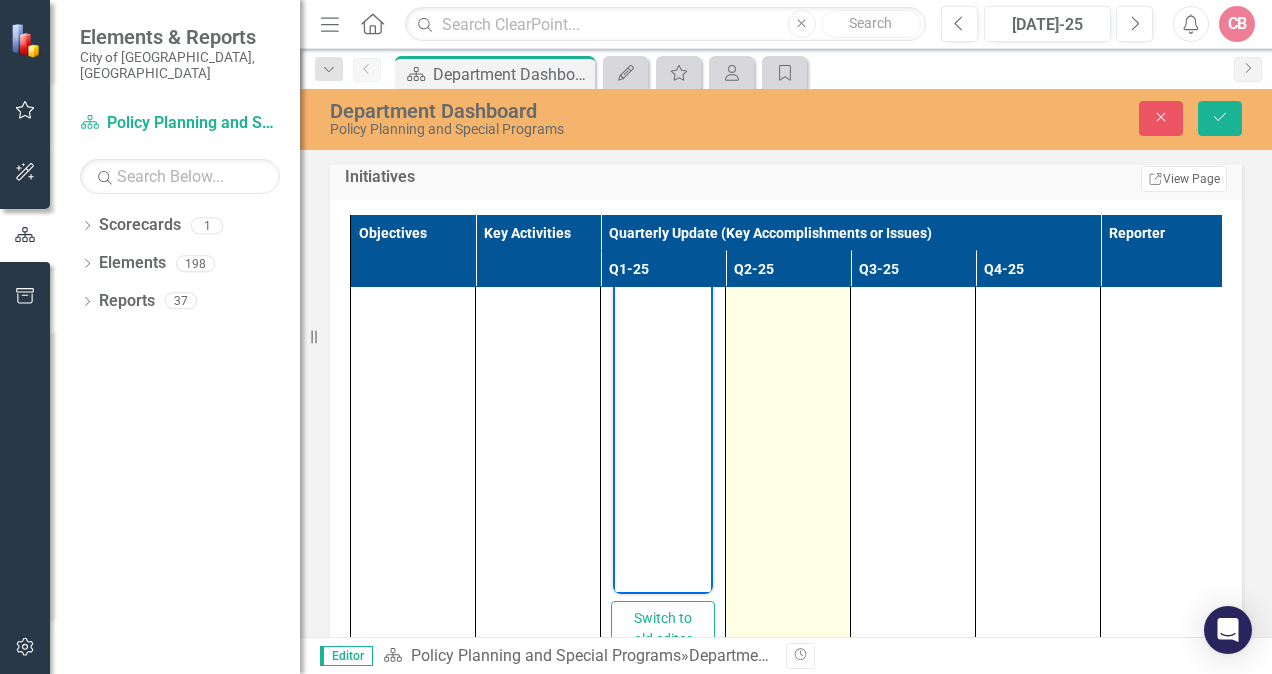 click at bounding box center (788, 431) 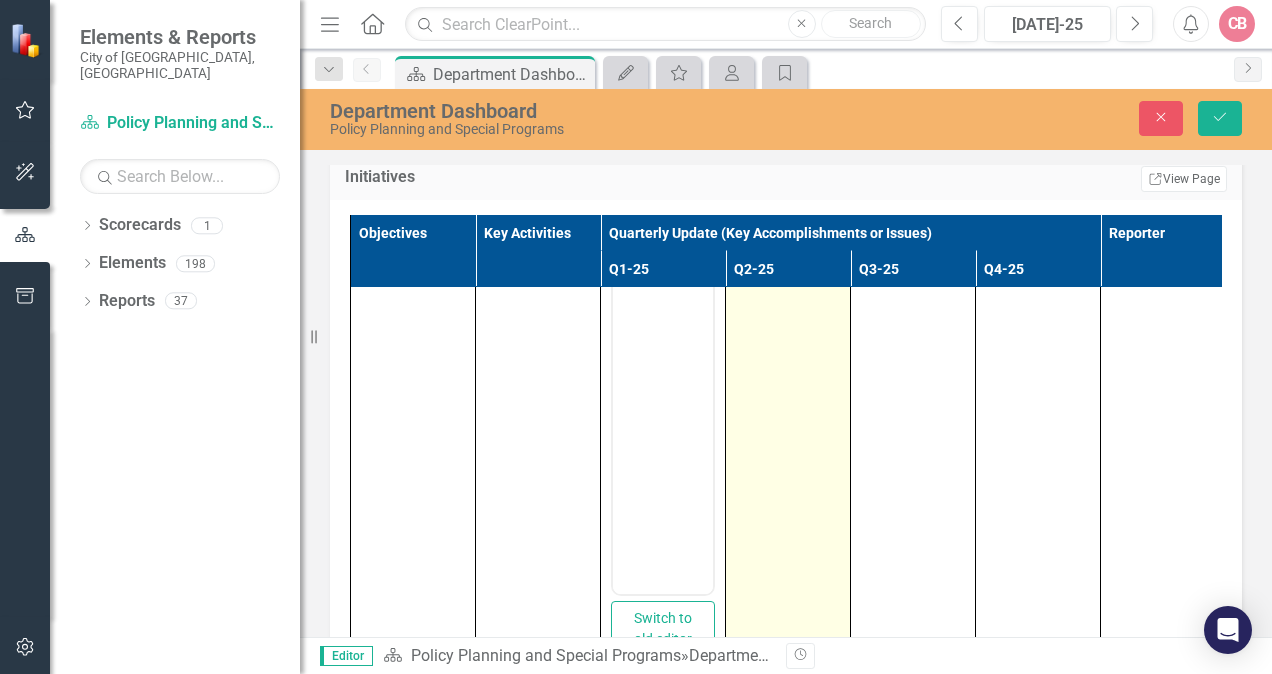 click at bounding box center [788, 431] 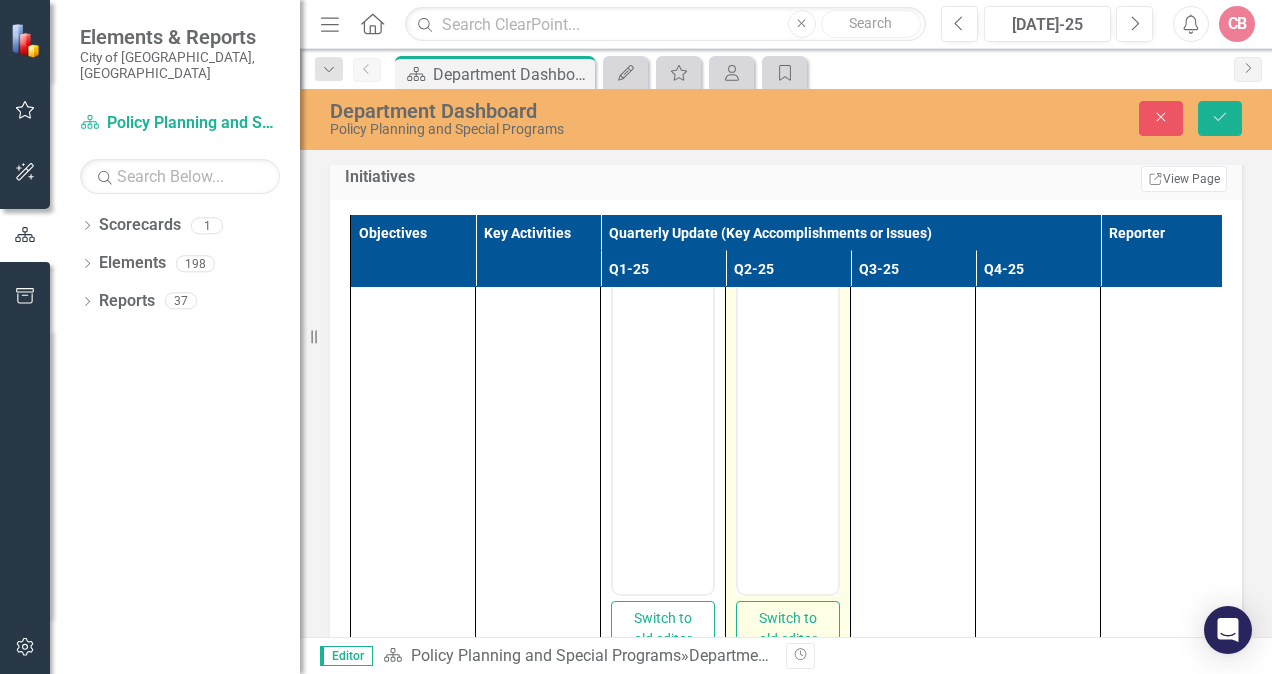 scroll, scrollTop: 0, scrollLeft: 0, axis: both 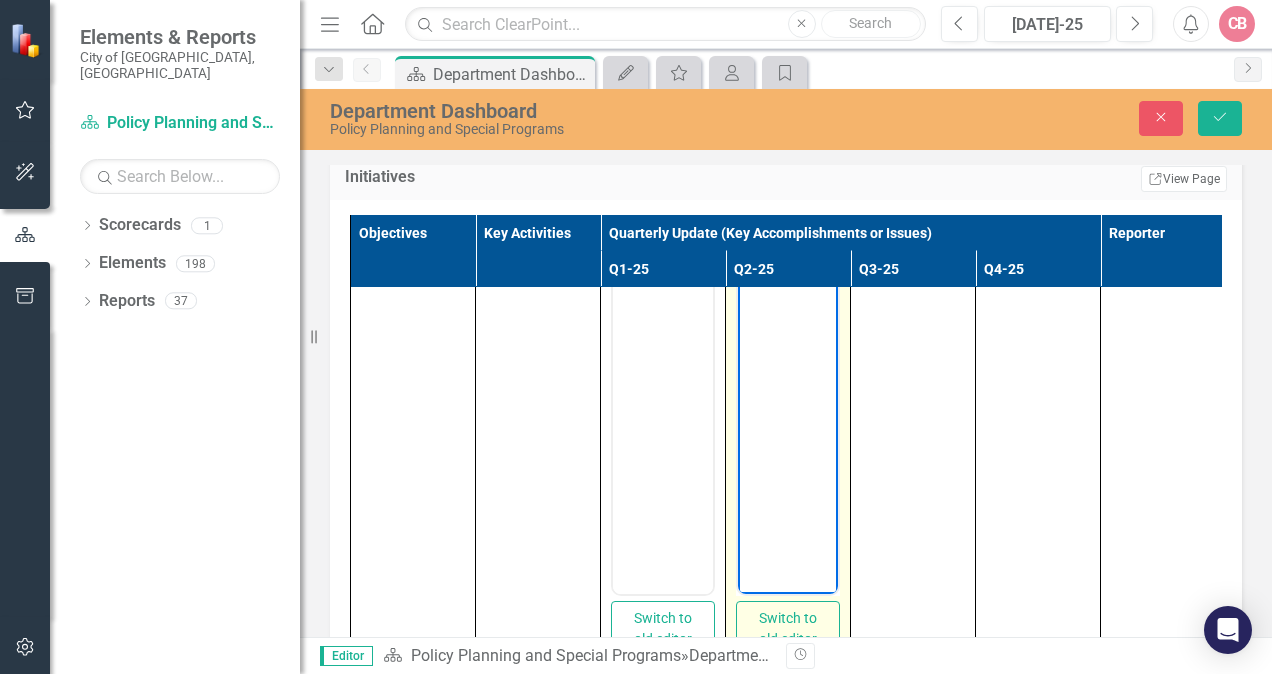 click at bounding box center (788, 394) 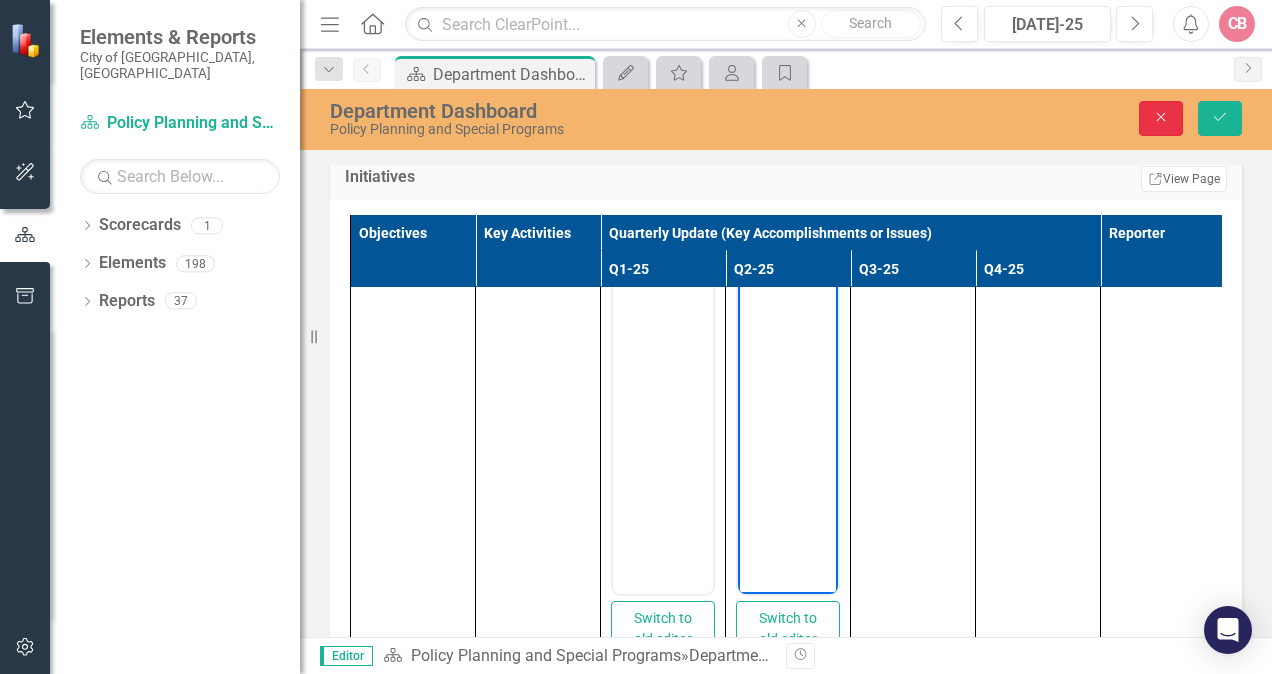 click on "Close" at bounding box center (1161, 118) 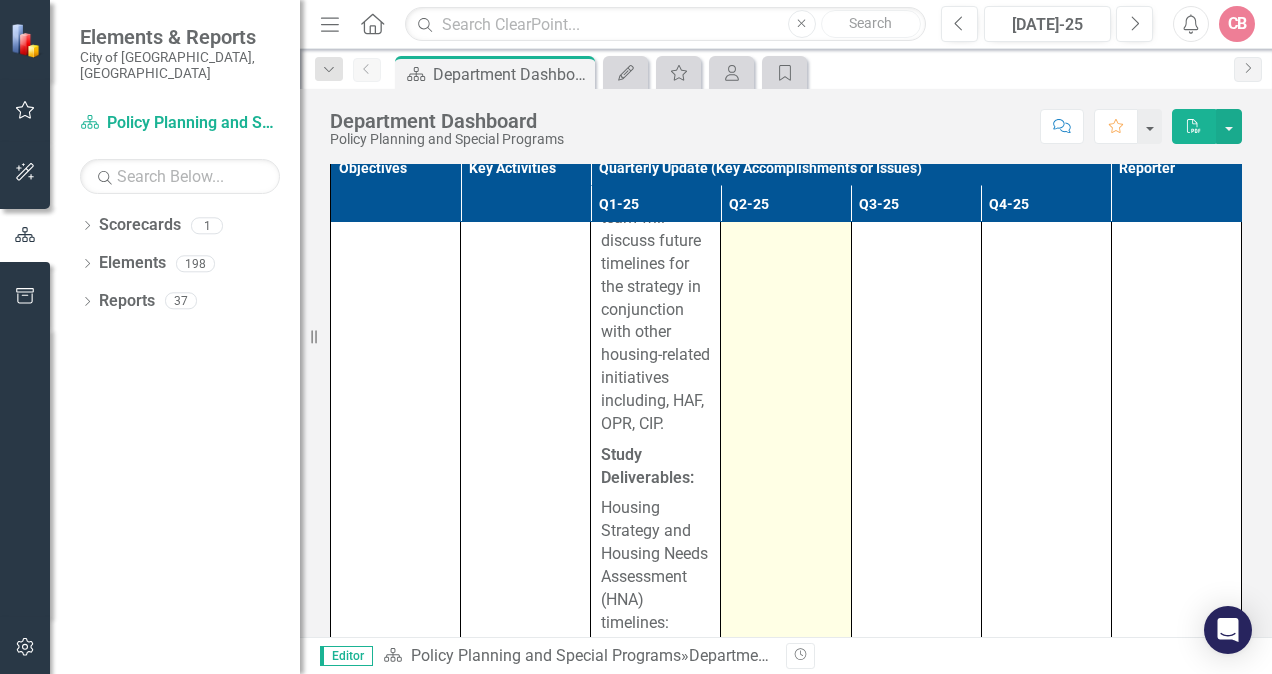 scroll, scrollTop: 4300, scrollLeft: 0, axis: vertical 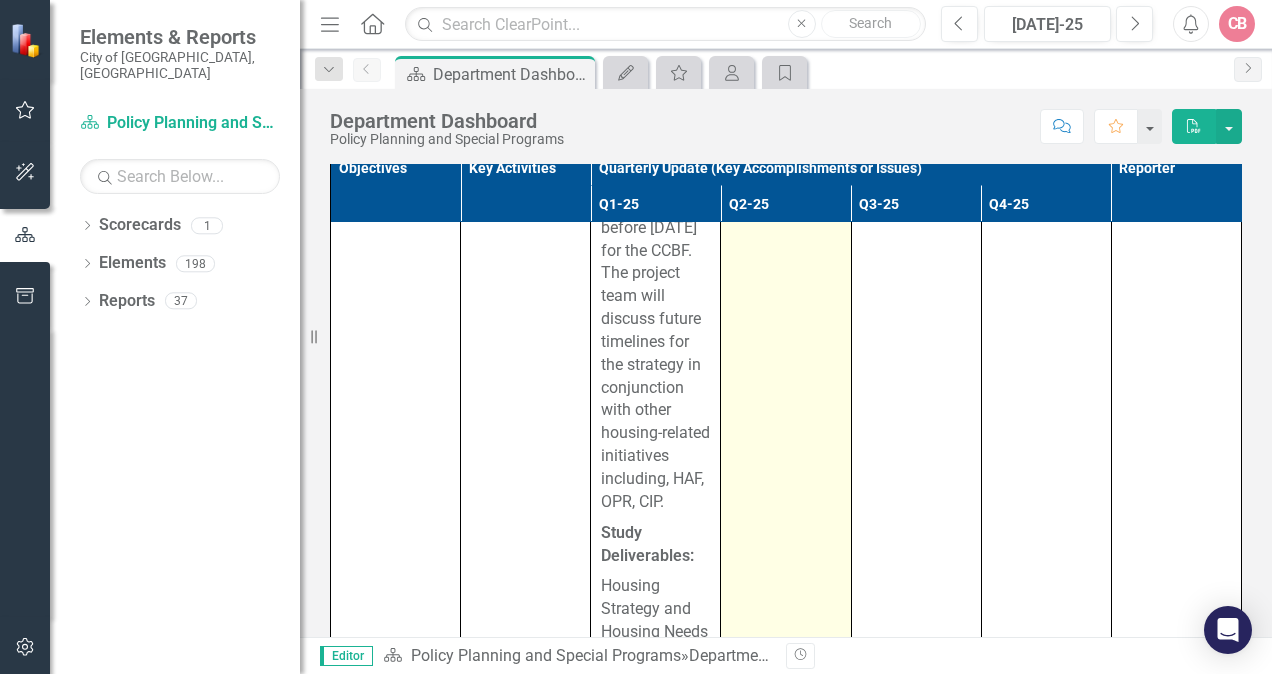 click at bounding box center (786, 1081) 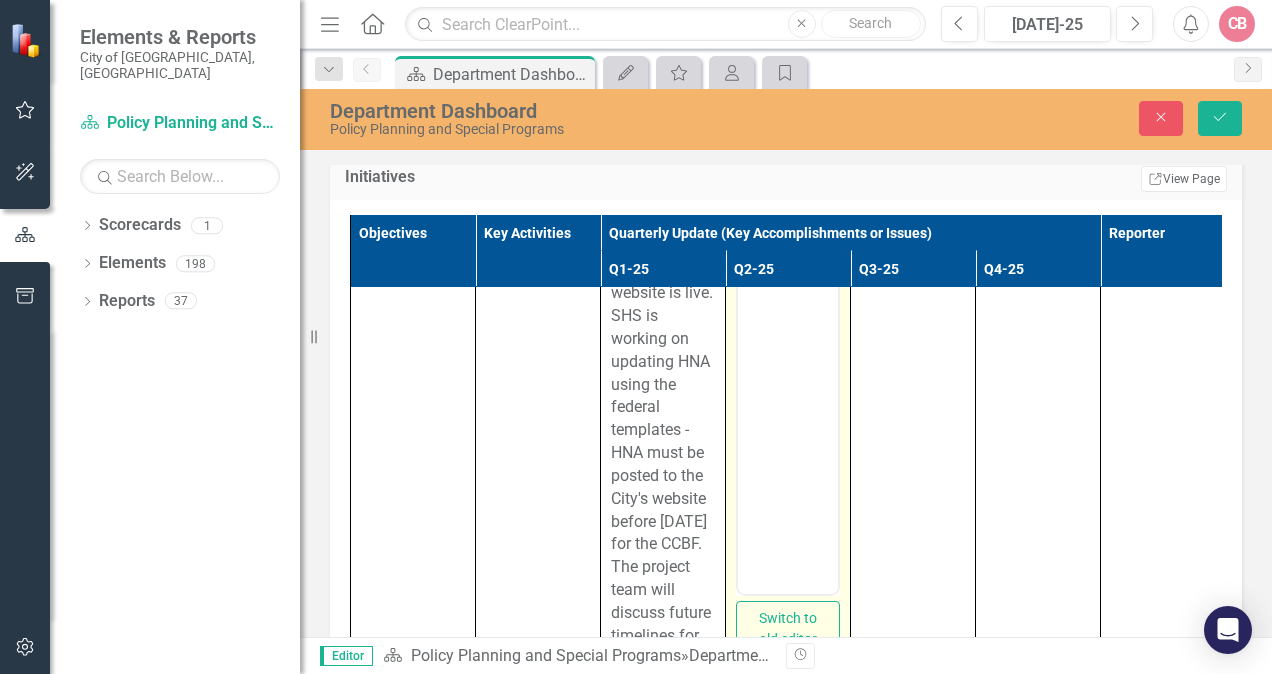 scroll, scrollTop: 0, scrollLeft: 0, axis: both 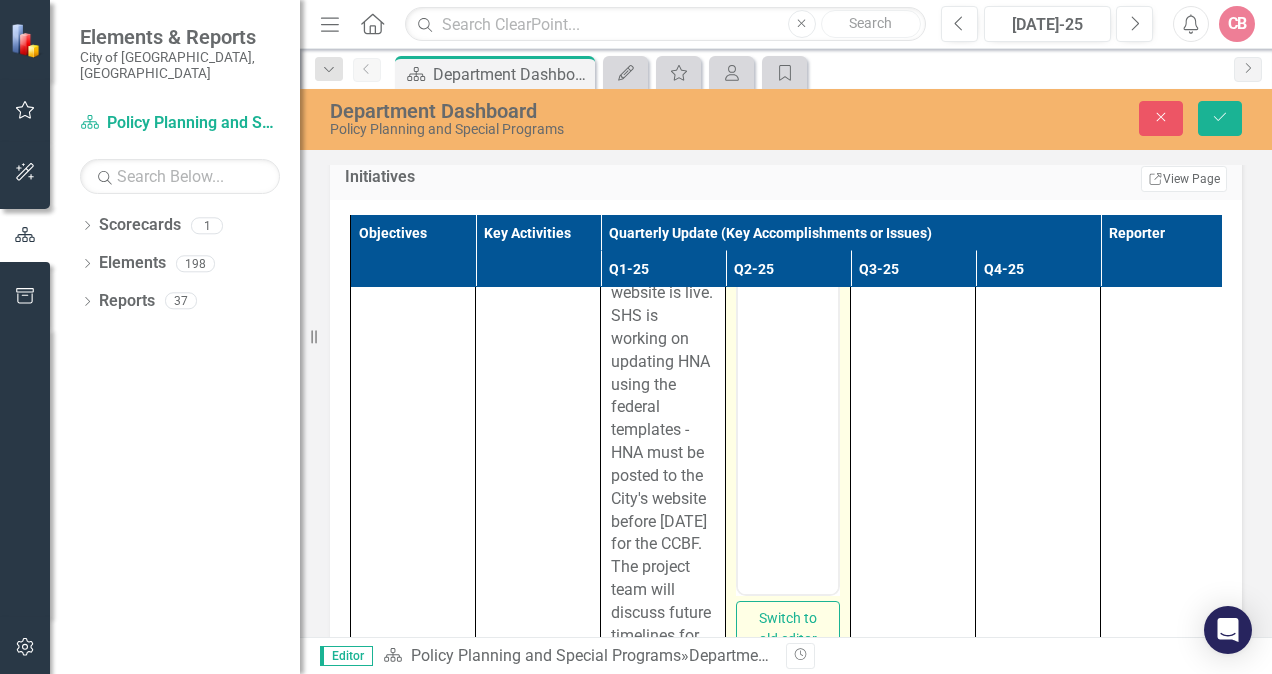 click at bounding box center [788, 261] 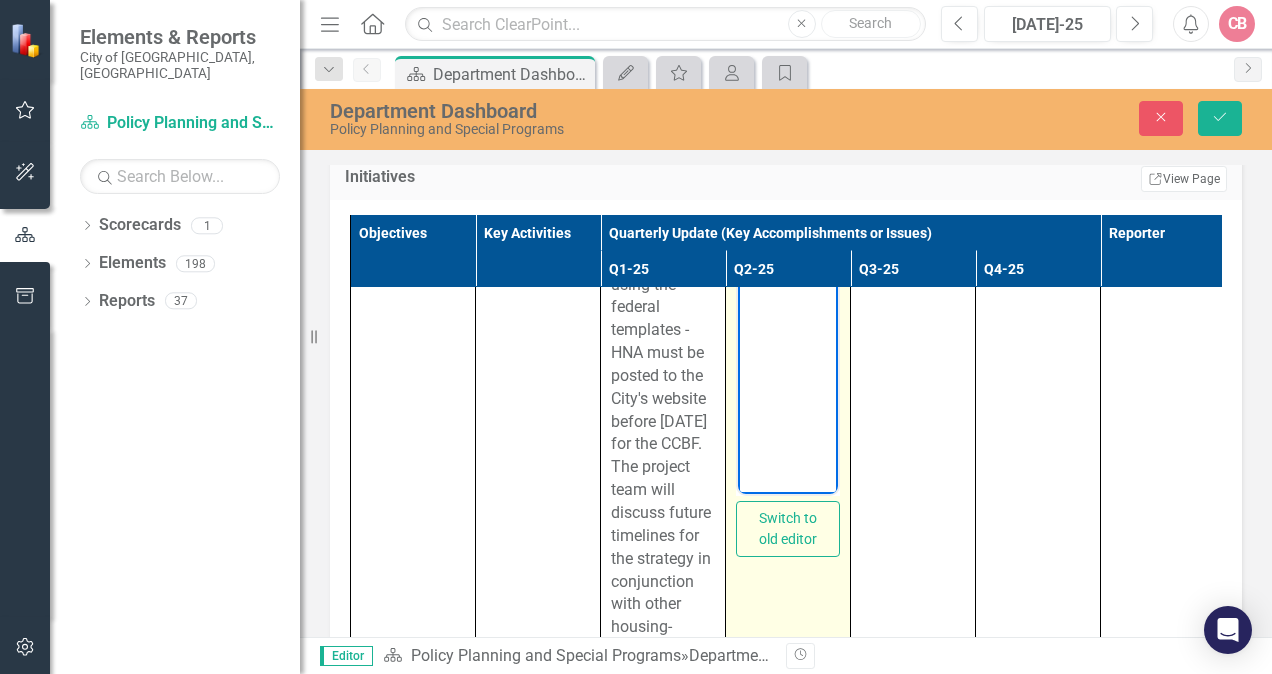 scroll, scrollTop: 4500, scrollLeft: 0, axis: vertical 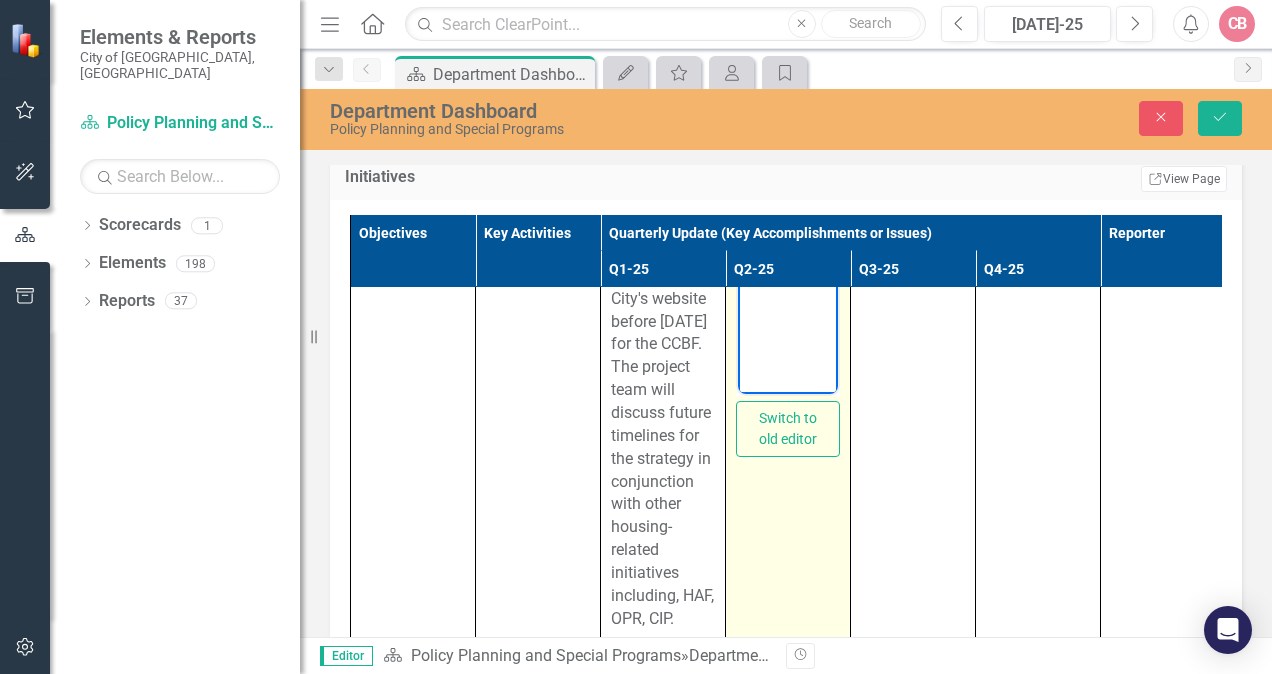 click at bounding box center [788, 61] 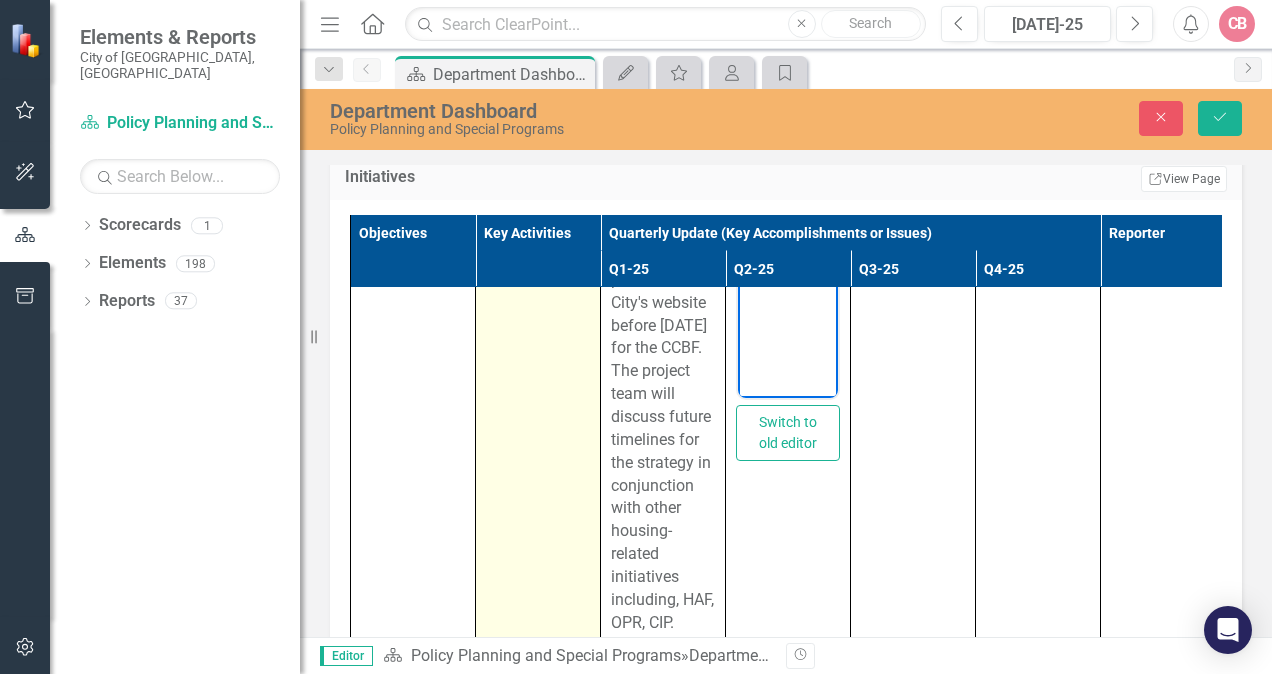 scroll, scrollTop: 4500, scrollLeft: 0, axis: vertical 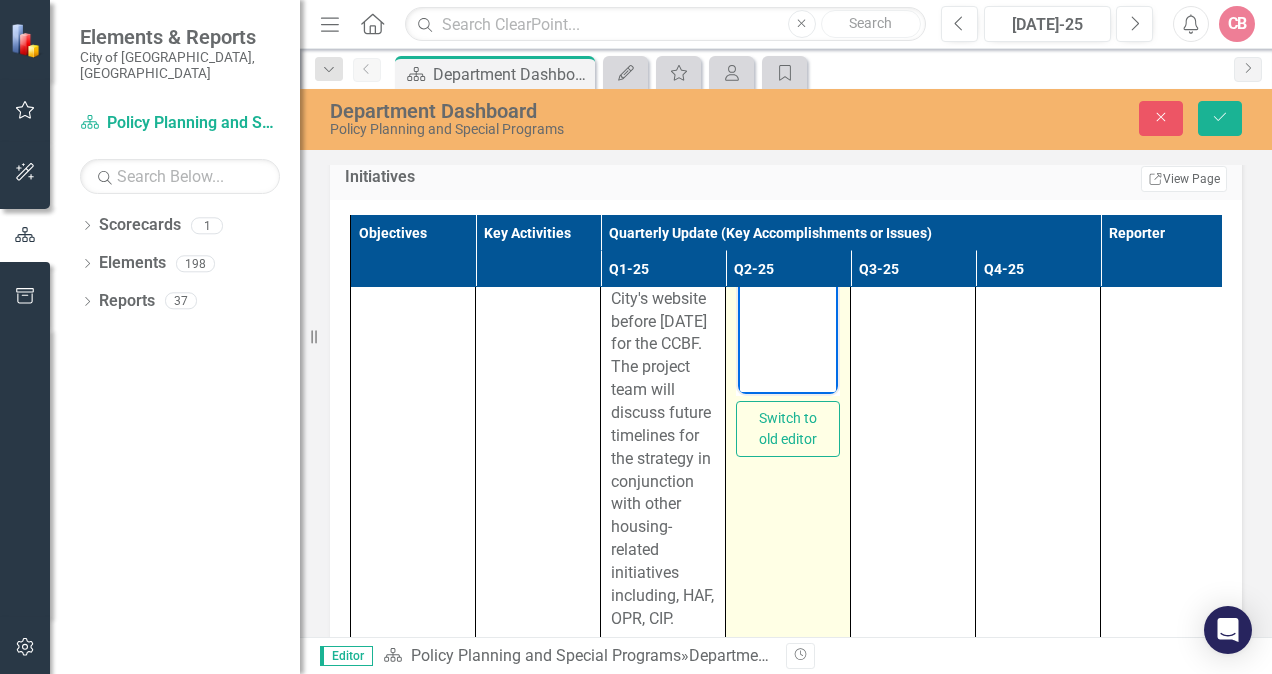 click at bounding box center (788, 61) 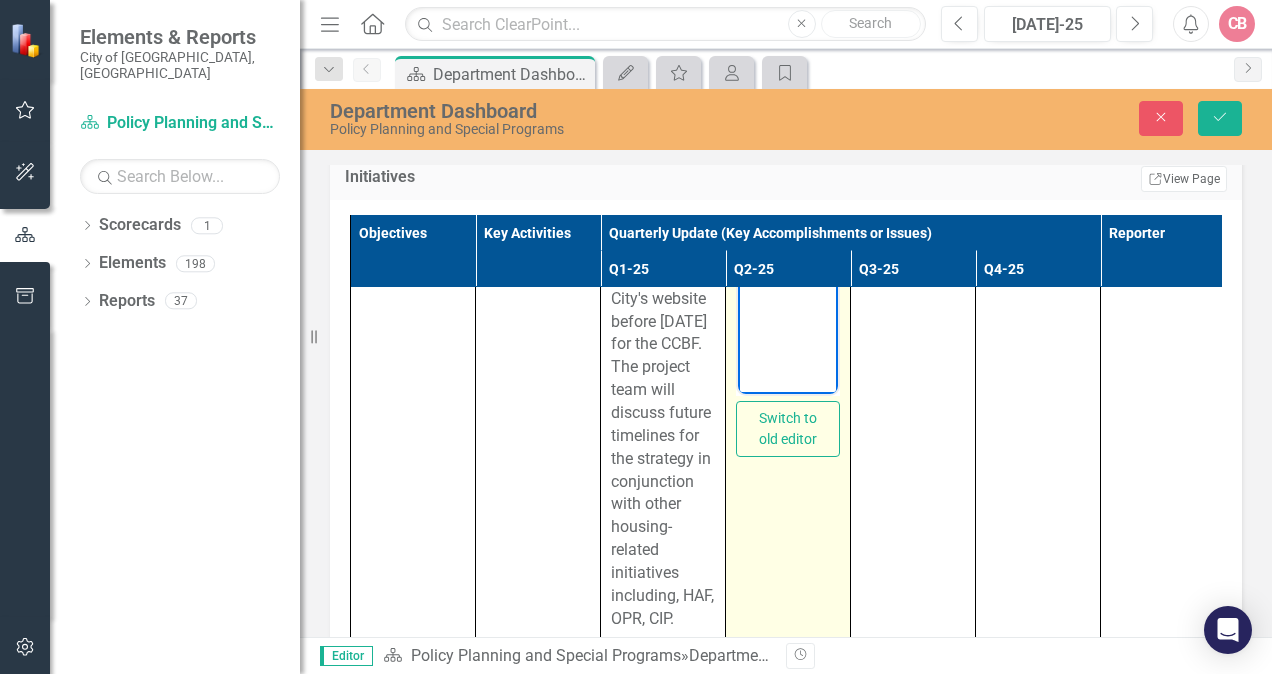 scroll, scrollTop: 506, scrollLeft: 0, axis: vertical 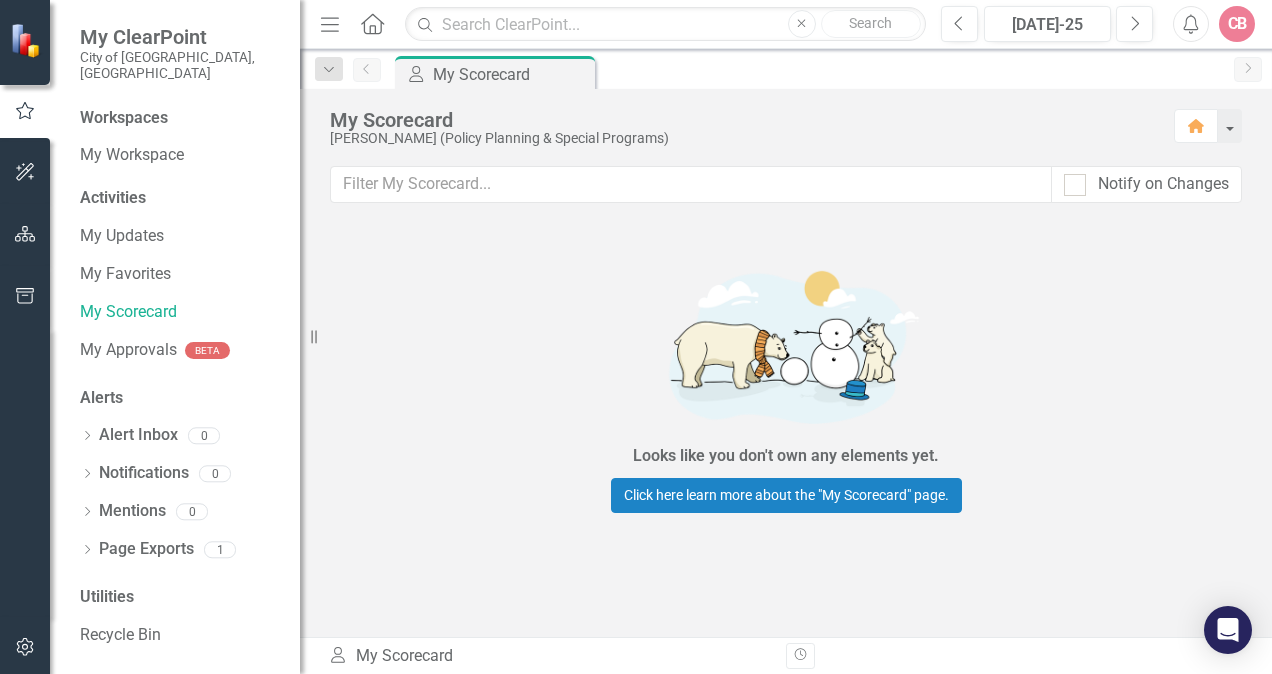 click on "Looks like you don't own any elements yet. Click here learn more about the "My Scorecard" page." at bounding box center [786, 385] 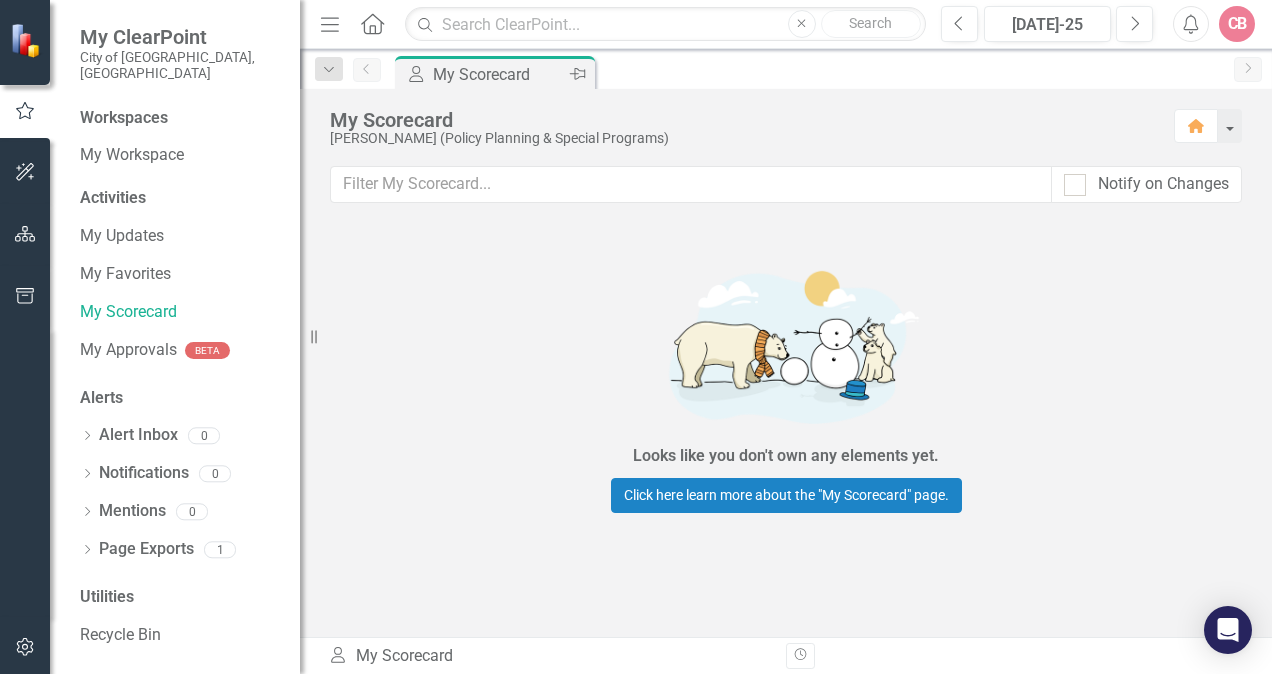 click on "My Scorecard" at bounding box center (499, 74) 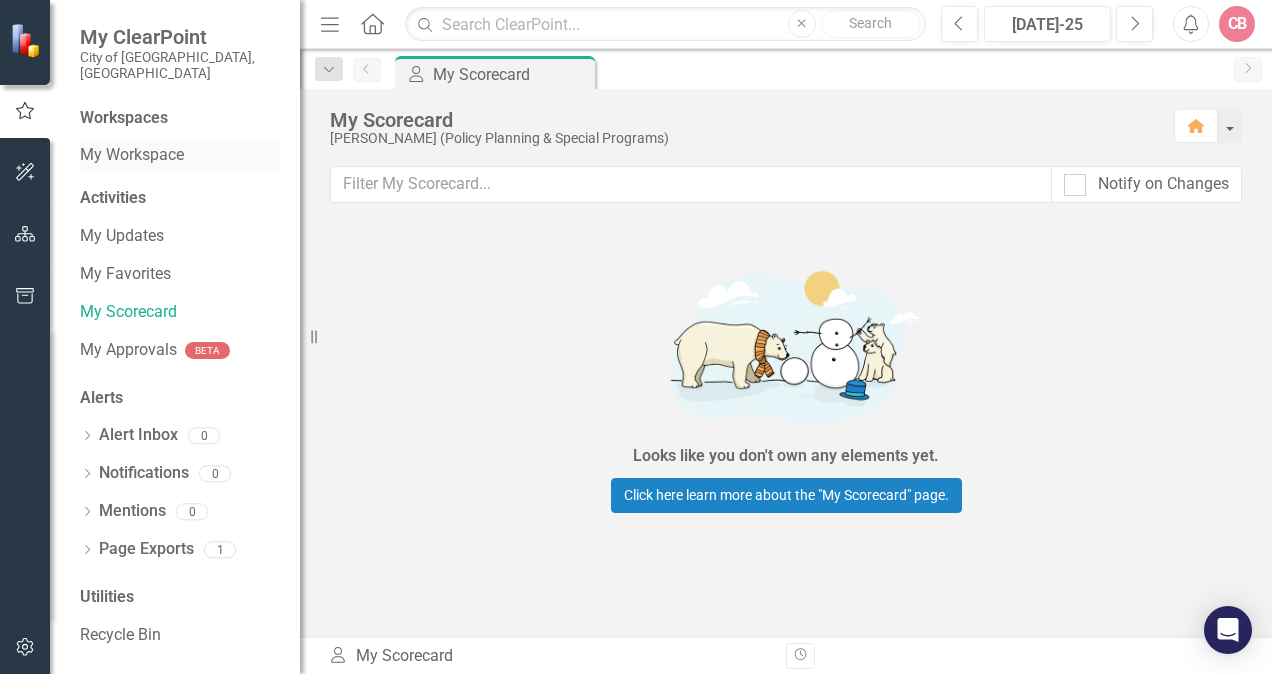 click on "My Workspace" at bounding box center (180, 155) 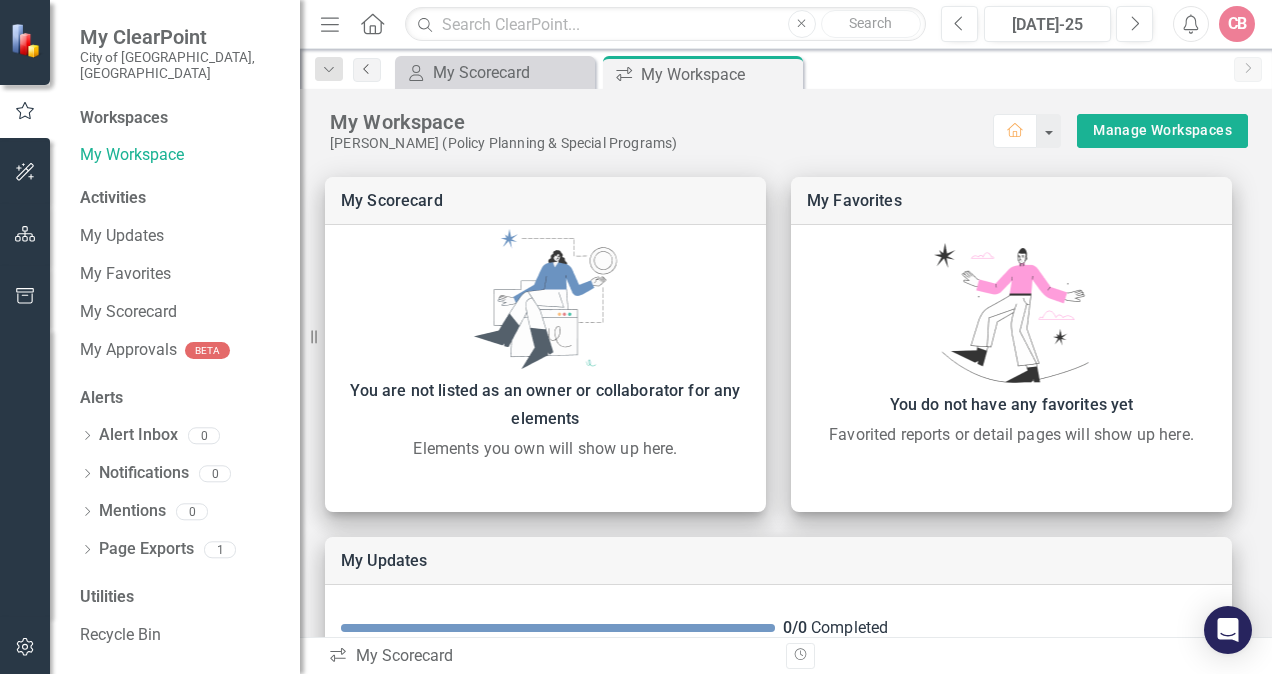 click on "Previous" 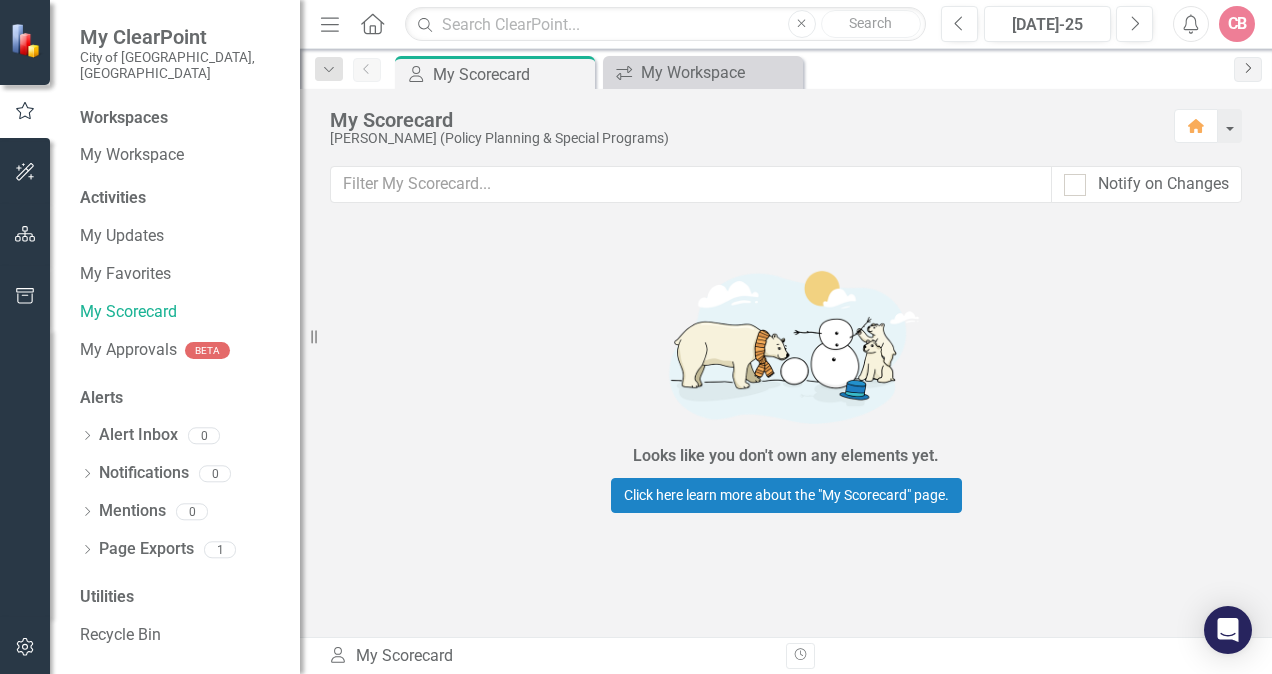 click on "Next" 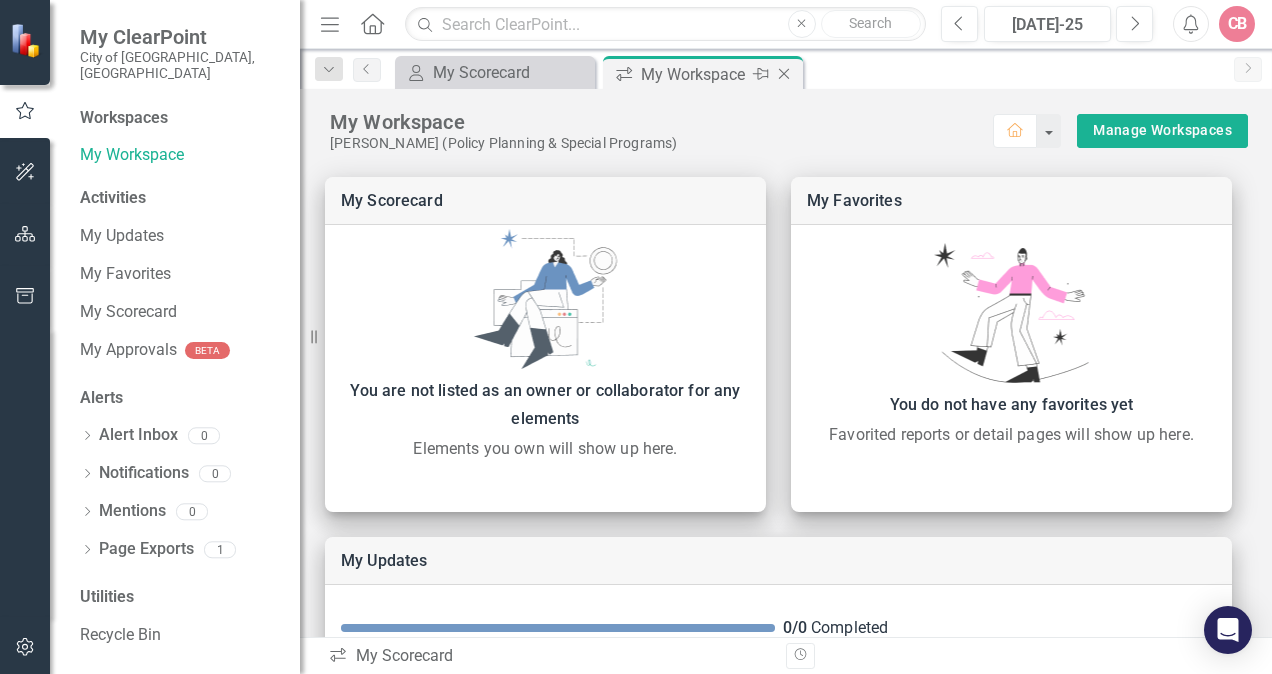 click on "Close" 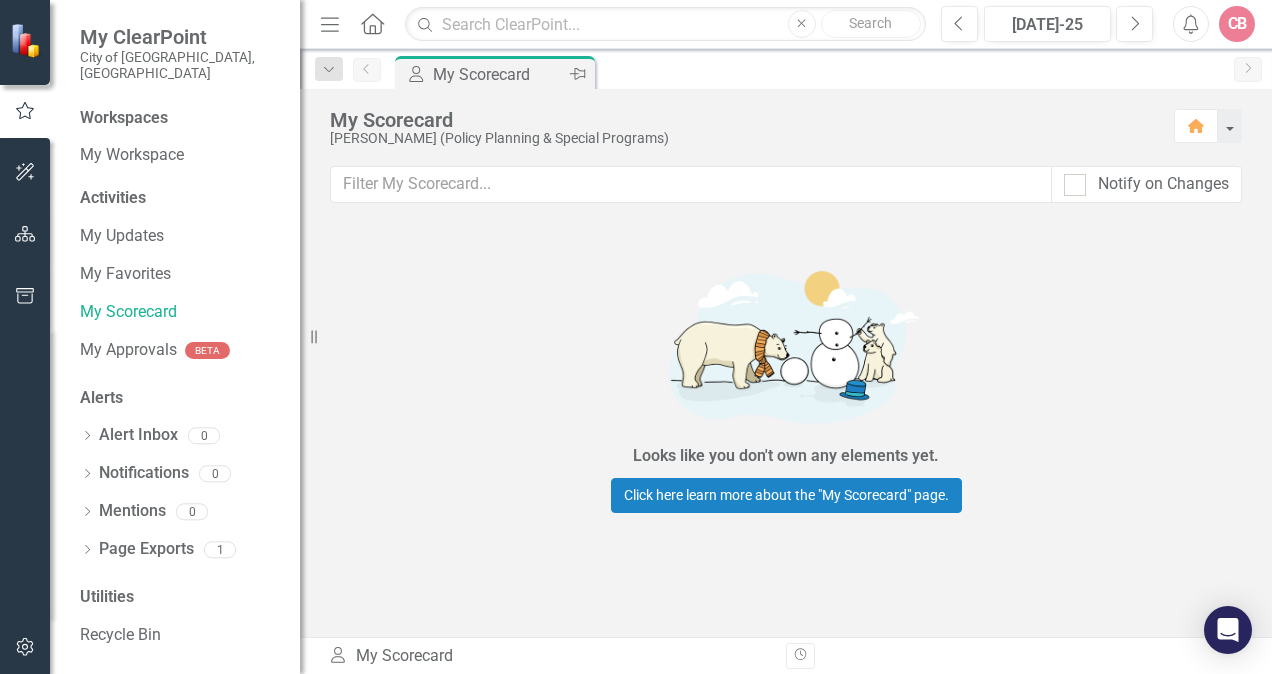 click on "My Scorecard" at bounding box center [499, 74] 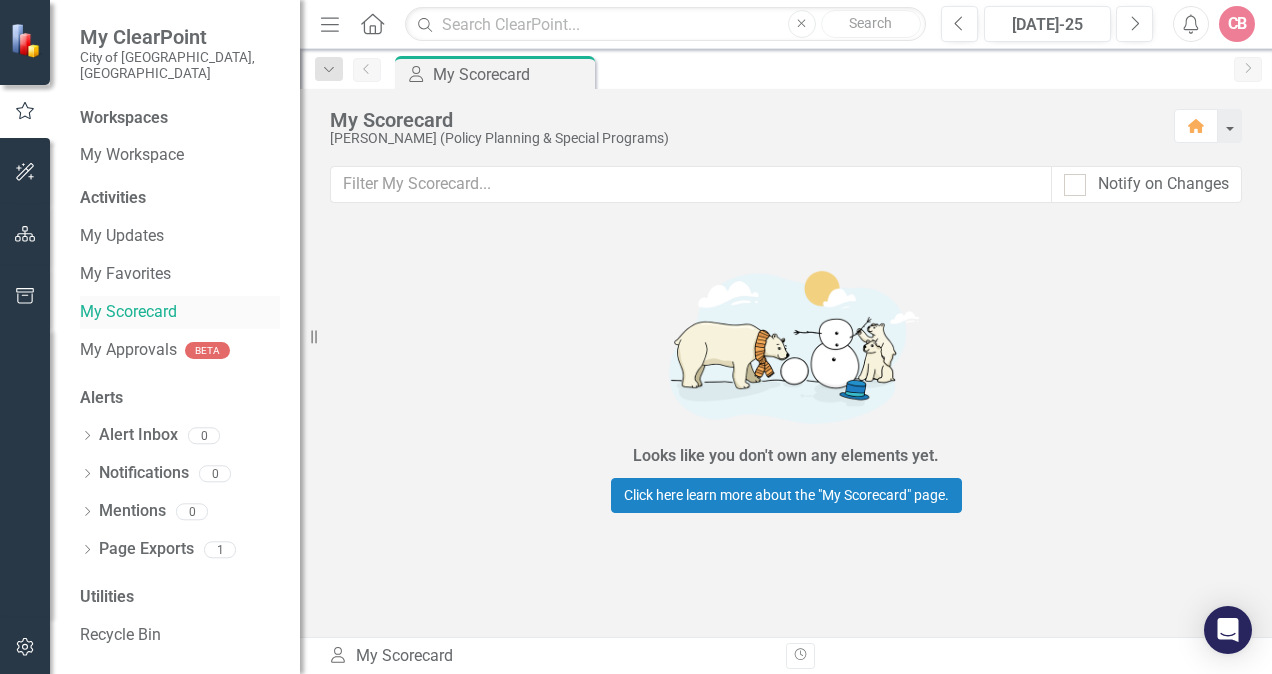 click on "My Scorecard" at bounding box center (180, 312) 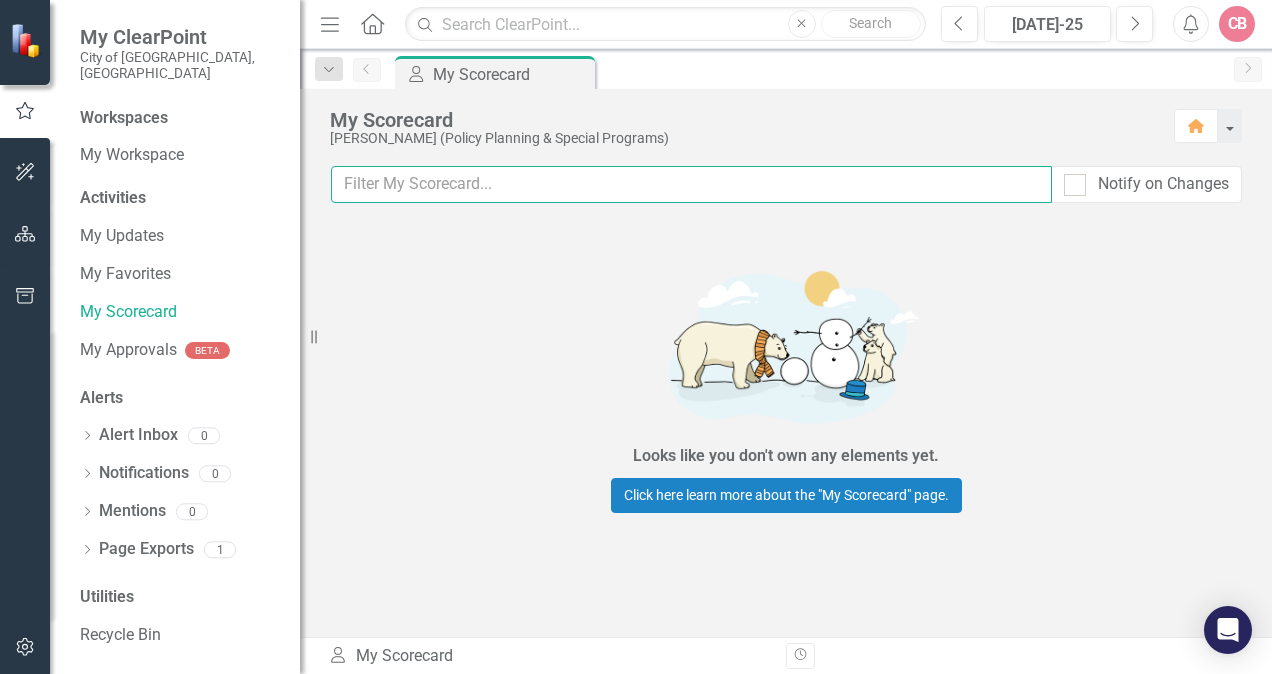 click at bounding box center [691, 184] 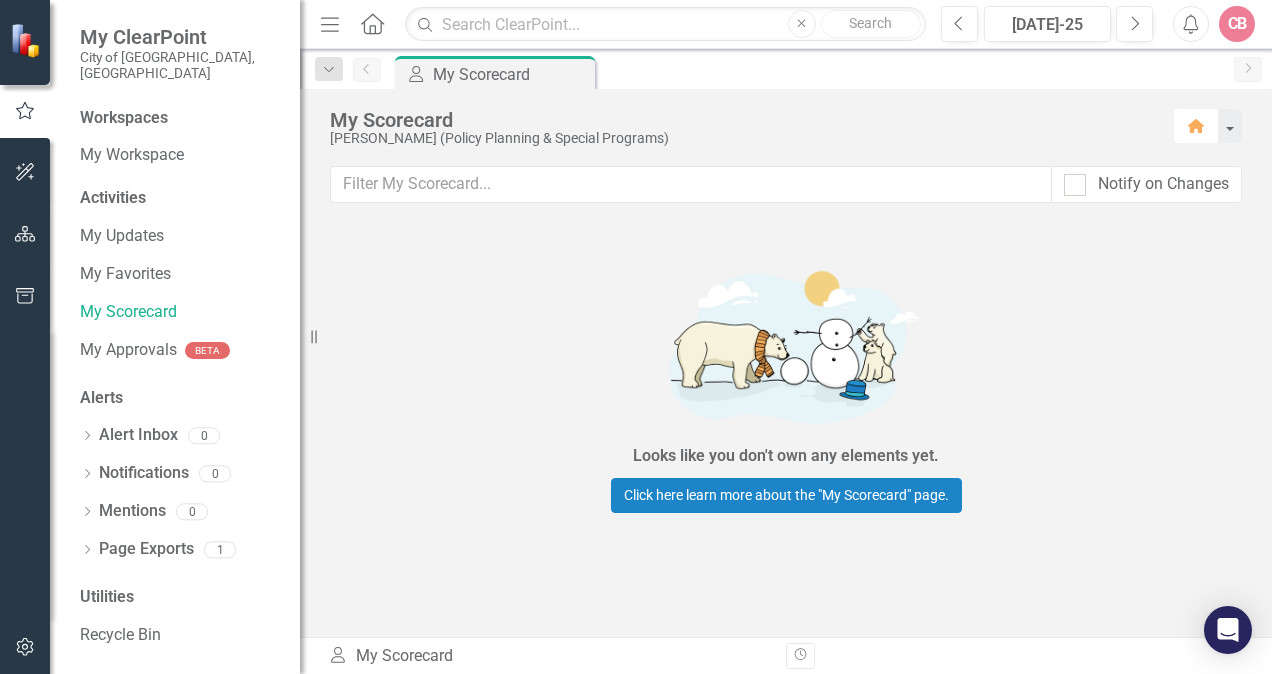 click on "Home" 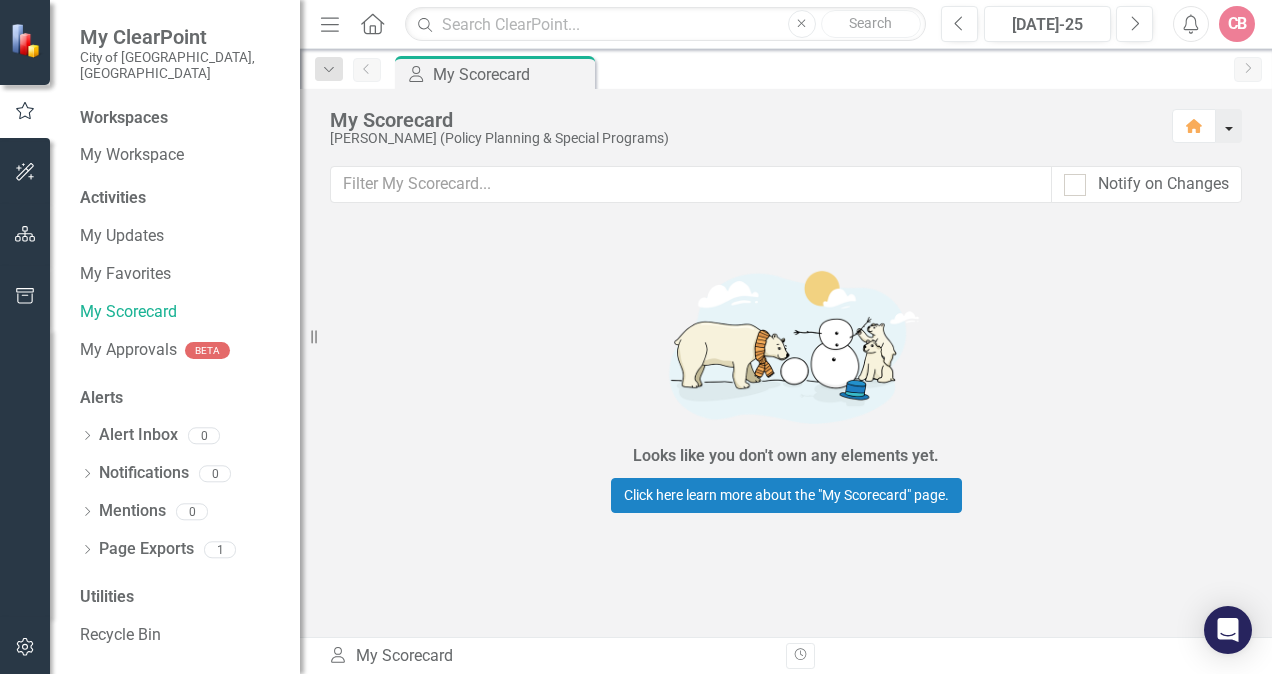 click at bounding box center (1229, 126) 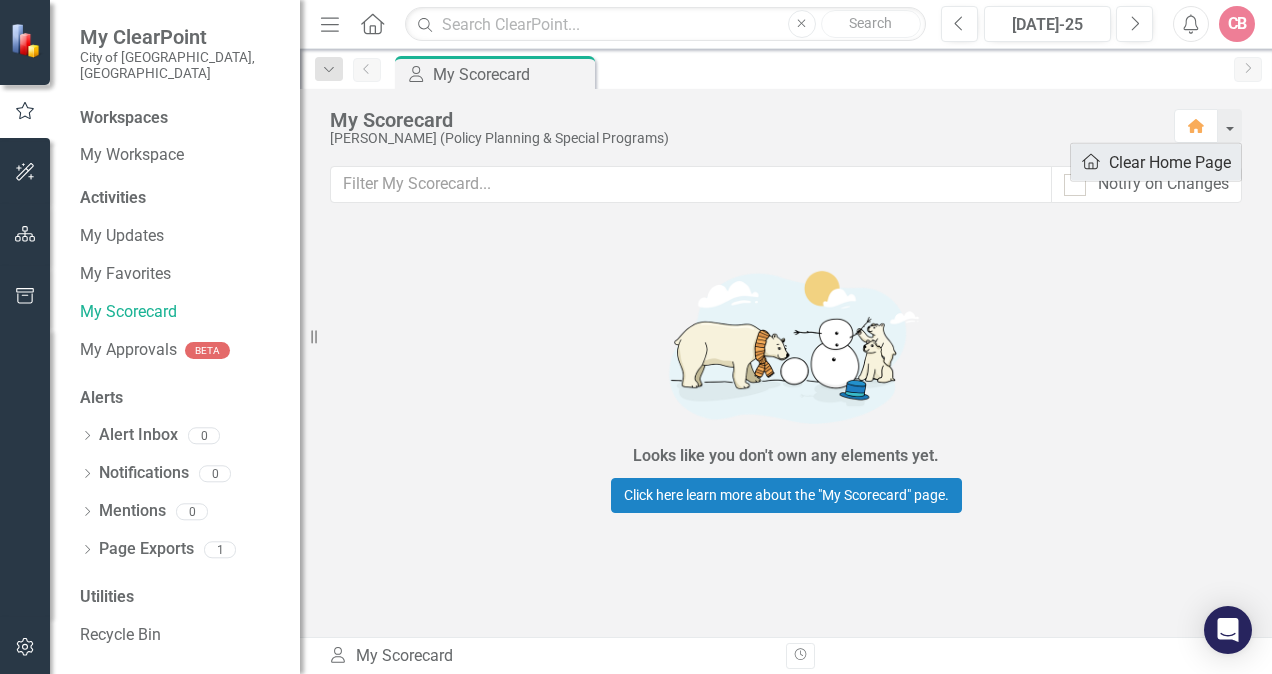 click on "Home Clear Home Page" at bounding box center (1156, 162) 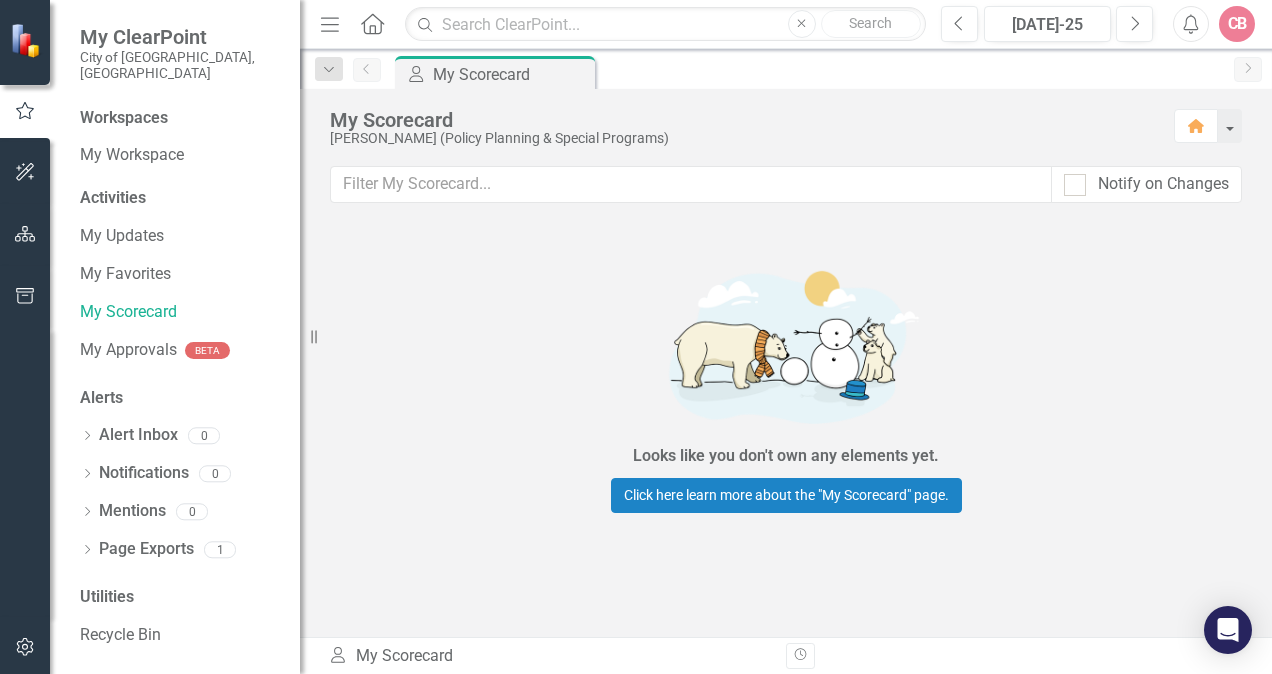 click at bounding box center (25, 235) 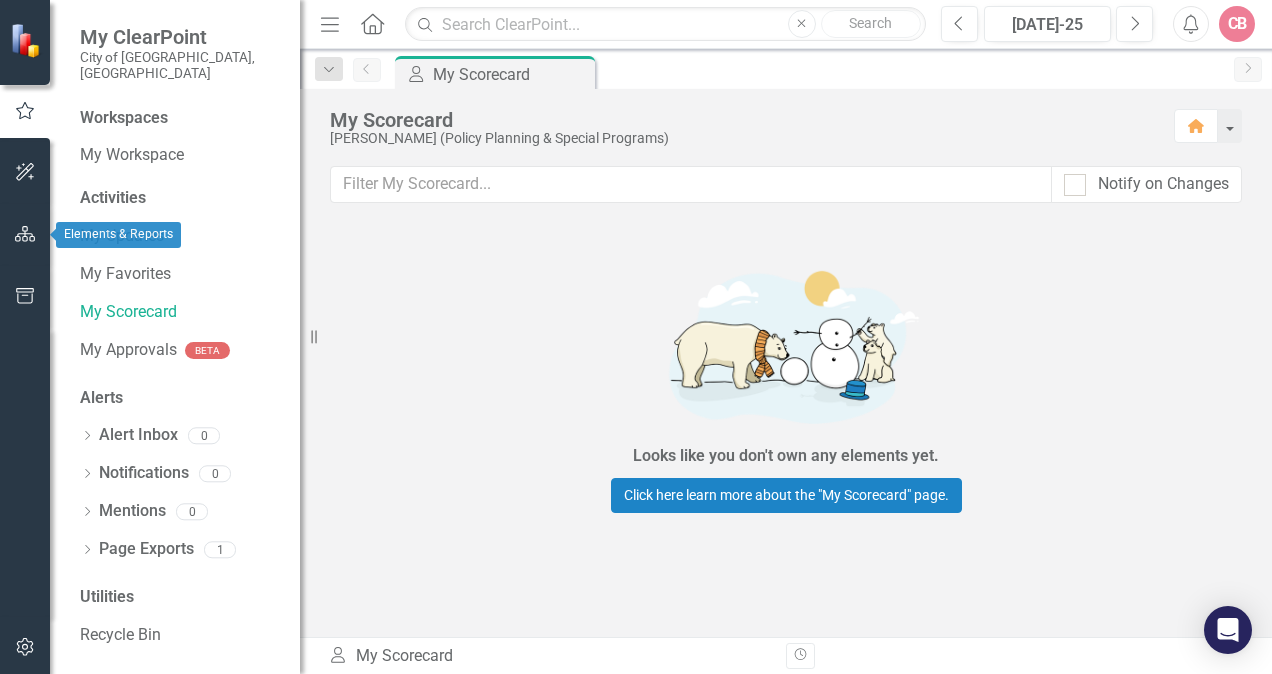 click at bounding box center [25, 235] 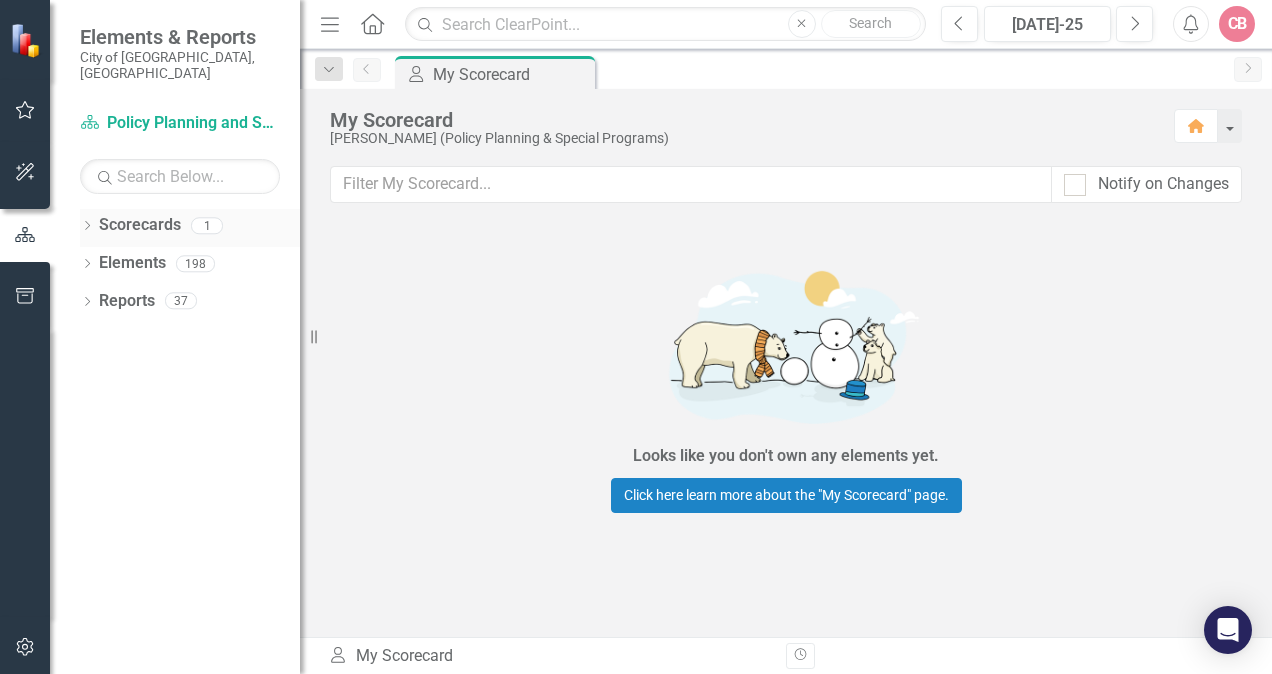 click on "Scorecards" at bounding box center (140, 225) 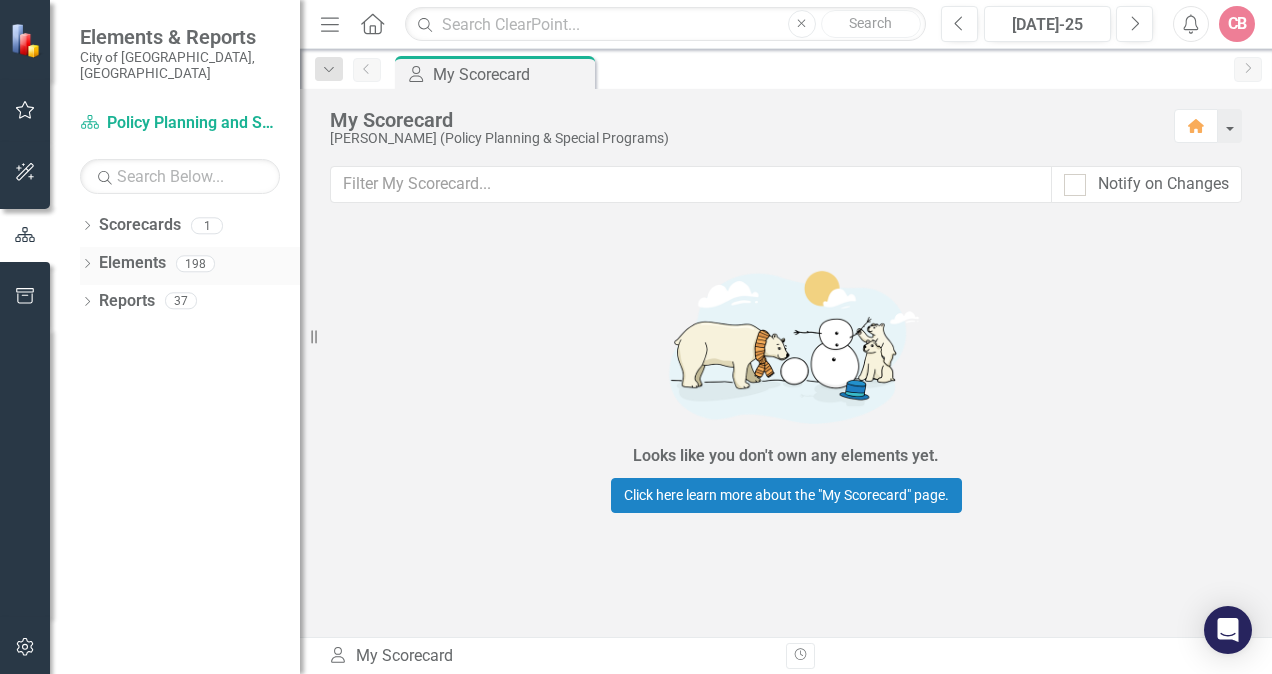 click on "Elements" at bounding box center (132, 263) 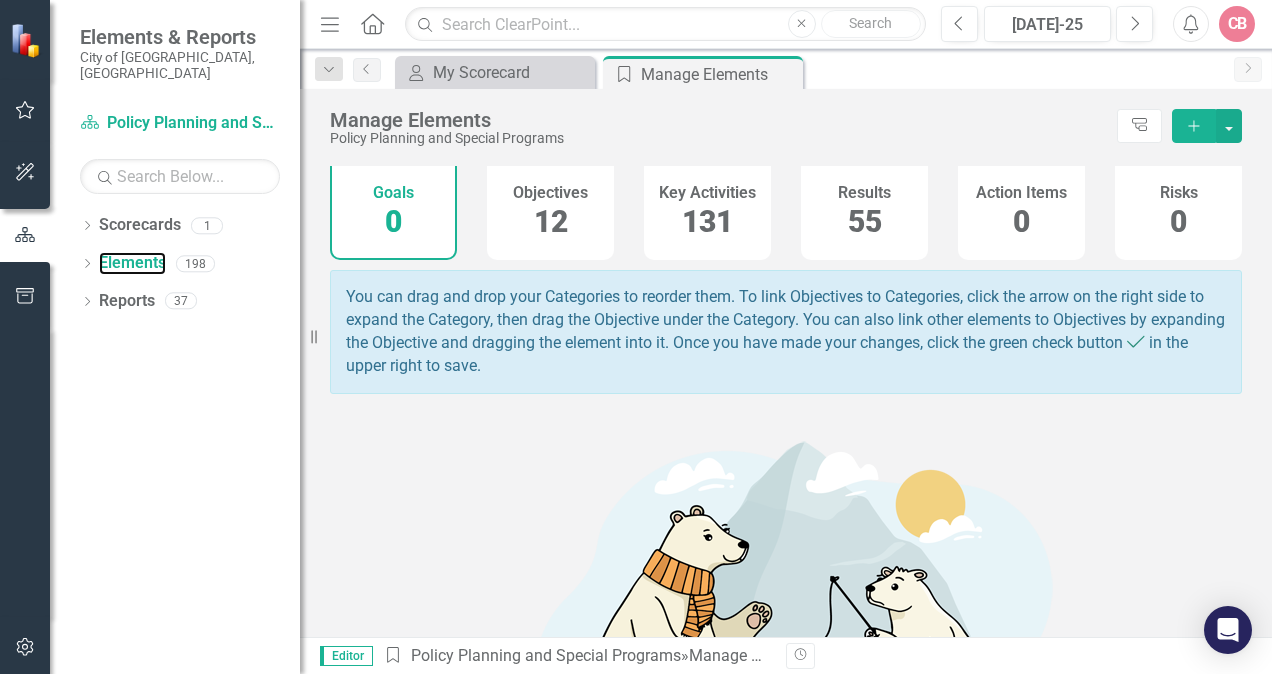 scroll, scrollTop: 0, scrollLeft: 0, axis: both 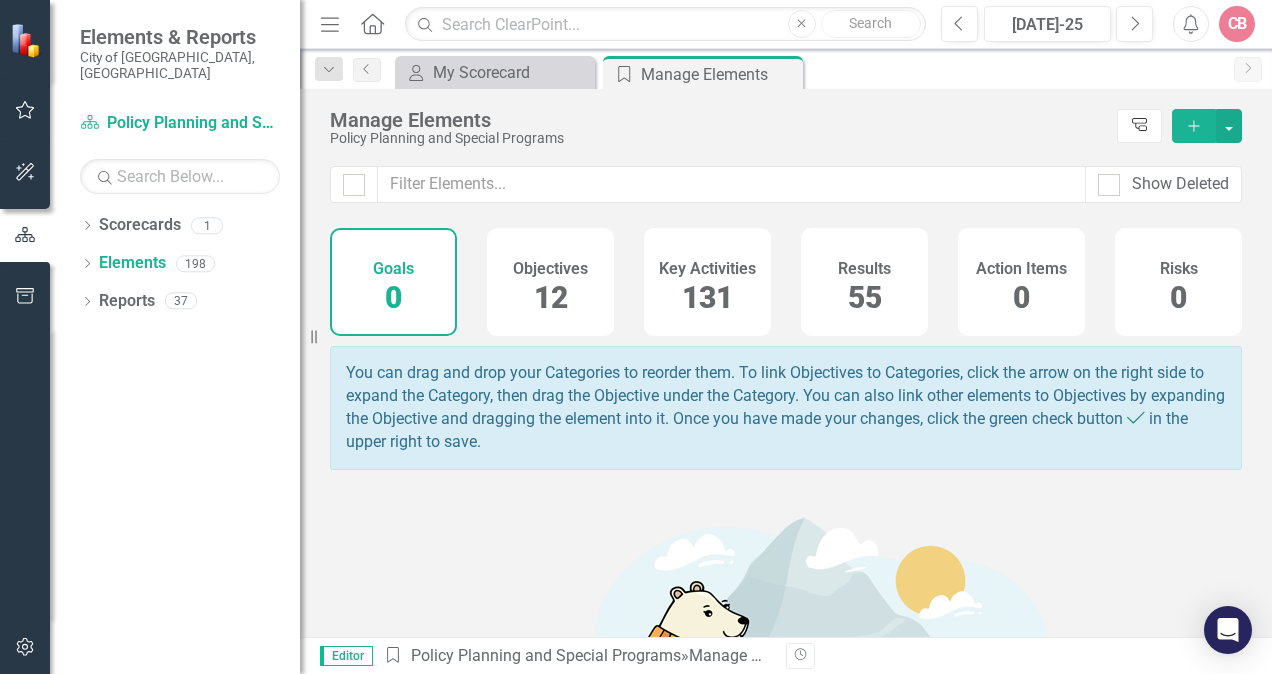 click on "Tree Explorer" 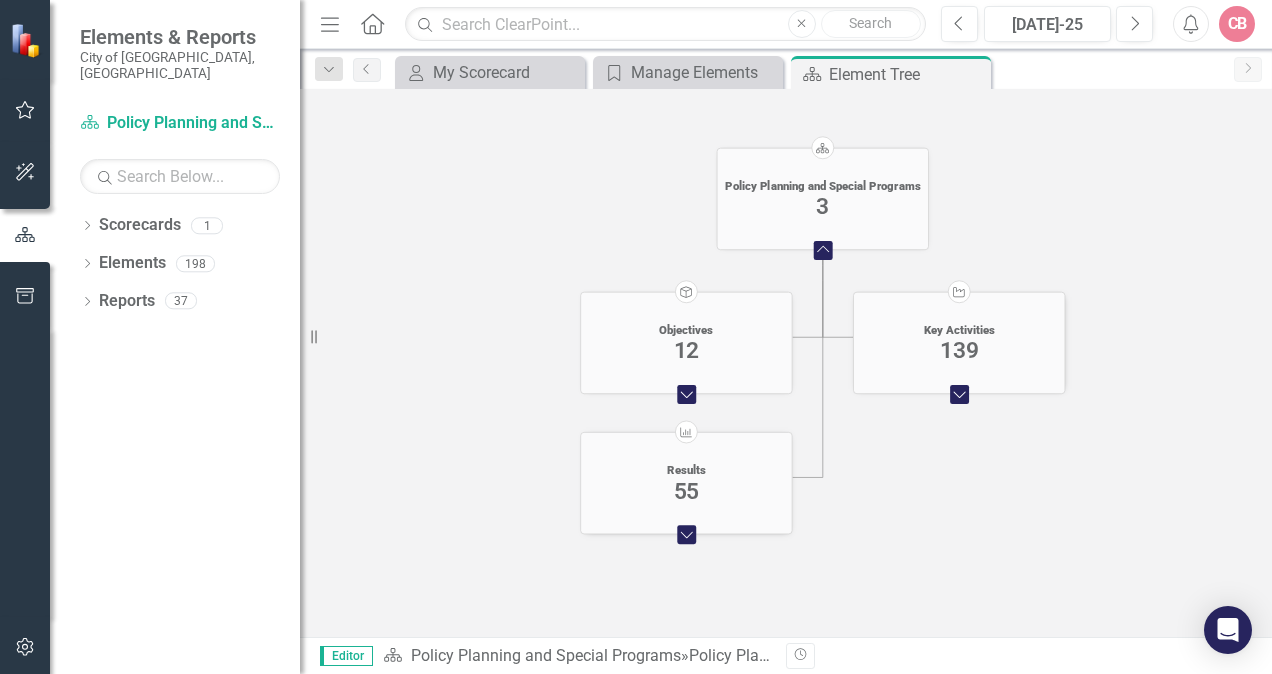 scroll, scrollTop: 0, scrollLeft: 0, axis: both 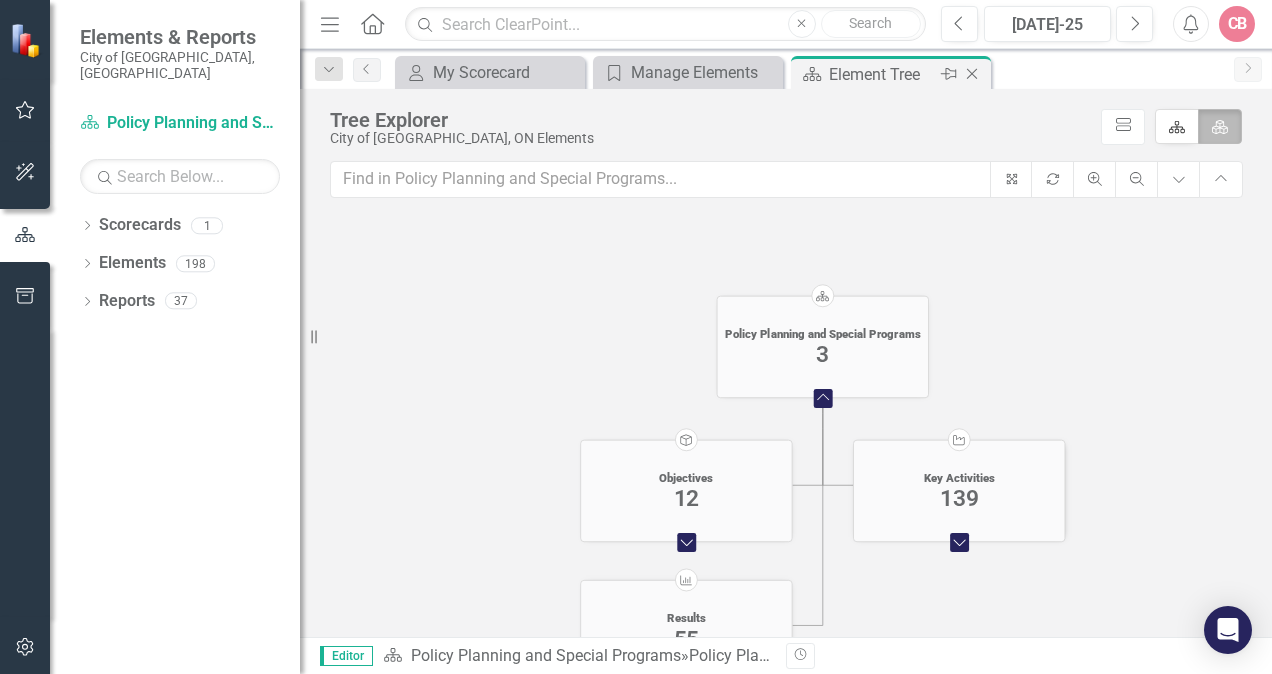 click on "Close" 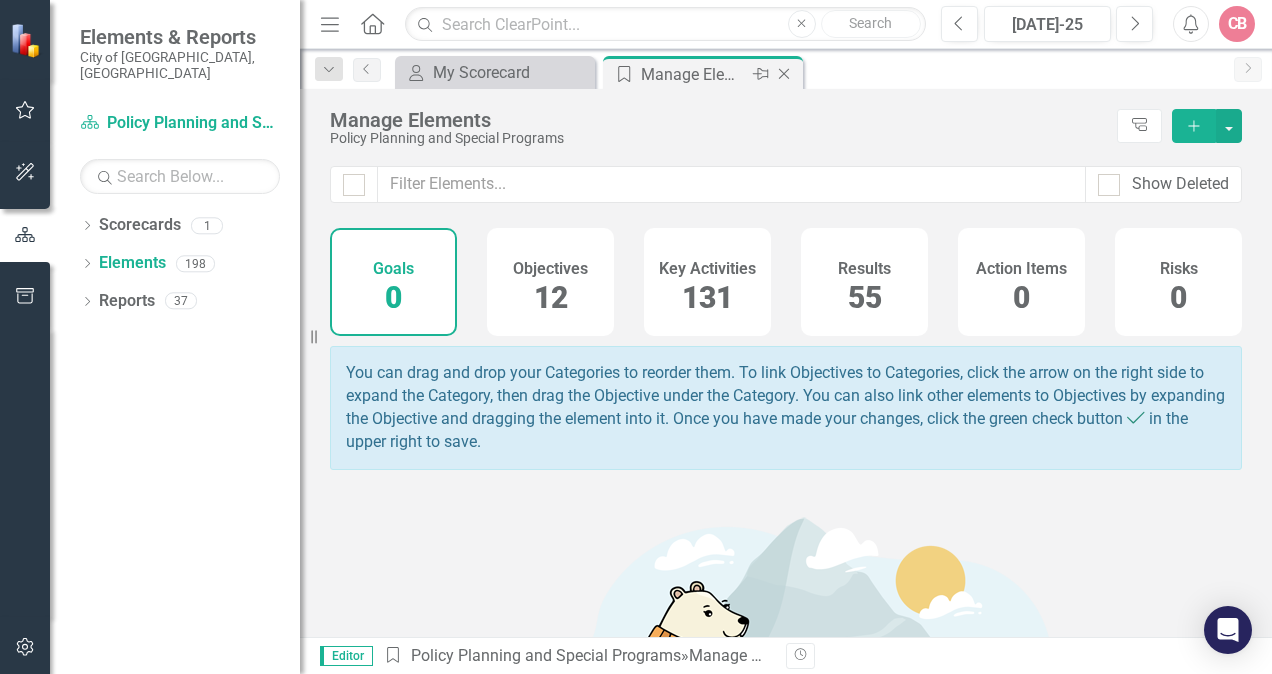 click 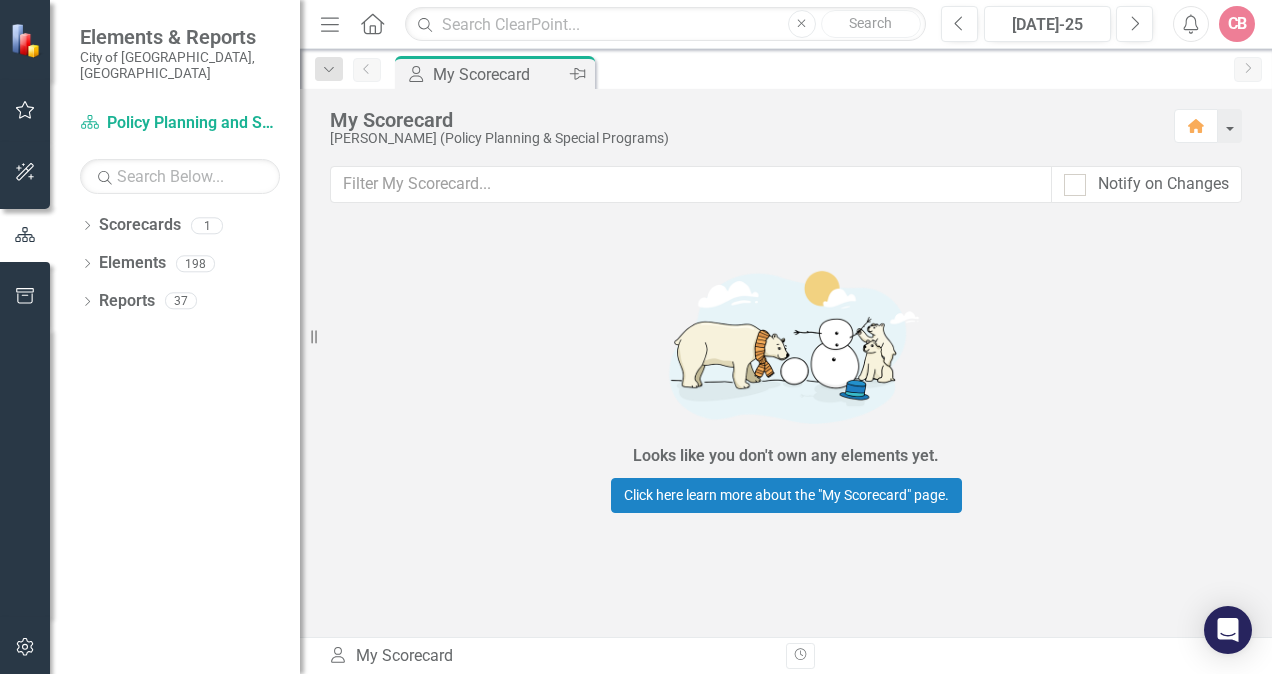 click on "Pin" 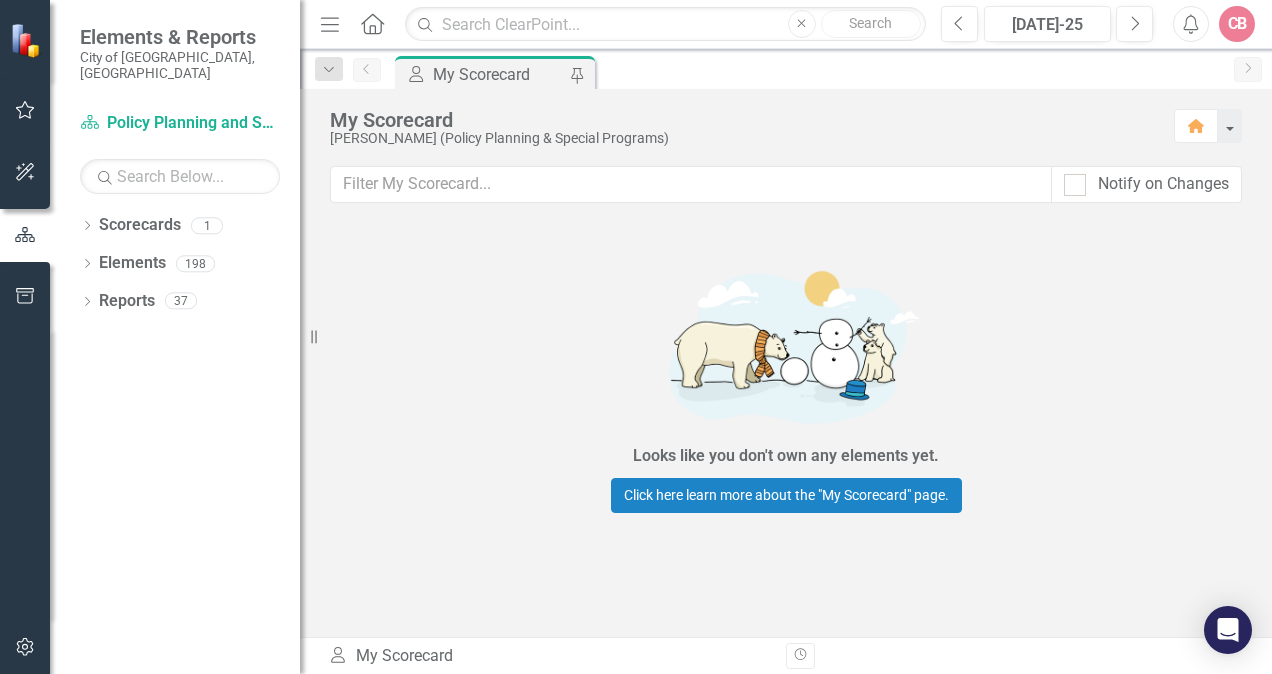 click 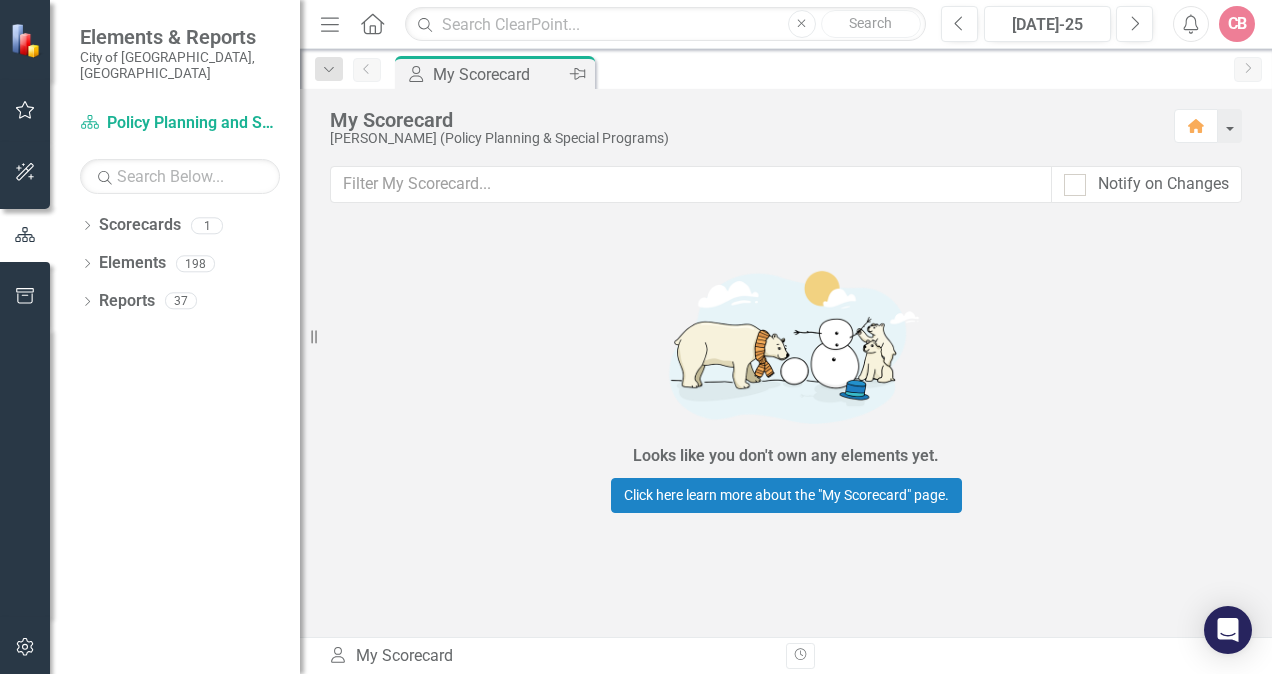 click on "Dropdown Scorecards 1 Policy Planning and Special Programs Dropdown Elements 198 Dropdown Objective Objectives 12 2025 Business Plan [Executive Summary] 2025 Business Plan [Objective #1] Develop, co-ordinate and manage complete communities and a distinct mixed-use downtown  through the Official Plan Review, Secondary Plans, Block Plans and special studies and initiatives in support of provincial and regional policies. 2025 Business Plan [Objective #2] Develop VMC as a complete Community  2025 Business Plan [Objective #4] Implement Green Directions [GEOGRAPHIC_DATA], Sustainable Neighbourhood Action Plan and climate change initiatives 2026 Business Plan [Executive Summary] 2025 Business Plan [Objective #5] Staff Engagement 2024 Business Plan [Executive Summary] 2026 Business Plan [Objective #2]: Develop VMC as a Complete Community 2026 Business Plan [Objective #3]: Implement Green Directions [GEOGRAPHIC_DATA], Sustainable Neighbourhood Action Plan and climate change initiatives to promote [PERSON_NAME] as a green and resilient city 131" at bounding box center [175, 441] 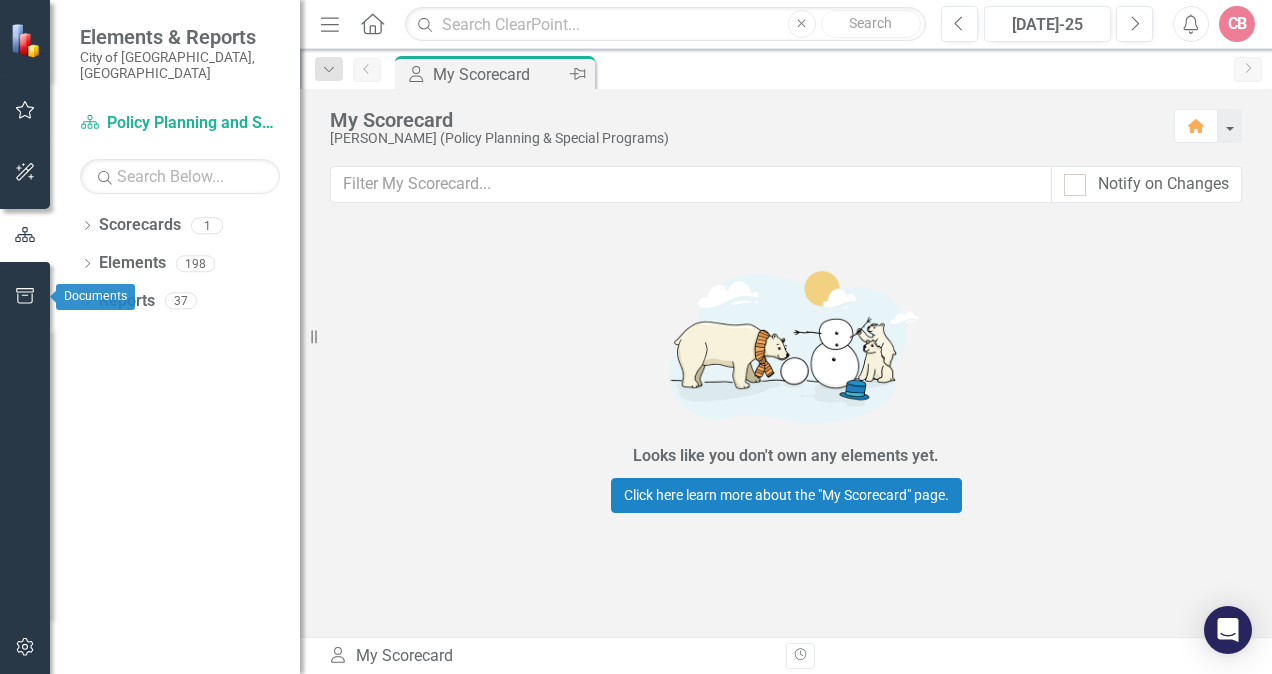 click 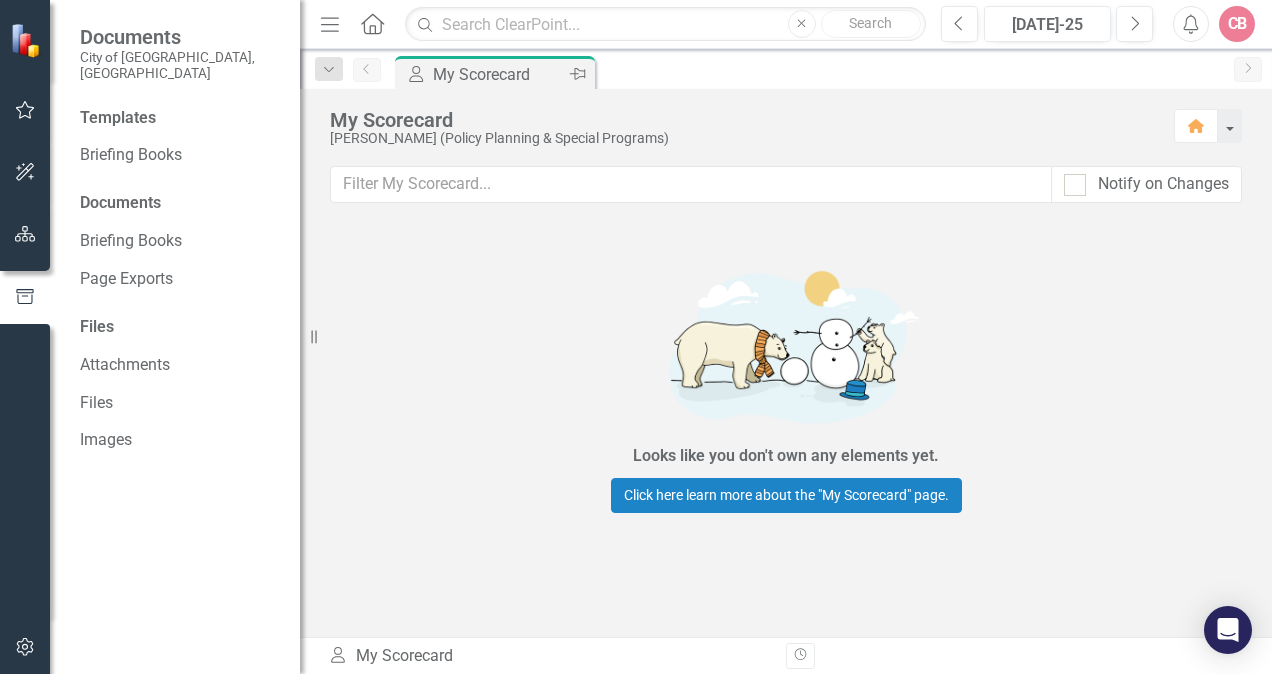 click on "Templates Briefing Books Documents Briefing Books Page Exports Files Attachments Files Images" at bounding box center [175, 390] 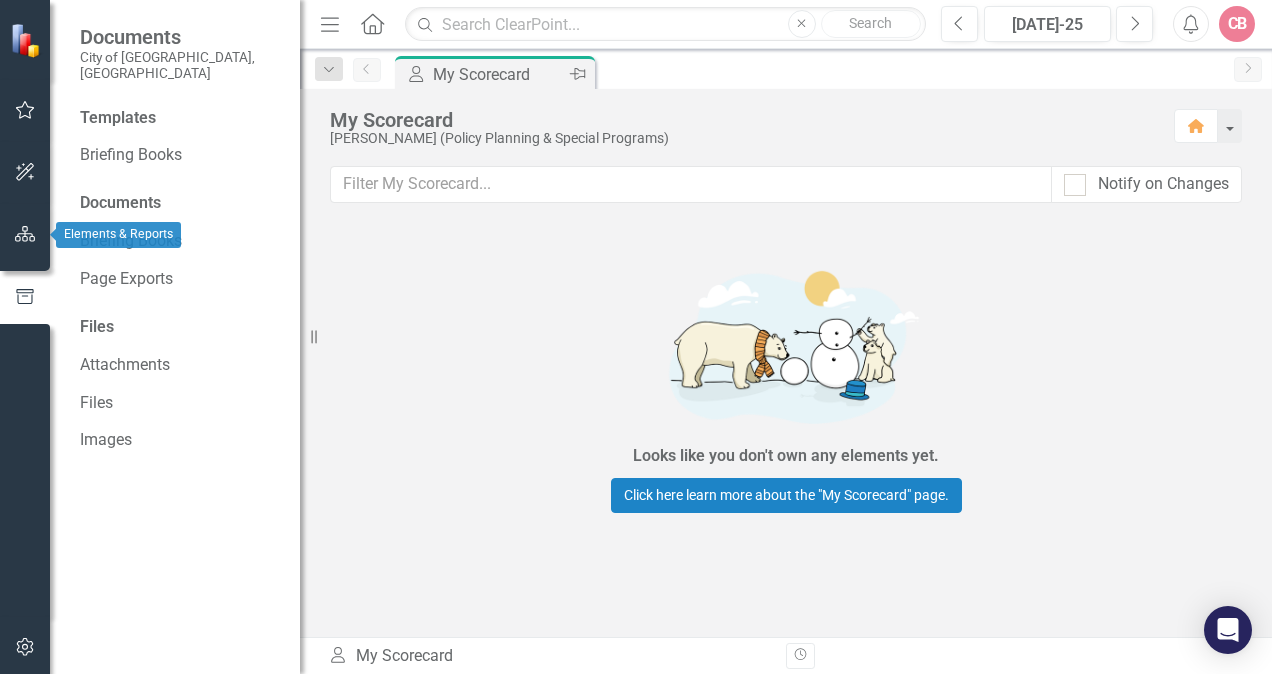 click 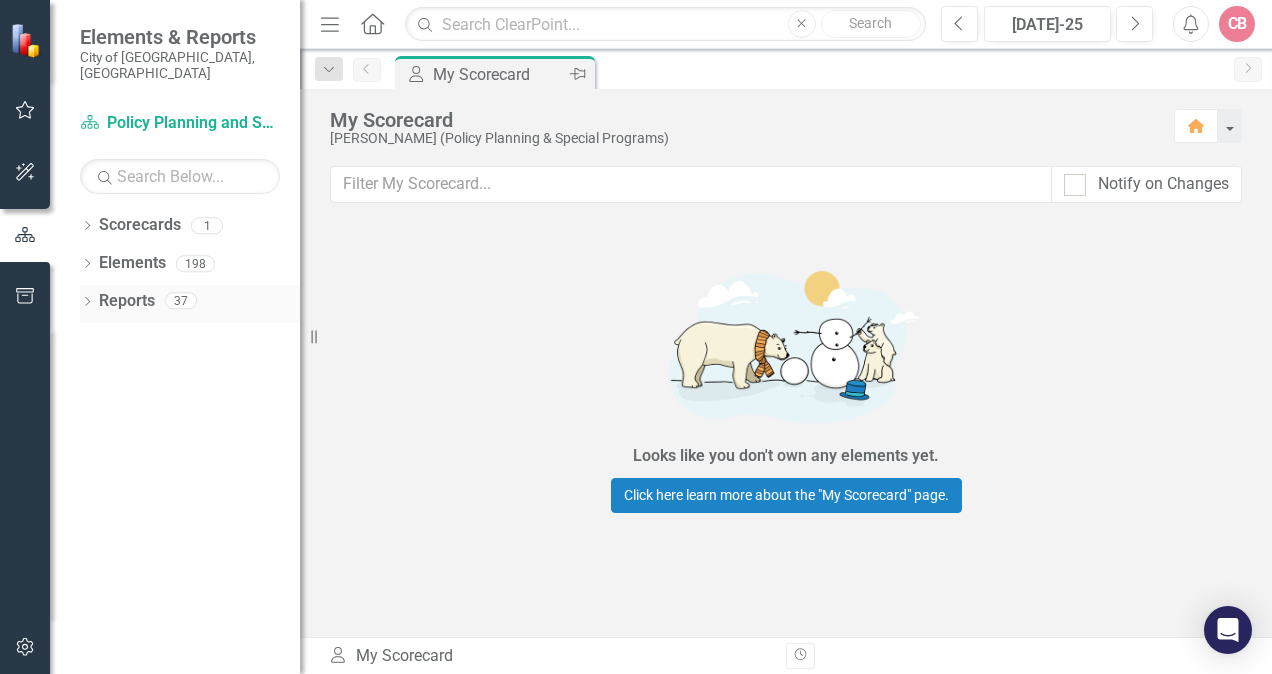 click on "Dropdown" 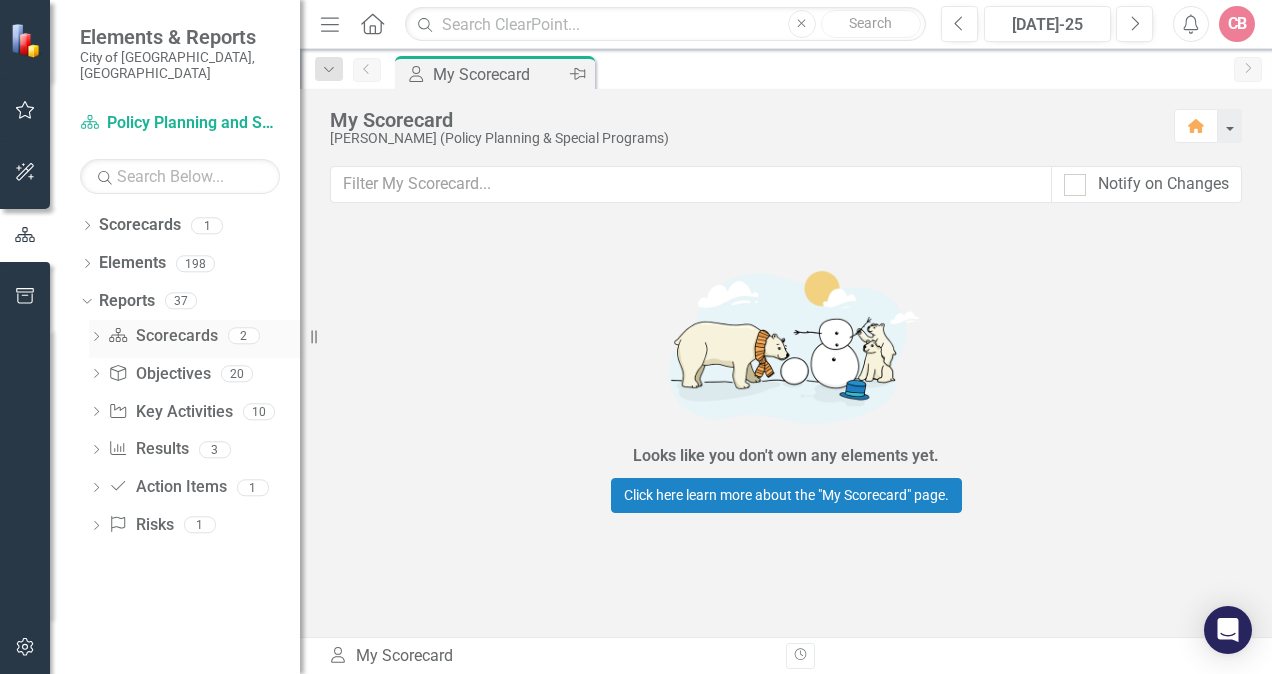 click on "Scorecard Scorecards" at bounding box center [162, 336] 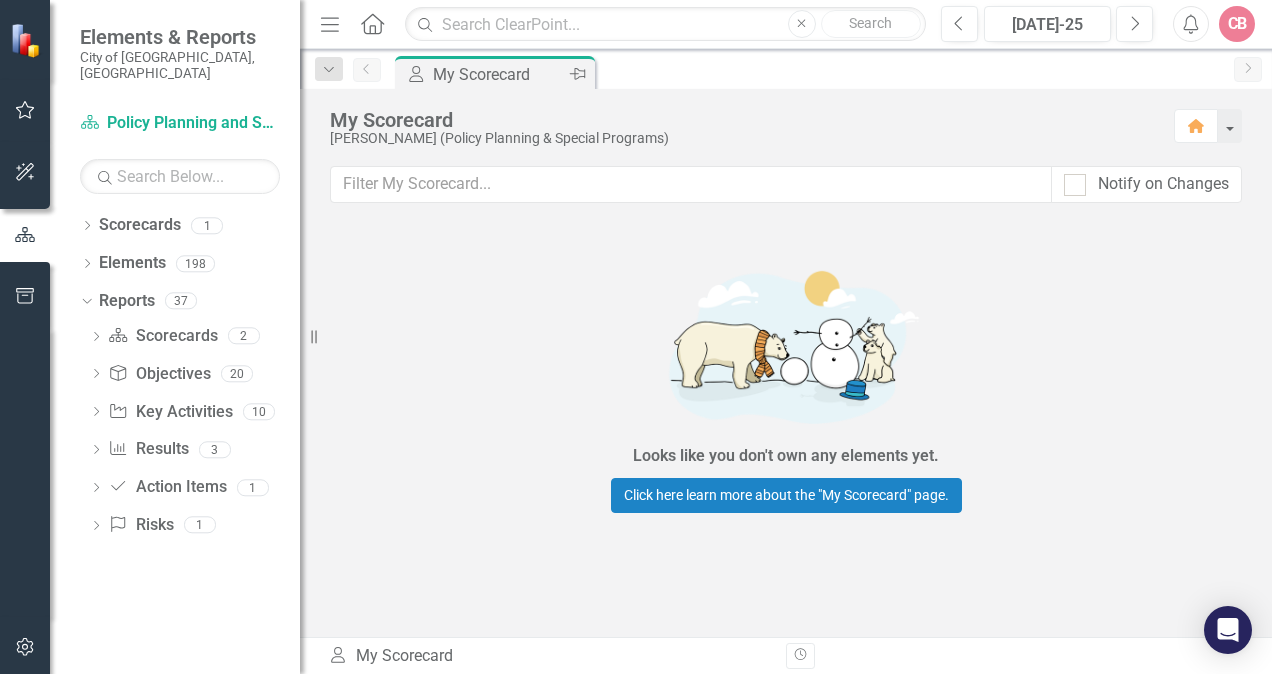 click on "Dropdown Scorecards 1 Policy Planning and Special Programs Dropdown Elements 198 Dropdown Objective Objectives 12 2025 Business Plan [Executive Summary] 2025 Business Plan [Objective #1] Develop, co-ordinate and manage complete communities and a distinct mixed-use downtown  through the Official Plan Review, Secondary Plans, Block Plans and special studies and initiatives in support of provincial and regional policies. 2025 Business Plan [Objective #2] Develop VMC as a complete Community  2025 Business Plan [Objective #4] Implement Green Directions [GEOGRAPHIC_DATA], Sustainable Neighbourhood Action Plan and climate change initiatives 2026 Business Plan [Executive Summary] 2025 Business Plan [Objective #5] Staff Engagement 2024 Business Plan [Executive Summary] 2026 Business Plan [Objective #2]: Develop VMC as a Complete Community 2026 Business Plan [Objective #3]: Implement Green Directions [GEOGRAPHIC_DATA], Sustainable Neighbourhood Action Plan and climate change initiatives to promote [PERSON_NAME] as a green and resilient city 131" at bounding box center [175, 441] 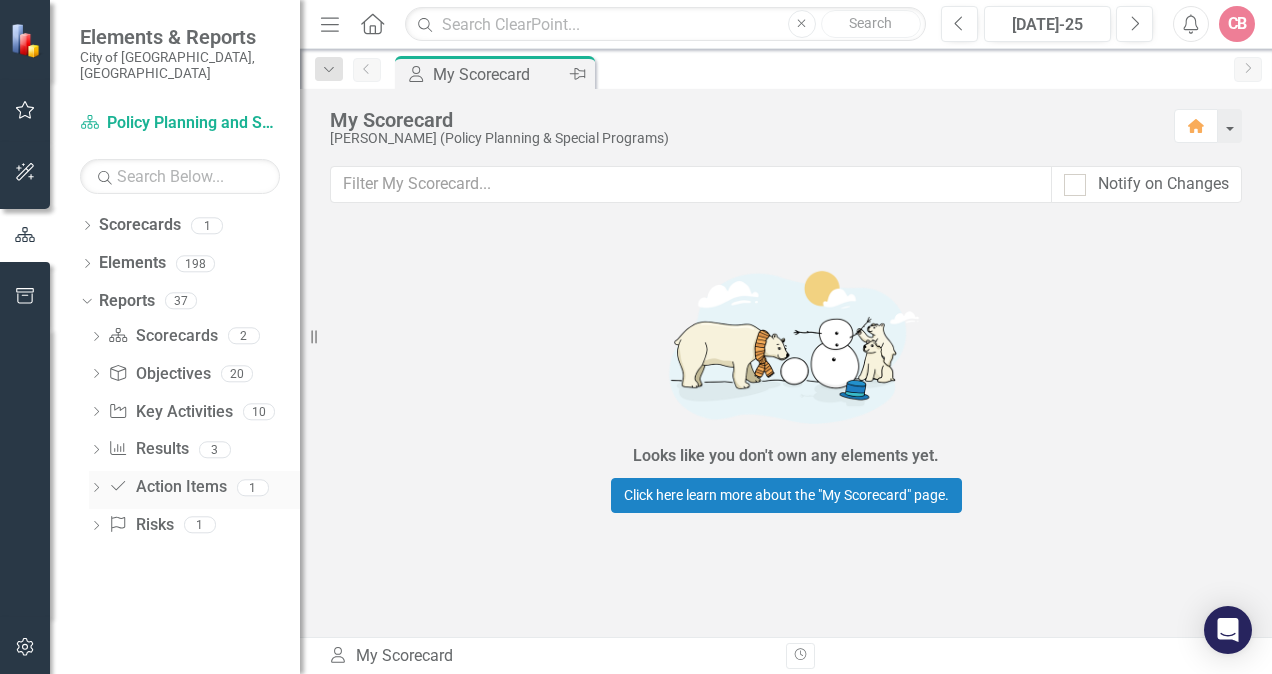 click on "Action Item Action Items" at bounding box center (167, 487) 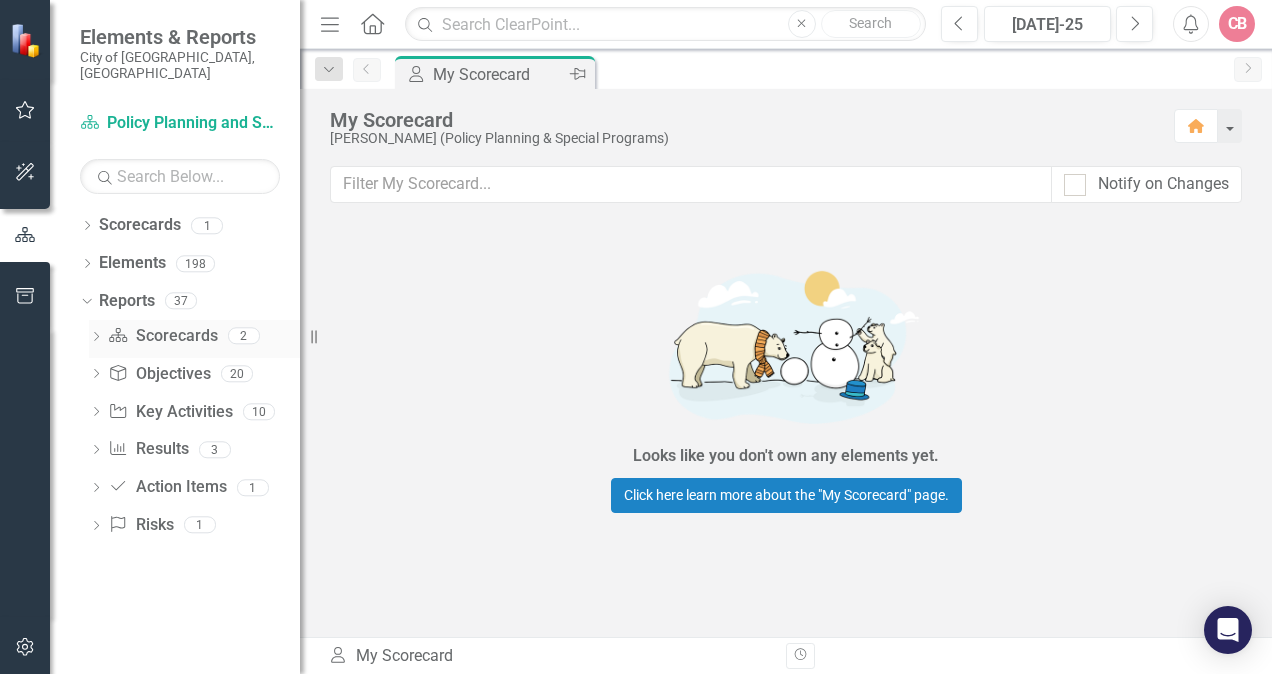 click on "Scorecard Scorecards" at bounding box center [162, 336] 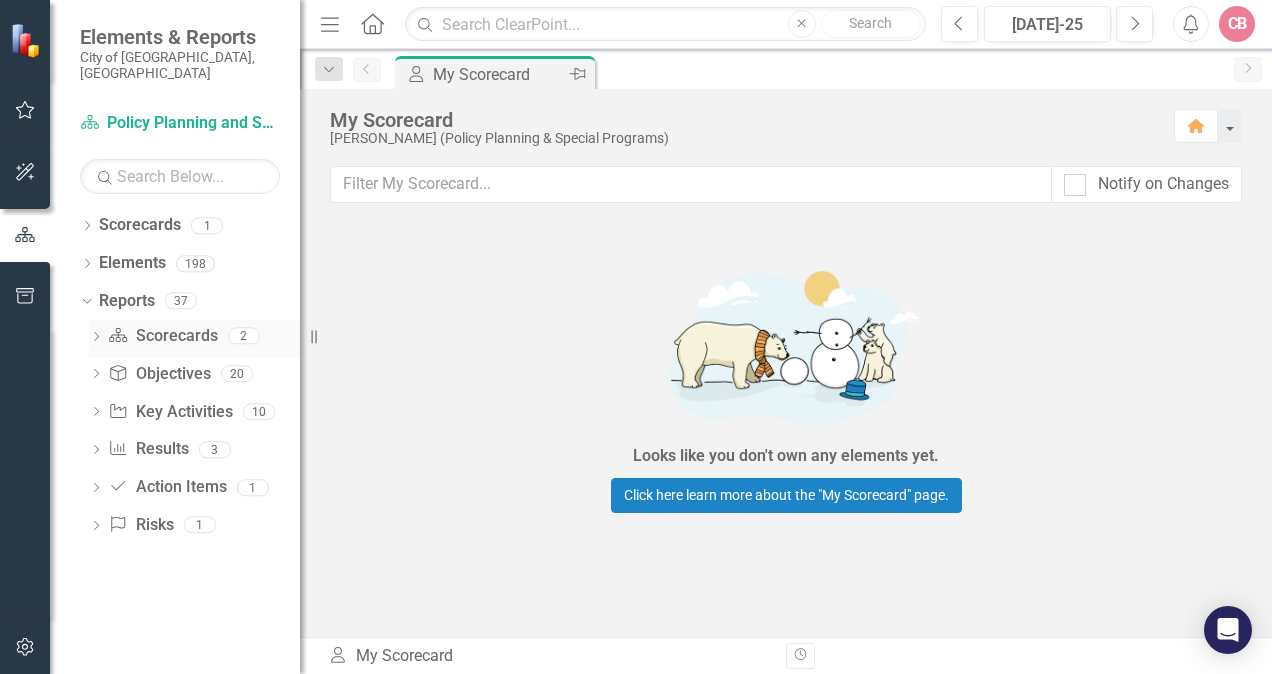 click on "Scorecard" 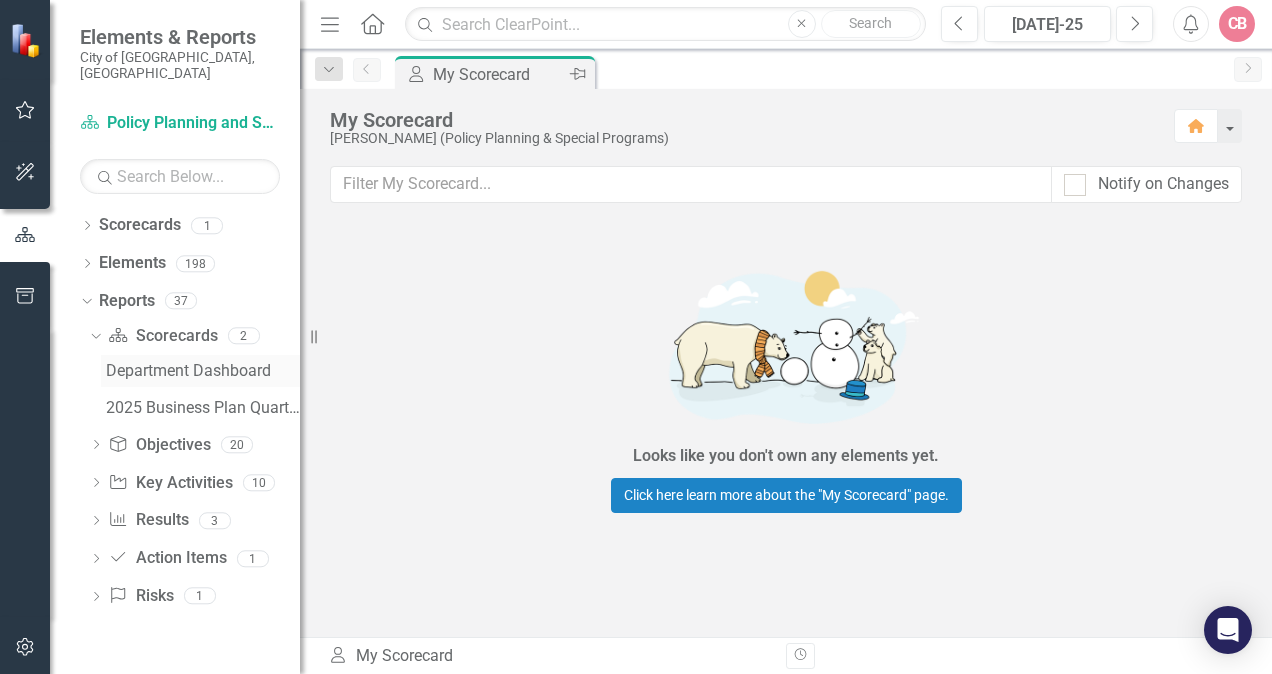 click on "Department Dashboard" at bounding box center [203, 371] 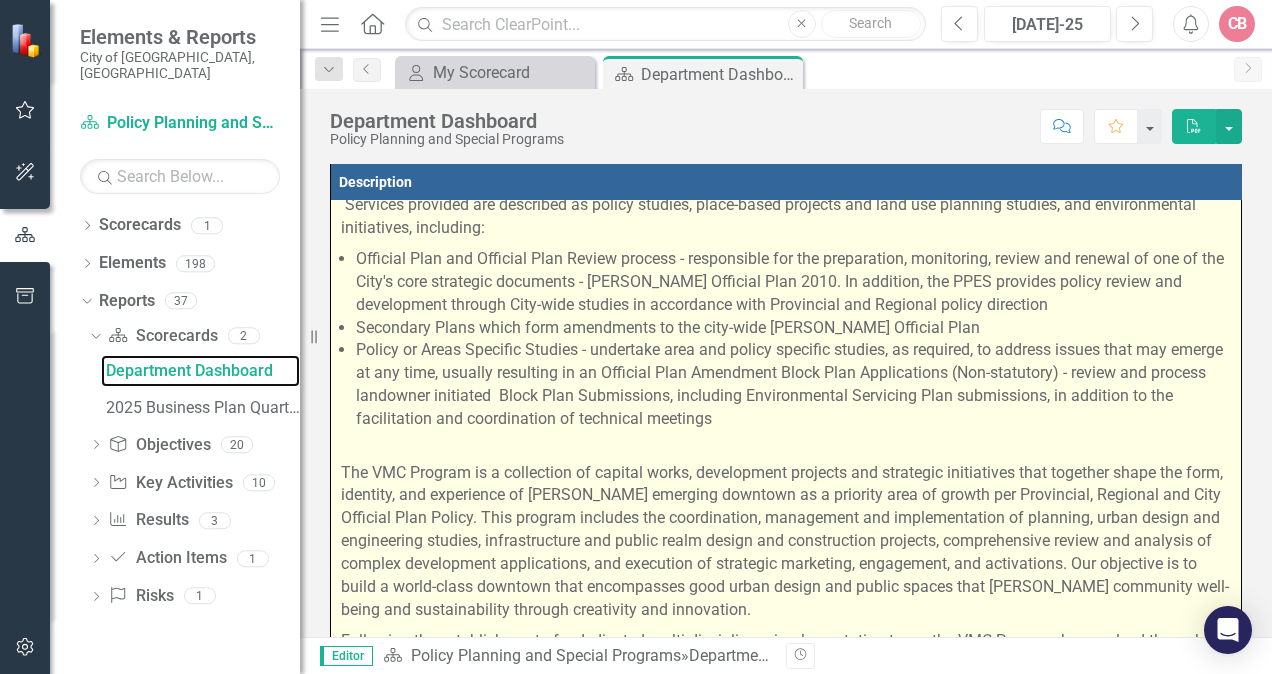 scroll, scrollTop: 574, scrollLeft: 0, axis: vertical 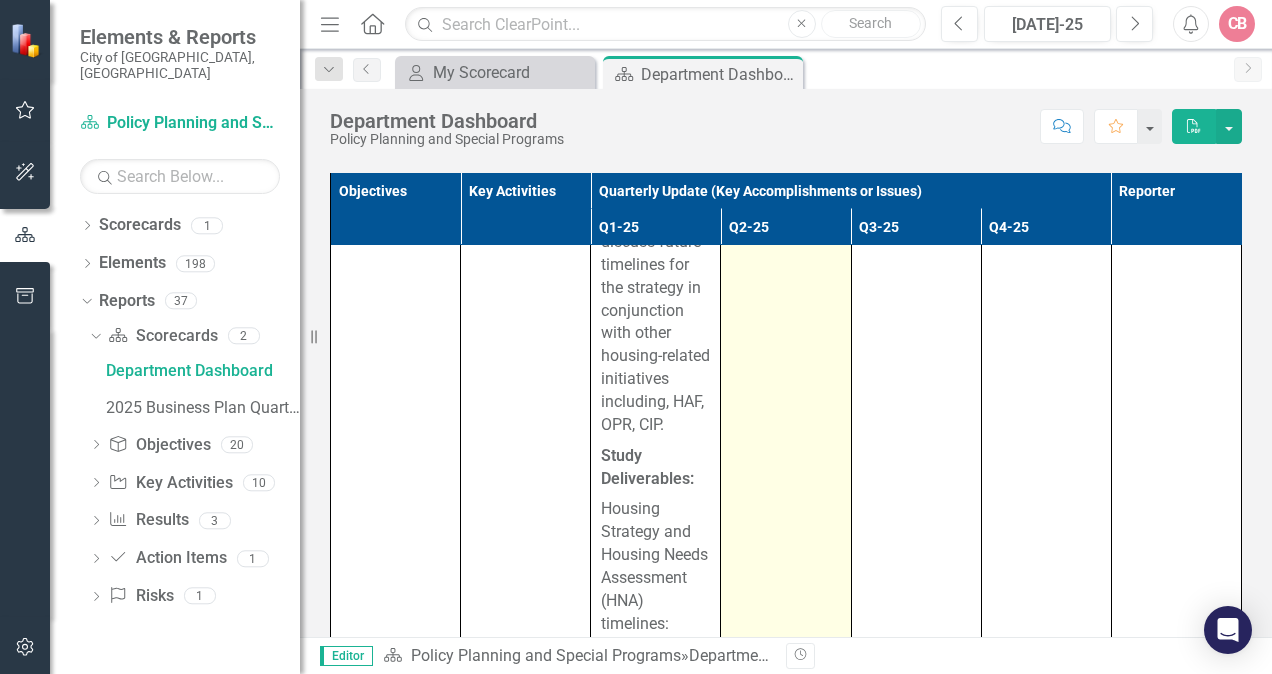 click at bounding box center (785, -145) 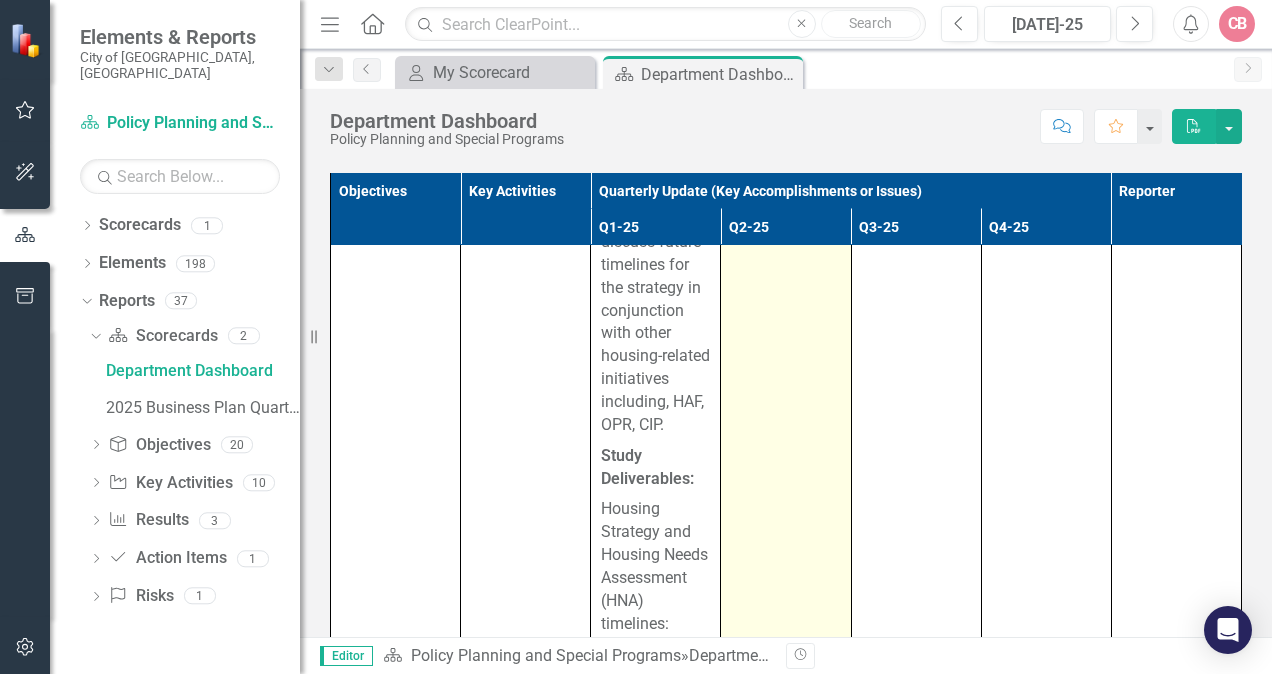 click at bounding box center (786, 1004) 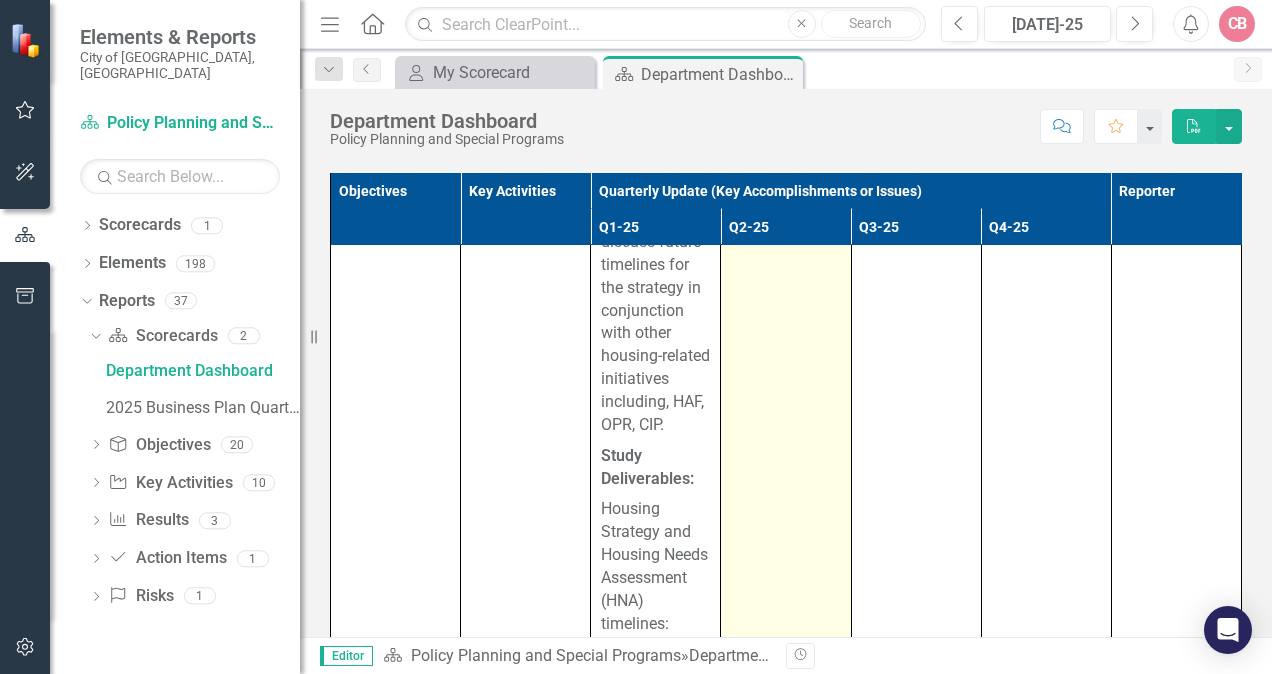 click at bounding box center (786, 1004) 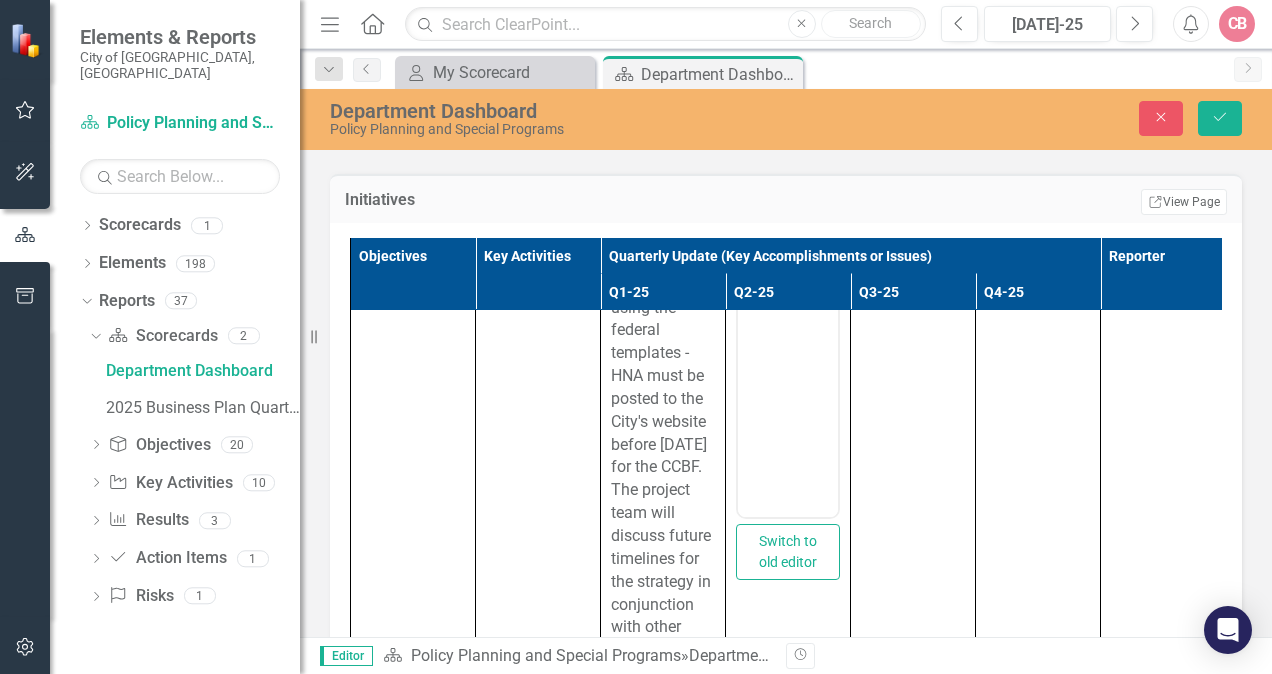 scroll, scrollTop: 0, scrollLeft: 0, axis: both 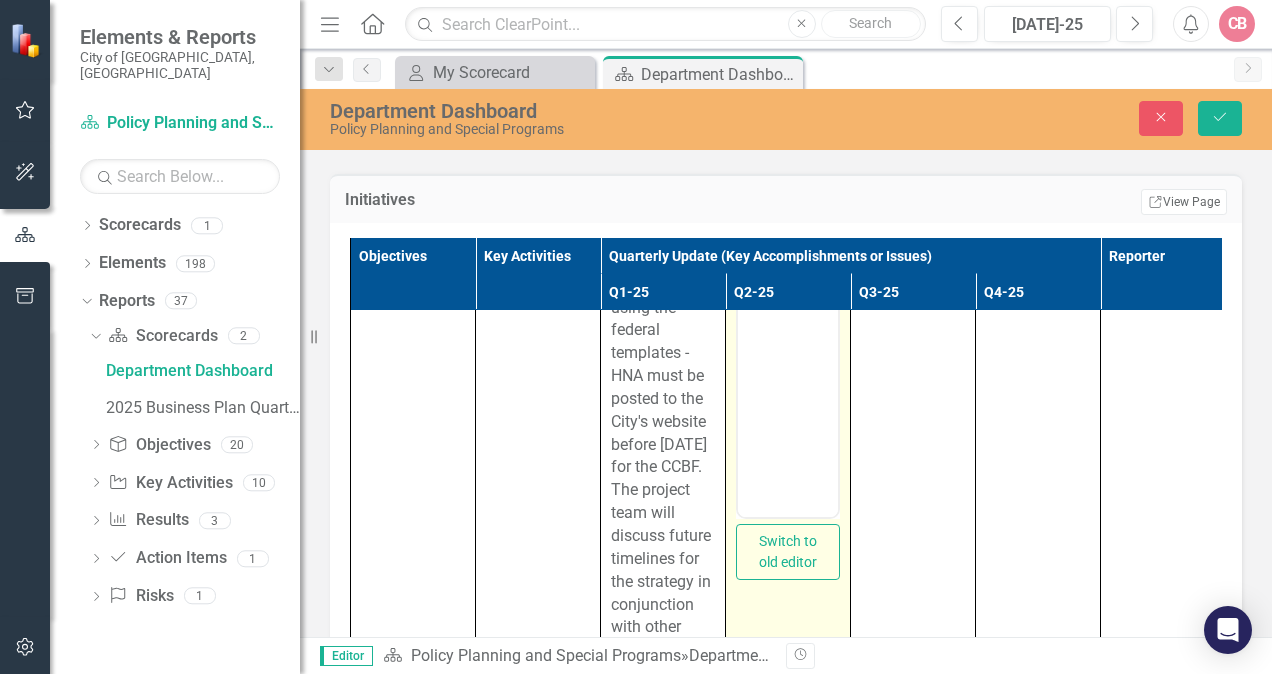 click at bounding box center (788, 184) 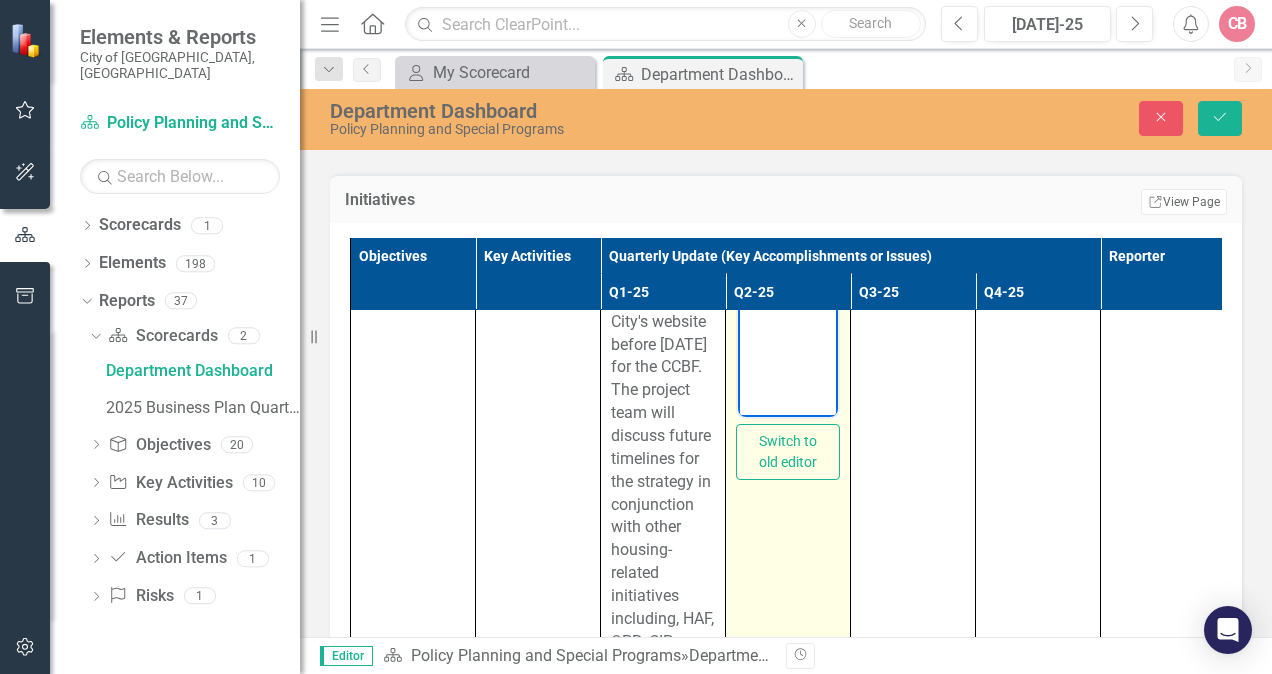 scroll, scrollTop: 4400, scrollLeft: 0, axis: vertical 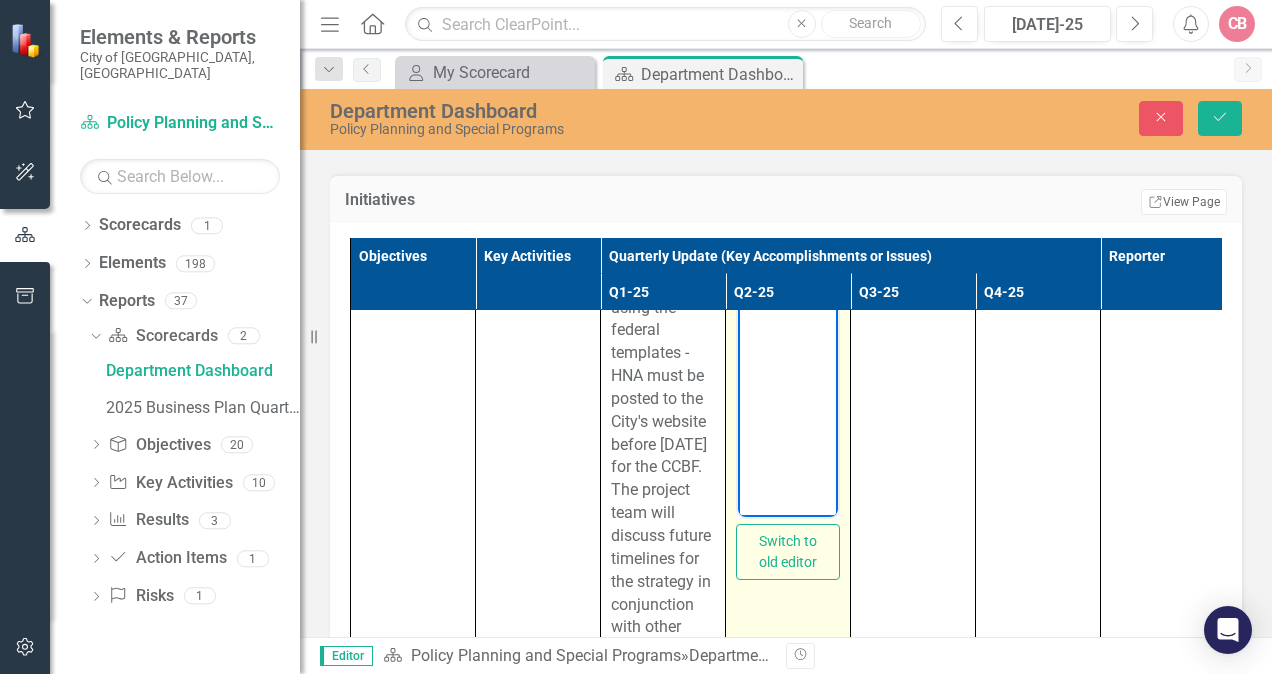 click at bounding box center (788, 184) 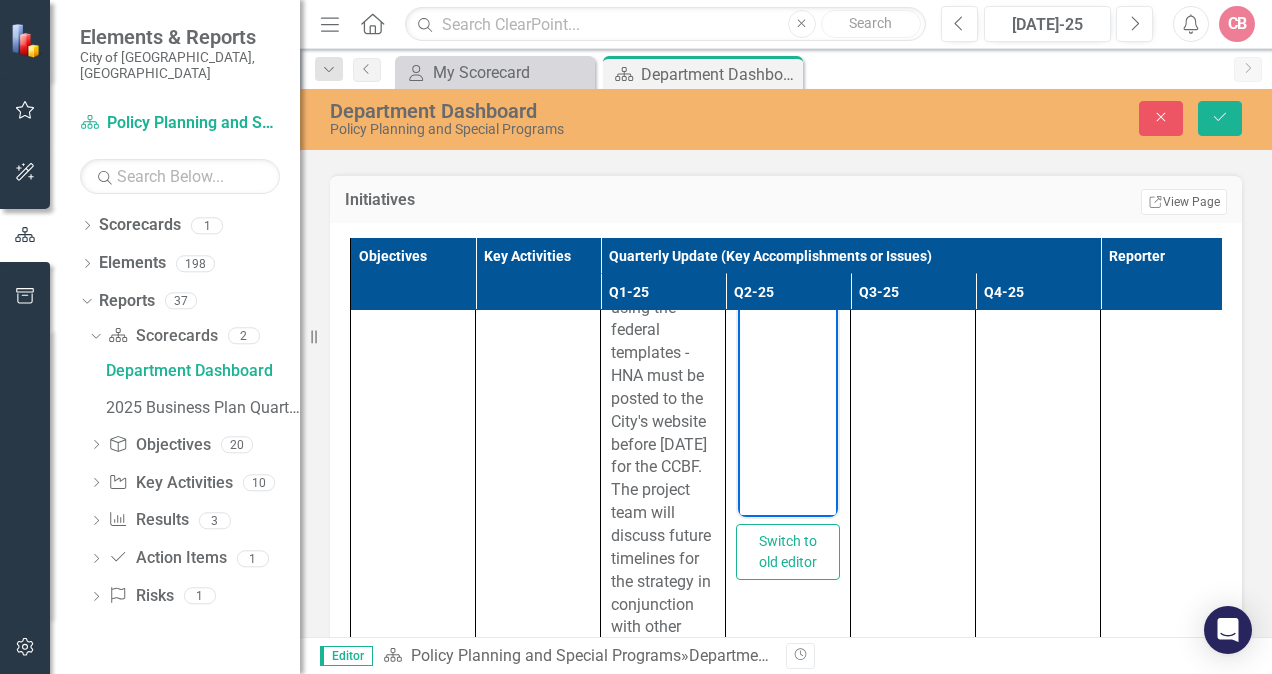 type 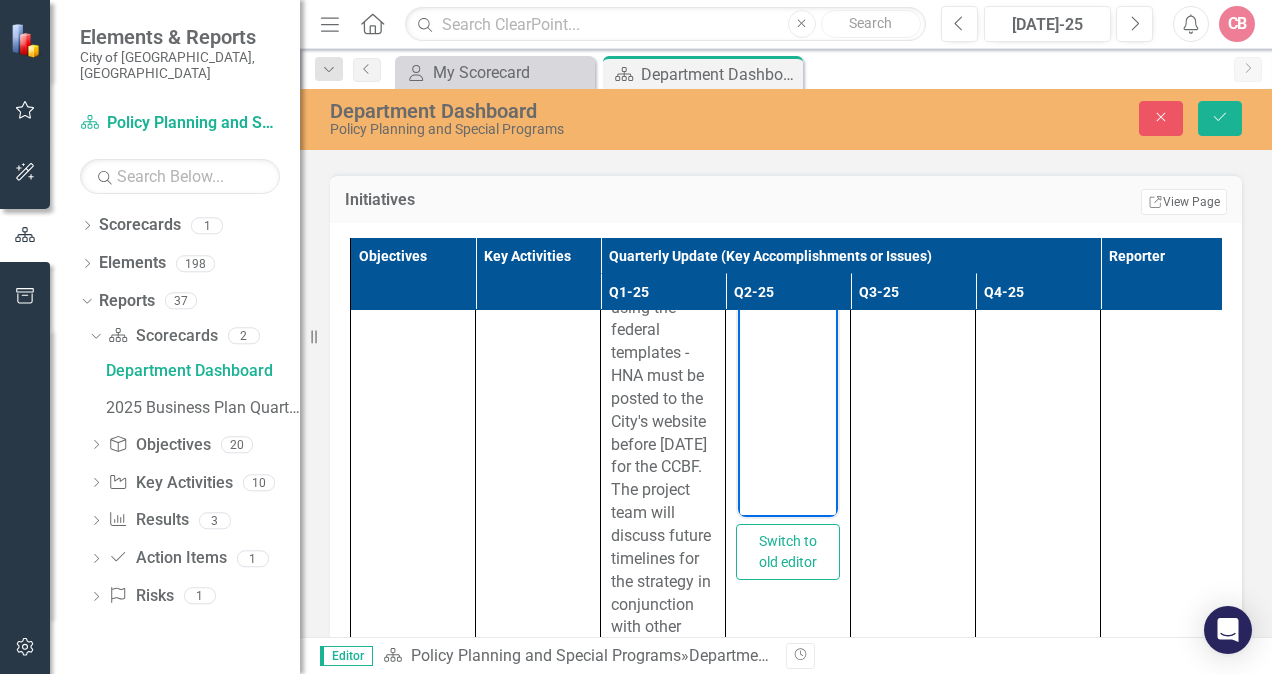 scroll, scrollTop: 528, scrollLeft: 0, axis: vertical 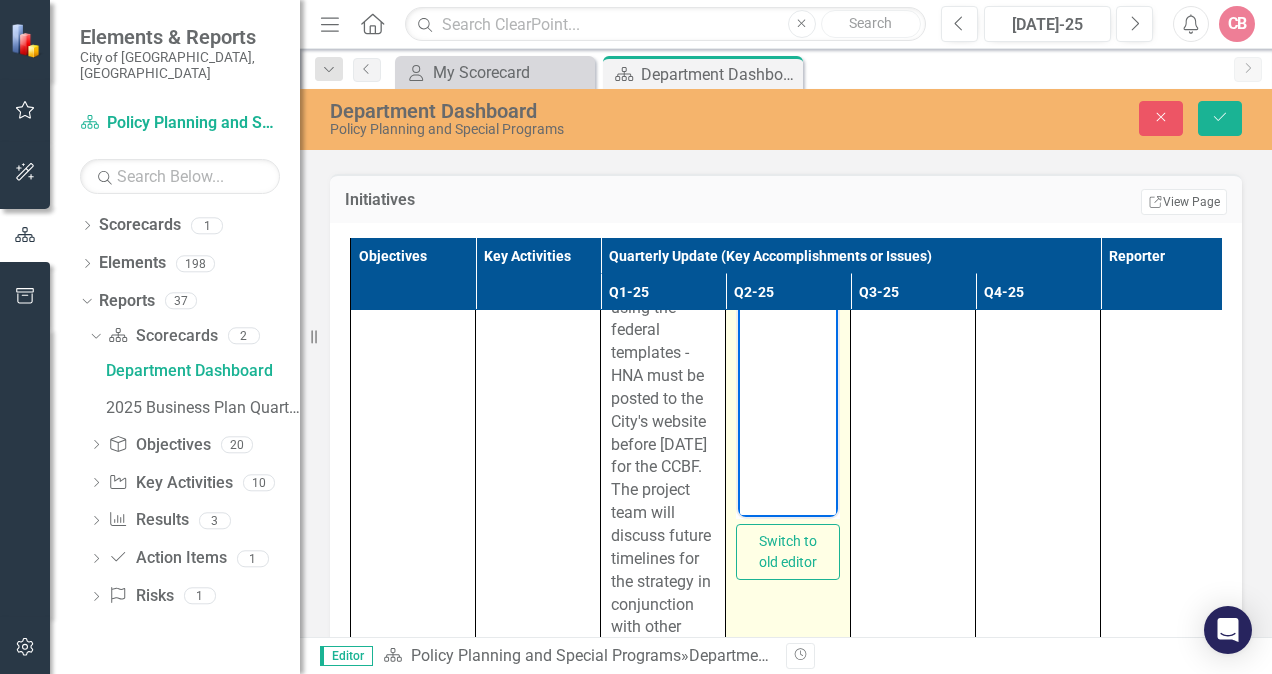 click on "Project Team continues to work on the" at bounding box center (788, 220) 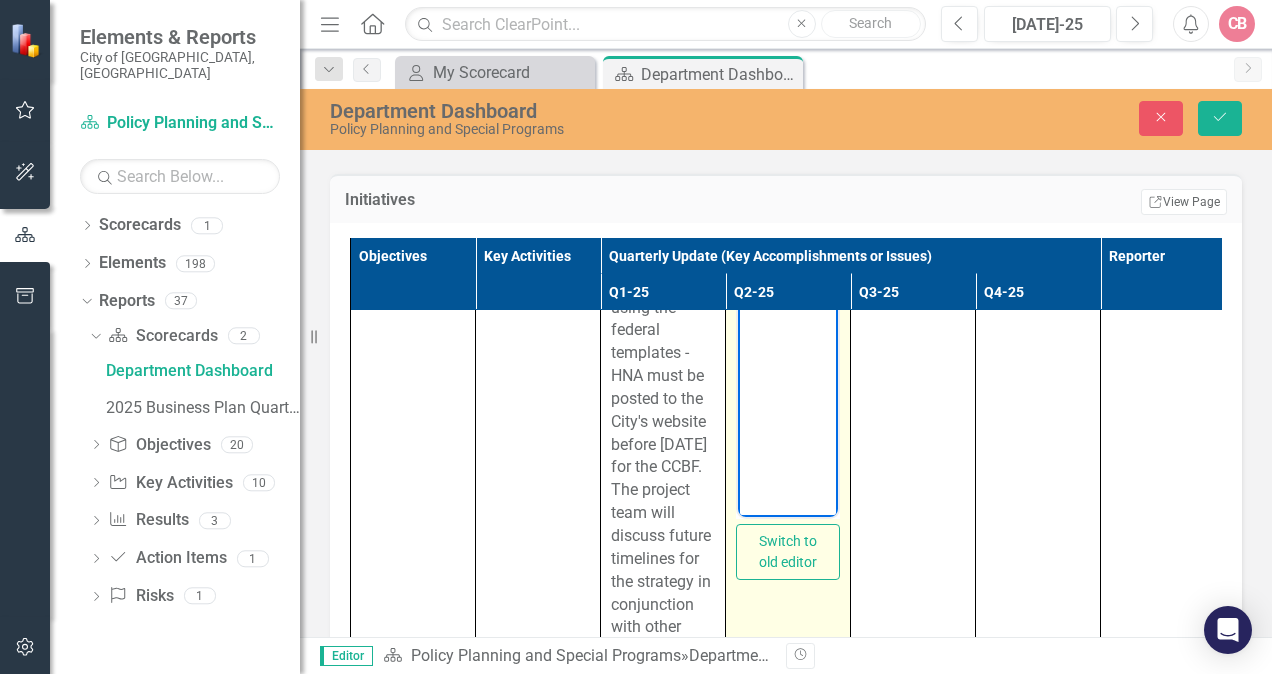 scroll, scrollTop: 437, scrollLeft: 0, axis: vertical 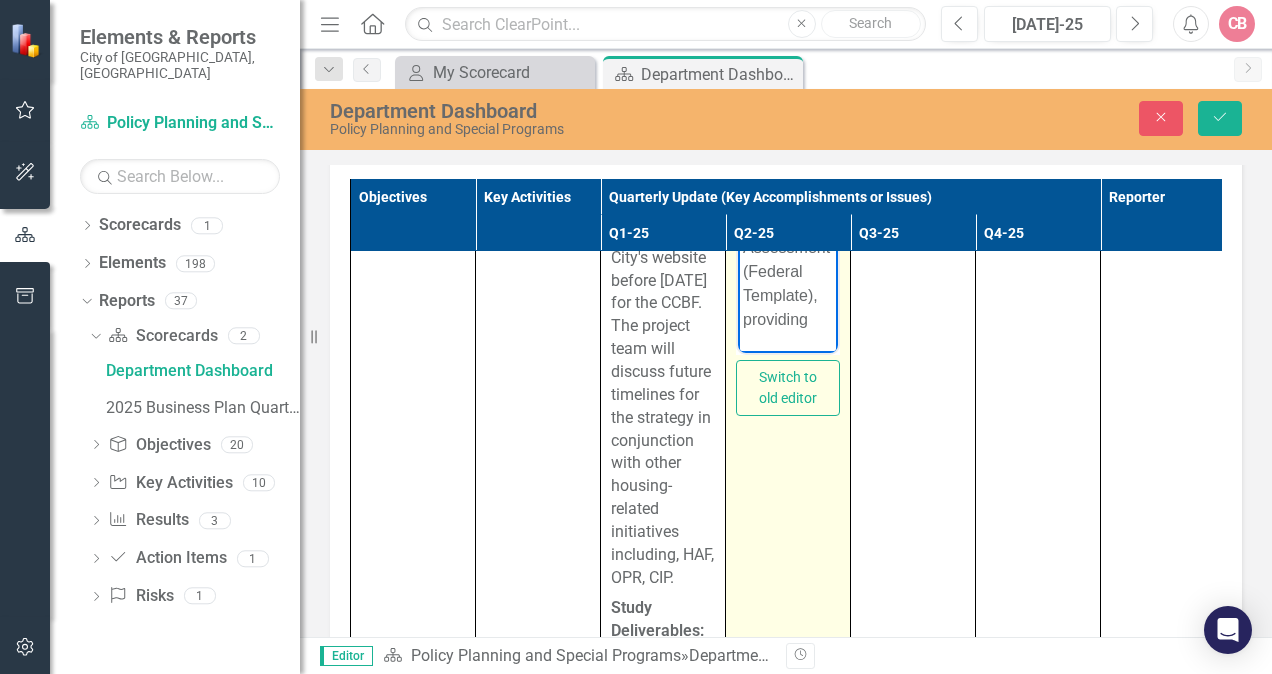 click on "On [DATE], HICC approved the Housing Needs Assessment (Federal Template), providing" at bounding box center [788, 223] 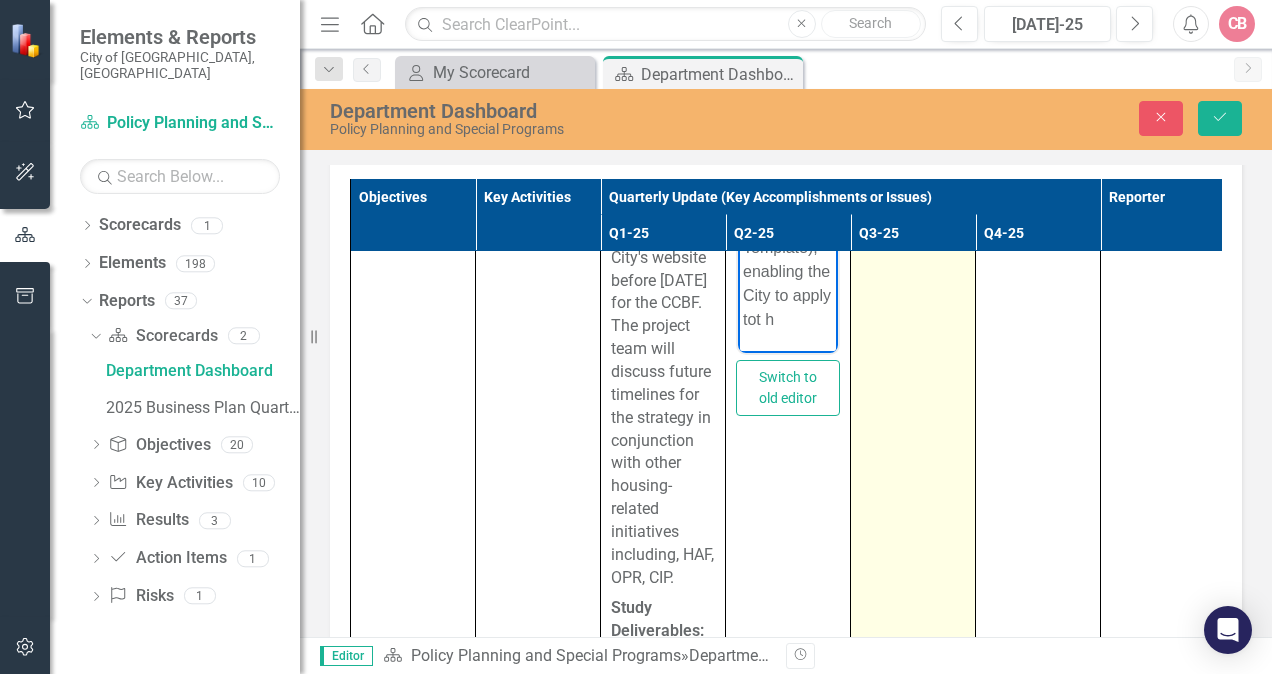 scroll, scrollTop: 484, scrollLeft: 0, axis: vertical 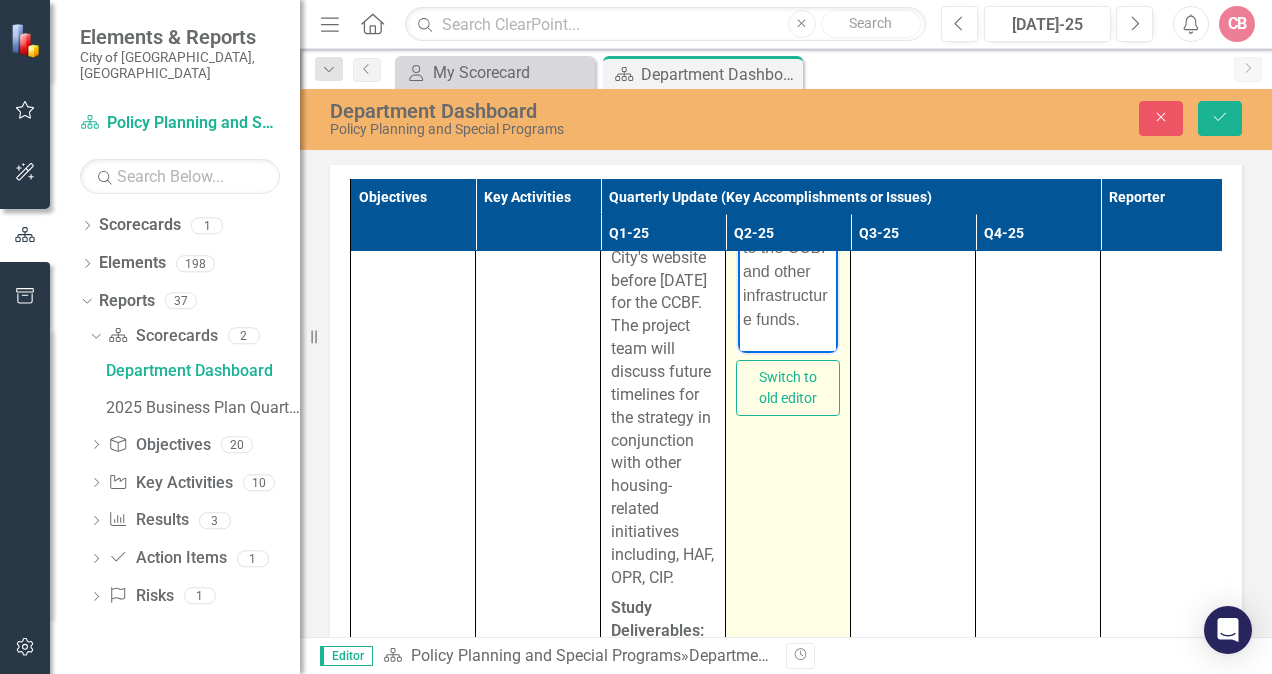 click on "On [DATE], HICC approved the Housing Needs Assessment (Federal Template), enabling the City to apply to the CCBF and other infrastructure funds." at bounding box center [788, 163] 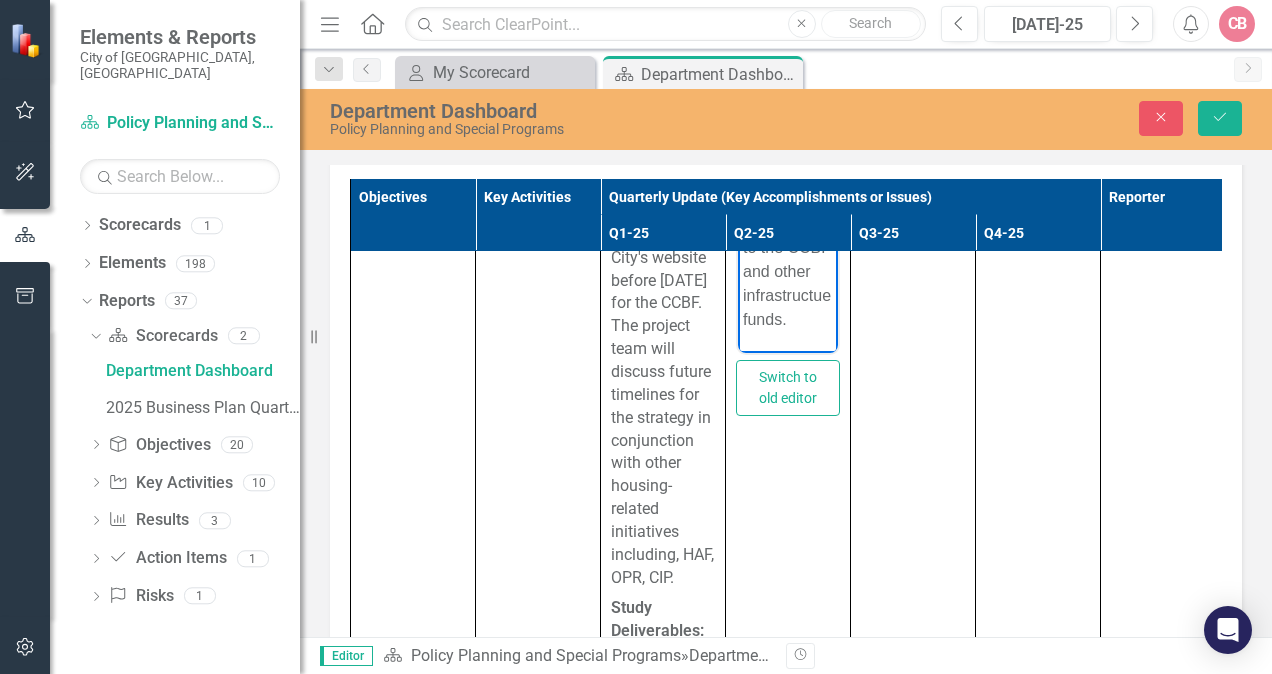 scroll, scrollTop: 208, scrollLeft: 0, axis: vertical 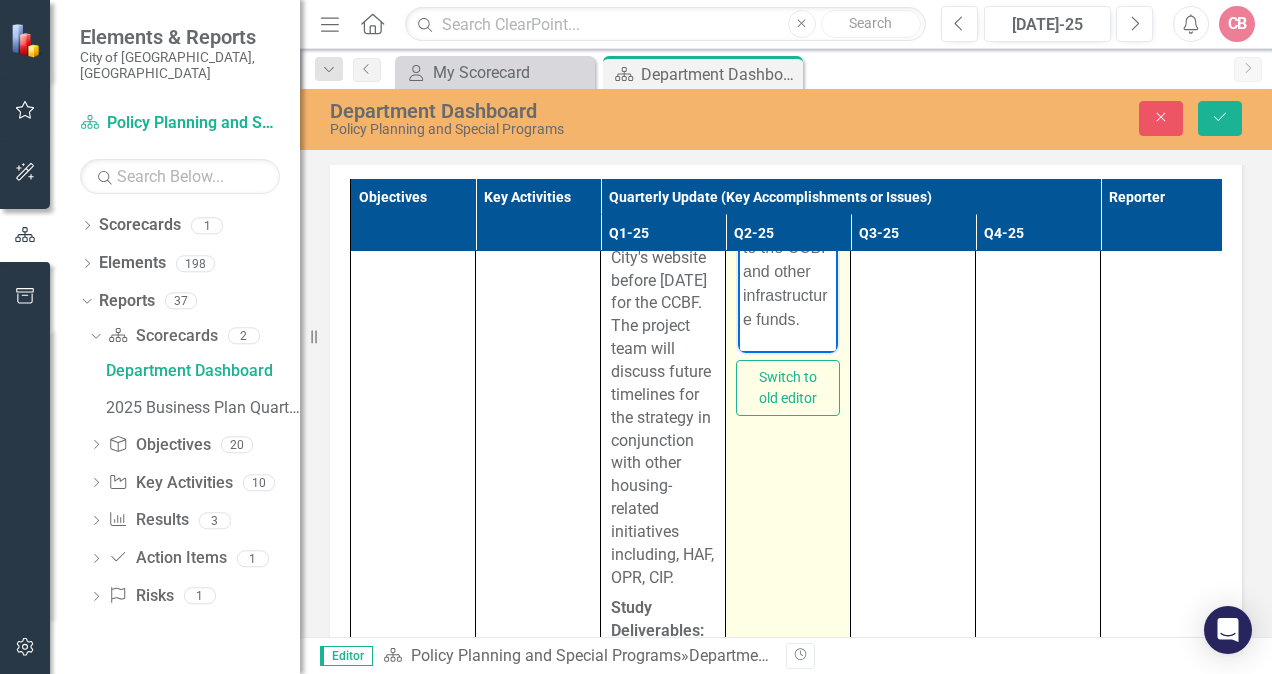click on "On [DATE], HICC approved the Housing Needs Assessment (Federal Template), enabling the City to apply to the CCBF and other infrastructure funds." at bounding box center [788, 163] 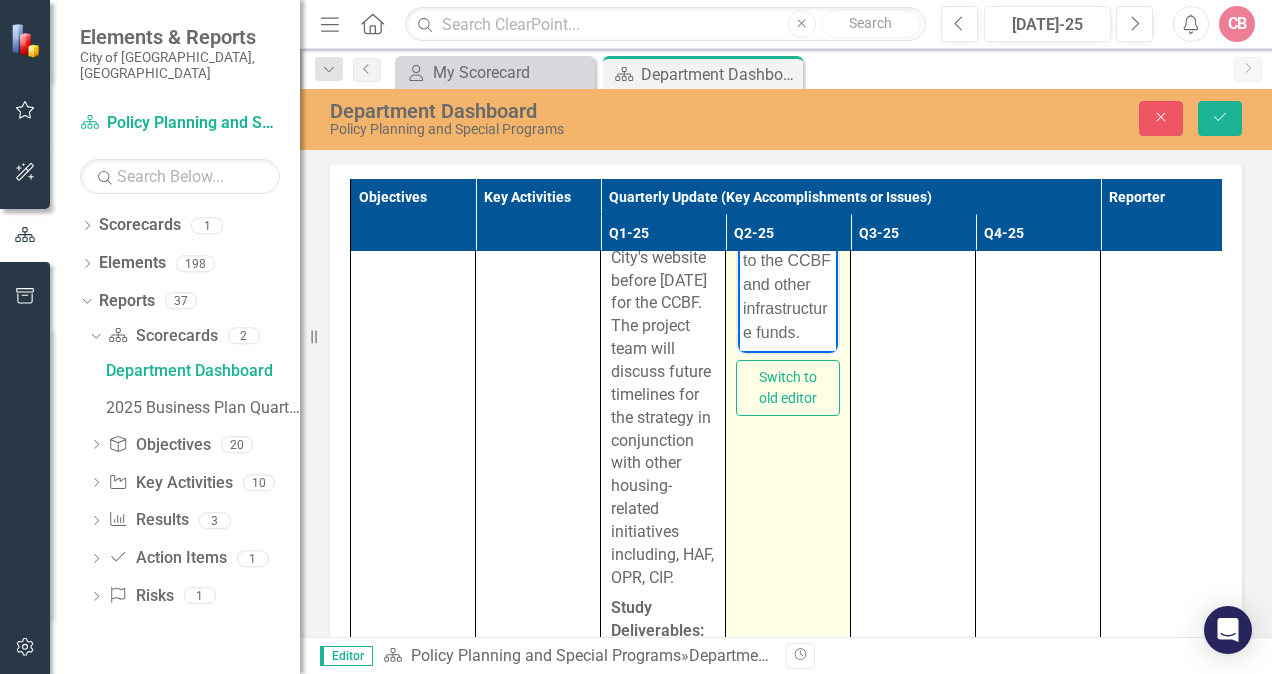 scroll, scrollTop: 604, scrollLeft: 0, axis: vertical 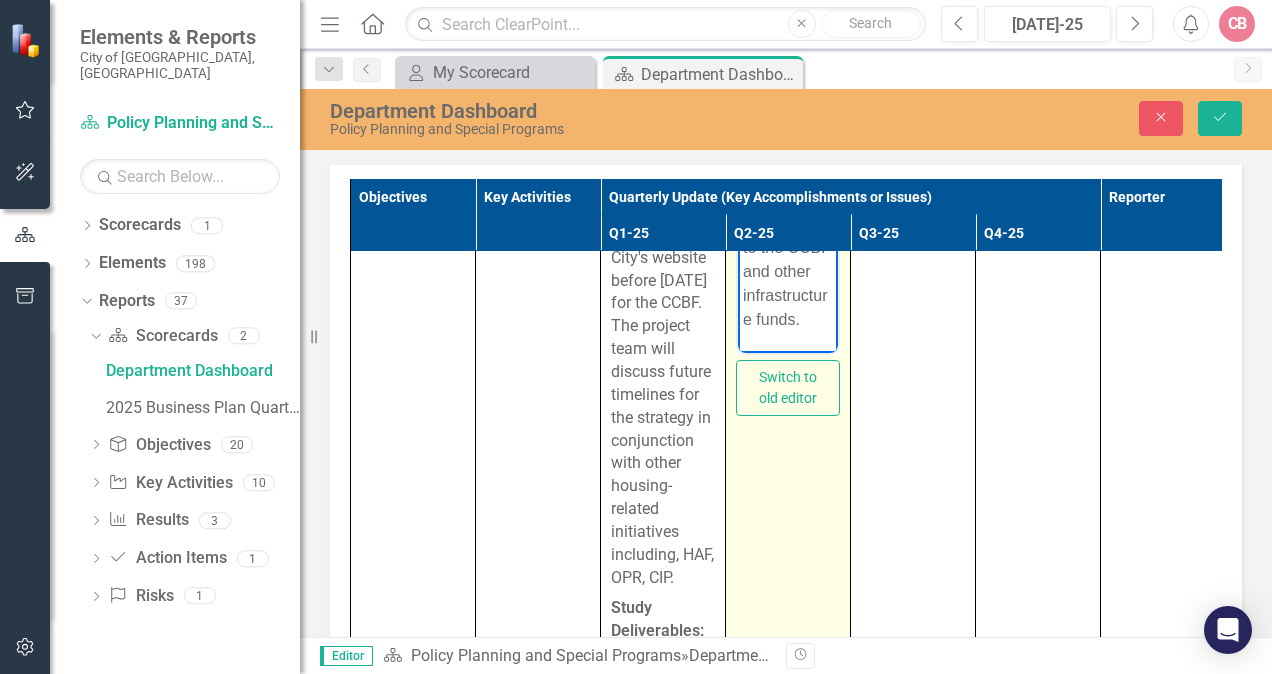 drag, startPoint x: 826, startPoint y: 294, endPoint x: 1597, endPoint y: 580, distance: 822.3363 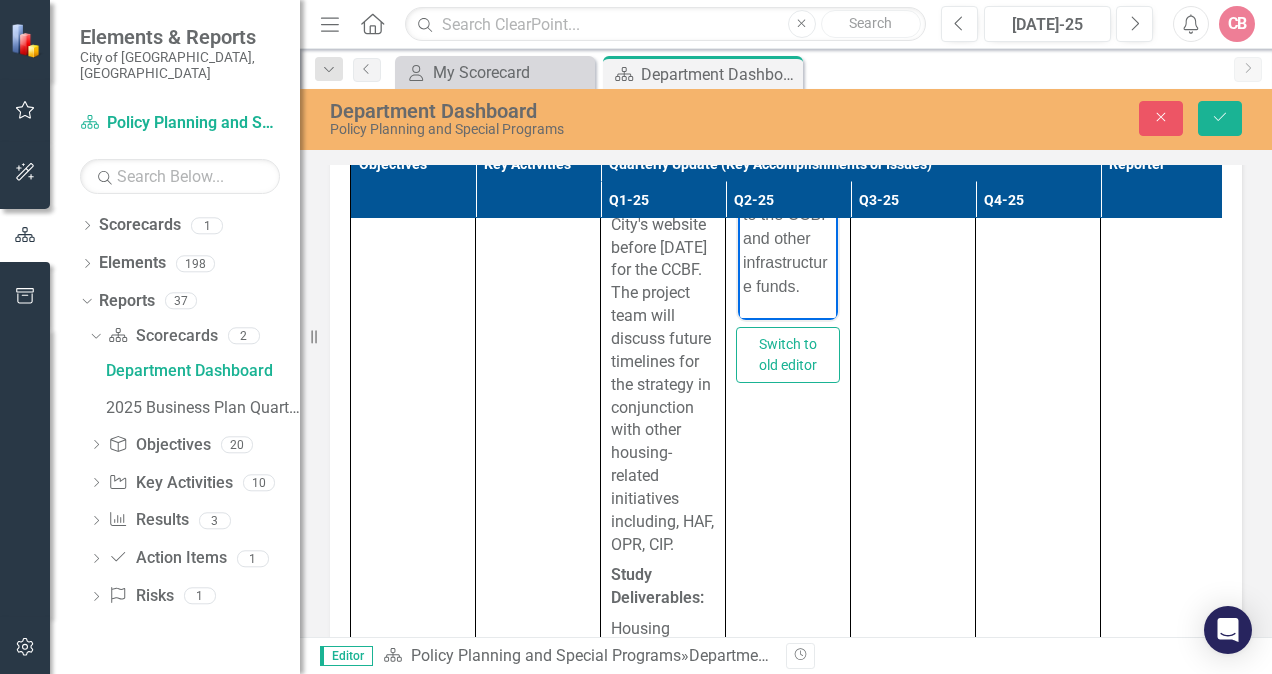 scroll, scrollTop: 1346, scrollLeft: 0, axis: vertical 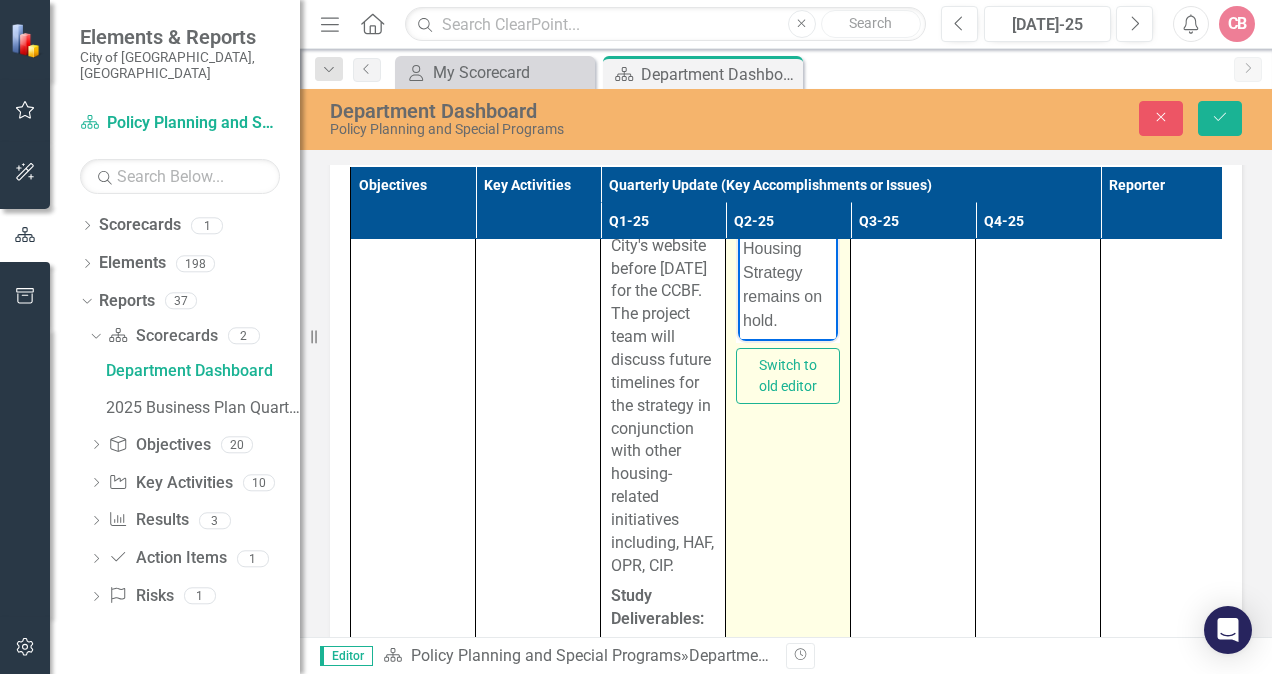 click on "The Project Team continues to work on the finalization of the background components of the Study. The broader Housing Strategy remains on hold." at bounding box center (788, 165) 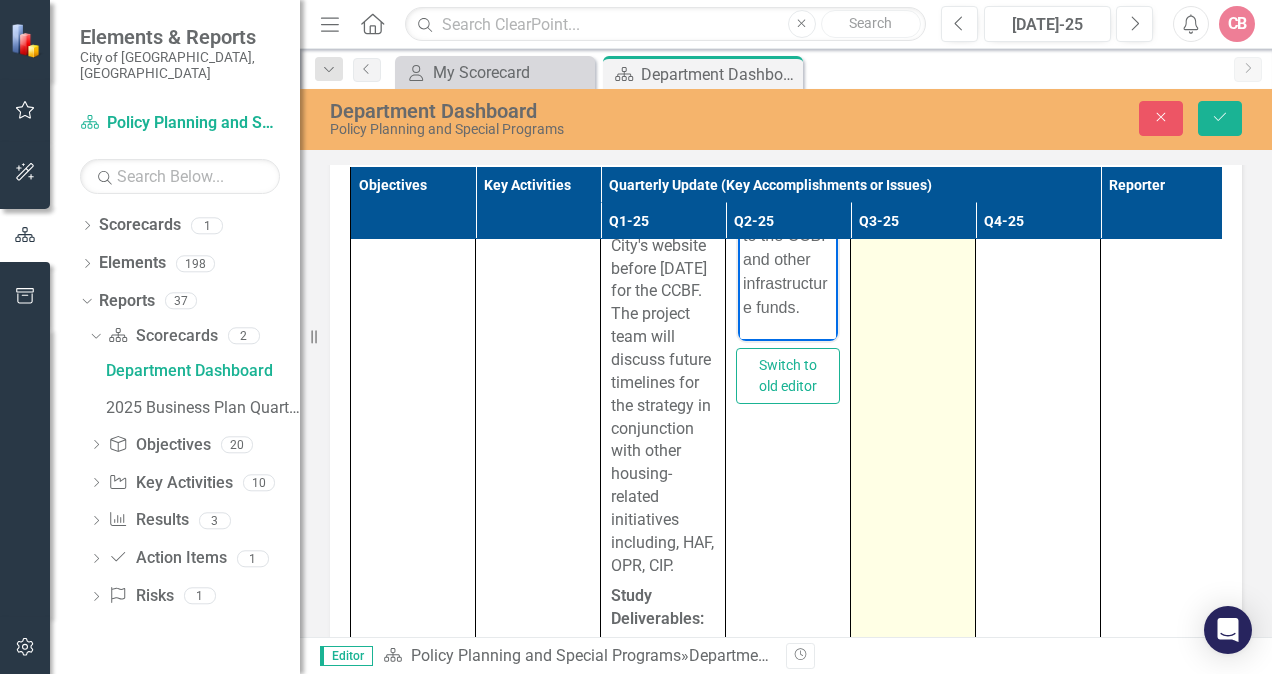 scroll, scrollTop: 580, scrollLeft: 0, axis: vertical 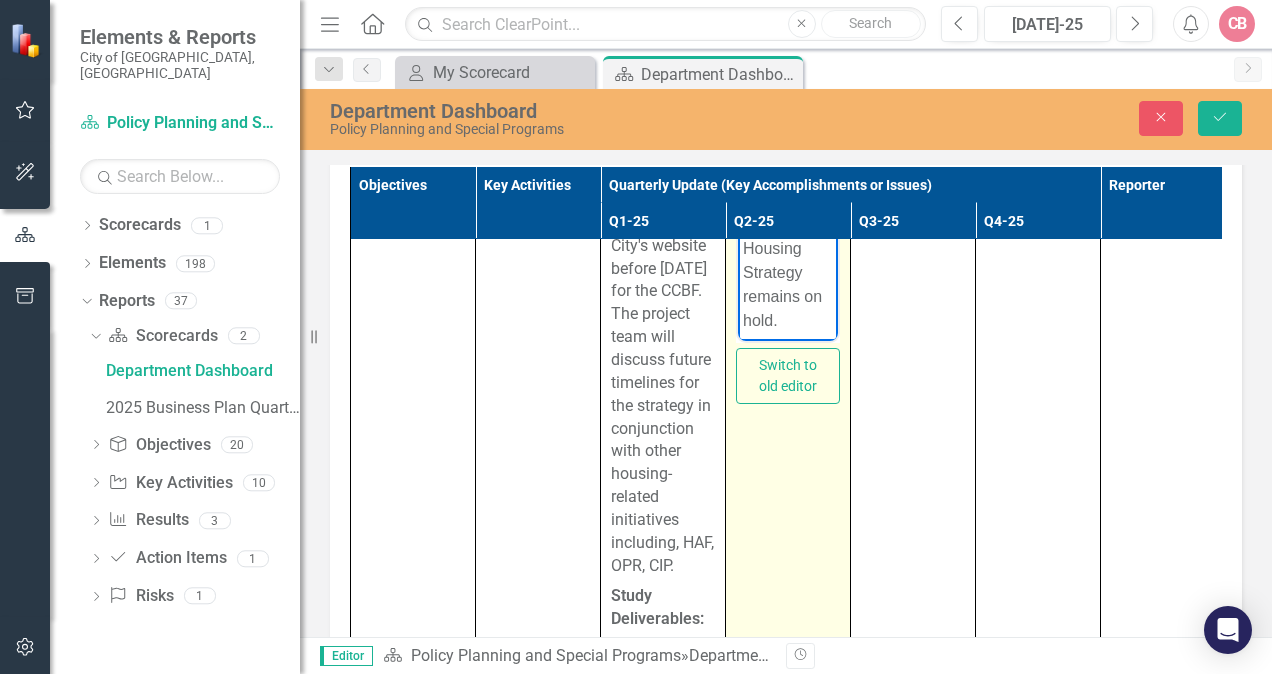 drag, startPoint x: 830, startPoint y: 282, endPoint x: 1574, endPoint y: 246, distance: 744.8705 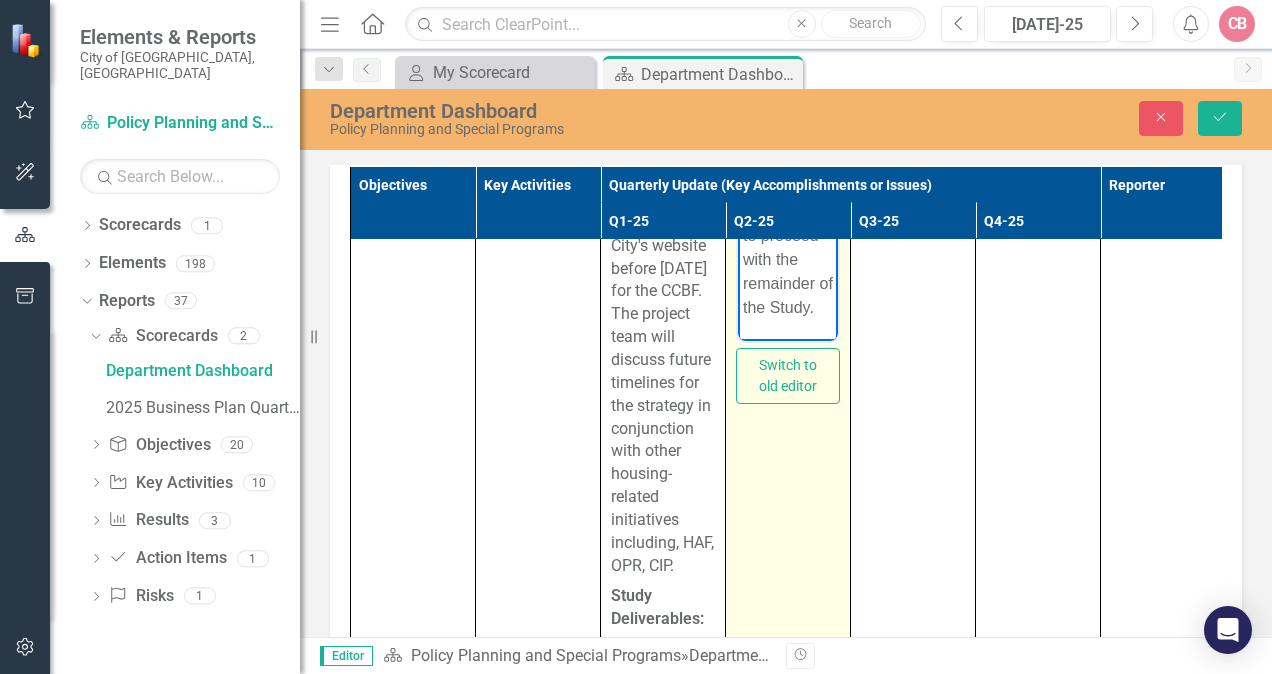 scroll, scrollTop: 985, scrollLeft: 0, axis: vertical 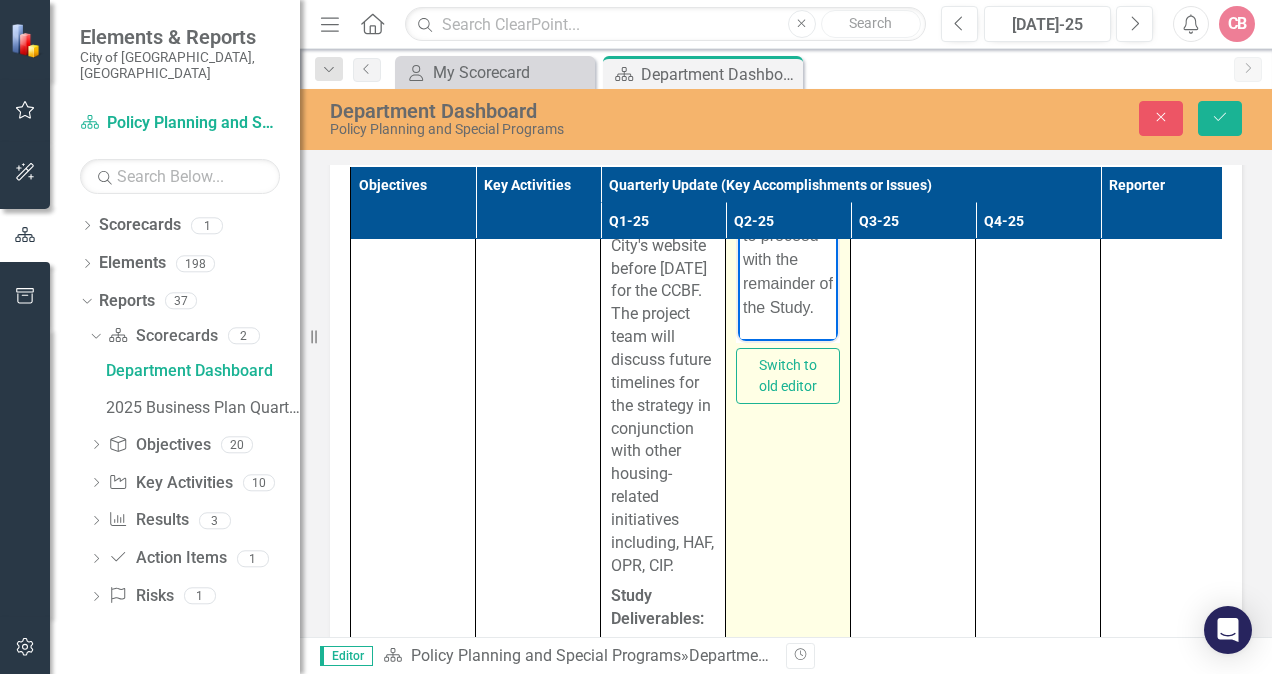 click on "The Project Team has prepared a slide deck to provide an update on Housing Strategy status and seek direction from Senior Leadership to proceed with the remainder of the Study." at bounding box center (788, 116) 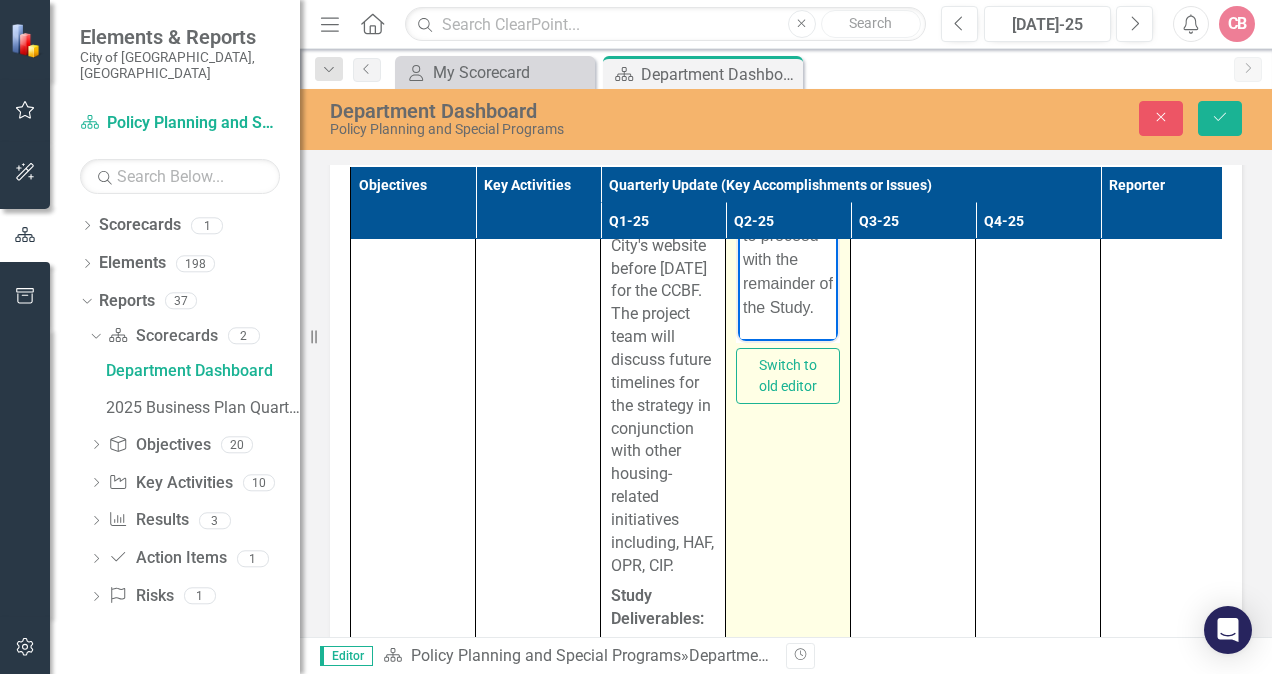 scroll, scrollTop: 1196, scrollLeft: 0, axis: vertical 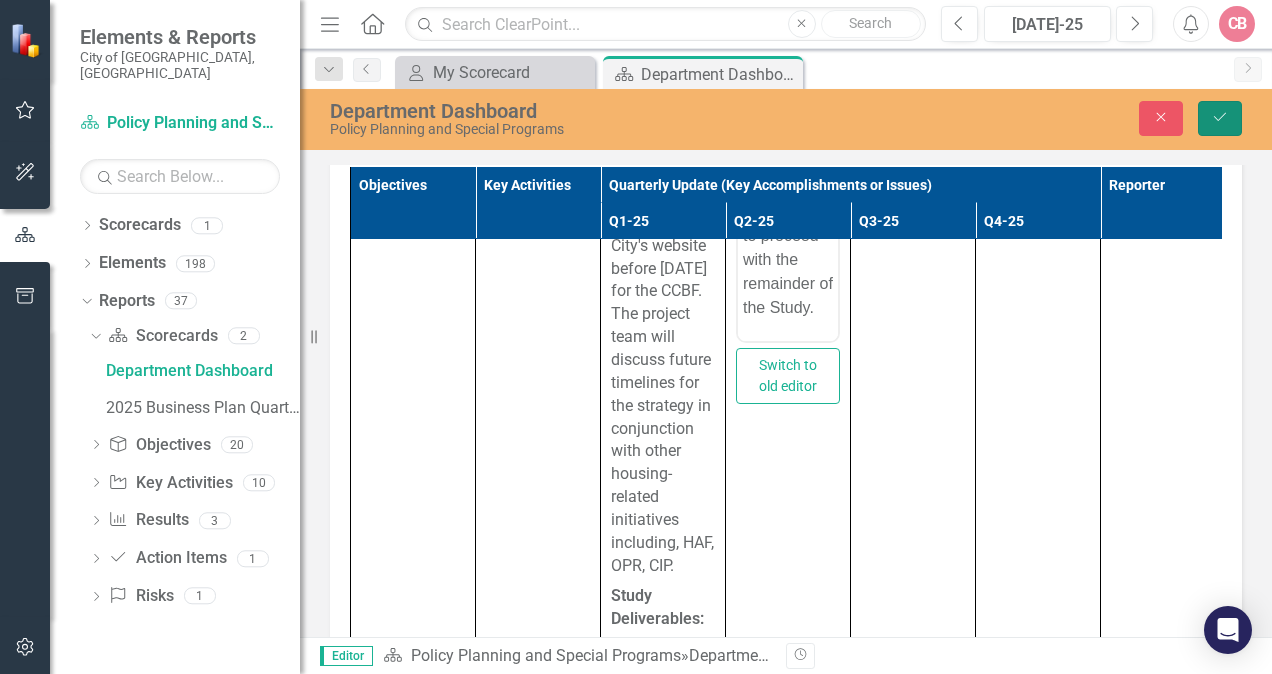 click on "Save" at bounding box center (1220, 118) 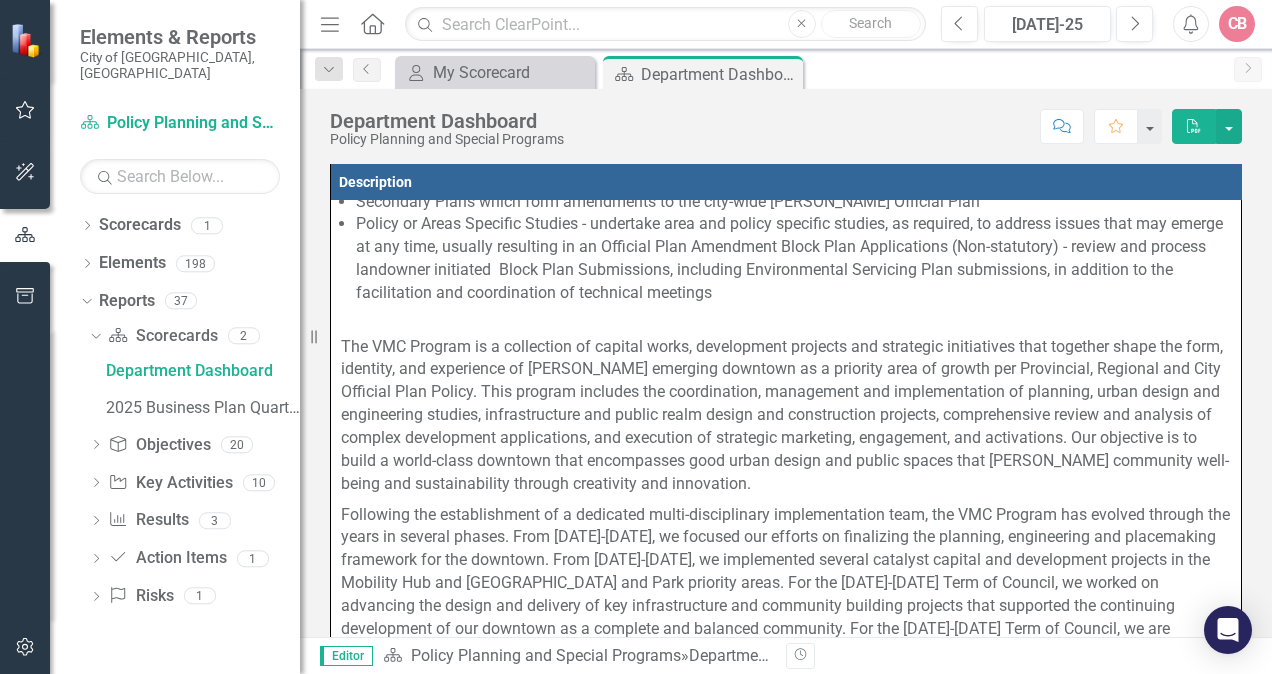 scroll, scrollTop: 574, scrollLeft: 0, axis: vertical 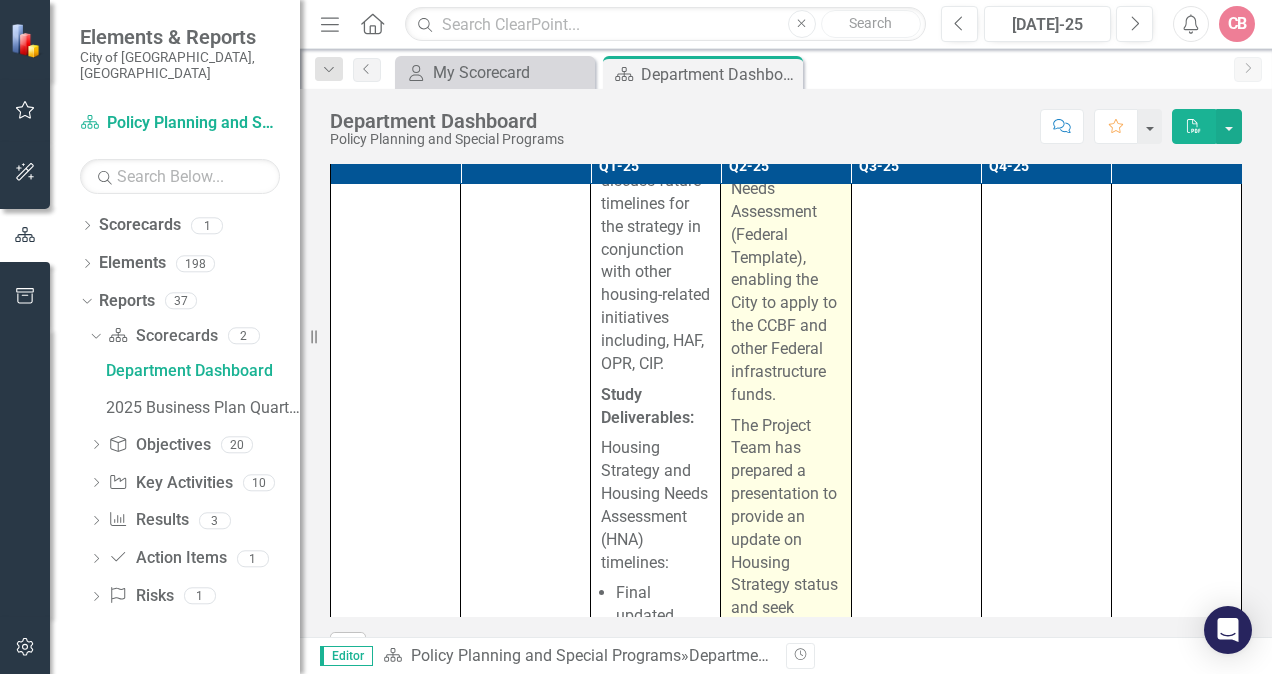 click on "The Project Team continues to work on the finalization of the background components of the Study. The broader Housing Strategy remains on hold." at bounding box center (785, -56) 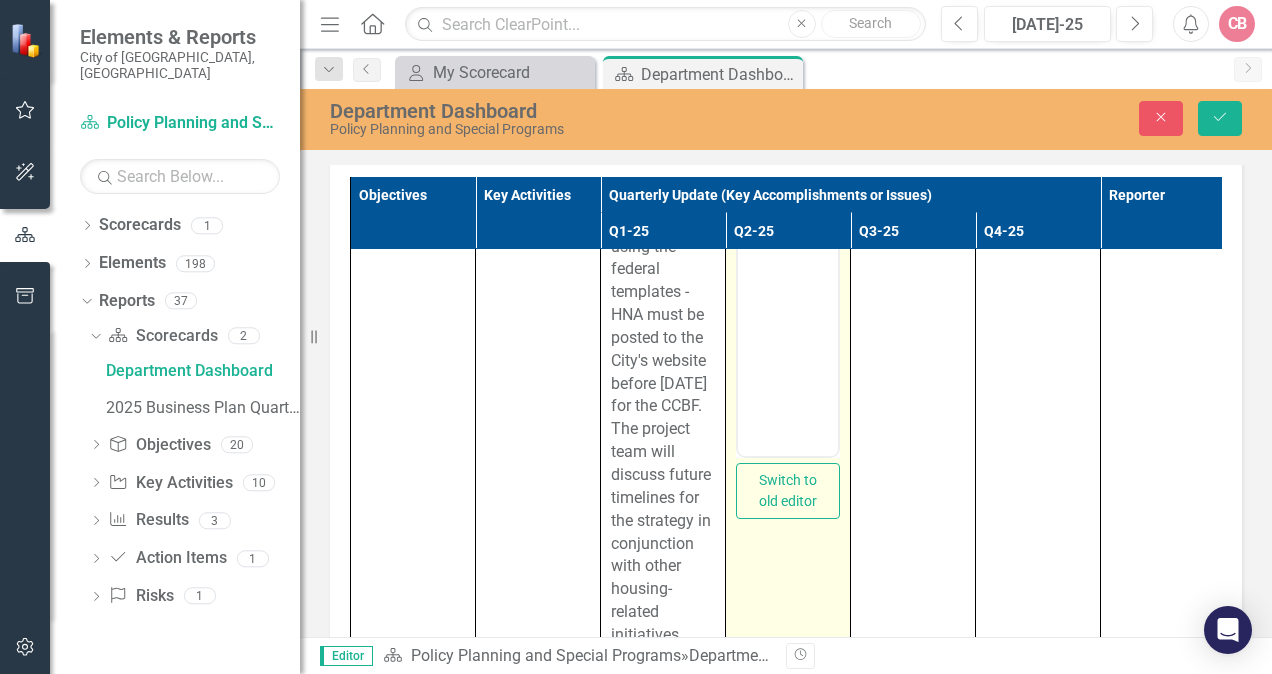 scroll, scrollTop: 0, scrollLeft: 0, axis: both 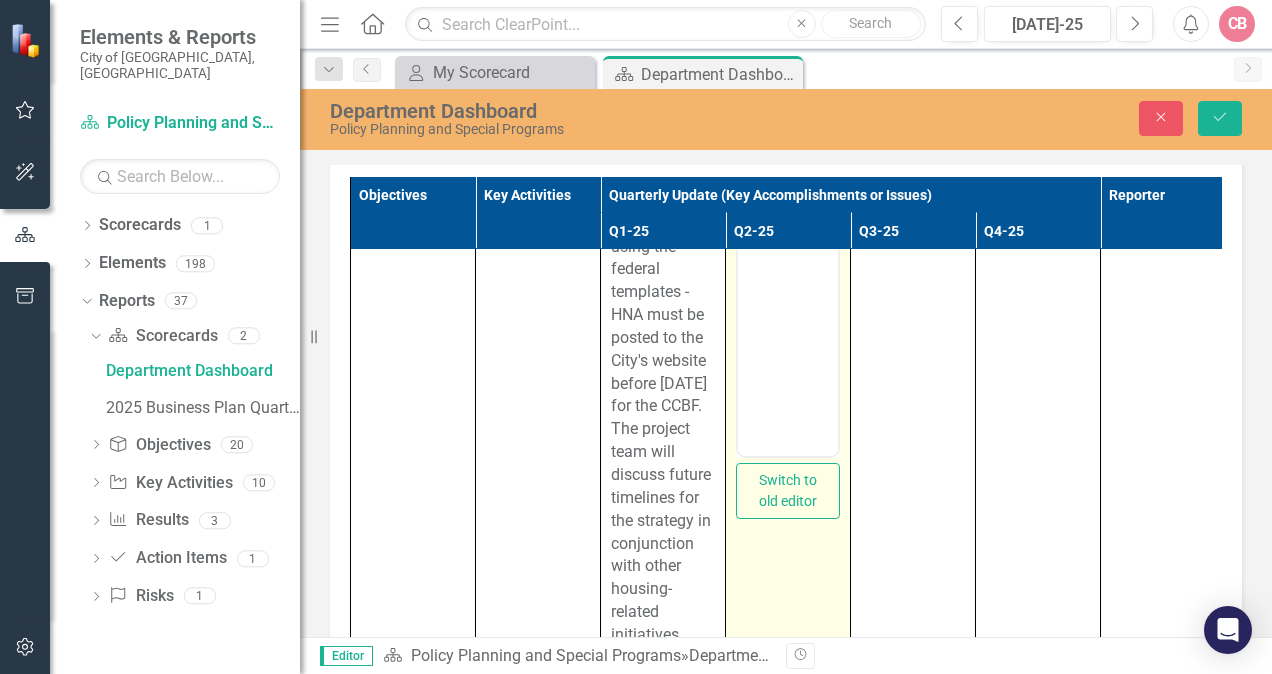 click at bounding box center [788, 256] 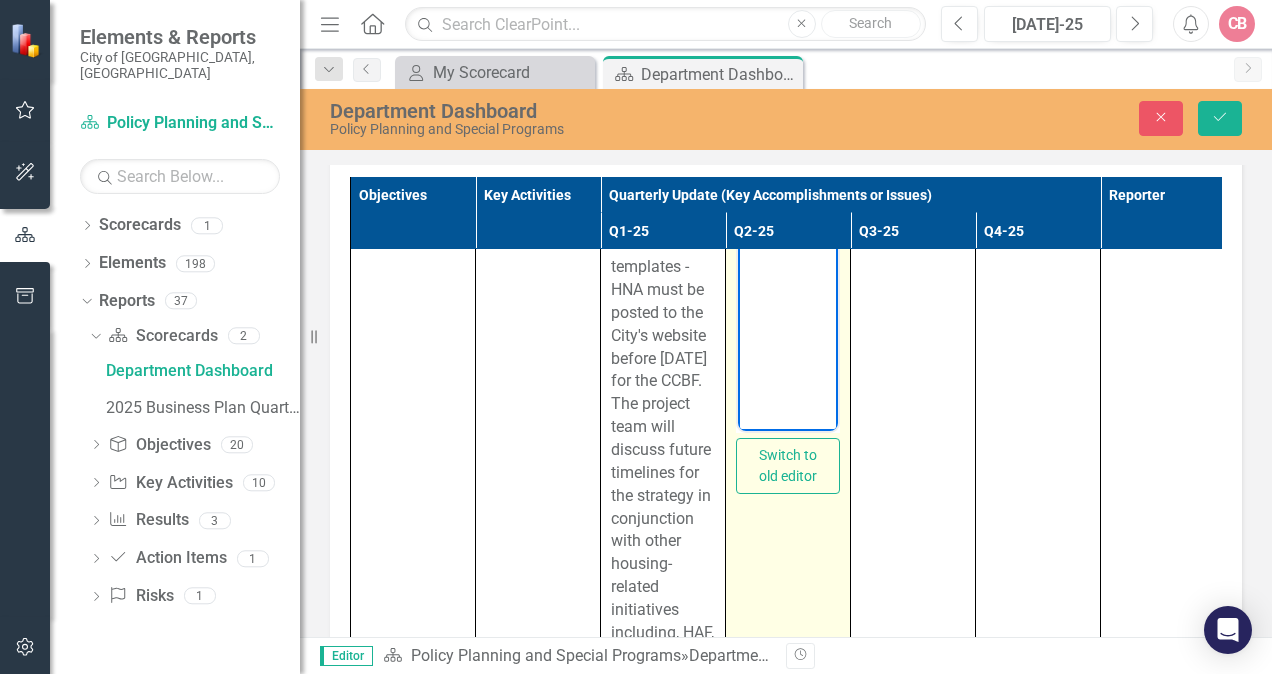scroll, scrollTop: 4400, scrollLeft: 0, axis: vertical 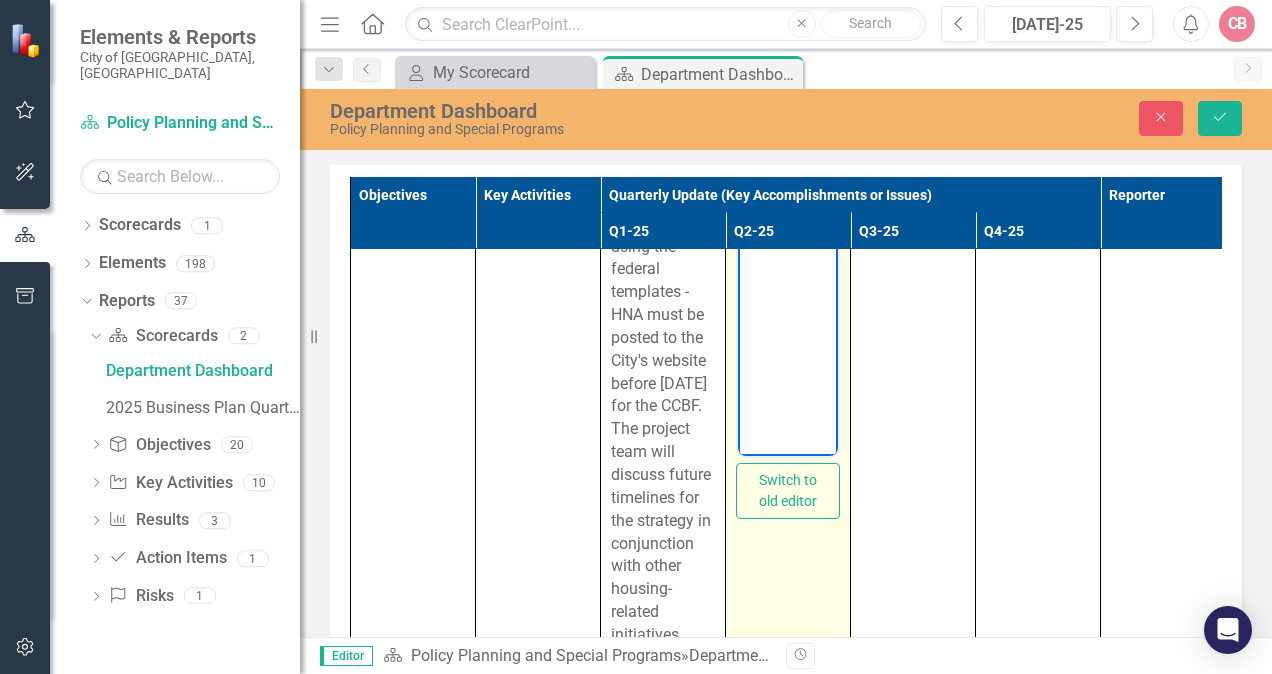 click at bounding box center [788, 256] 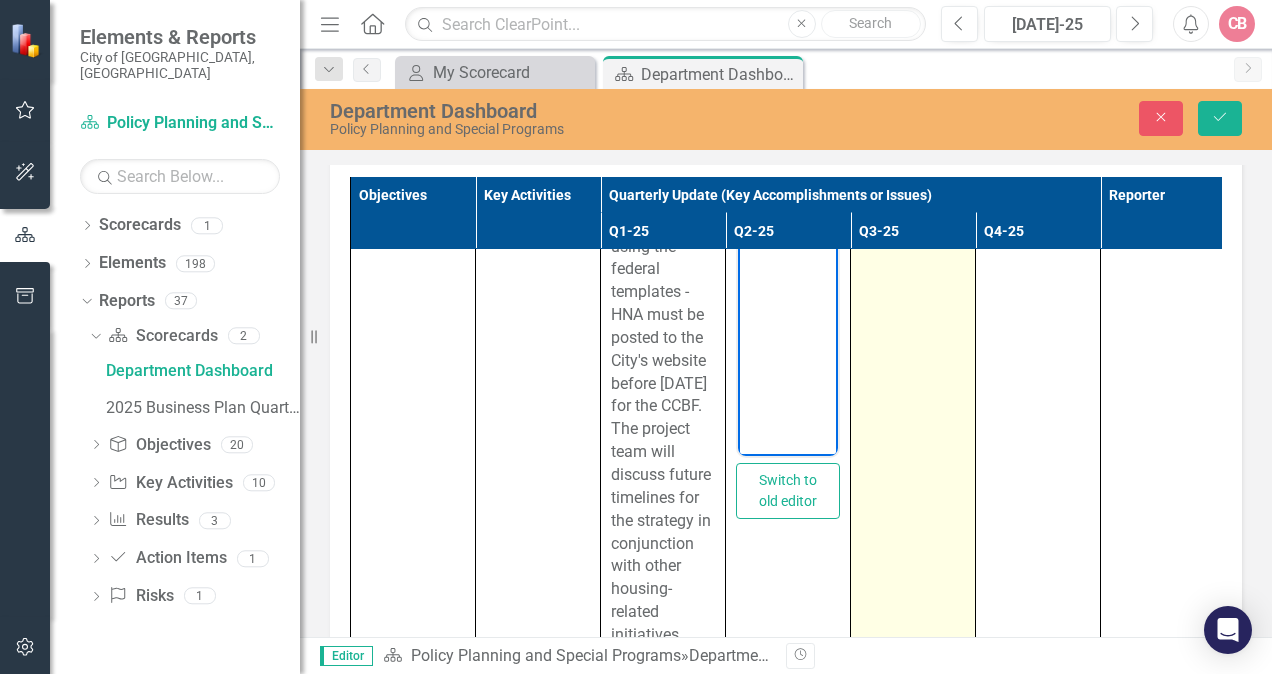 click at bounding box center [913, 1260] 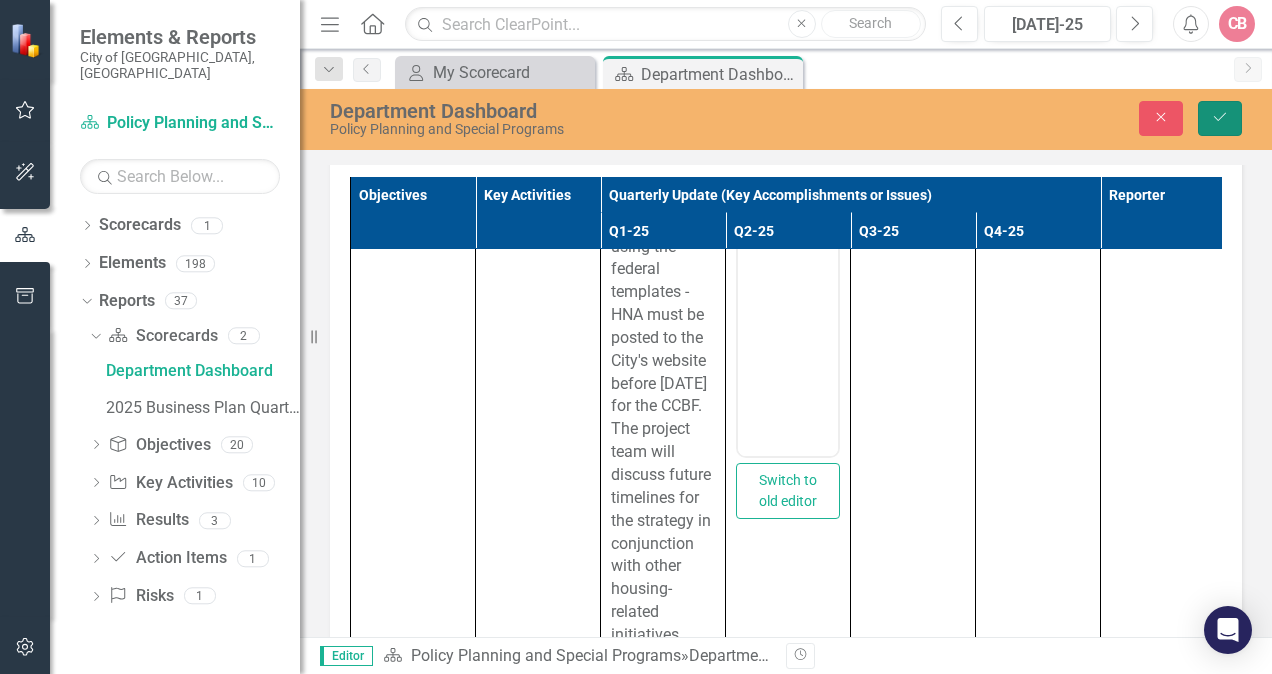 click on "Save" 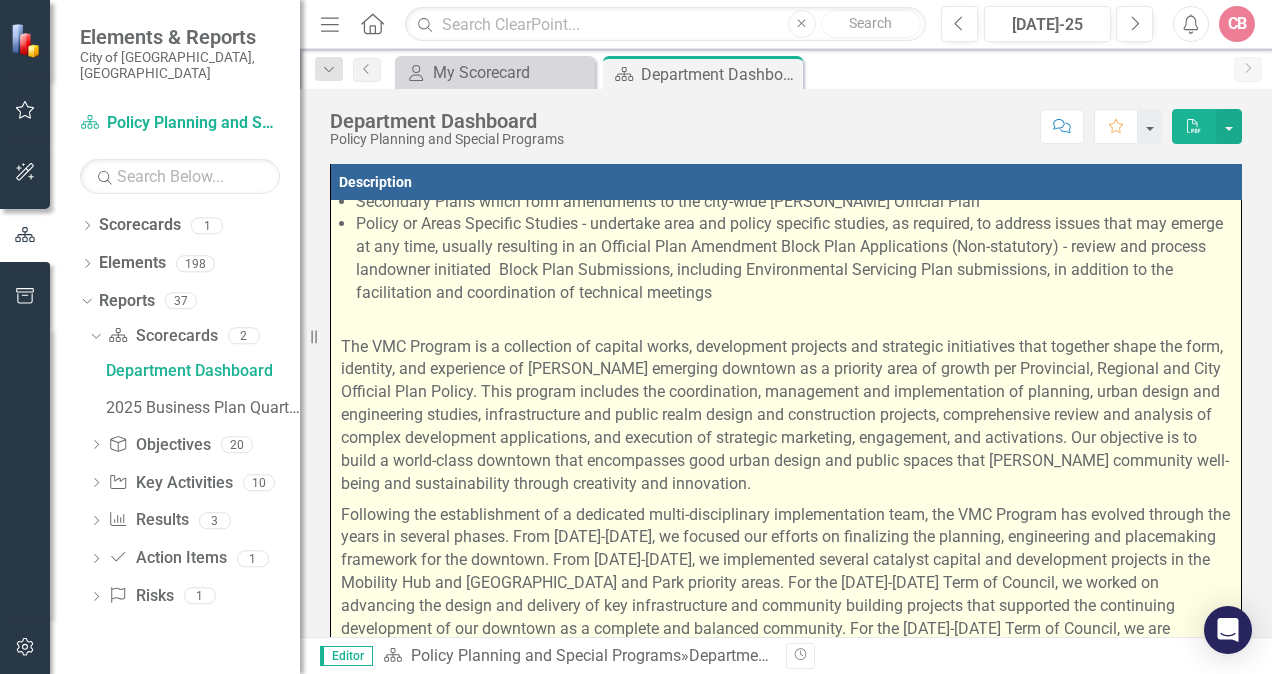 scroll, scrollTop: 574, scrollLeft: 0, axis: vertical 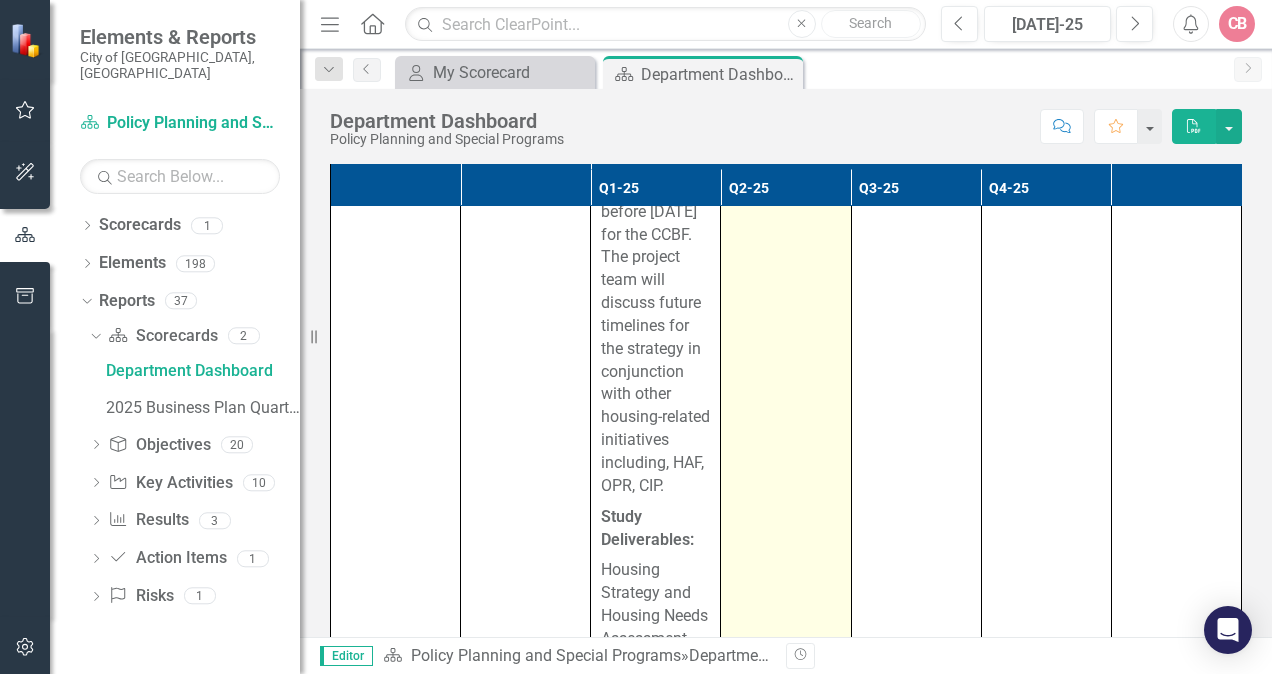 click at bounding box center (785, -84) 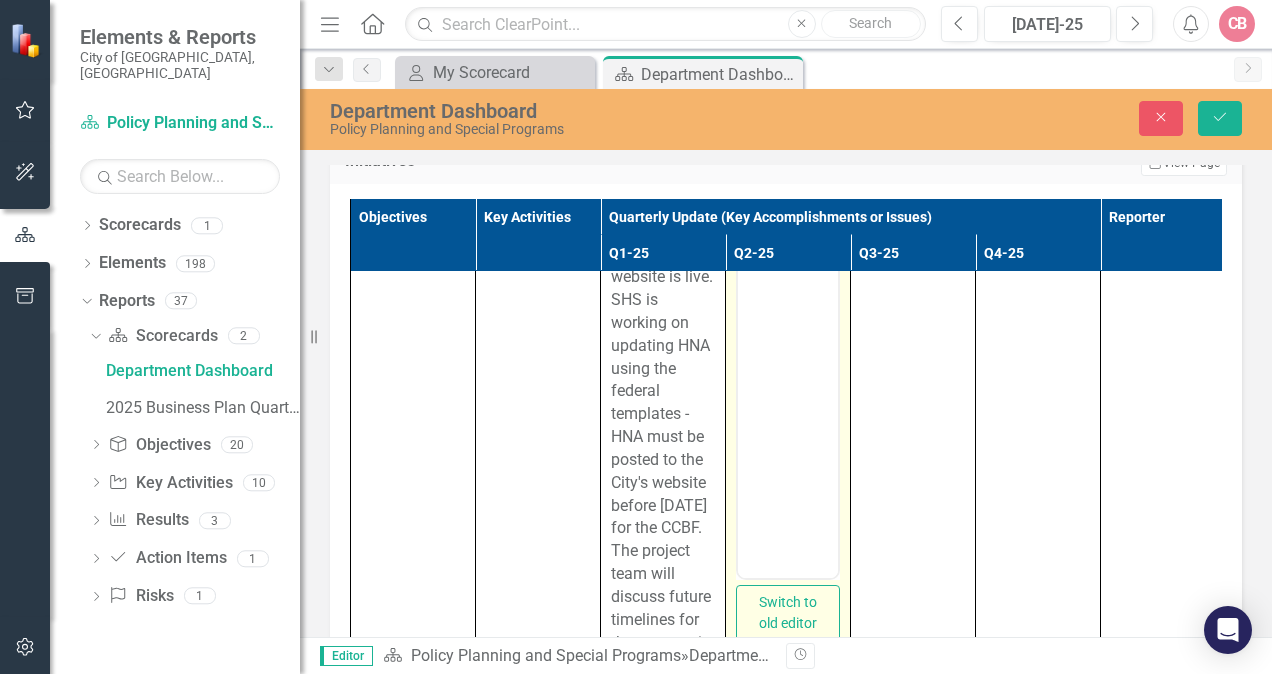scroll, scrollTop: 0, scrollLeft: 0, axis: both 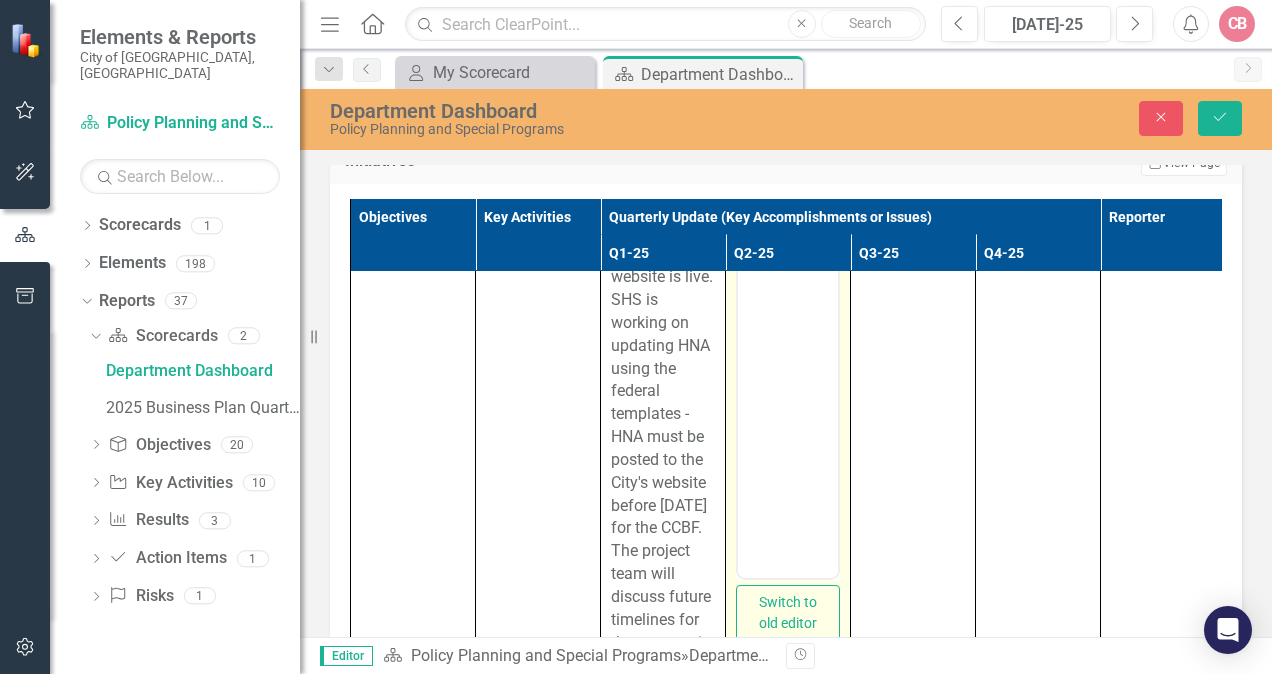 click at bounding box center (788, 245) 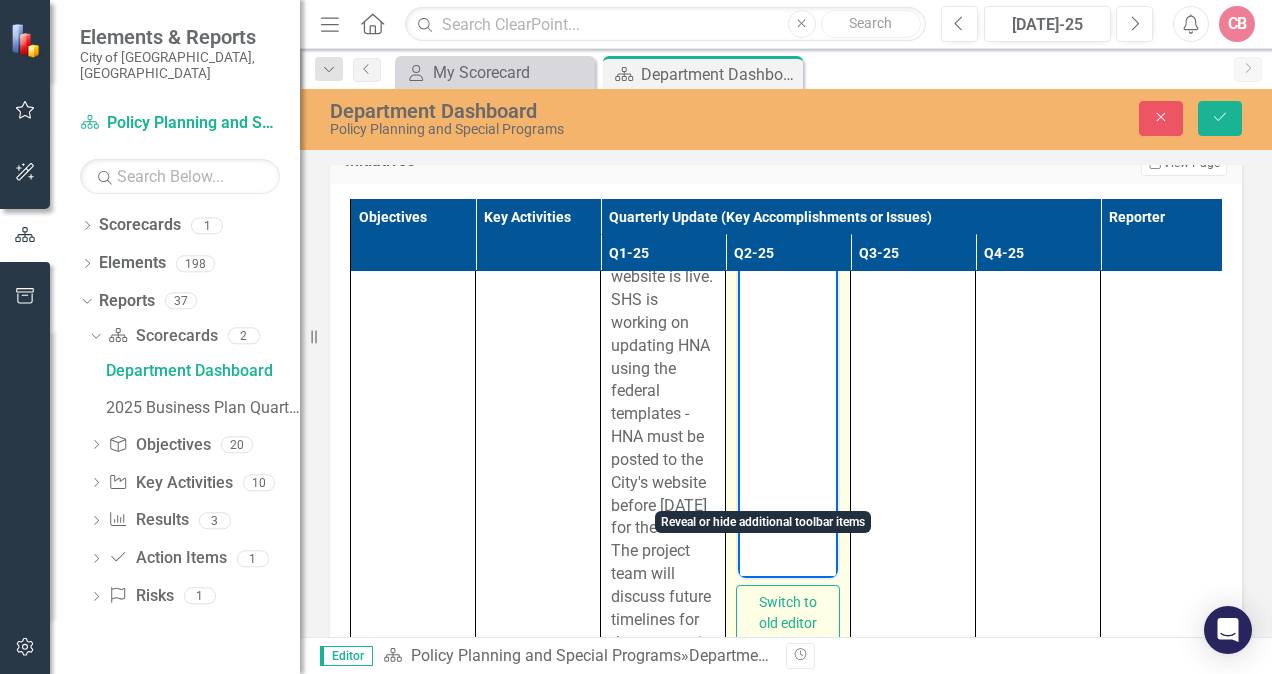 click 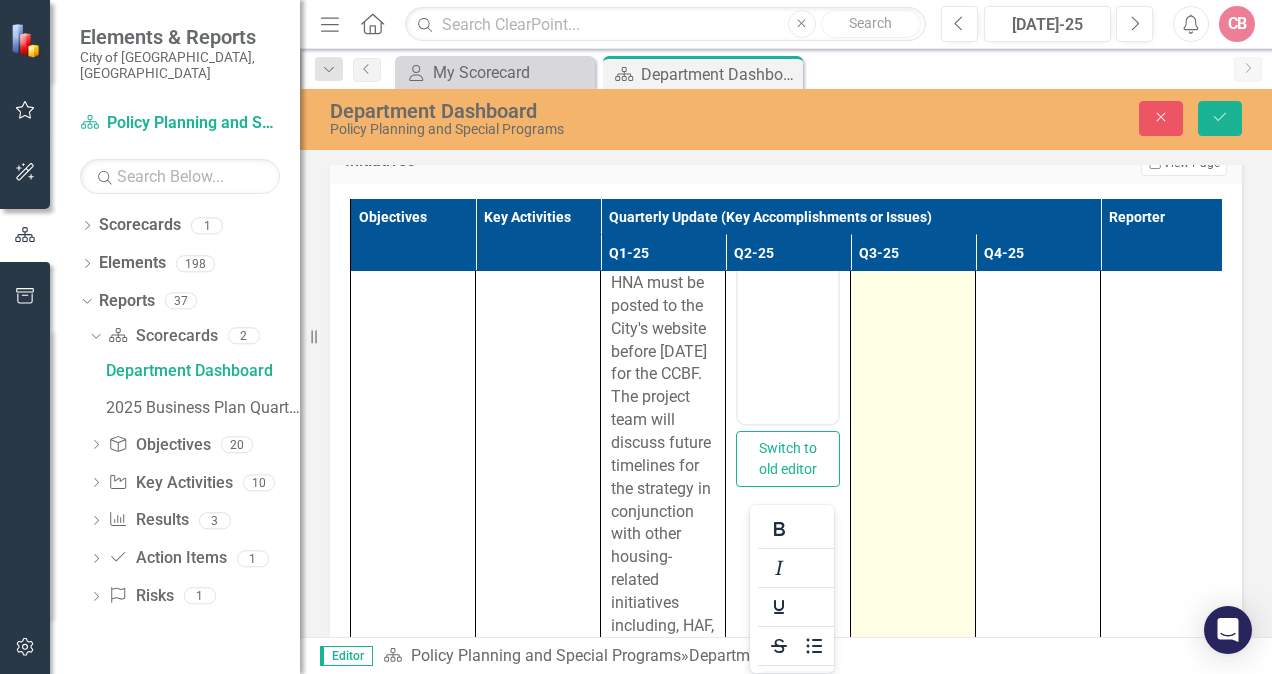 scroll, scrollTop: 4600, scrollLeft: 0, axis: vertical 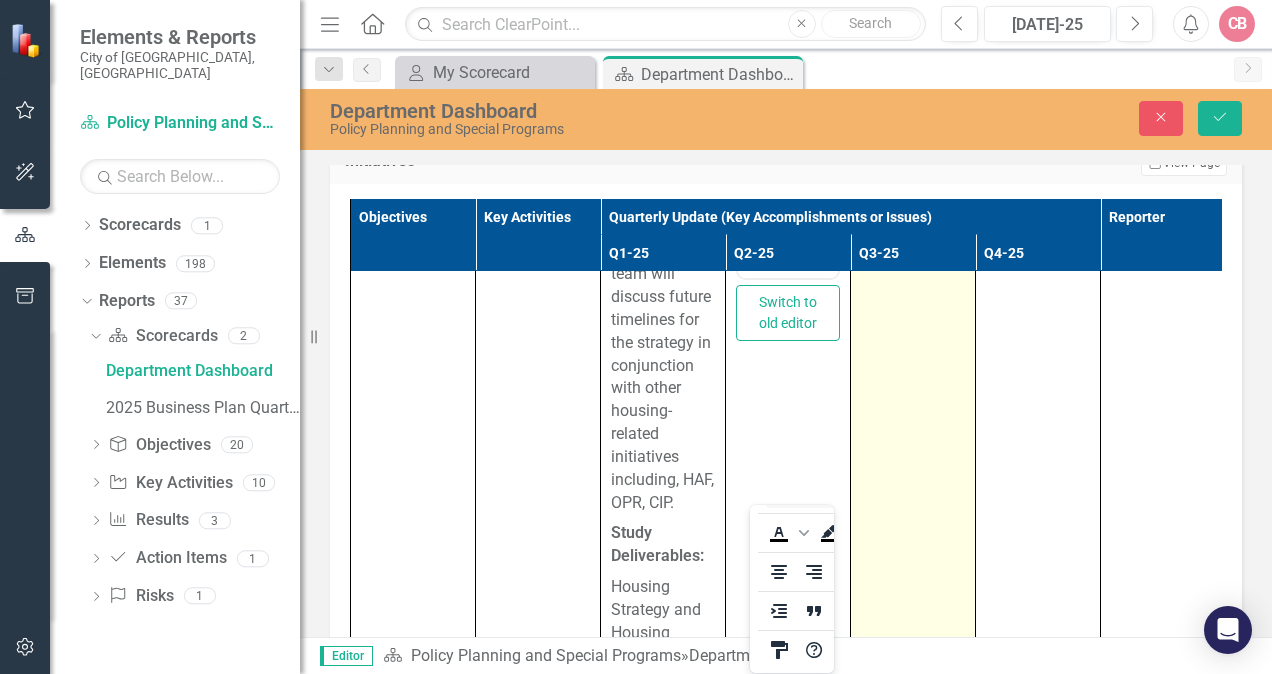 click at bounding box center (913, 1082) 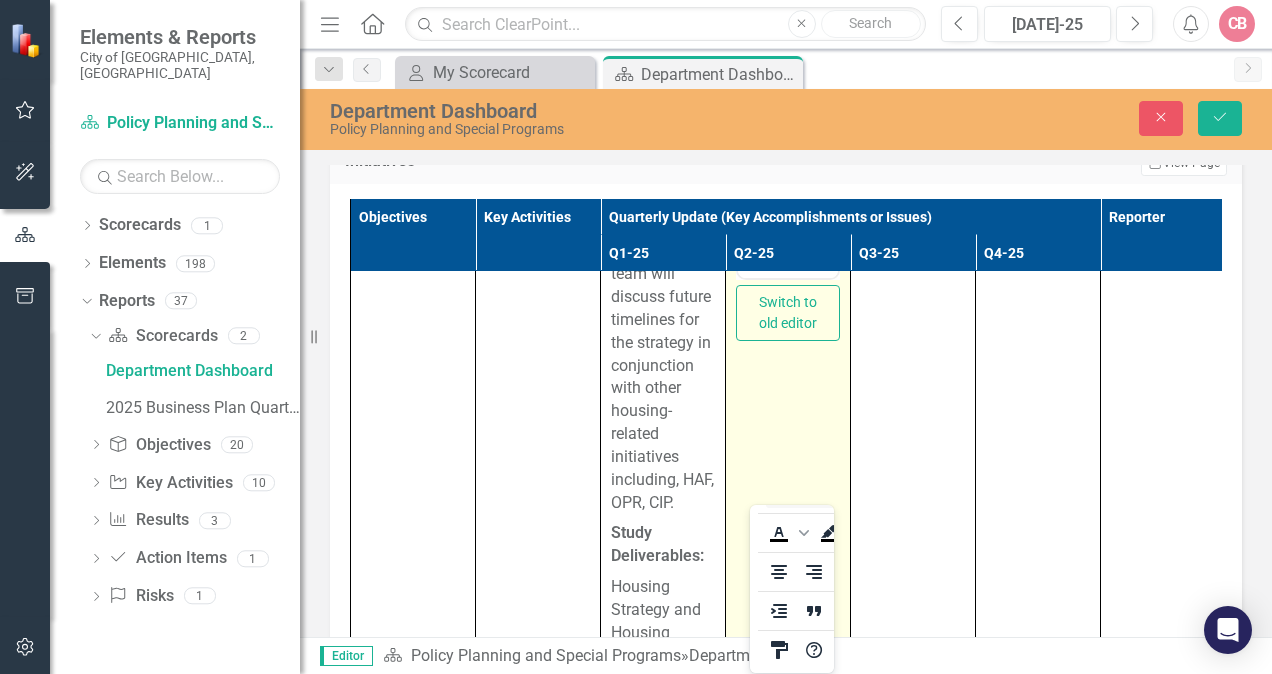 click at bounding box center [788, 79] 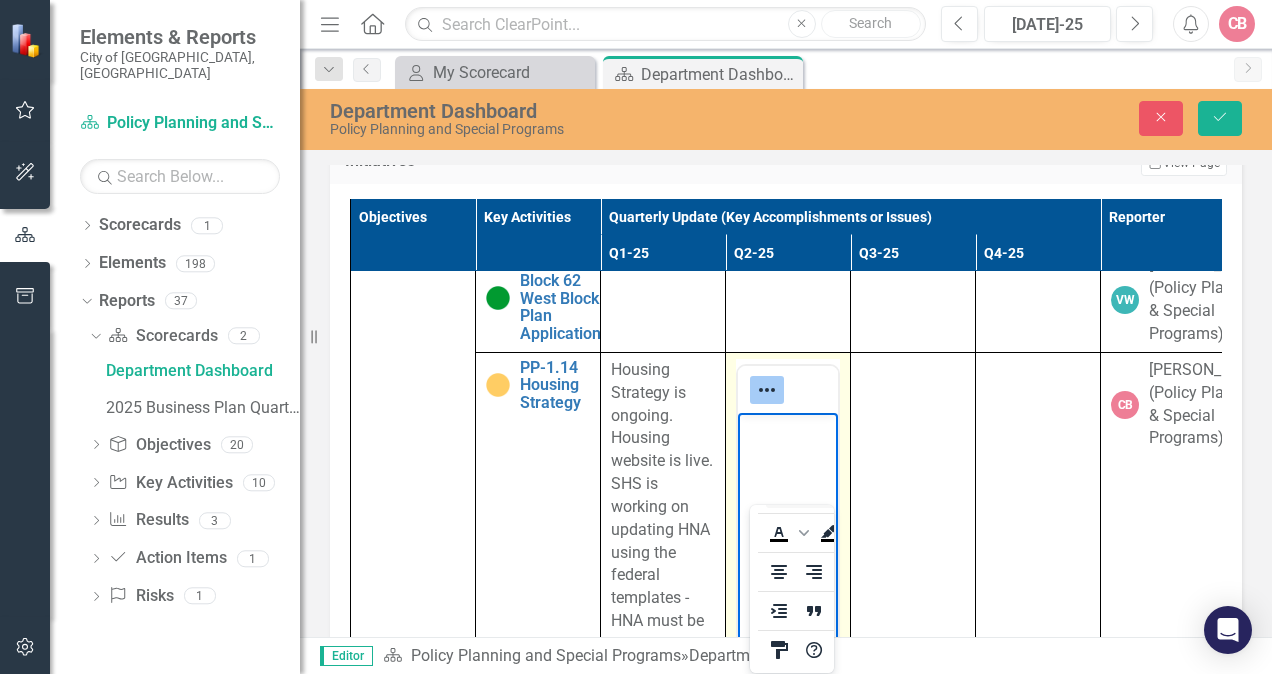 scroll, scrollTop: 4500, scrollLeft: 0, axis: vertical 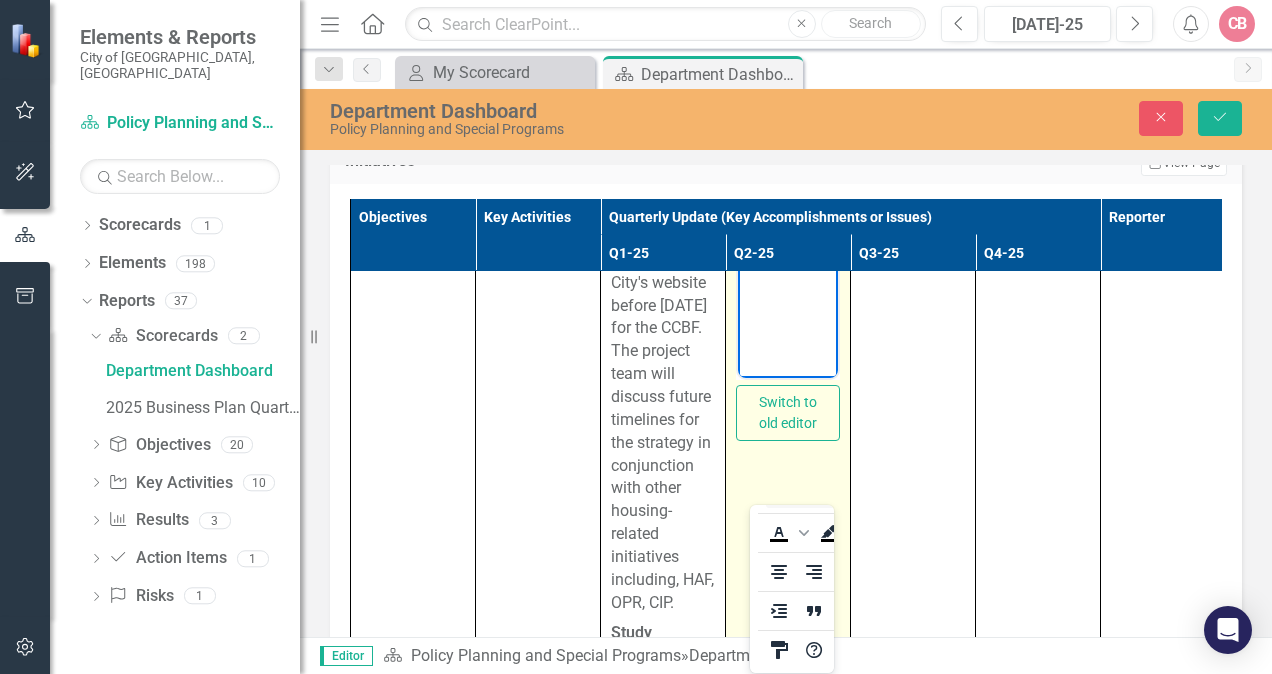 click at bounding box center [788, 178] 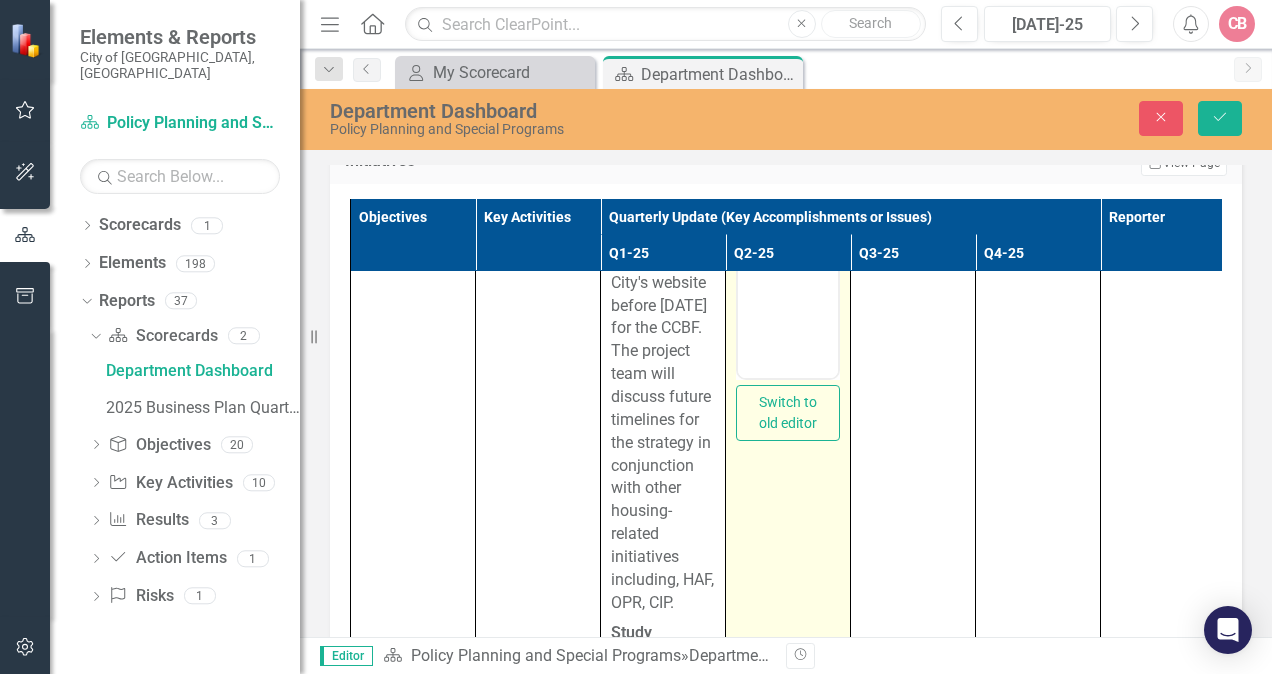 click at bounding box center [788, 178] 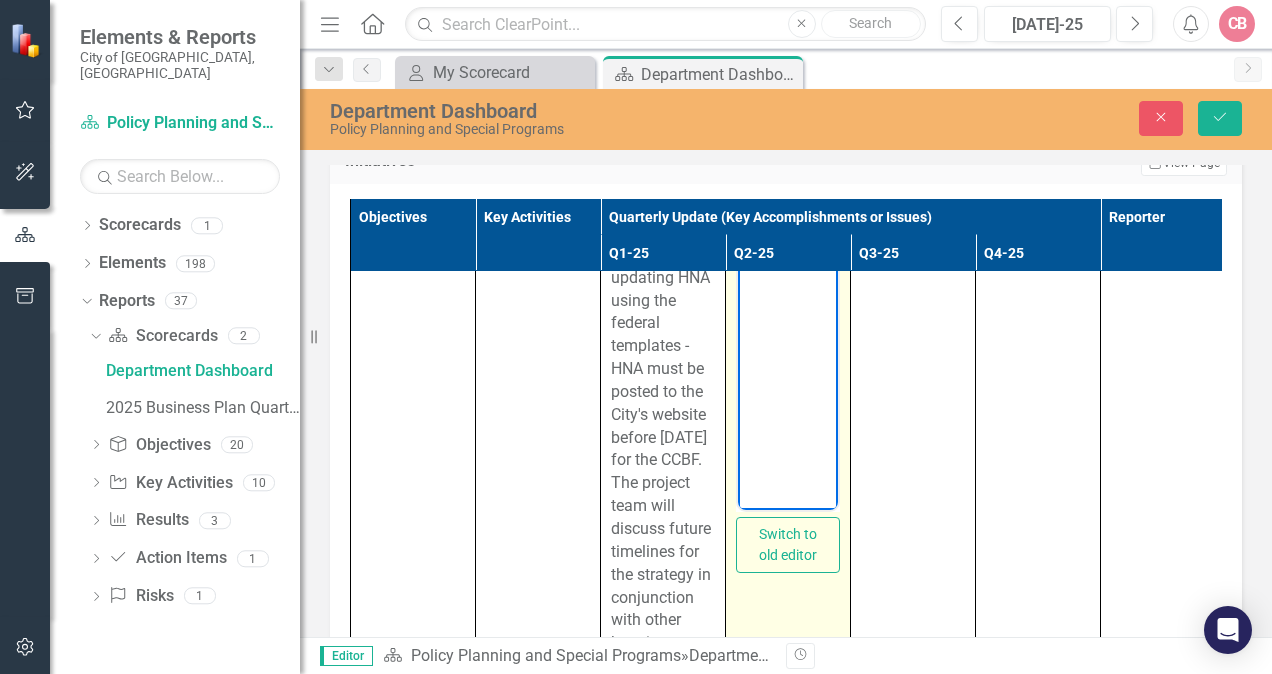 scroll, scrollTop: 4400, scrollLeft: 0, axis: vertical 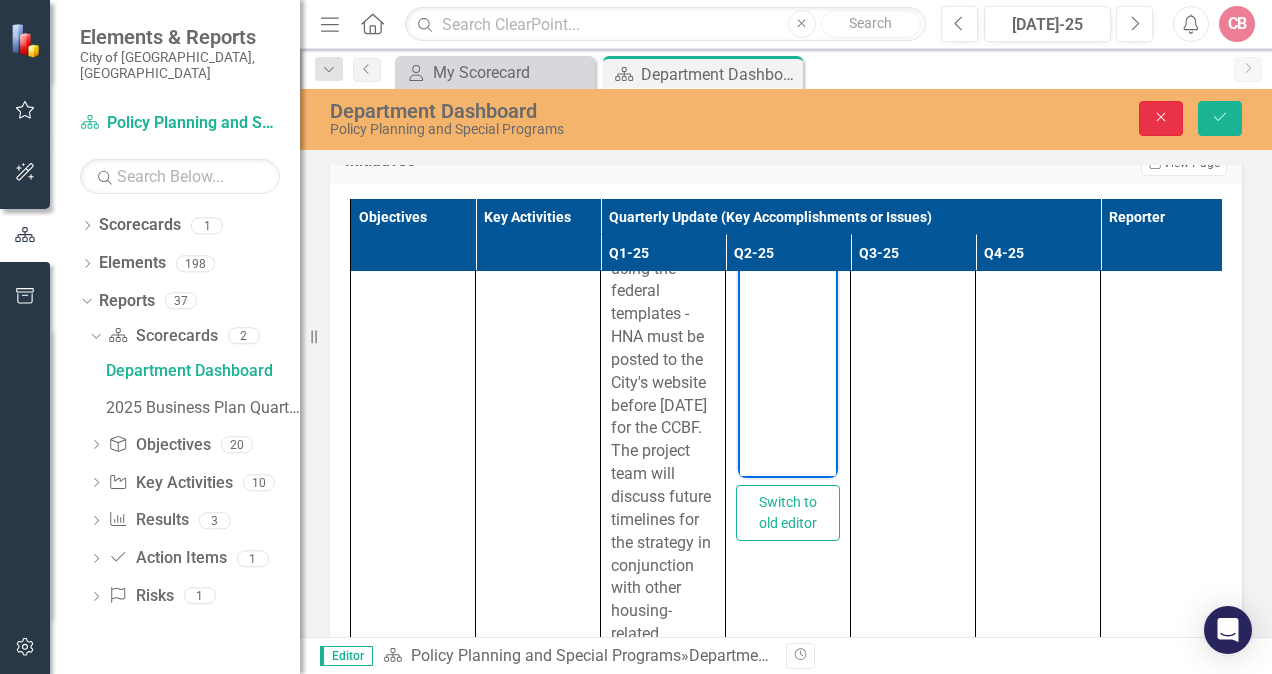 click on "Close" at bounding box center [1161, 118] 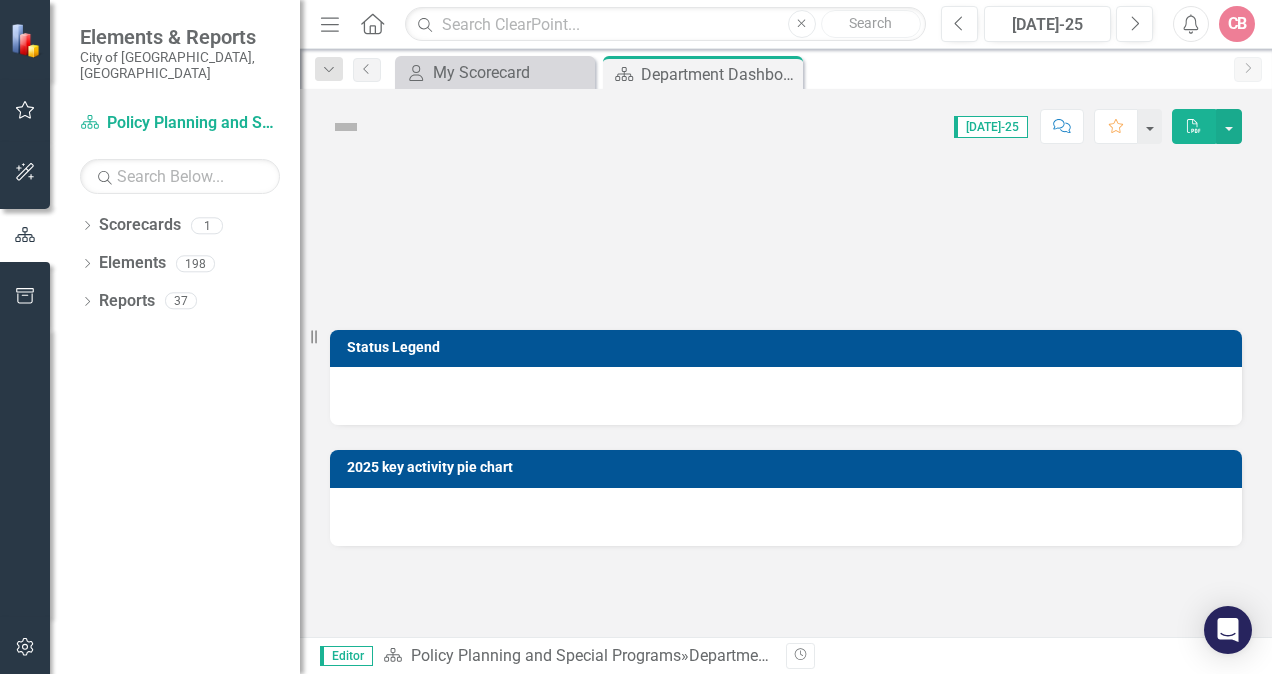 scroll, scrollTop: 0, scrollLeft: 0, axis: both 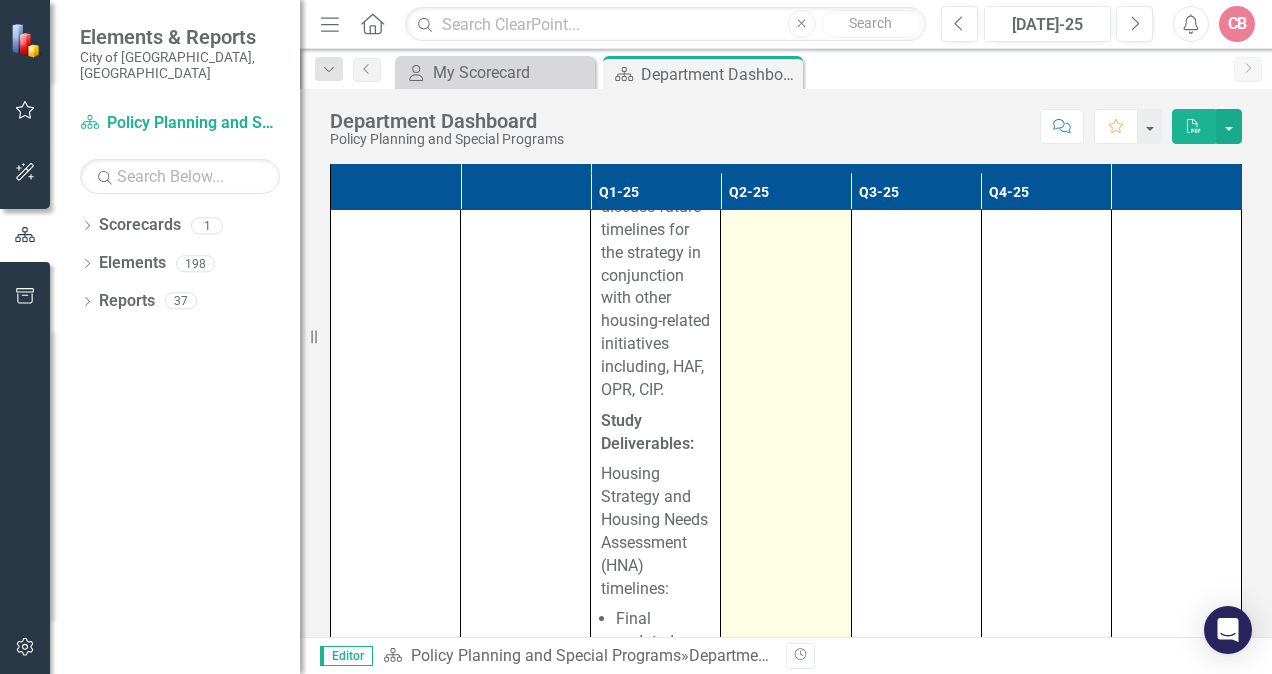 click at bounding box center (786, 969) 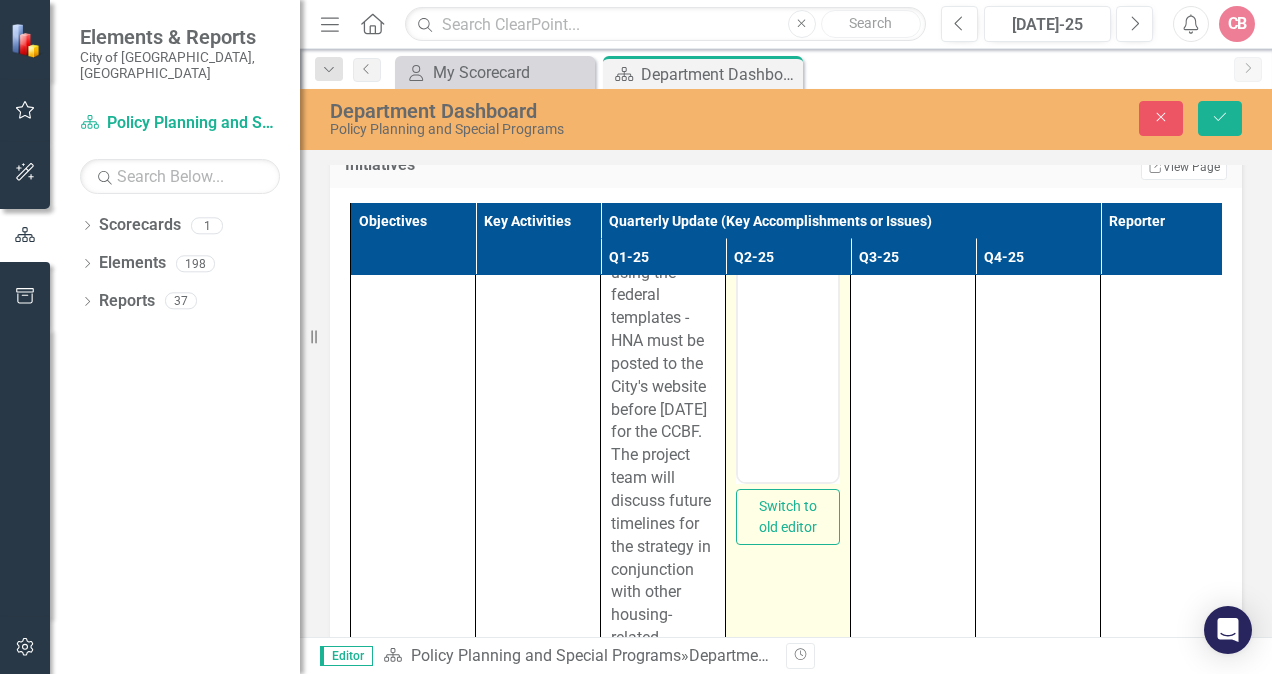 scroll, scrollTop: 0, scrollLeft: 0, axis: both 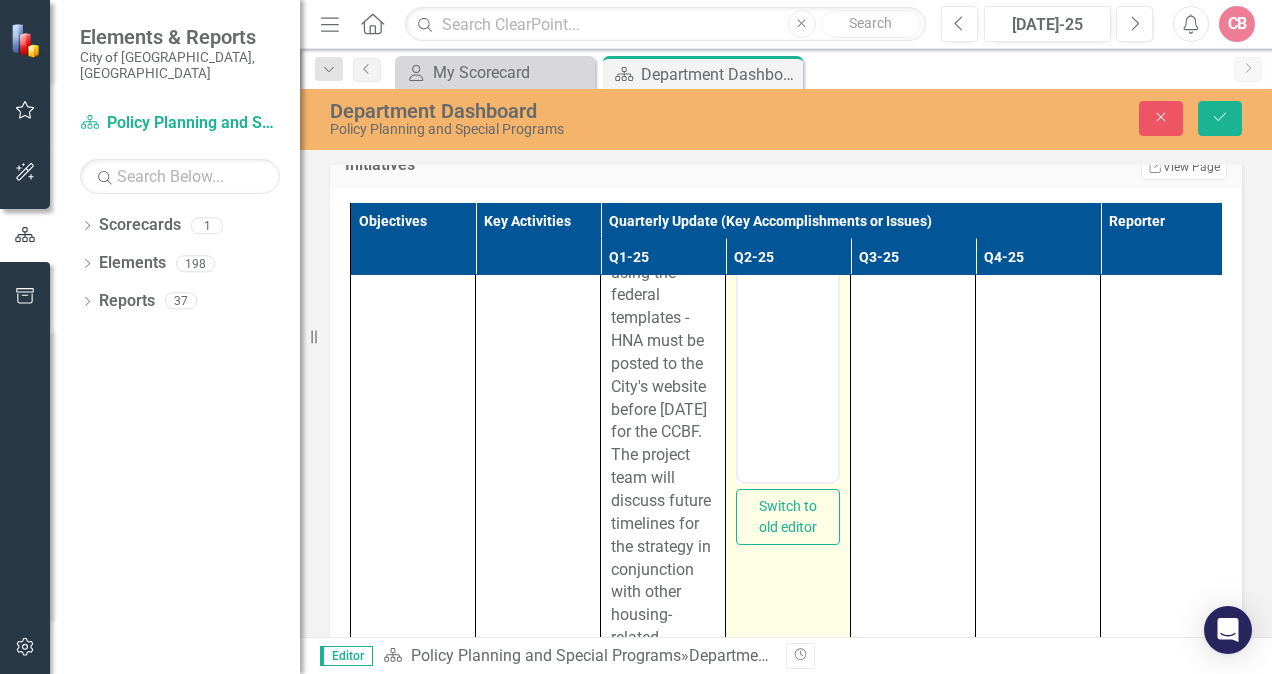 click at bounding box center [788, 149] 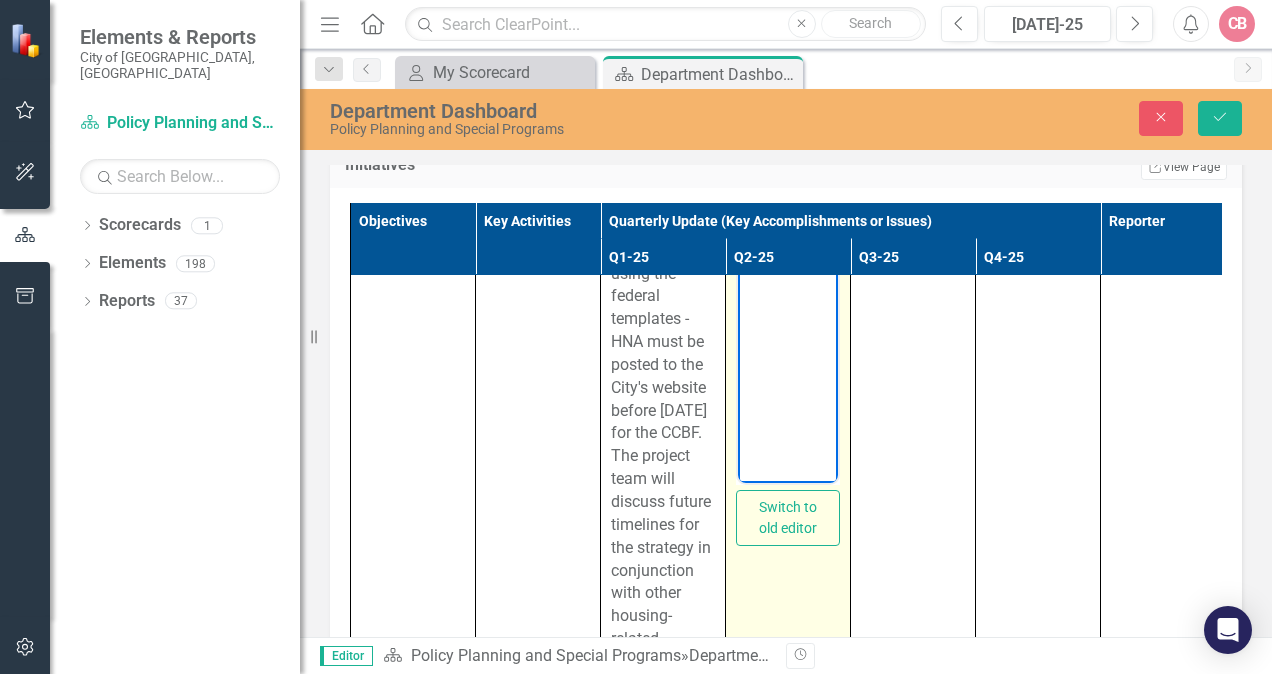 scroll, scrollTop: 4400, scrollLeft: 0, axis: vertical 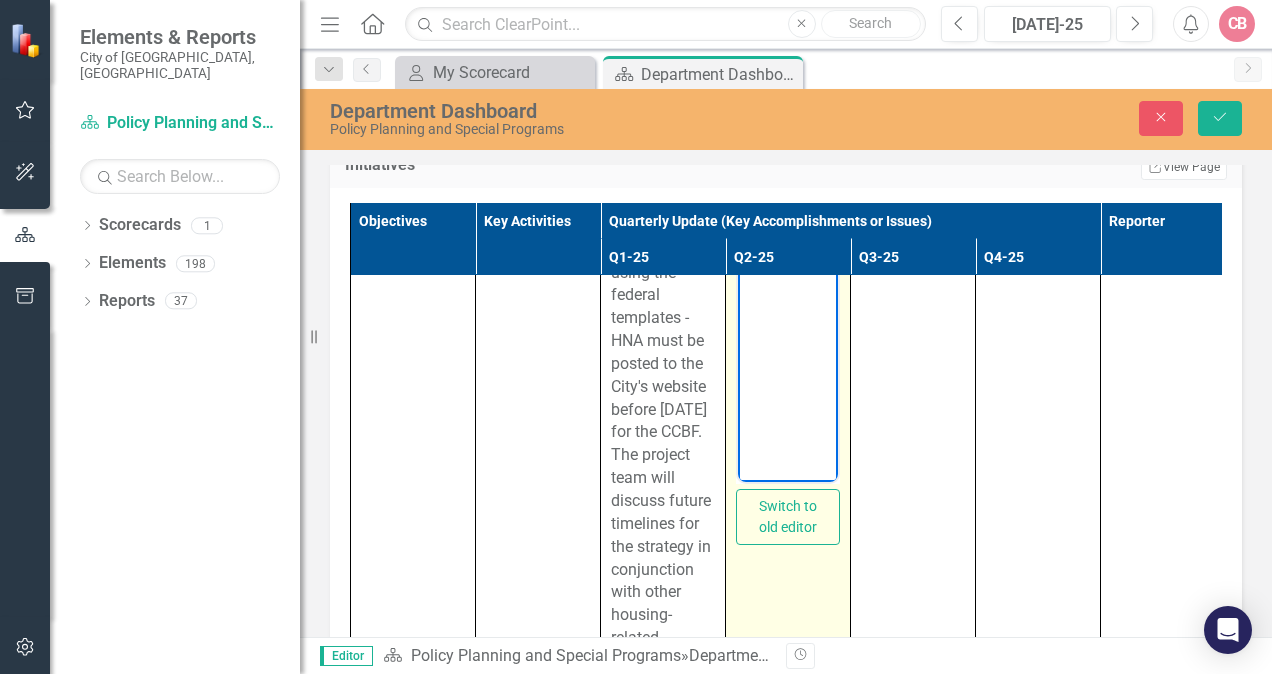 click at bounding box center (788, 149) 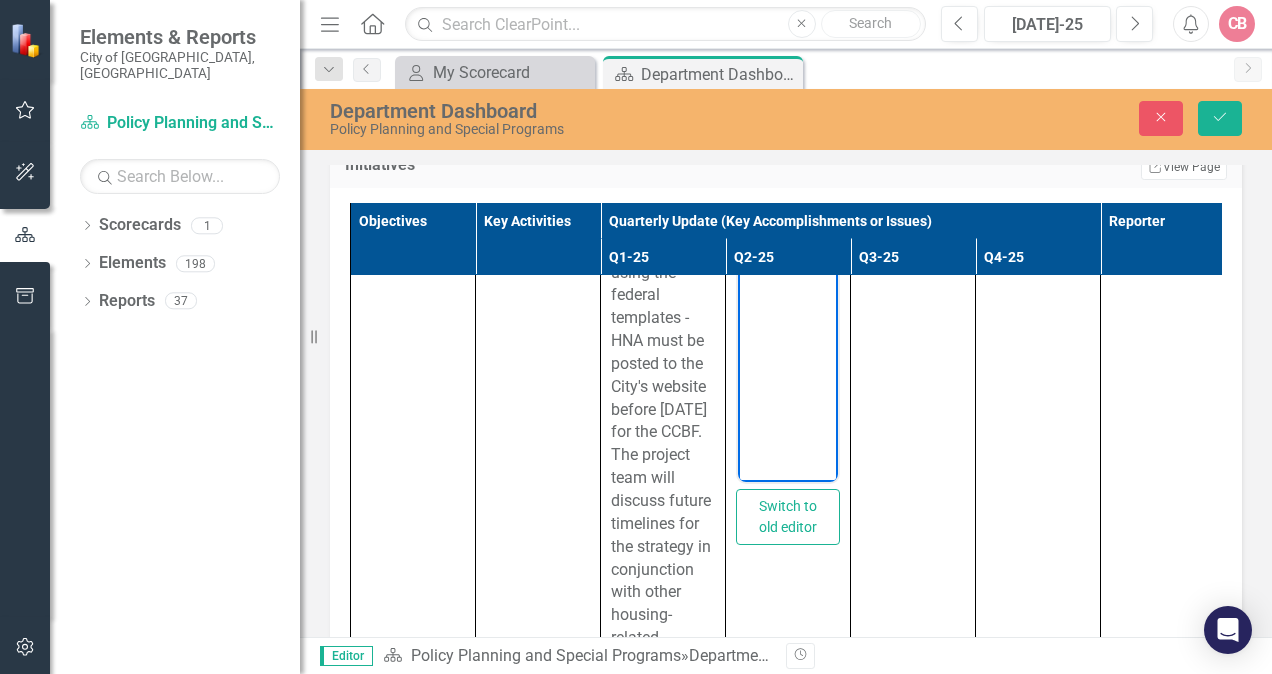 type 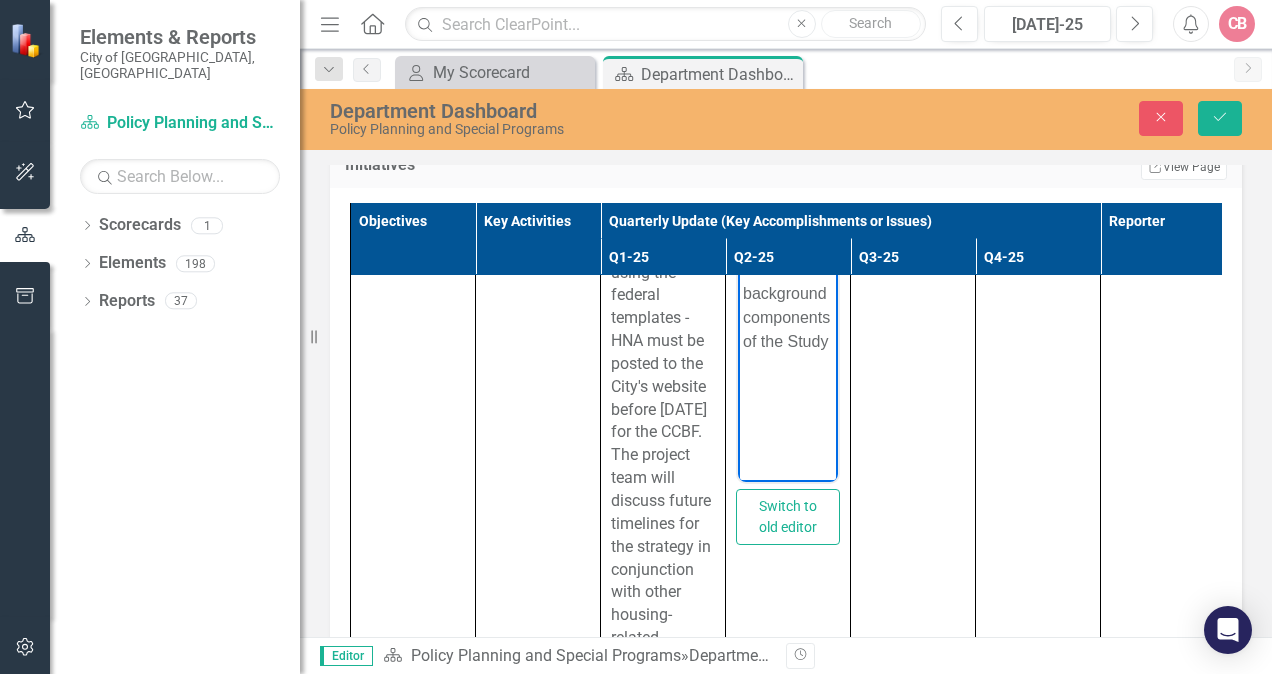 scroll, scrollTop: 506, scrollLeft: 0, axis: vertical 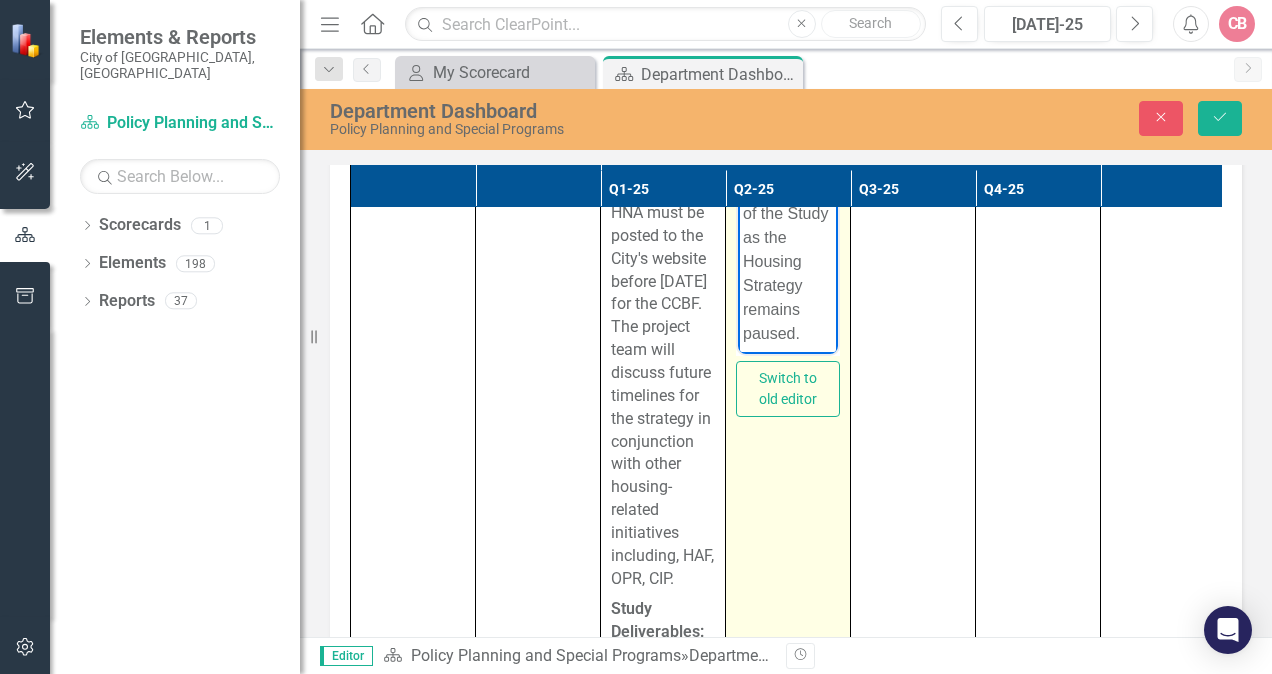 click on "The Project Team continues towards the finalization of the background components of the Study as the Housing Strategy remains paused." at bounding box center (788, 177) 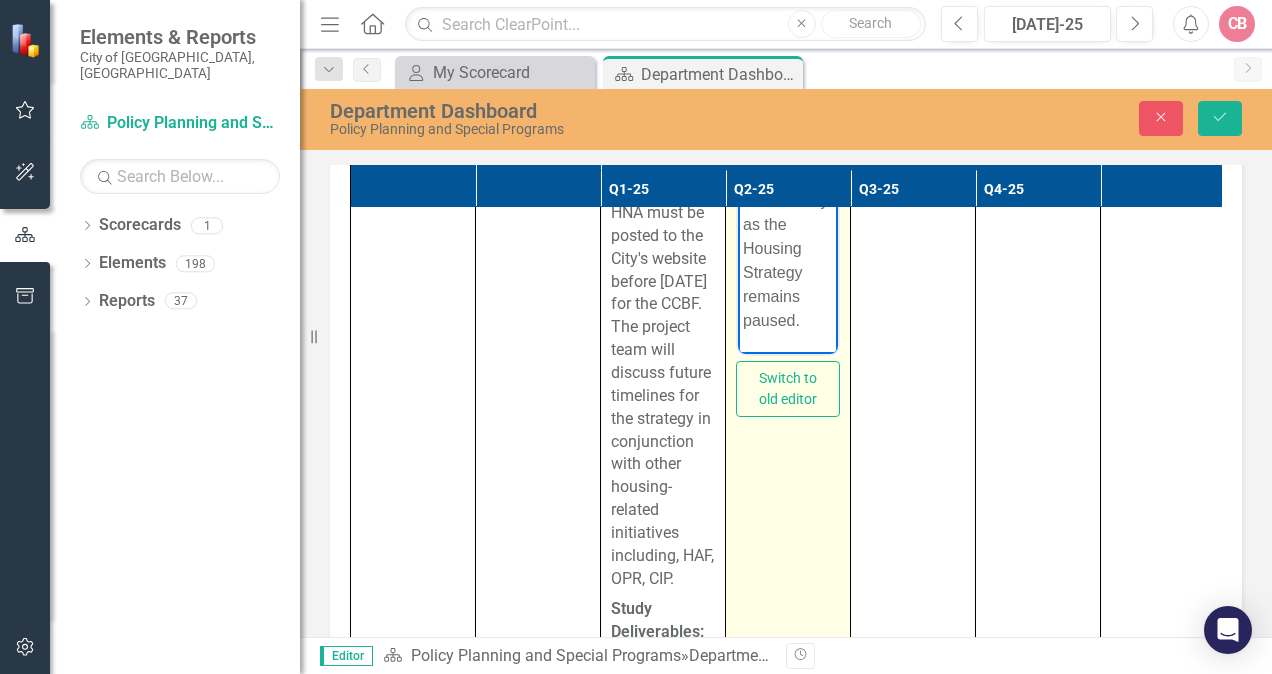 scroll, scrollTop: 108, scrollLeft: 0, axis: vertical 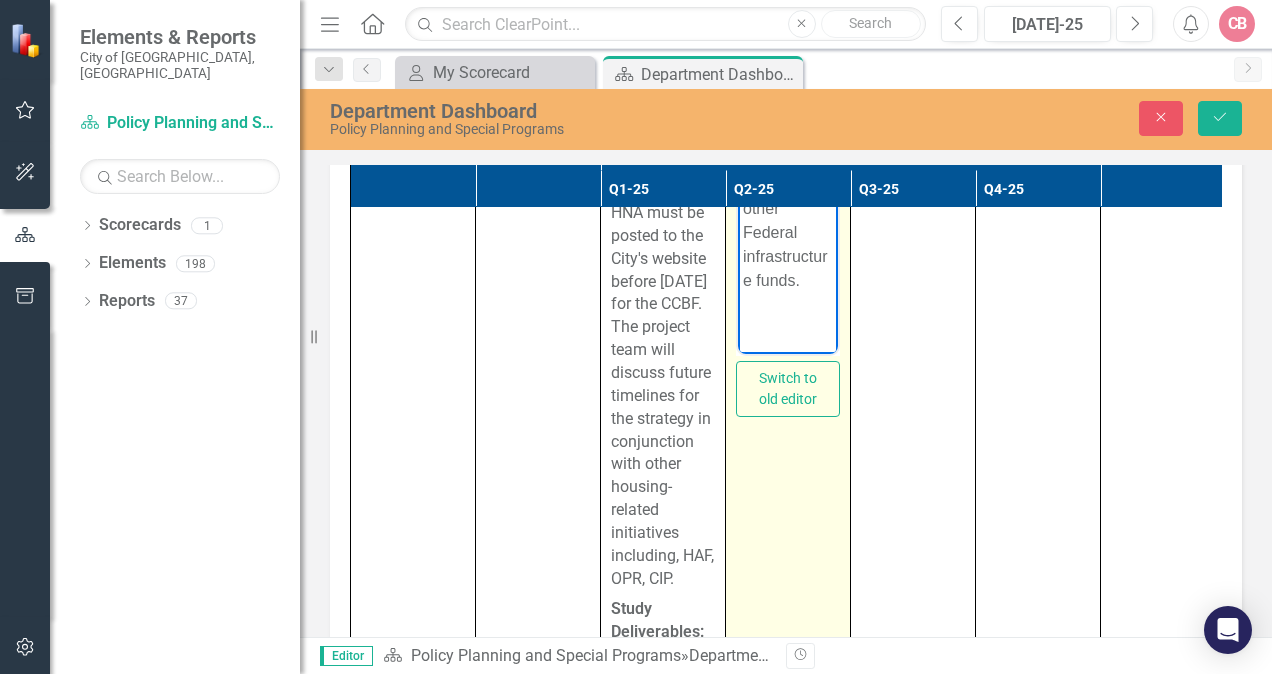 drag, startPoint x: 831, startPoint y: 263, endPoint x: 1577, endPoint y: 571, distance: 807.0812 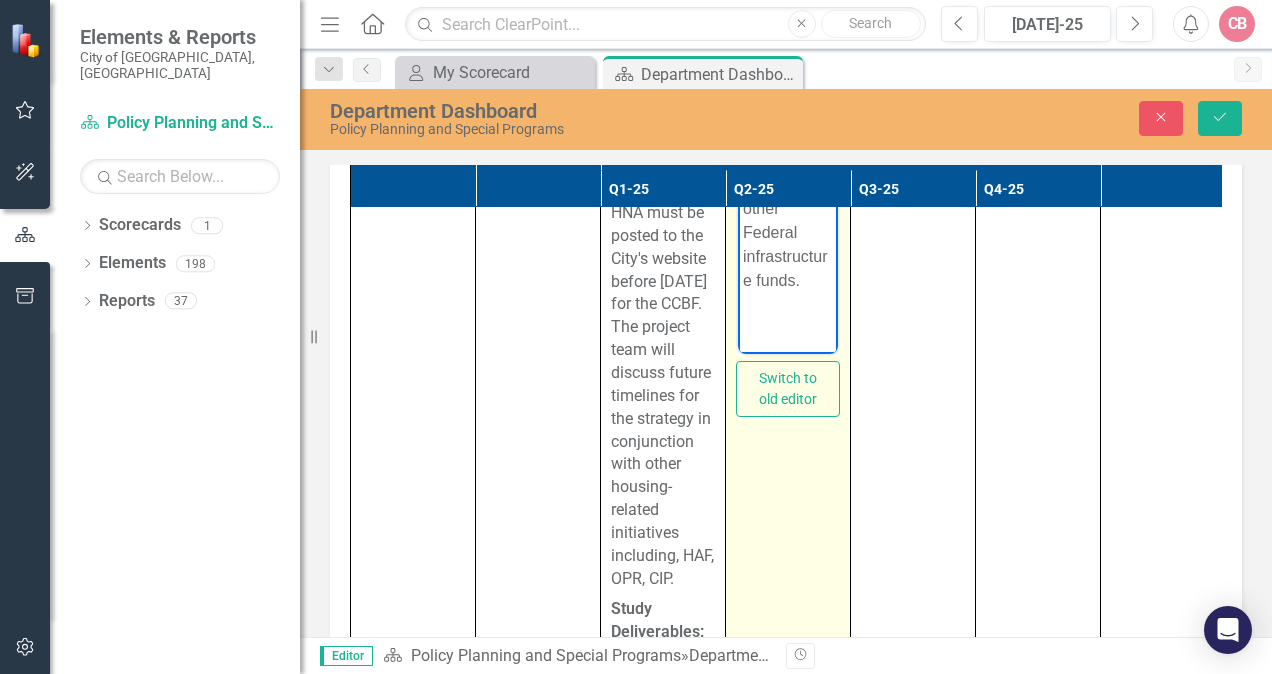 scroll, scrollTop: 511, scrollLeft: 0, axis: vertical 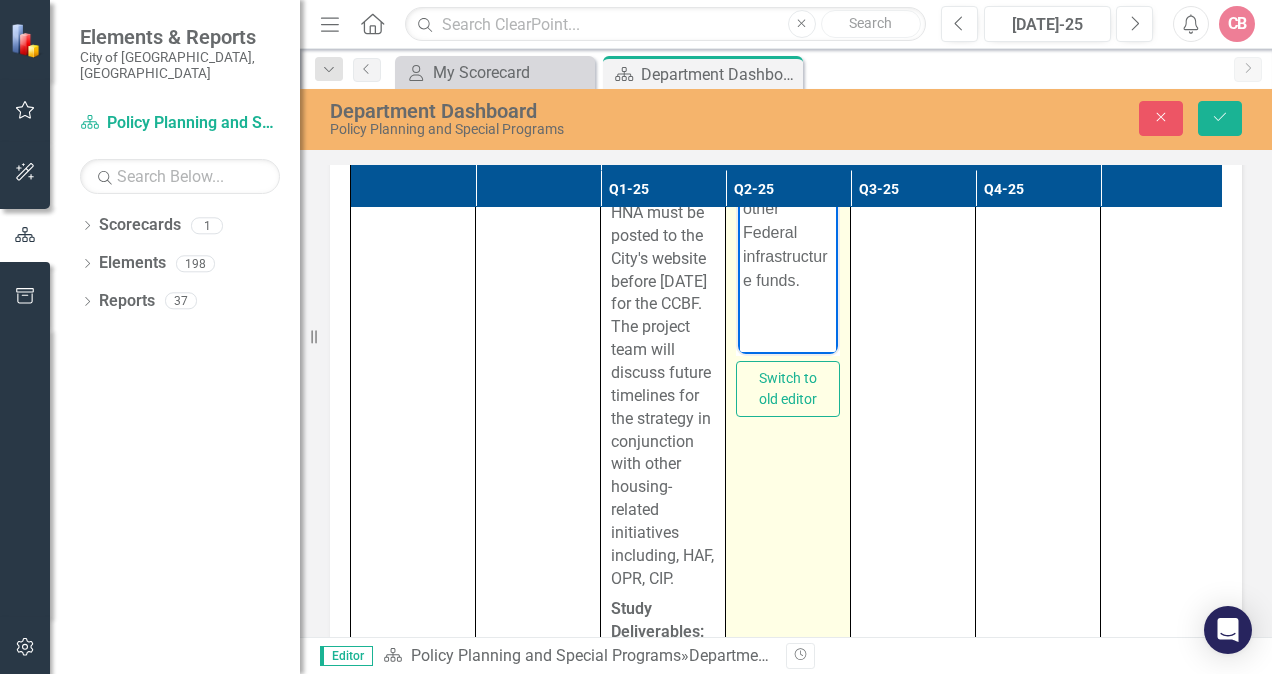 click on "On July, 8, 2025, HICC approved the Housing Needs Assessment, enabling the City to apply to the CCBF and other Federal infrastructure funds." at bounding box center [788, 124] 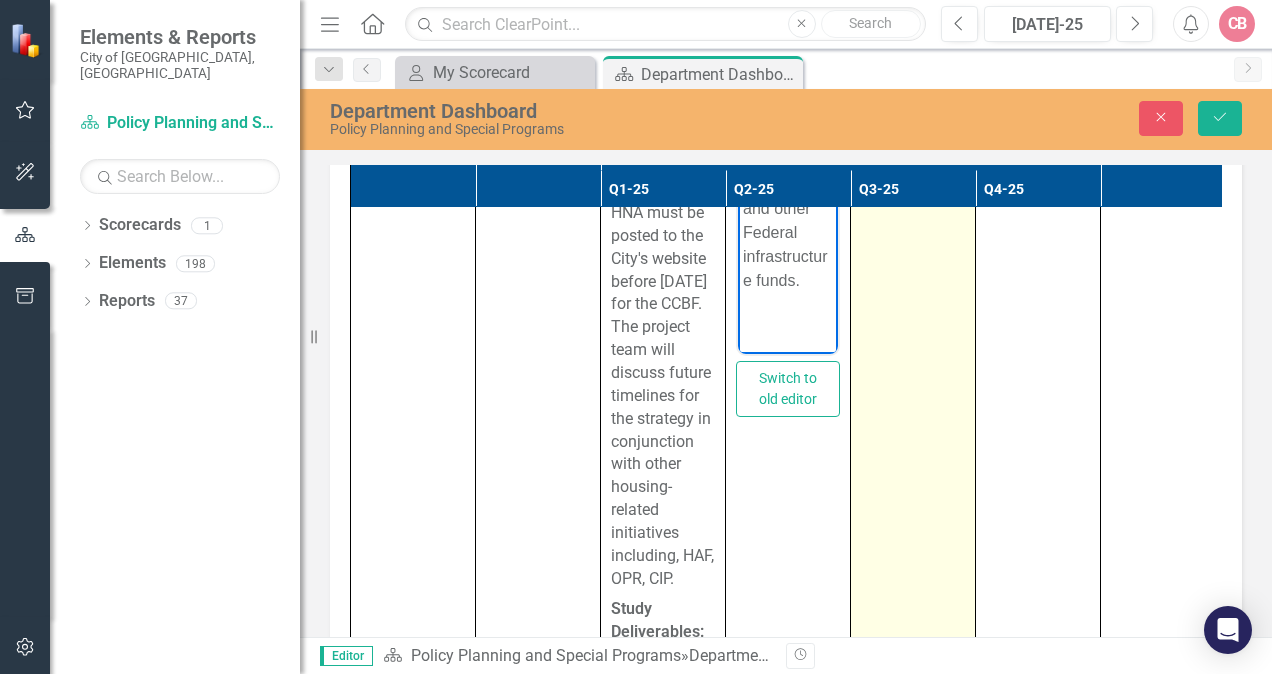 scroll, scrollTop: 277, scrollLeft: 0, axis: vertical 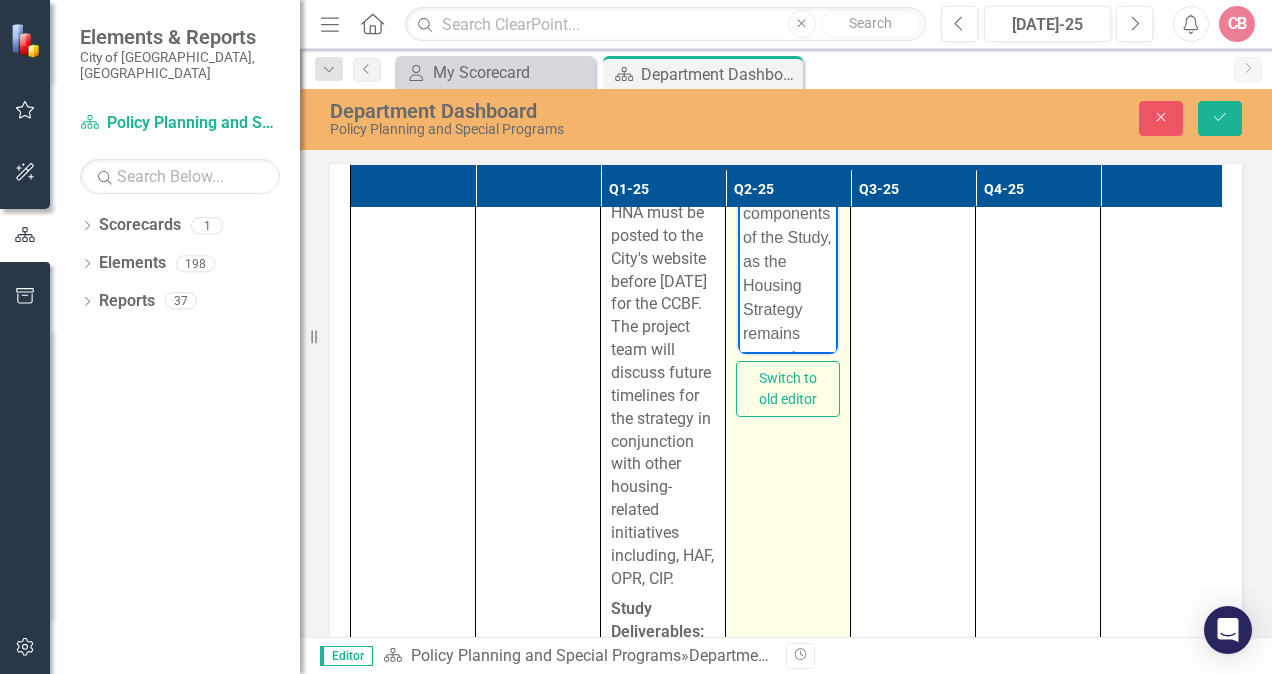 drag, startPoint x: 833, startPoint y: 213, endPoint x: 1576, endPoint y: 330, distance: 752.1556 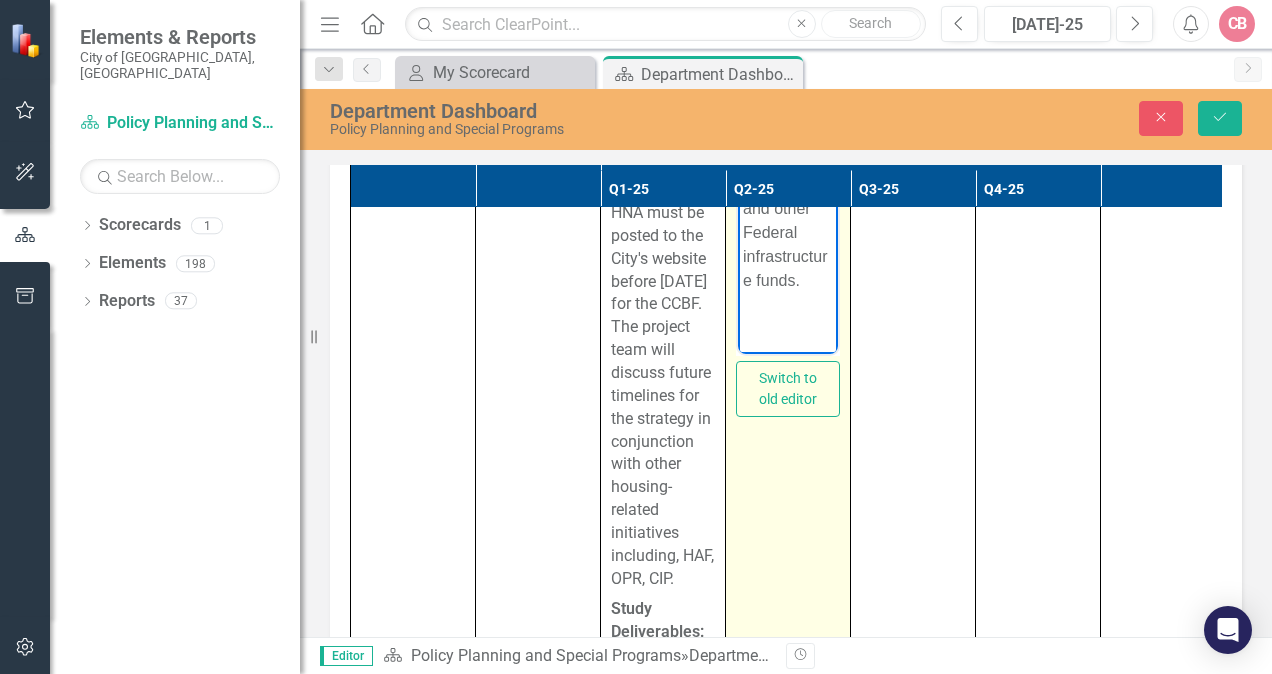 scroll, scrollTop: 764, scrollLeft: 0, axis: vertical 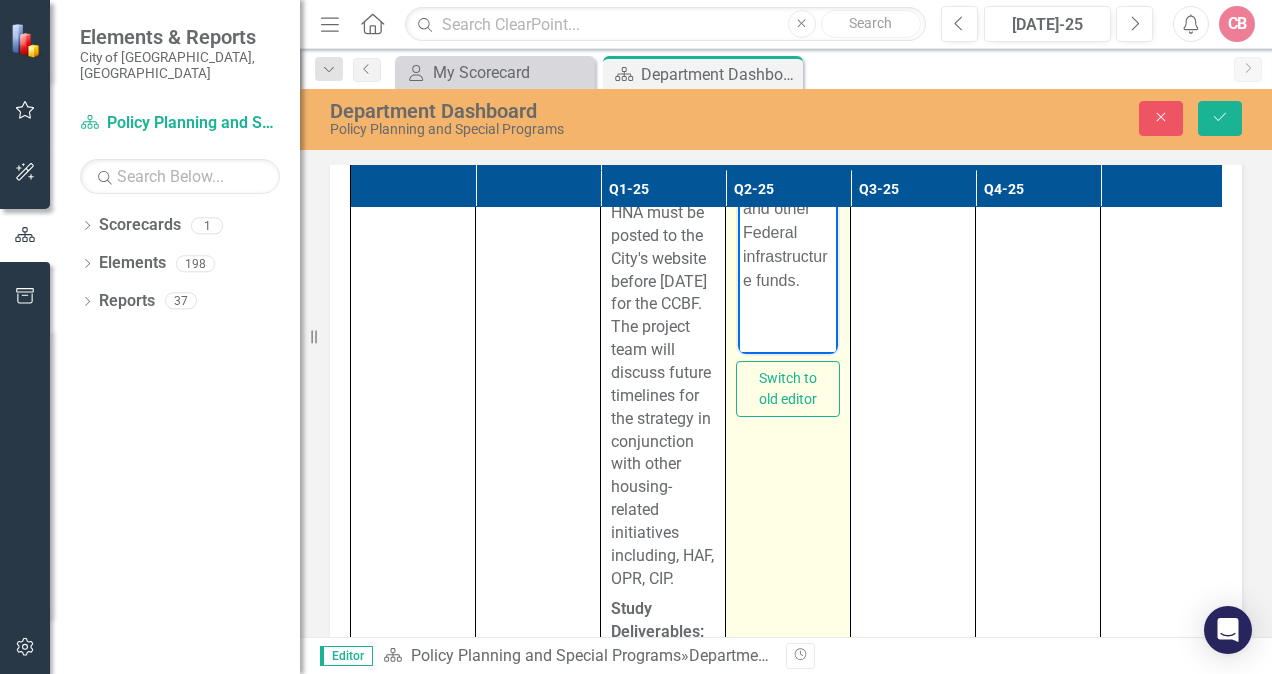 click on "On July, 8, 2025, HICC approved the Housing Needs Assessment (Federal Template, as posted to the Study website), enabling the City to apply to the CCBF and other Federal infrastructure funds." at bounding box center [788, 76] 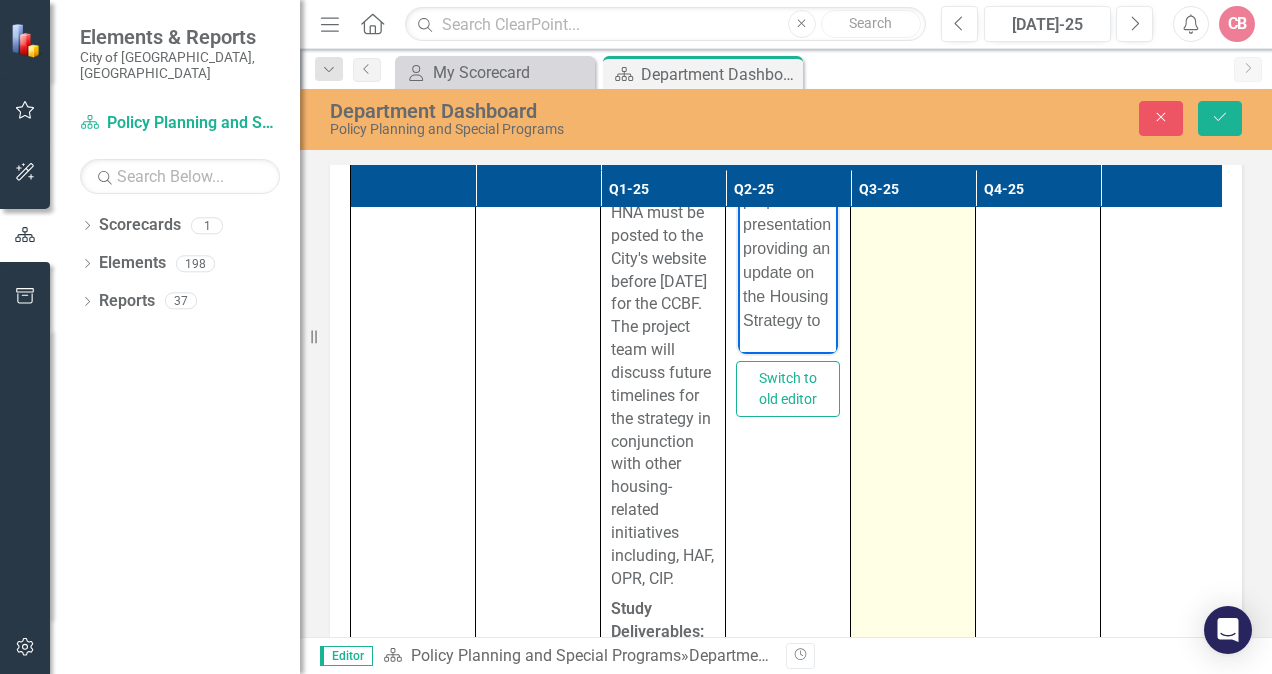 scroll, scrollTop: 1028, scrollLeft: 0, axis: vertical 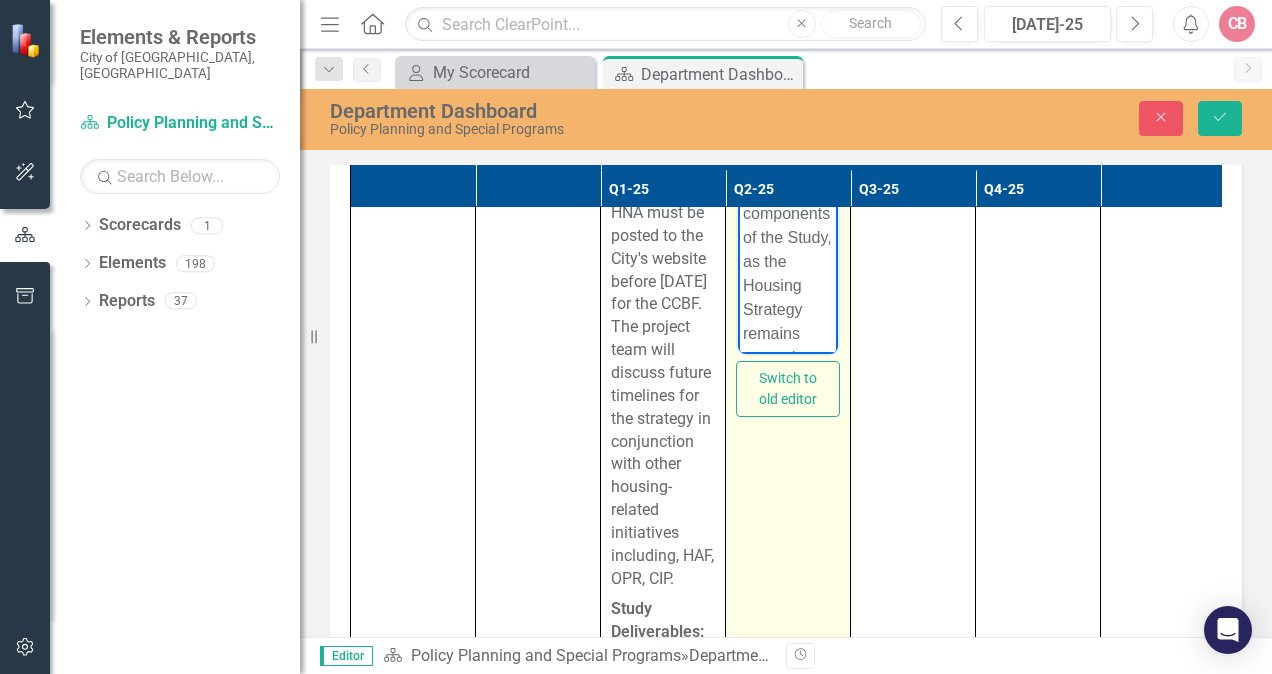 drag, startPoint x: 830, startPoint y: 283, endPoint x: 1570, endPoint y: 284, distance: 740.0007 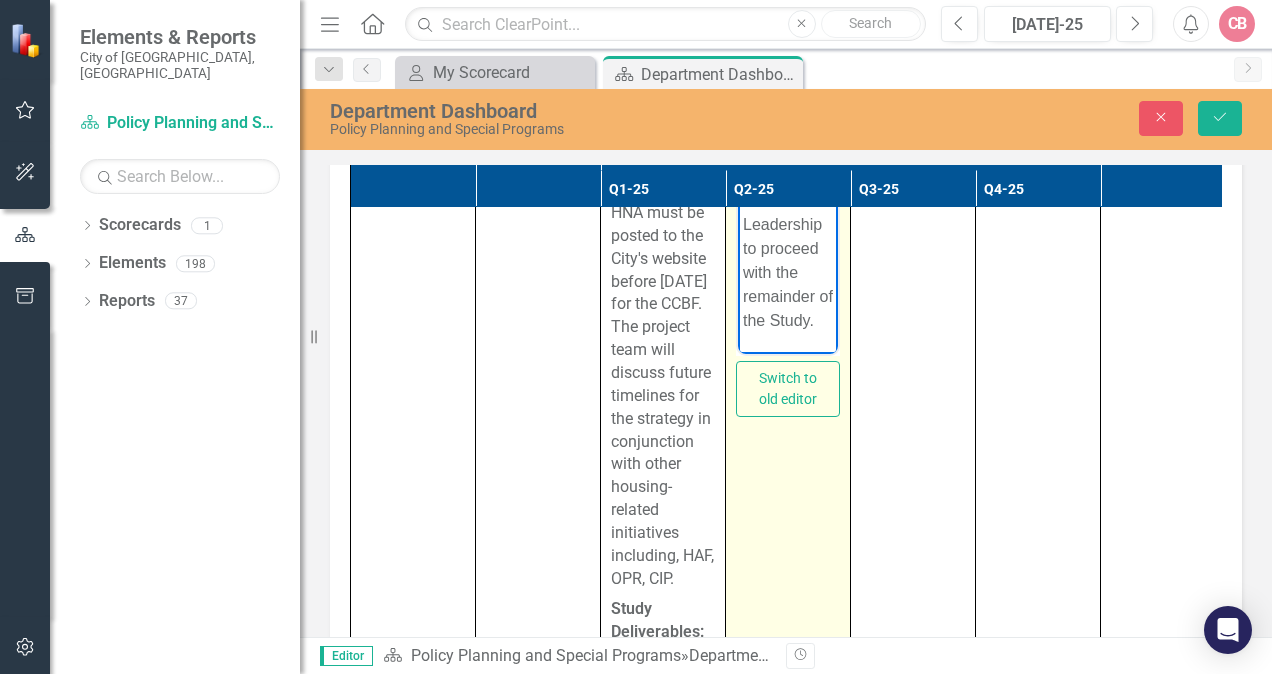 scroll, scrollTop: 1133, scrollLeft: 0, axis: vertical 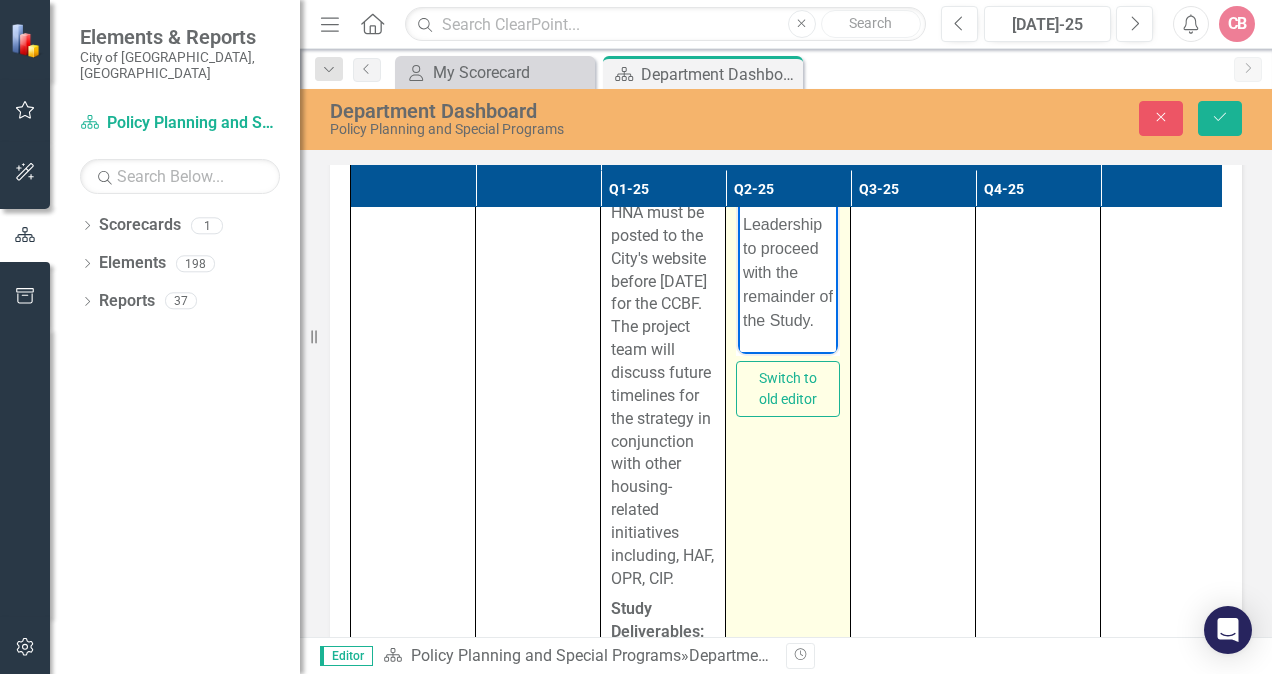 click on "The Project Team has prepared a presentation providing an update on the Housing Strategy to seek direction from Senior Leadership to proceed with the remainder of the Study." at bounding box center (788, 140) 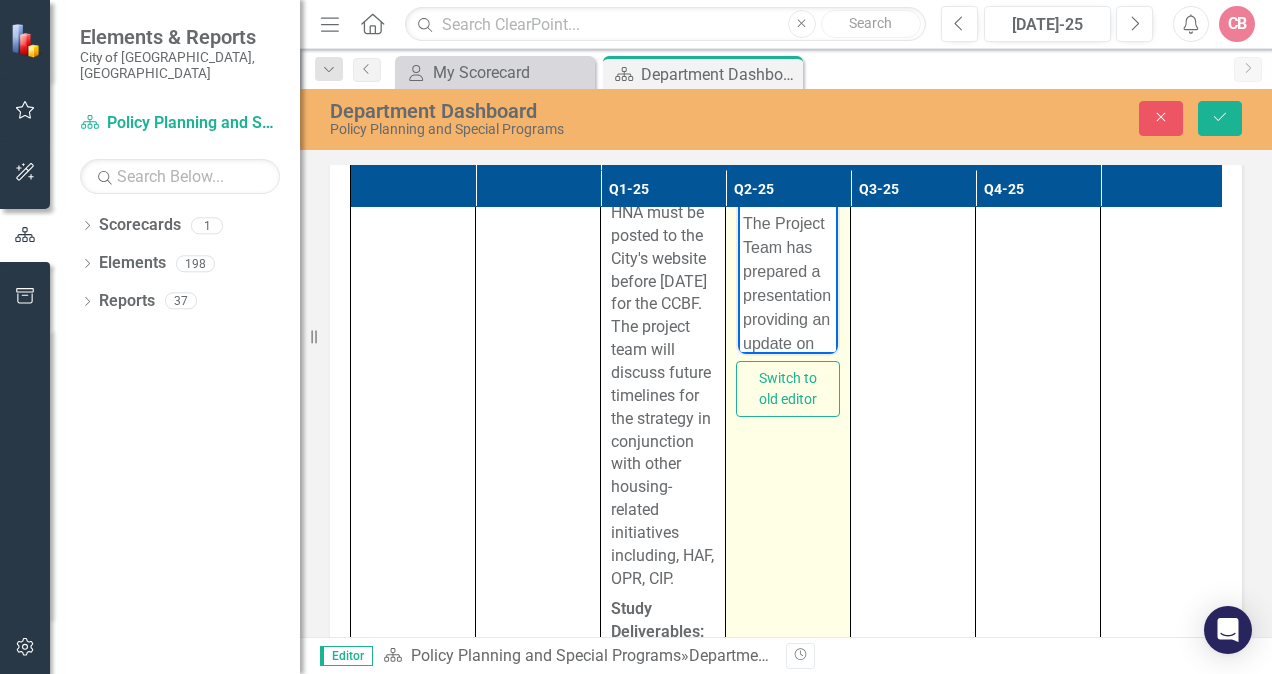 scroll, scrollTop: 0, scrollLeft: 0, axis: both 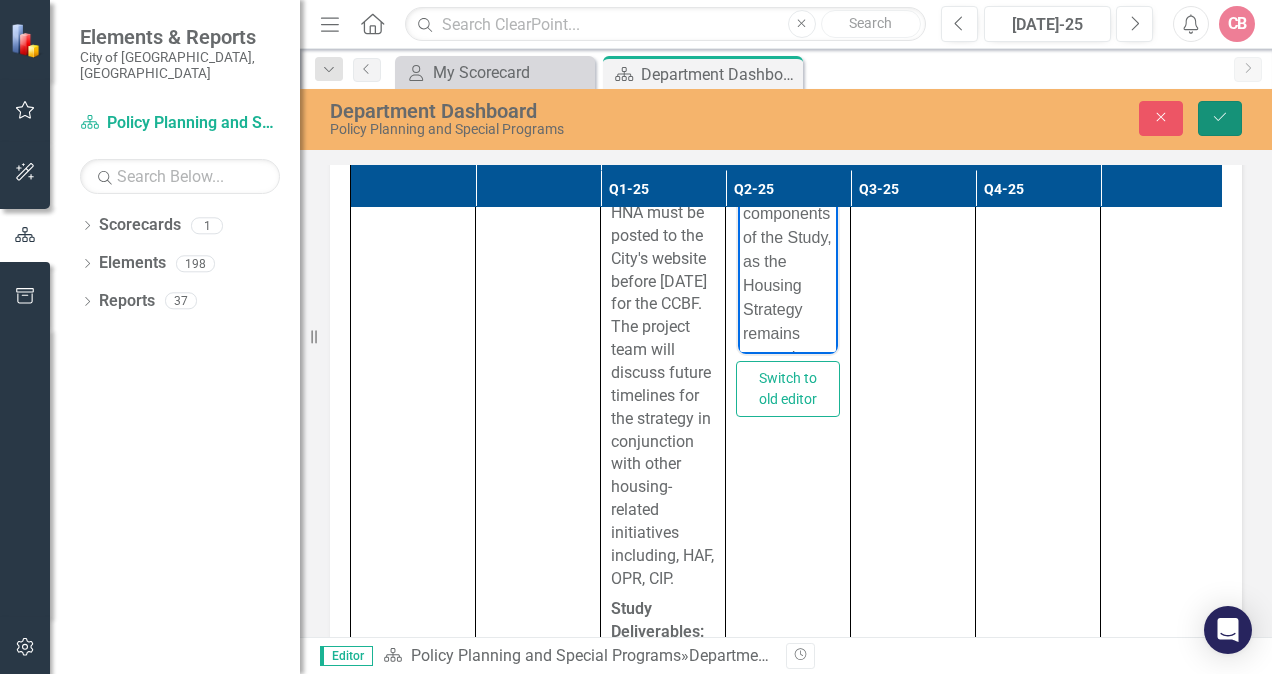 click on "Save" 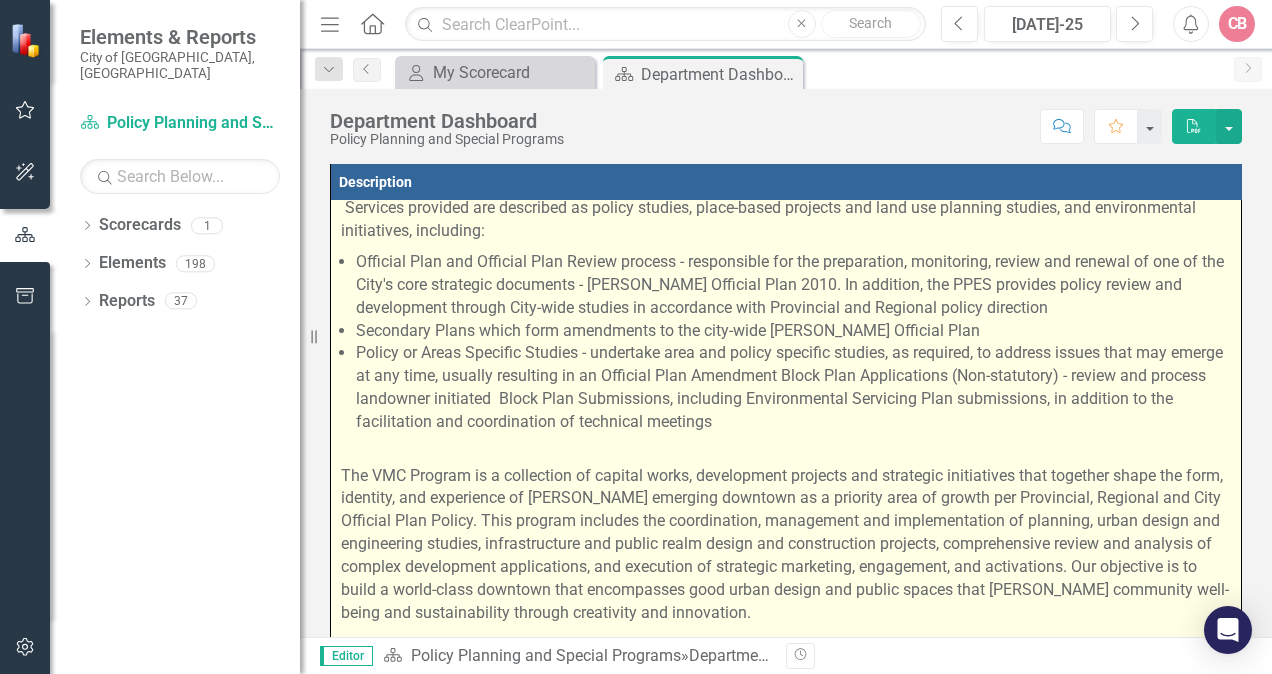 scroll, scrollTop: 574, scrollLeft: 0, axis: vertical 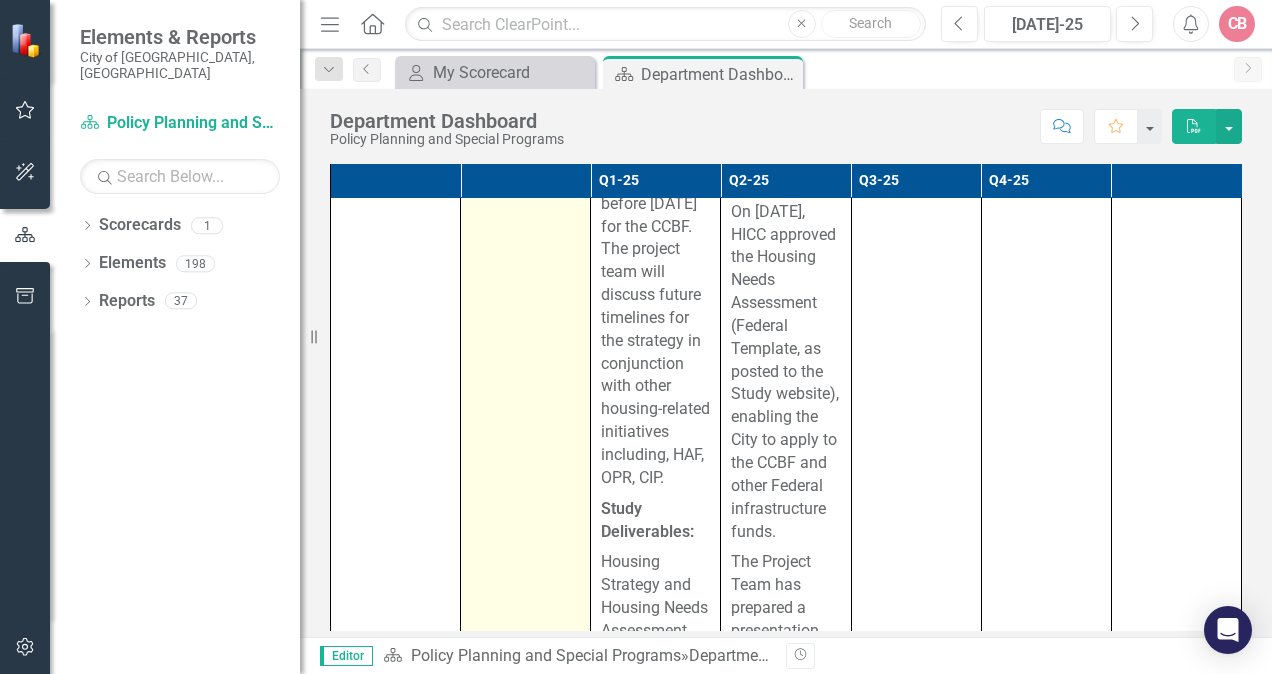 click at bounding box center [483, -78] 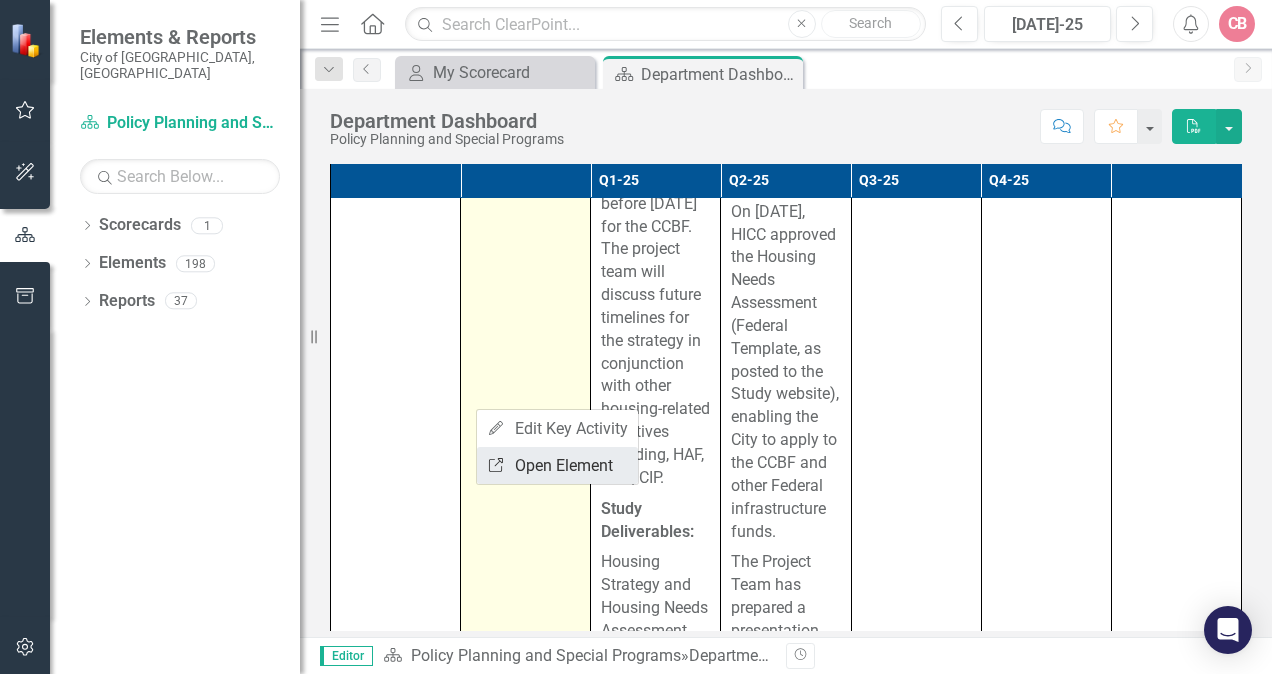 click on "Link Open Element" at bounding box center [557, 465] 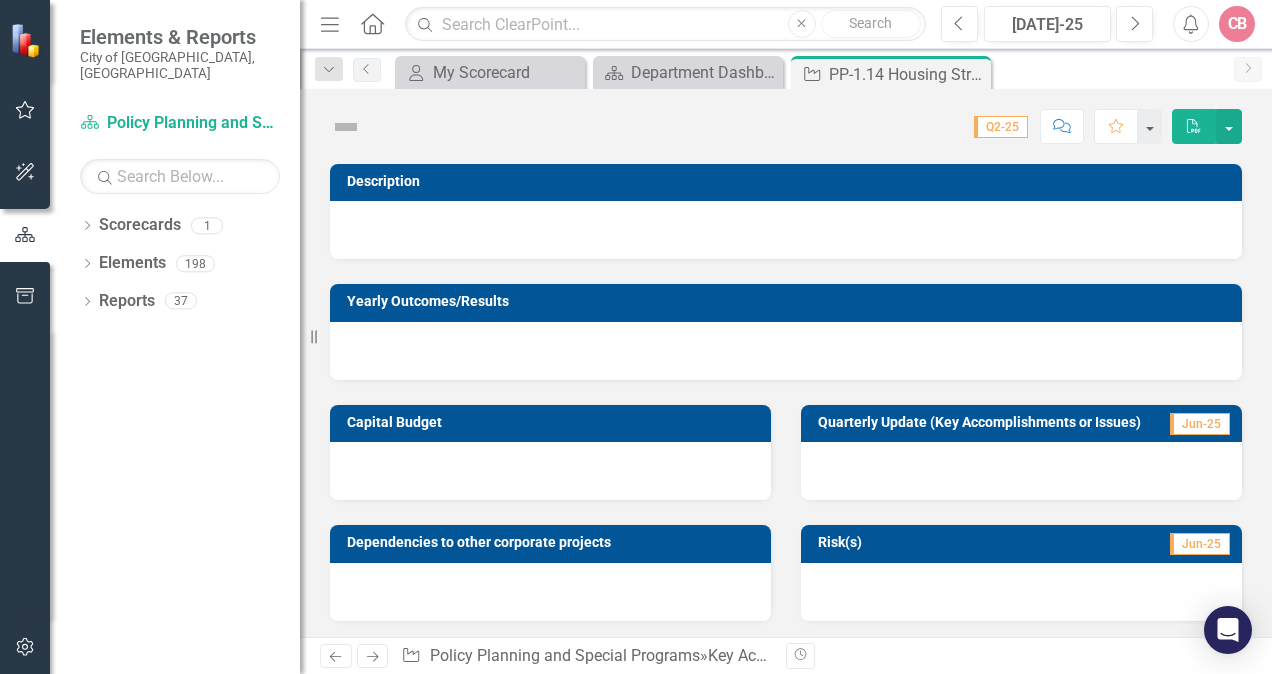 scroll, scrollTop: 0, scrollLeft: 0, axis: both 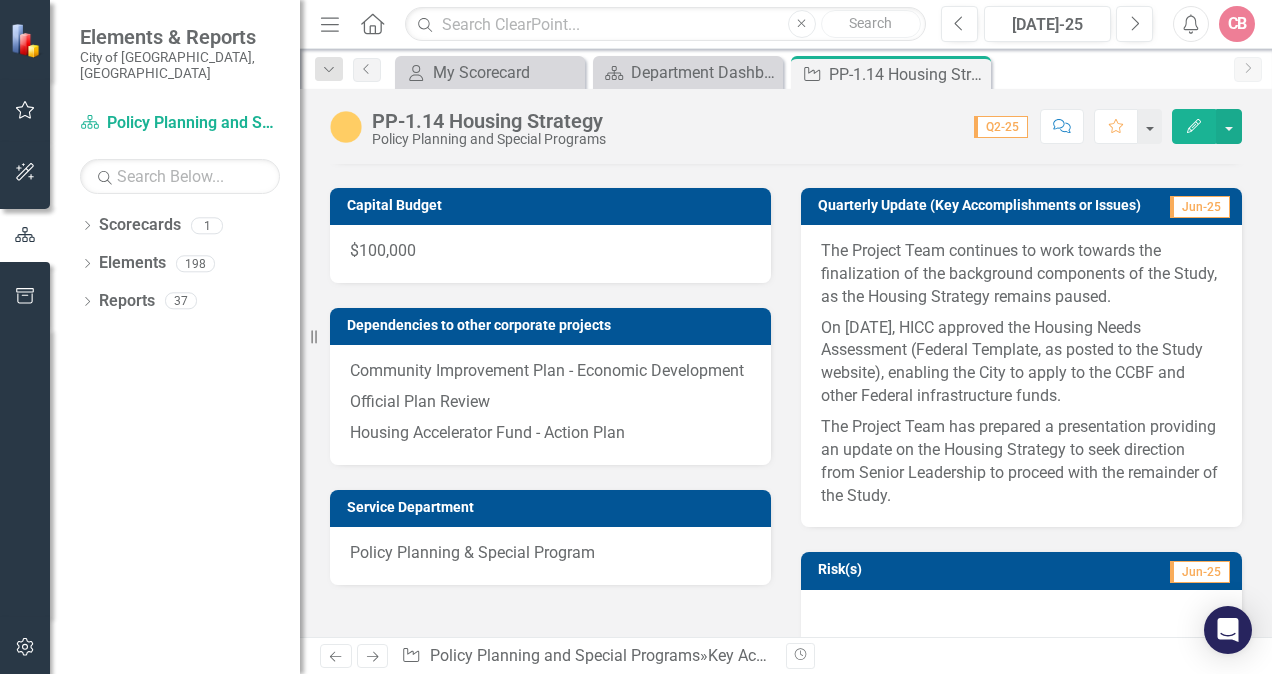 click on "The Project Team continues to work towards the finalization of the background components of the Study, as the Housing Strategy remains paused." at bounding box center [1021, 276] 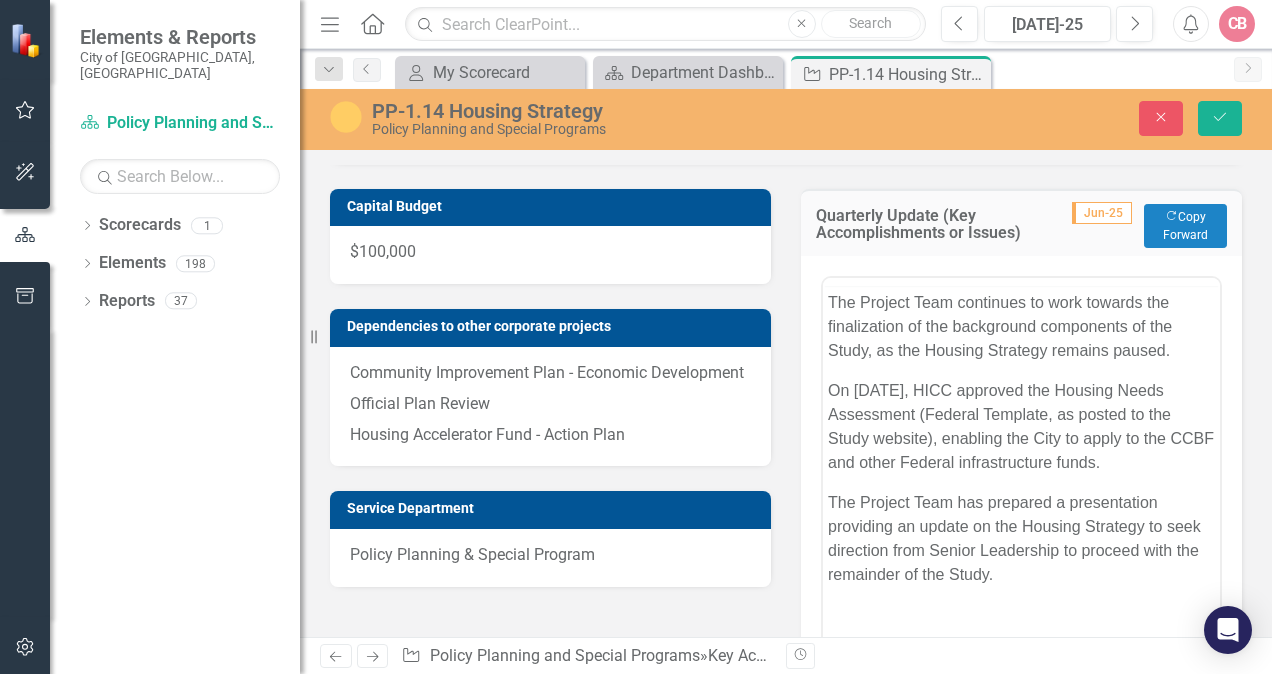 scroll, scrollTop: 0, scrollLeft: 0, axis: both 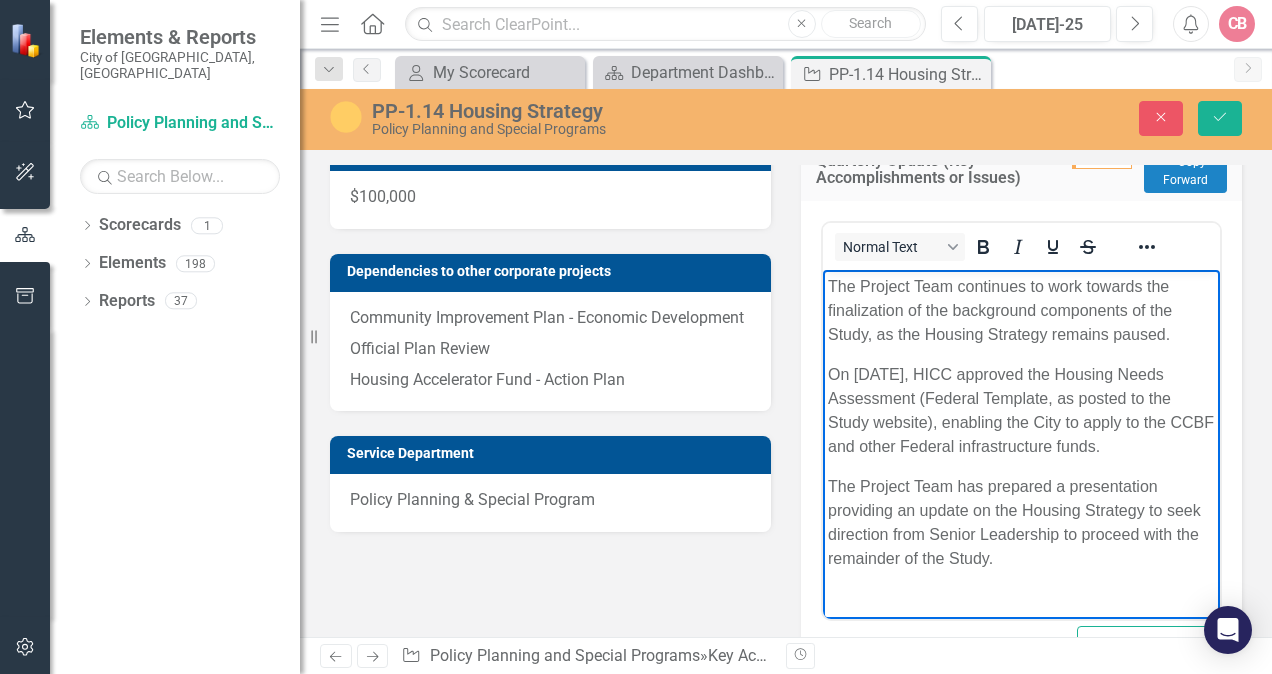 click on "The Project Team continues to work towards the finalization of the background components of the Study, as the Housing Strategy remains paused." at bounding box center [1021, 311] 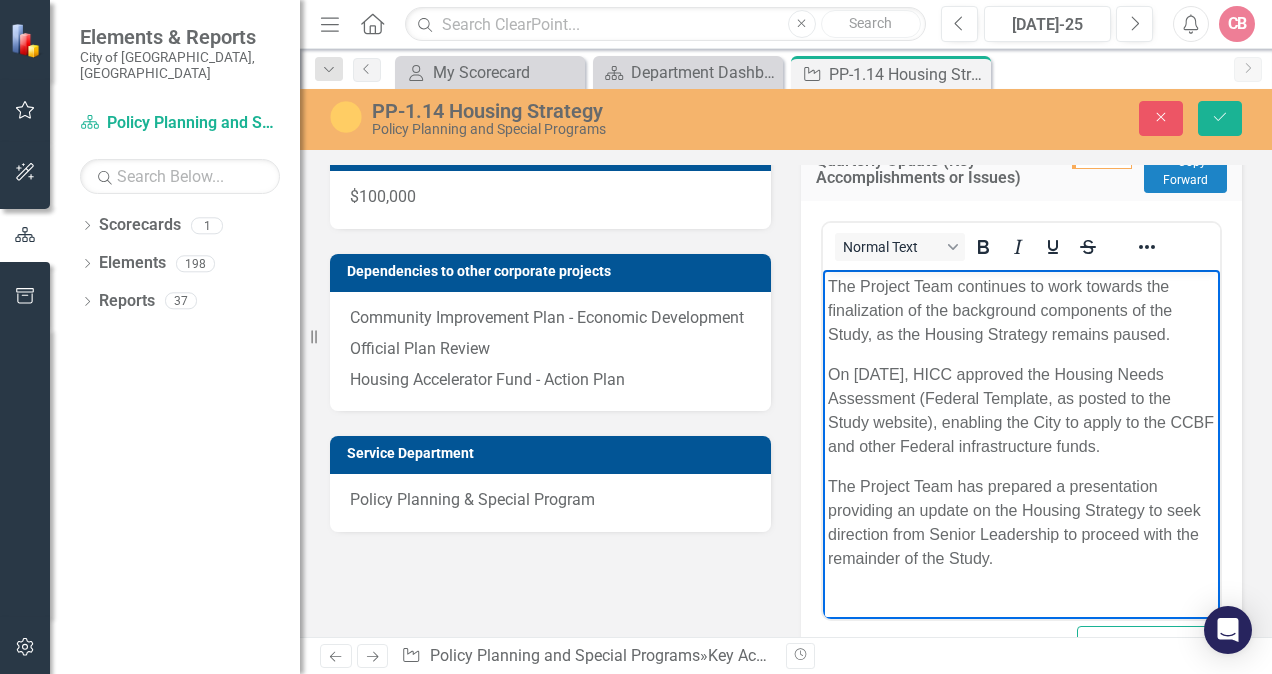 type 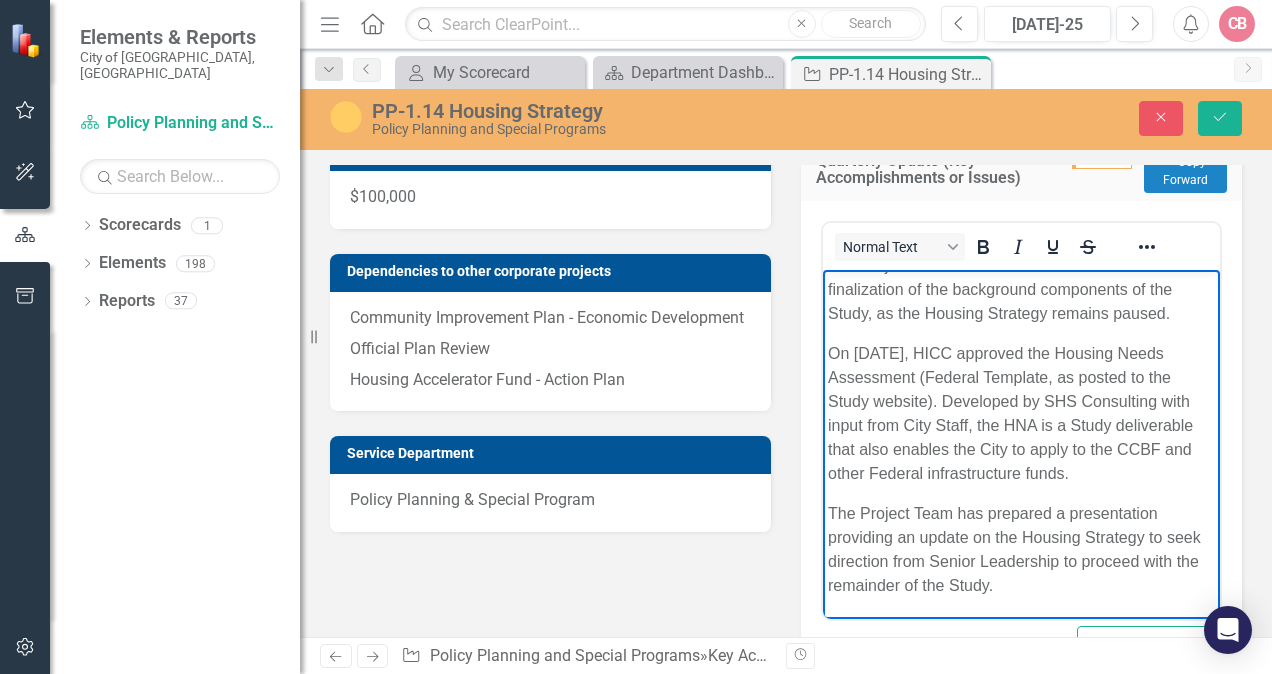 scroll, scrollTop: 44, scrollLeft: 0, axis: vertical 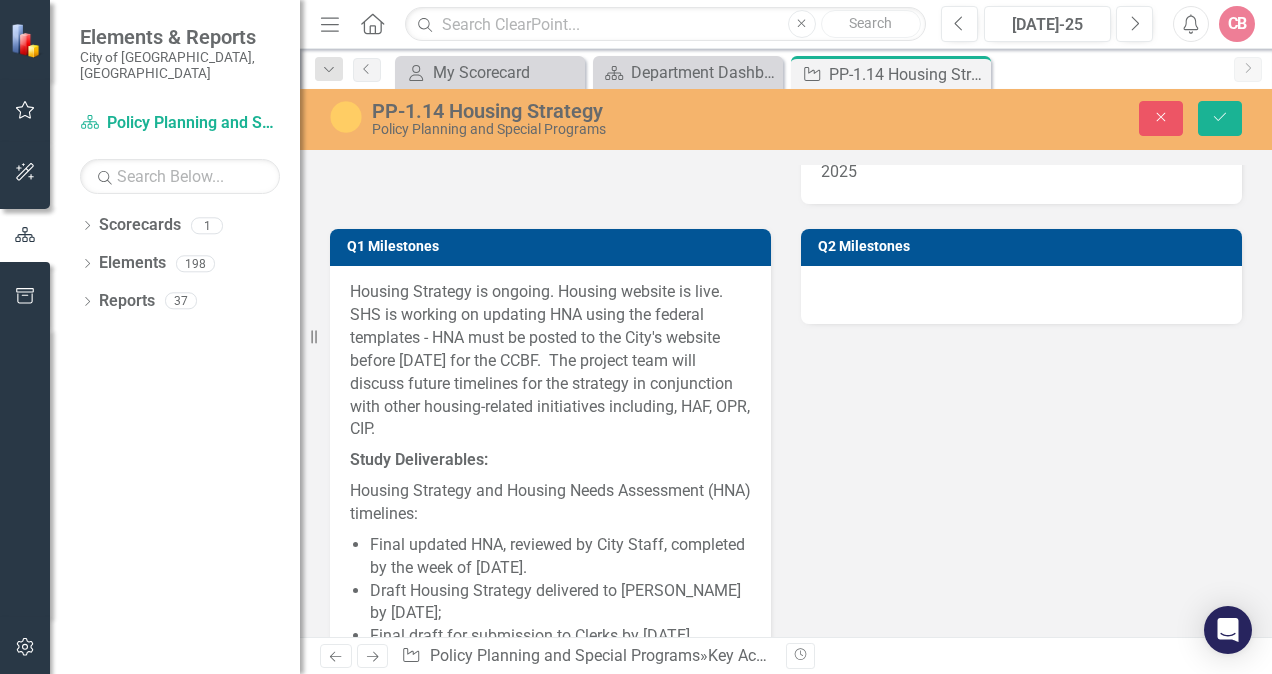 click at bounding box center (1021, 295) 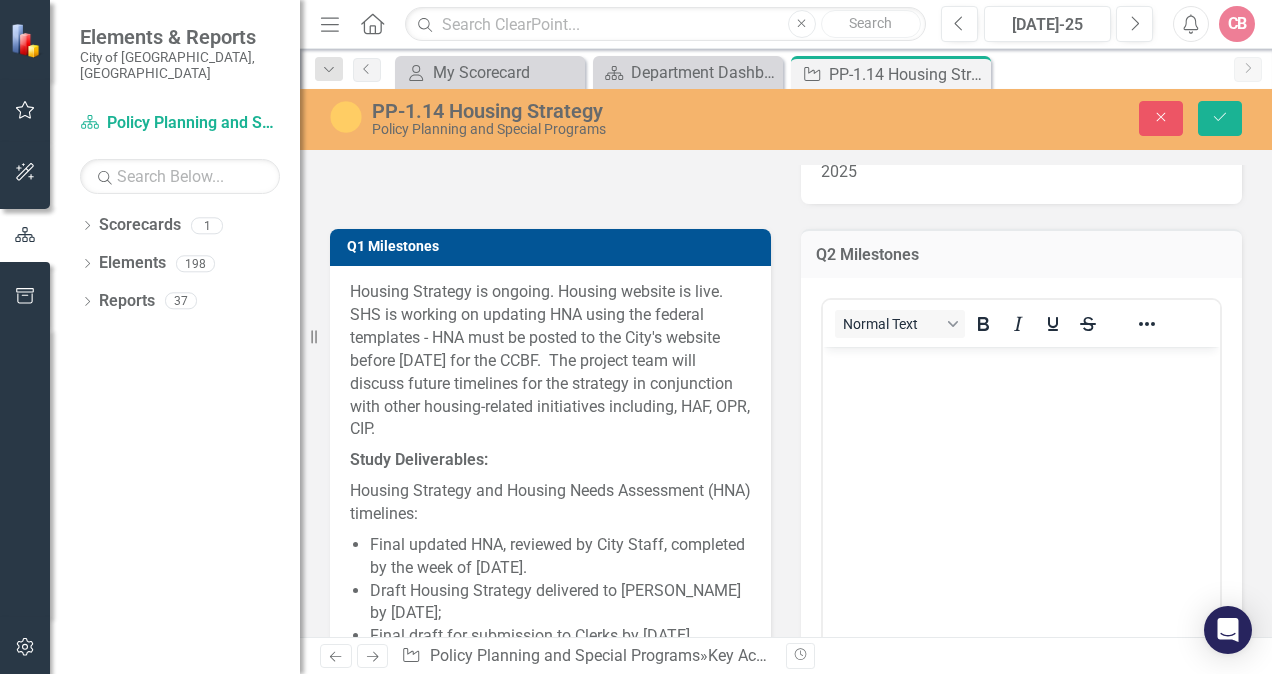 scroll, scrollTop: 0, scrollLeft: 0, axis: both 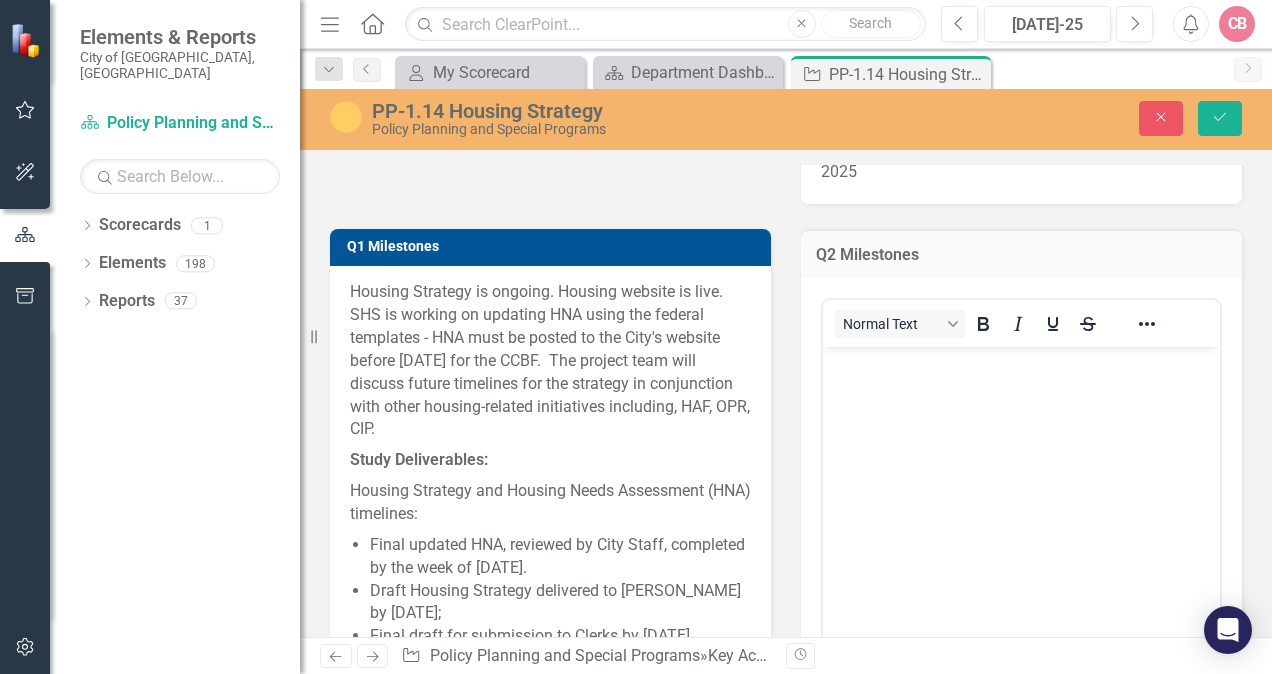 click at bounding box center (1021, 496) 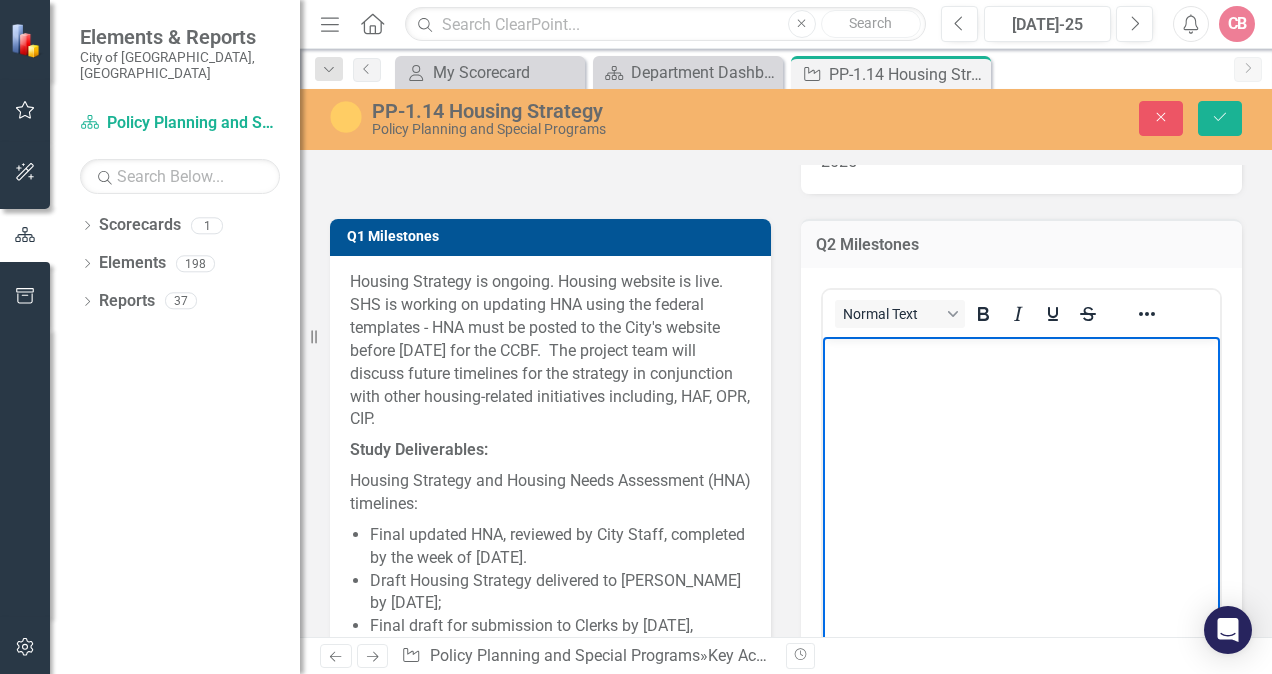 scroll, scrollTop: 1142, scrollLeft: 0, axis: vertical 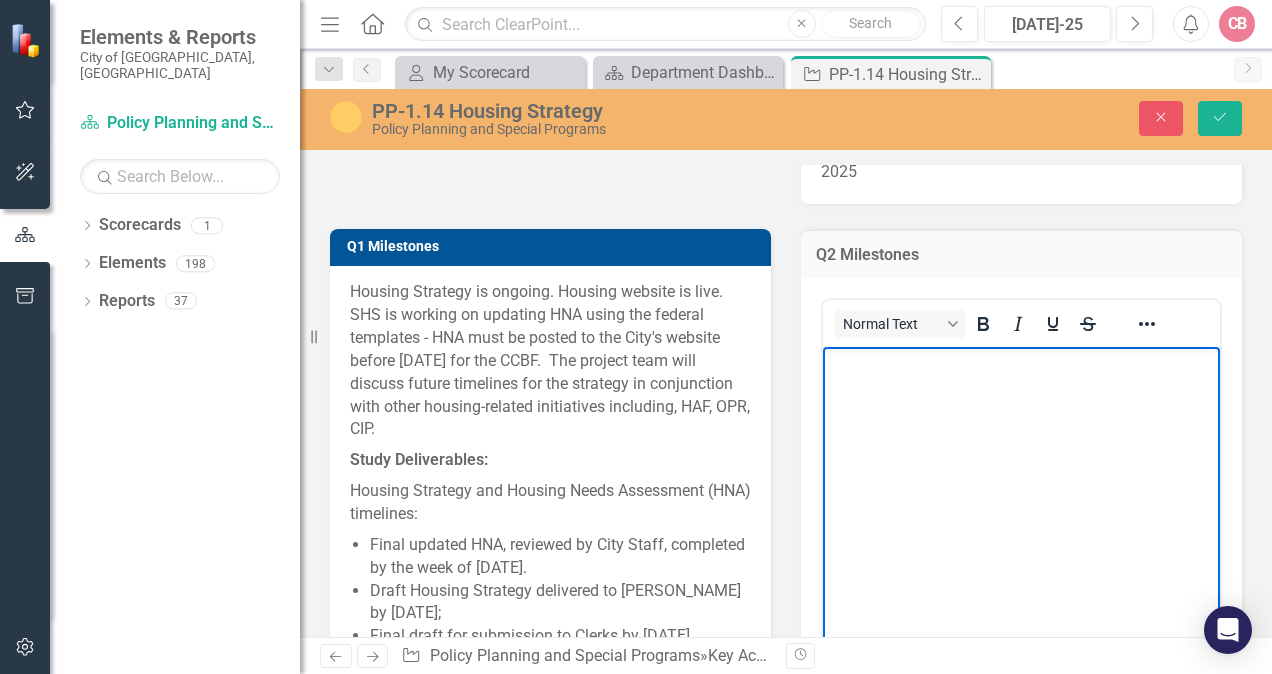 click at bounding box center (1021, 363) 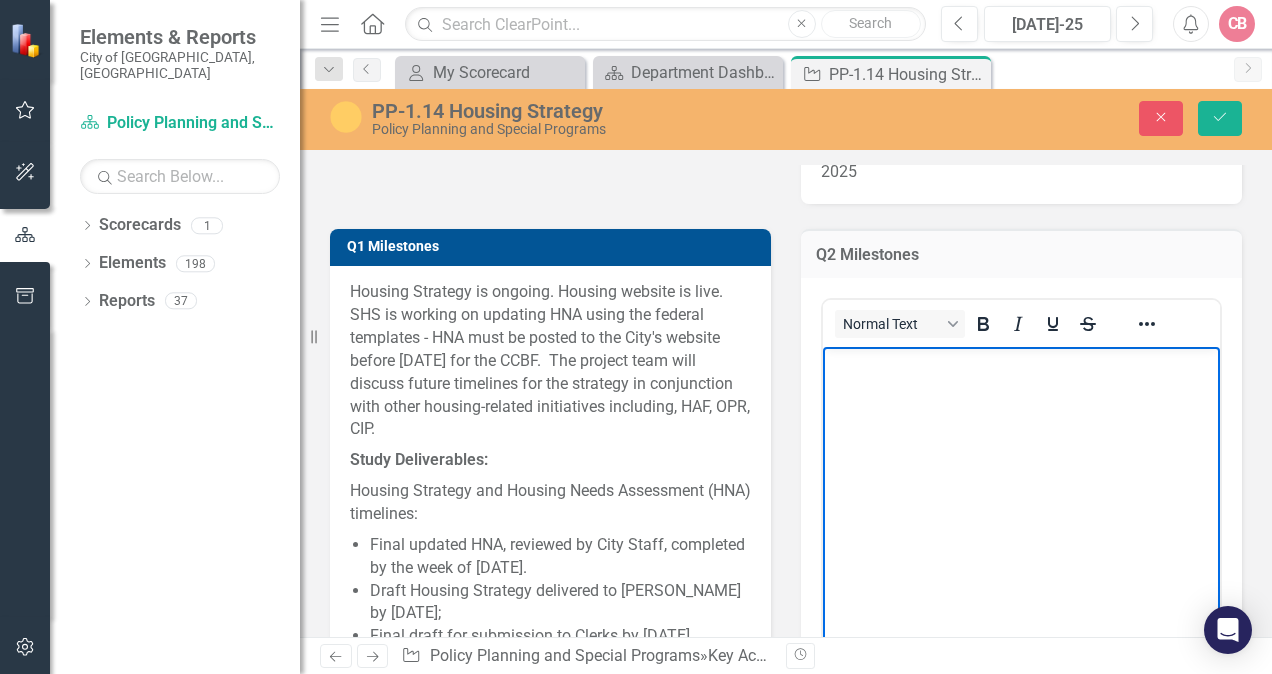 type 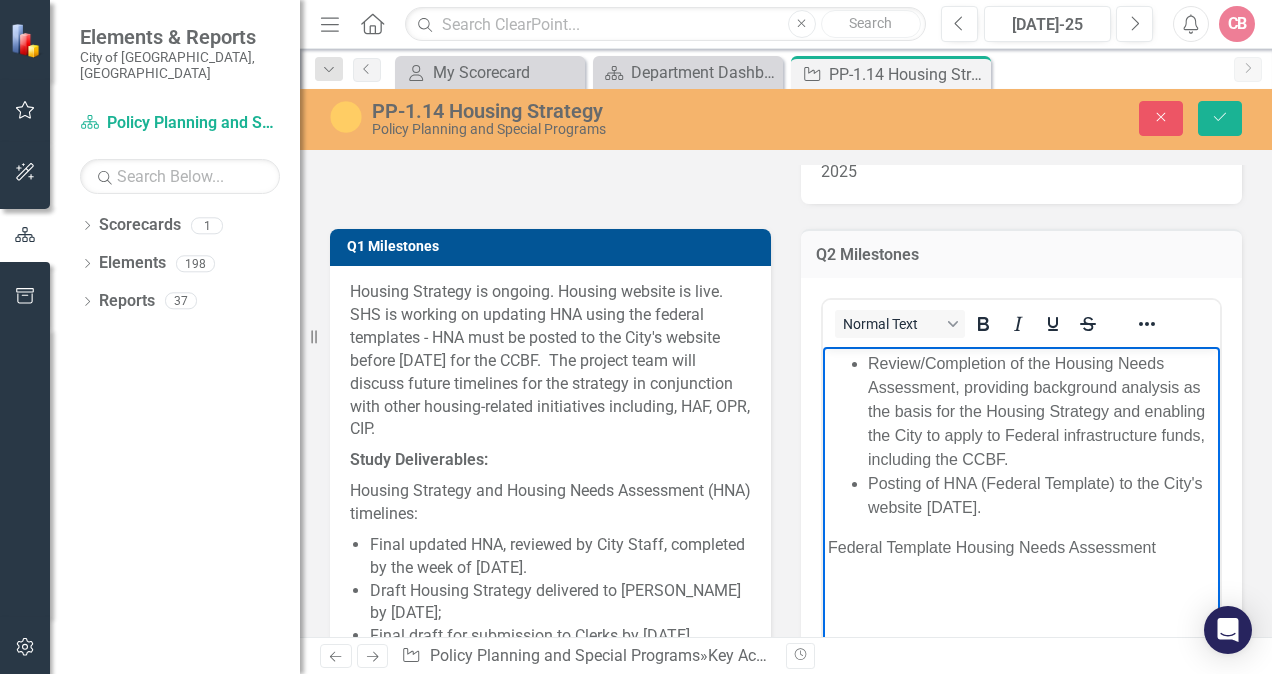 drag, startPoint x: 1163, startPoint y: 552, endPoint x: 815, endPoint y: 542, distance: 348.14365 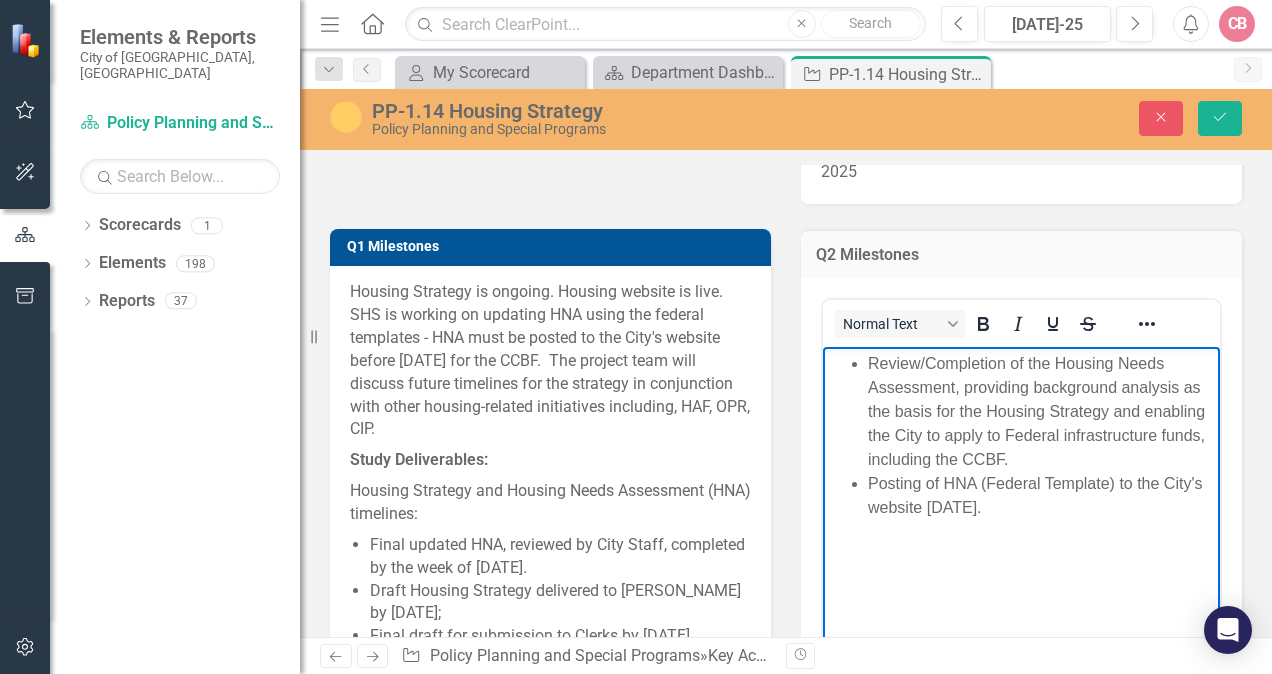 click on "Posting of HNA (Federal Template) to the City's website June 30, 2025." at bounding box center [1041, 495] 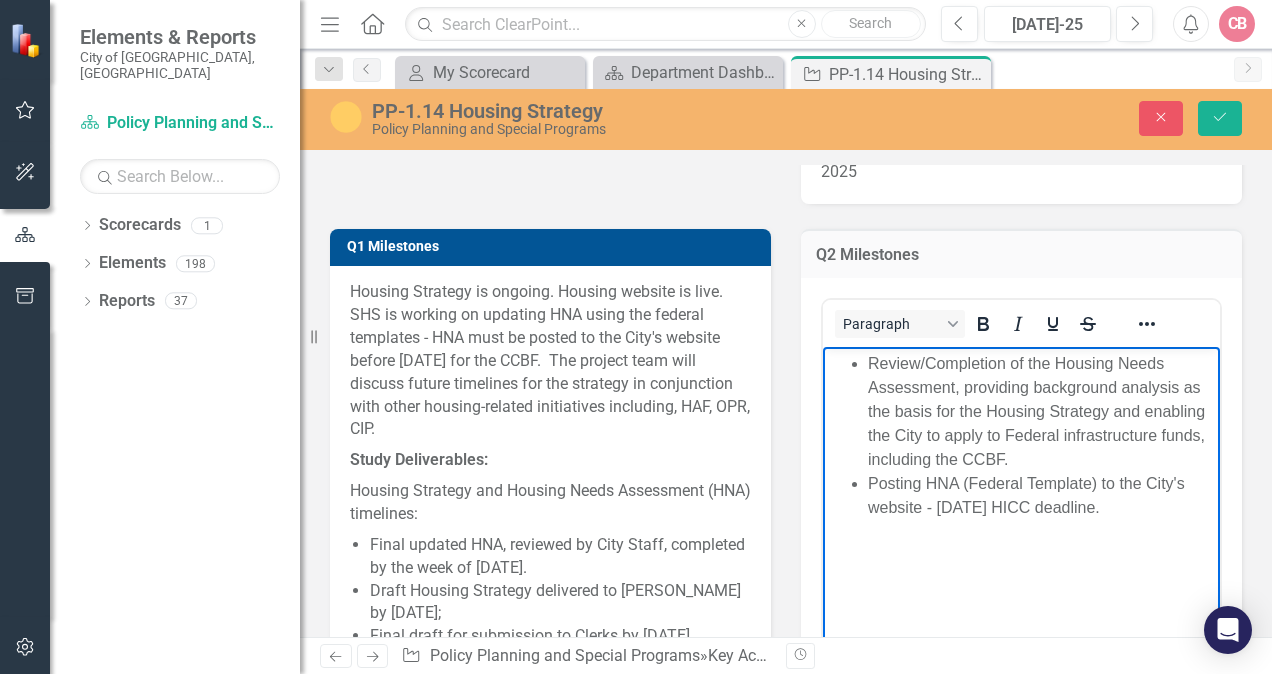 click on "Paragraph Switch to old editor" at bounding box center (1021, 525) 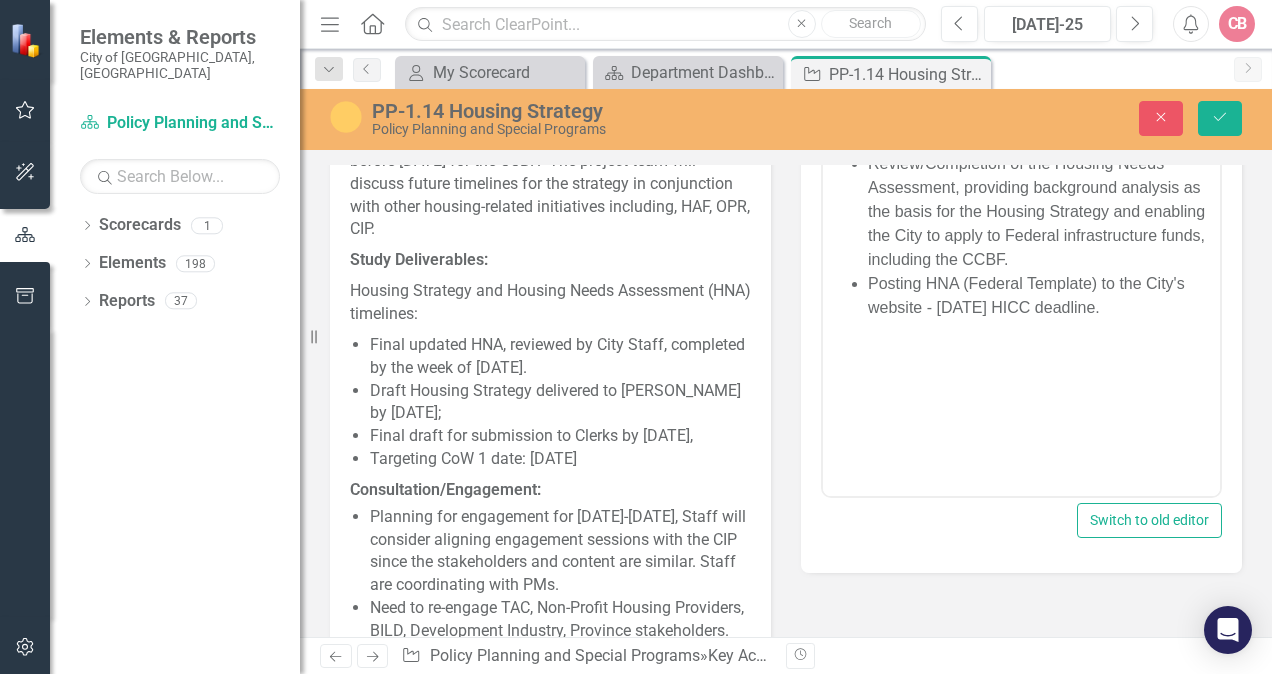 scroll, scrollTop: 1242, scrollLeft: 0, axis: vertical 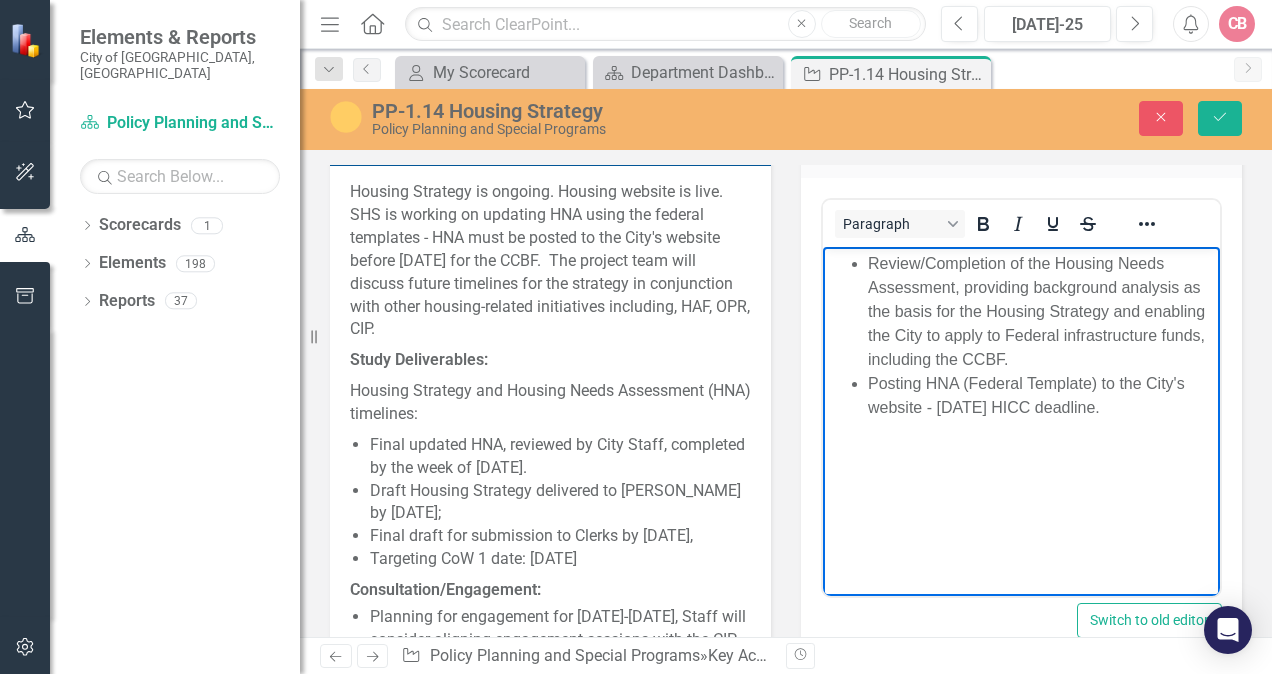 click on "Review/Completion of the Housing Needs Assessment, providing background analysis as the basis for the Housing Strategy and enabling the City to apply to Federal infrastructure funds, including the CCBF." at bounding box center (1041, 311) 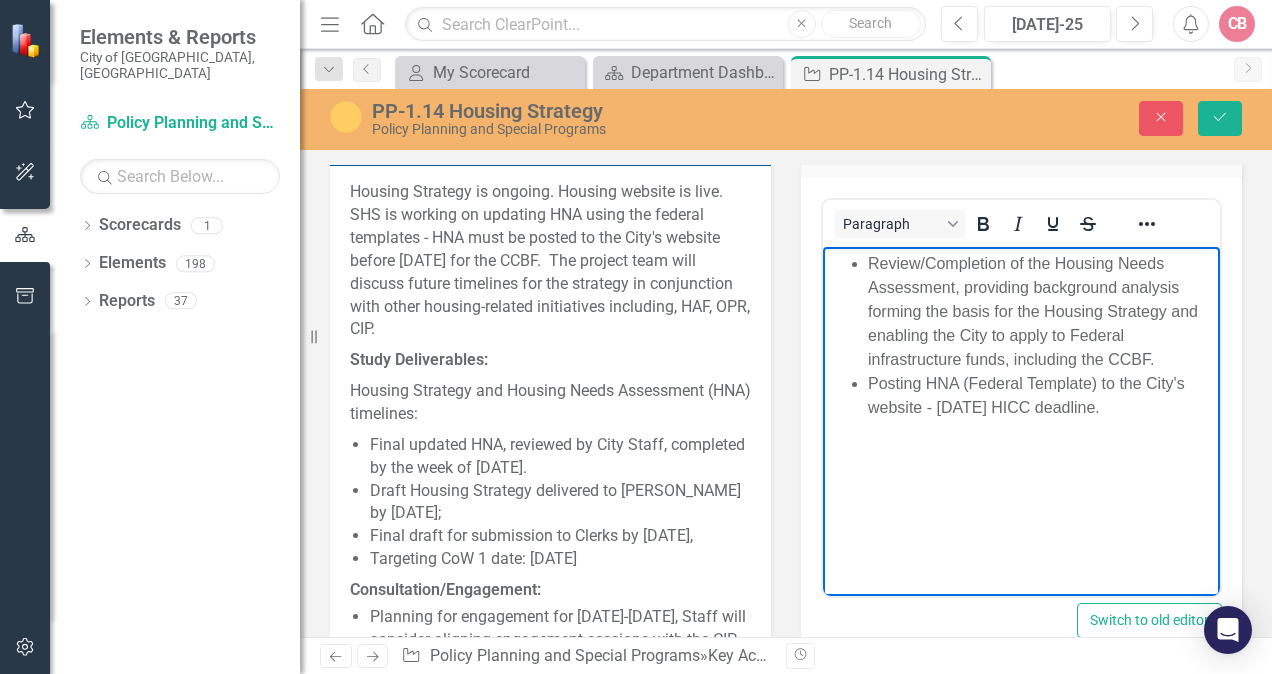 click on "Review/Completion of the Housing Needs Assessment, providing background analysis forming the basis for the Housing Strategy and enabling the City to apply to Federal infrastructure funds, including the CCBF." at bounding box center (1041, 311) 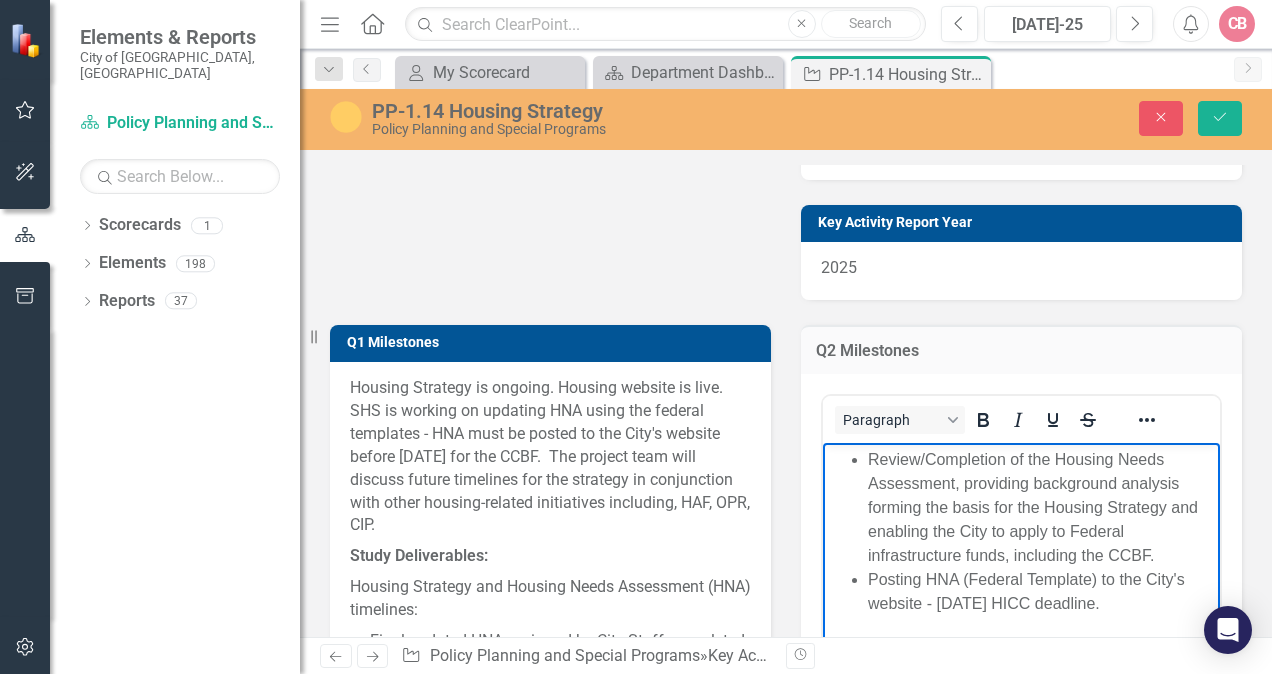 scroll, scrollTop: 1042, scrollLeft: 0, axis: vertical 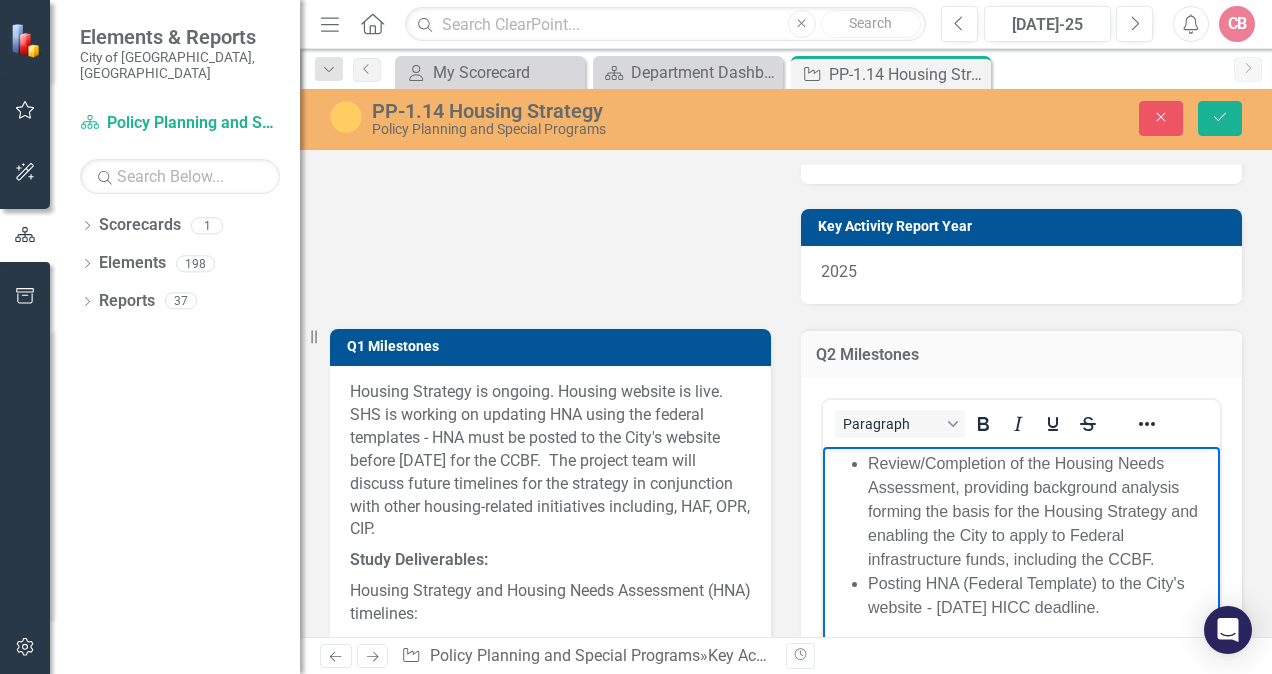 click on "Key Activity Report Year 2025" at bounding box center (1021, 244) 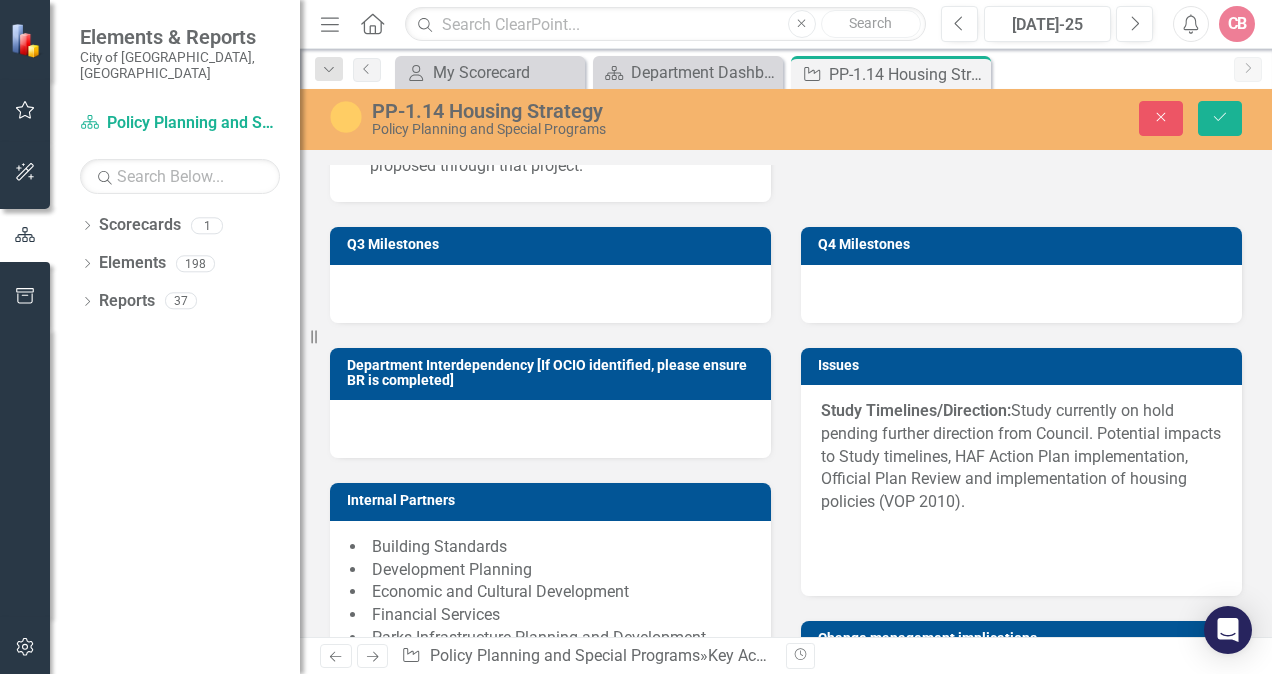 scroll, scrollTop: 1862, scrollLeft: 0, axis: vertical 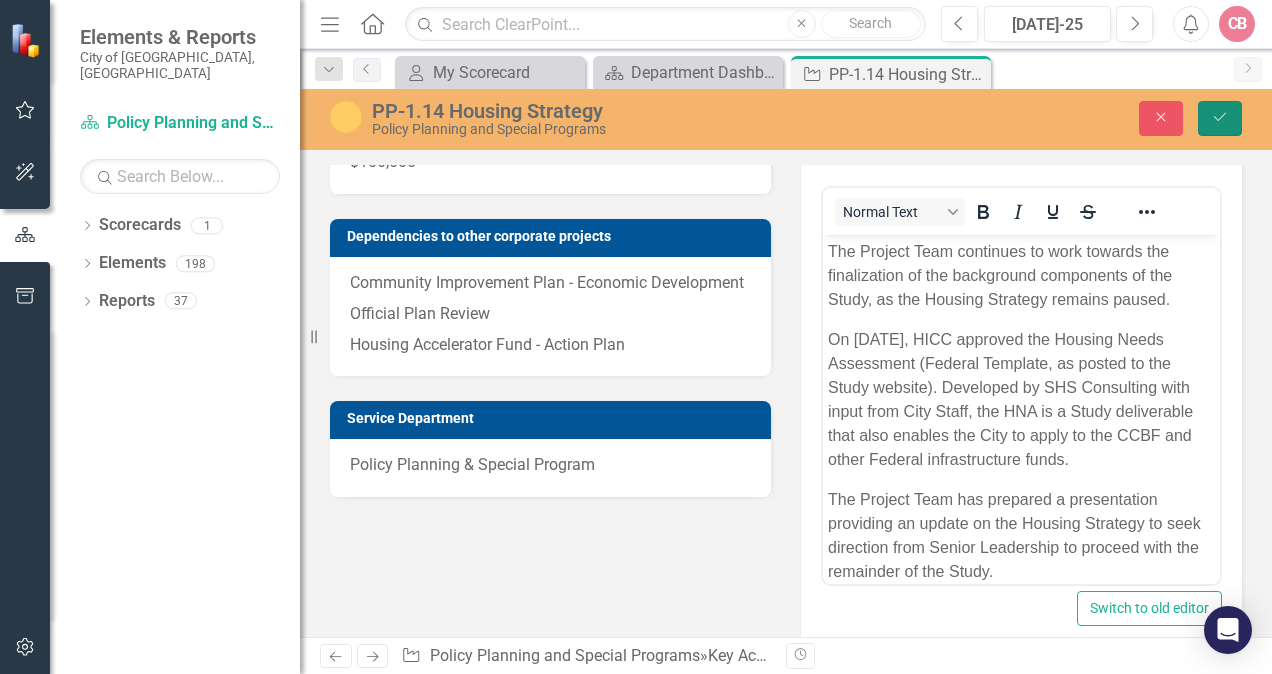click on "Save" 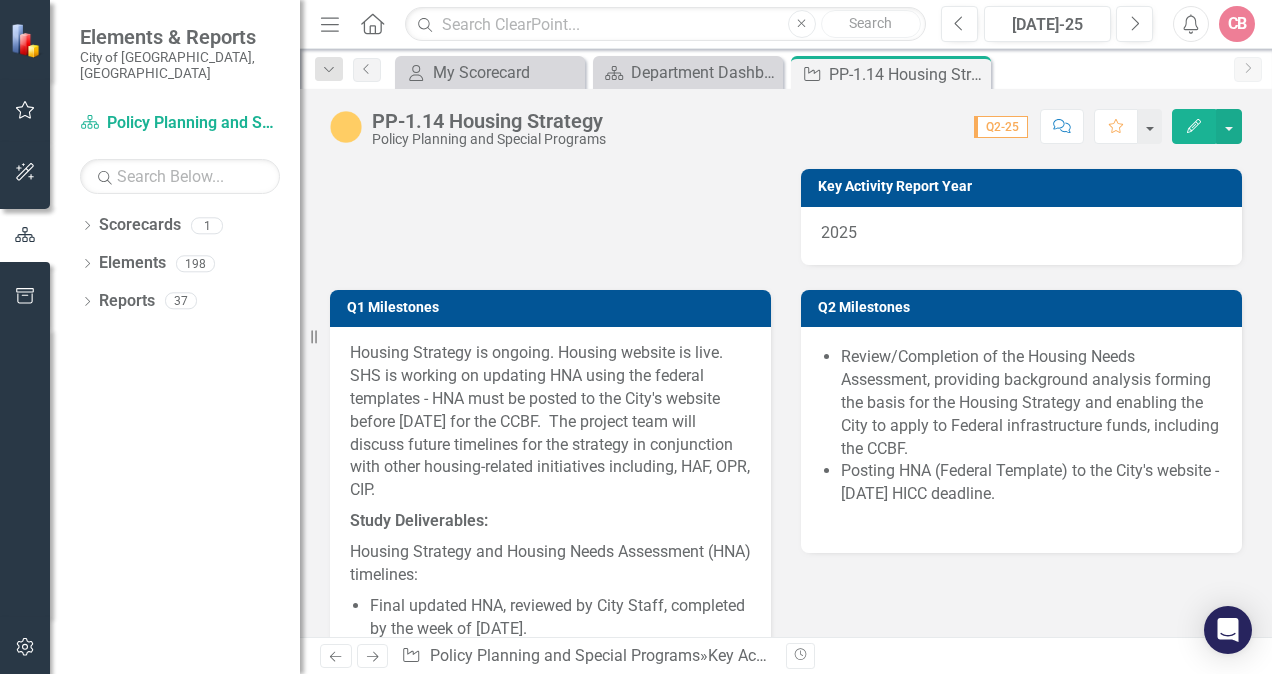 scroll, scrollTop: 0, scrollLeft: 0, axis: both 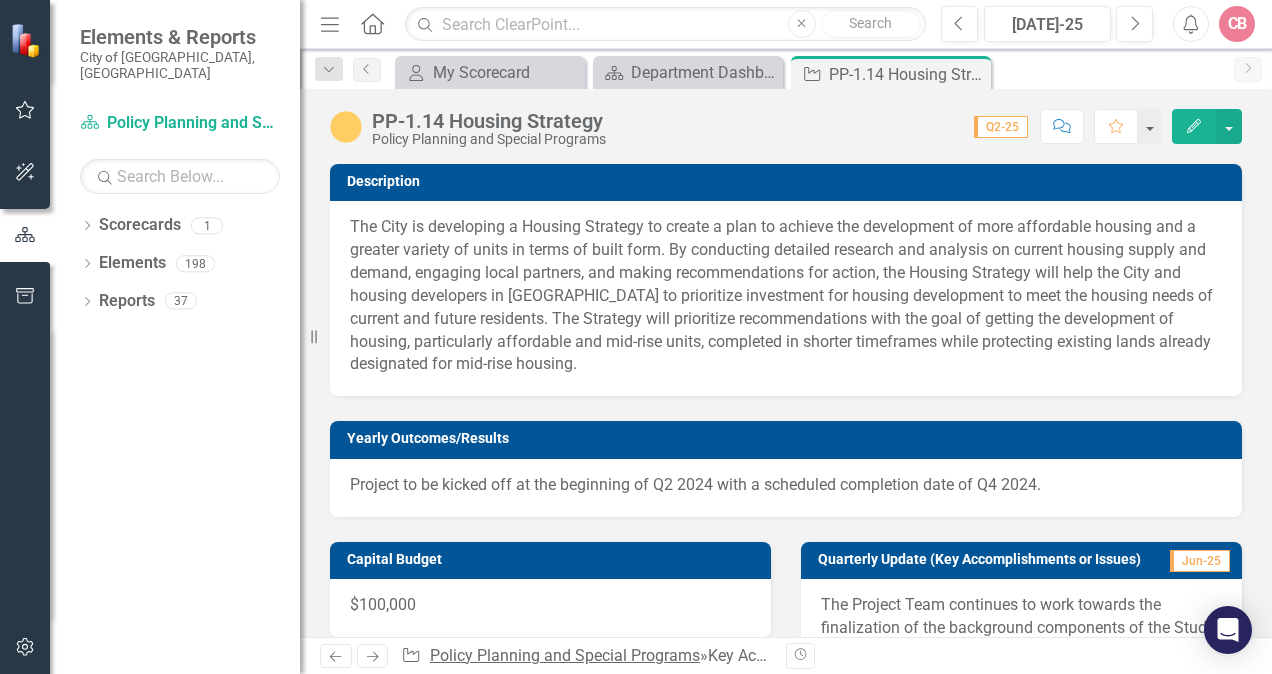 click on "Policy Planning and Special Programs" at bounding box center (565, 655) 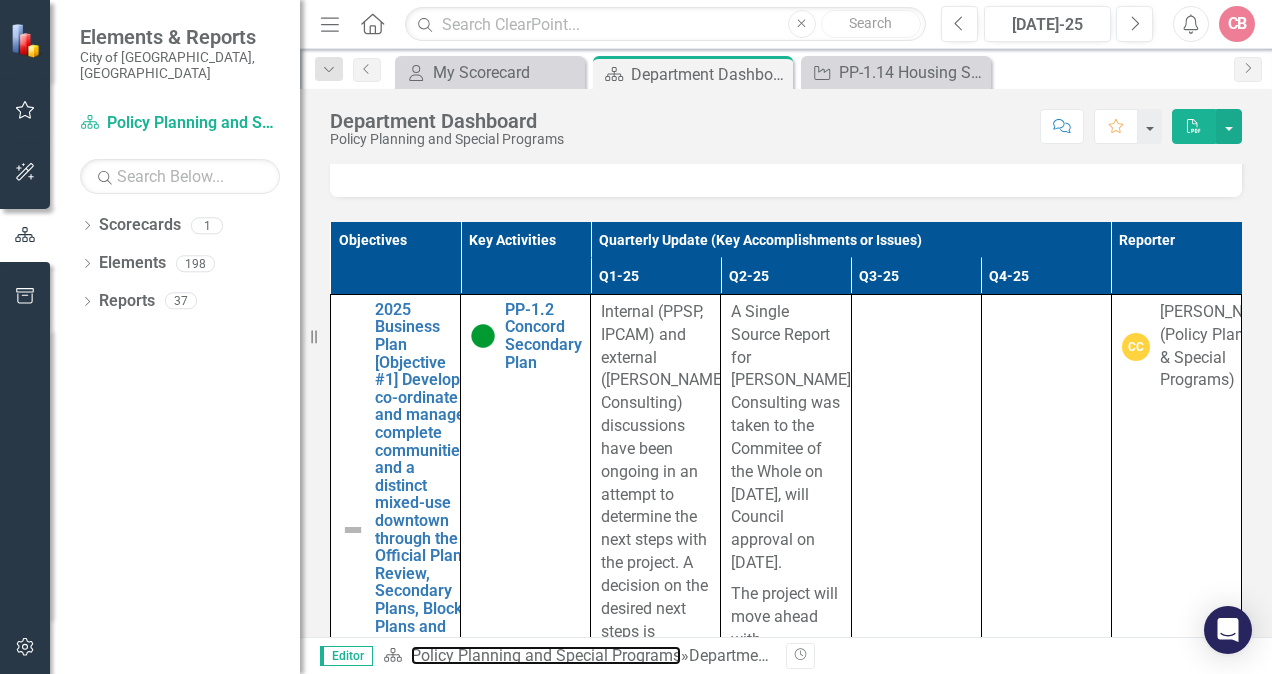 scroll, scrollTop: 1246, scrollLeft: 0, axis: vertical 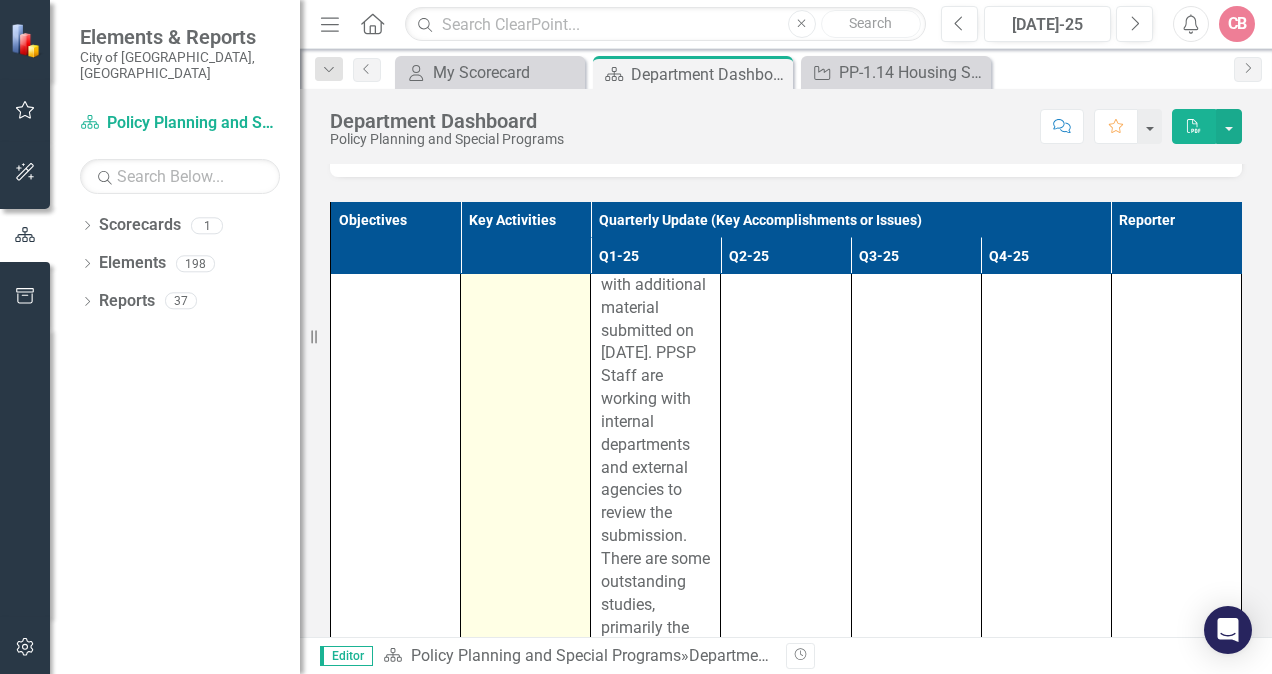 click on "PP-1.5 Block 27 Block Plan Application" at bounding box center [545, 172] 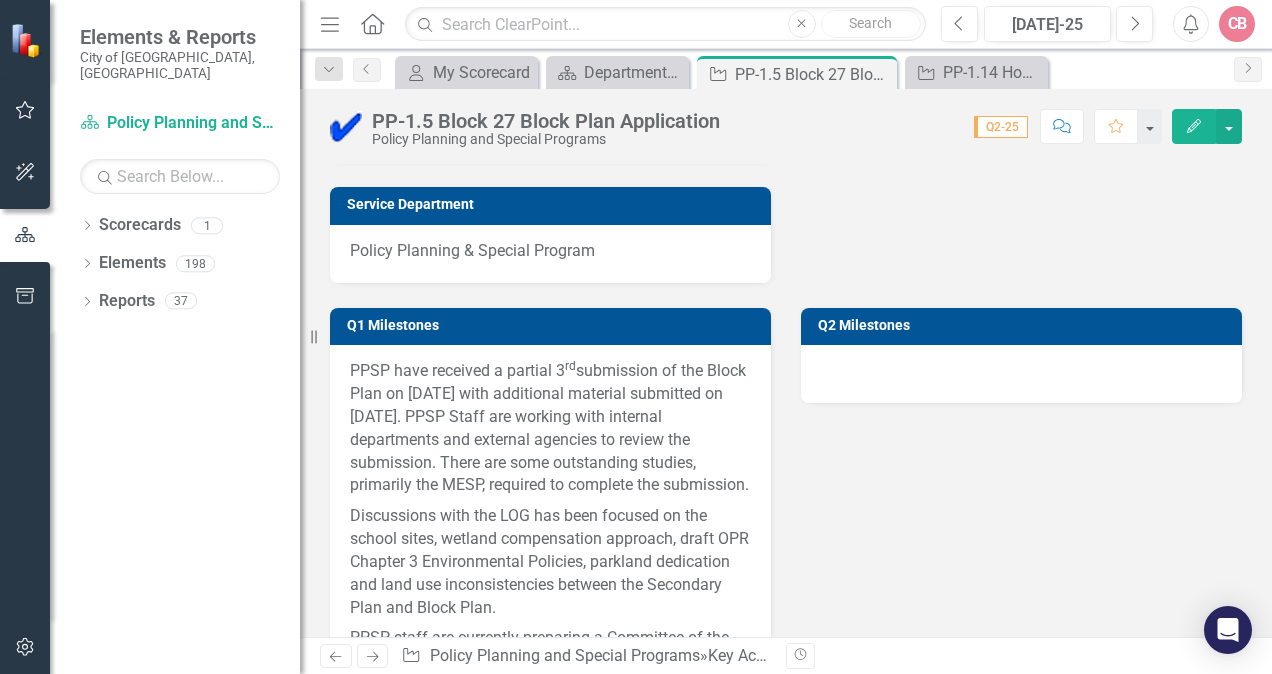 scroll, scrollTop: 1000, scrollLeft: 0, axis: vertical 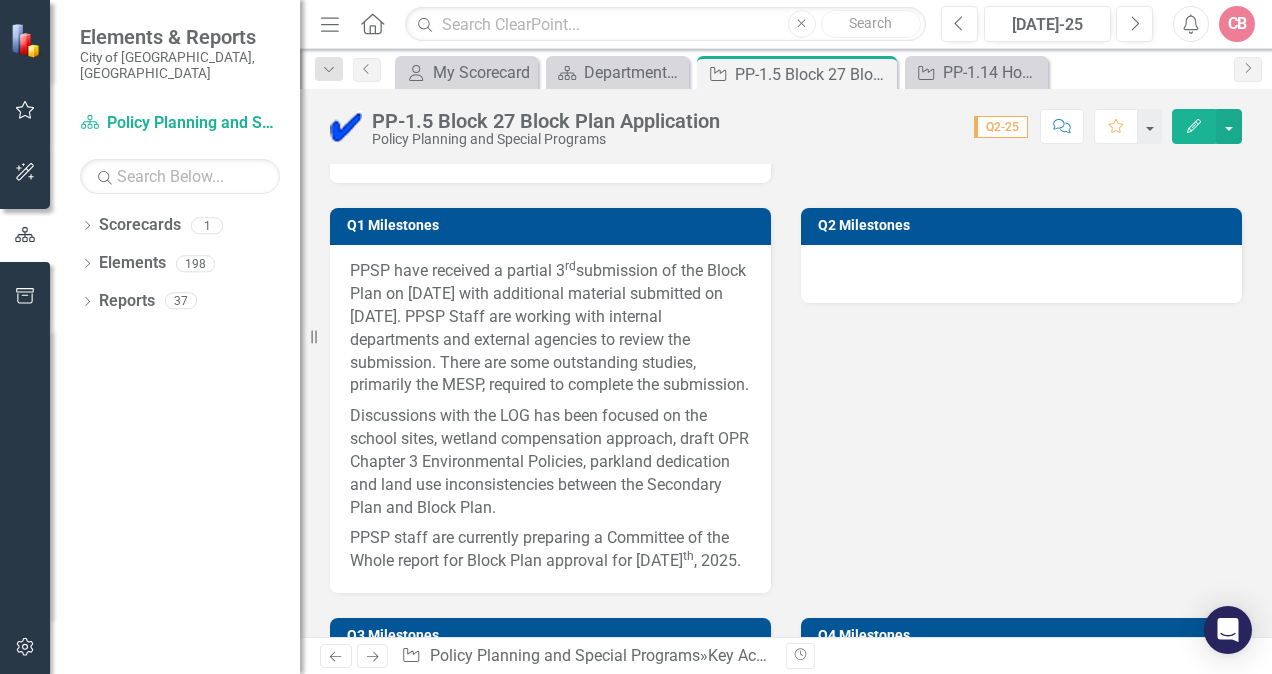 click on "Q1 Milestones PPSP have received a partial 3 rd  submission of the Block Plan on December 11, 2024 with additional material submitted on February 19, 2025. PPSP Staff are working with internal departments and external agencies to review the submission. There are some outstanding studies, primarily the MESP, required to complete the submission.
Discussions with the LOG has been focused on the school sites, wetland compensation approach, draft OPR Chapter 3 Environmental Policies, parkland dedication and land use inconsistencies between the Secondary Plan and Block Plan.
PPSP staff are currently preparing a Committee of the Whole report for Block Plan approval for June 4 th , 2025. Q2 Milestones" at bounding box center (786, 388) 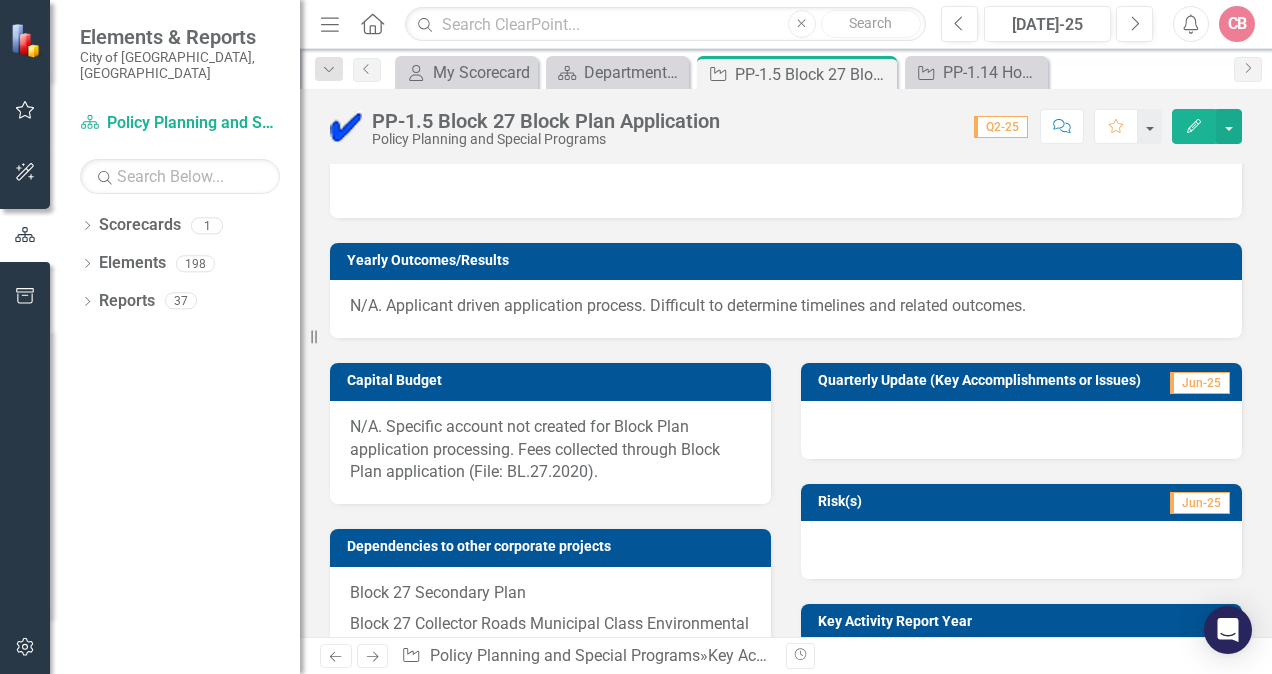 scroll, scrollTop: 276, scrollLeft: 0, axis: vertical 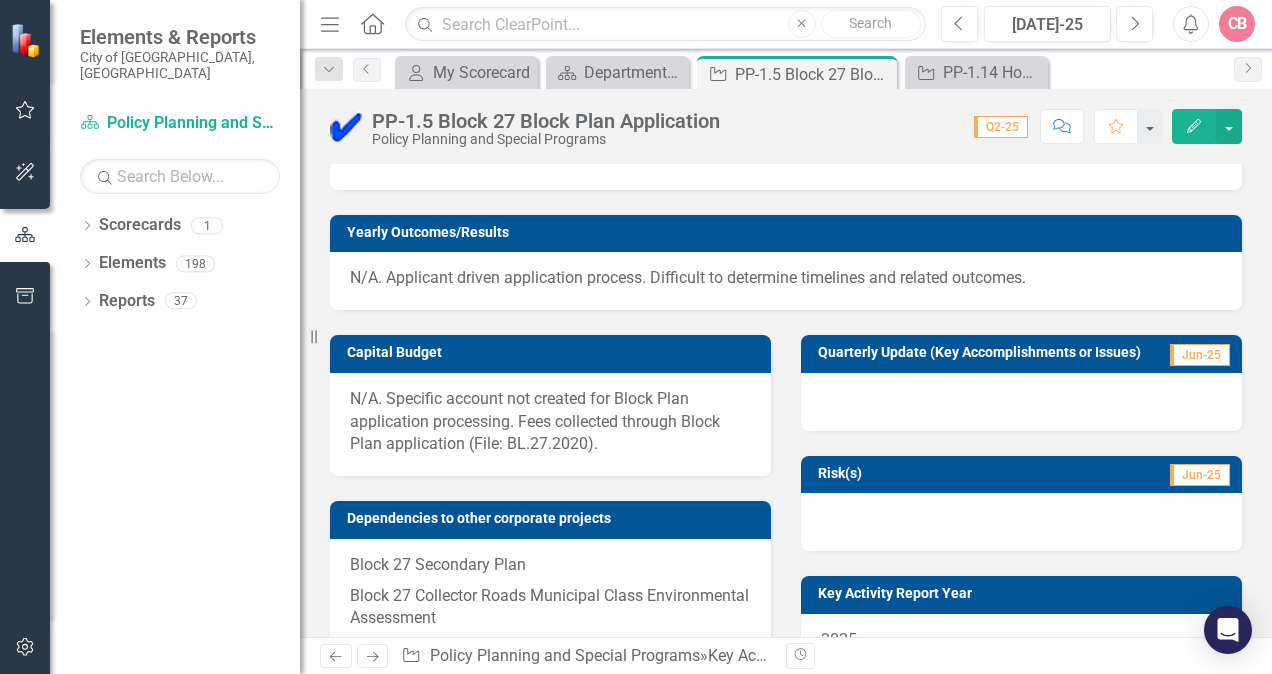 click at bounding box center [1021, 402] 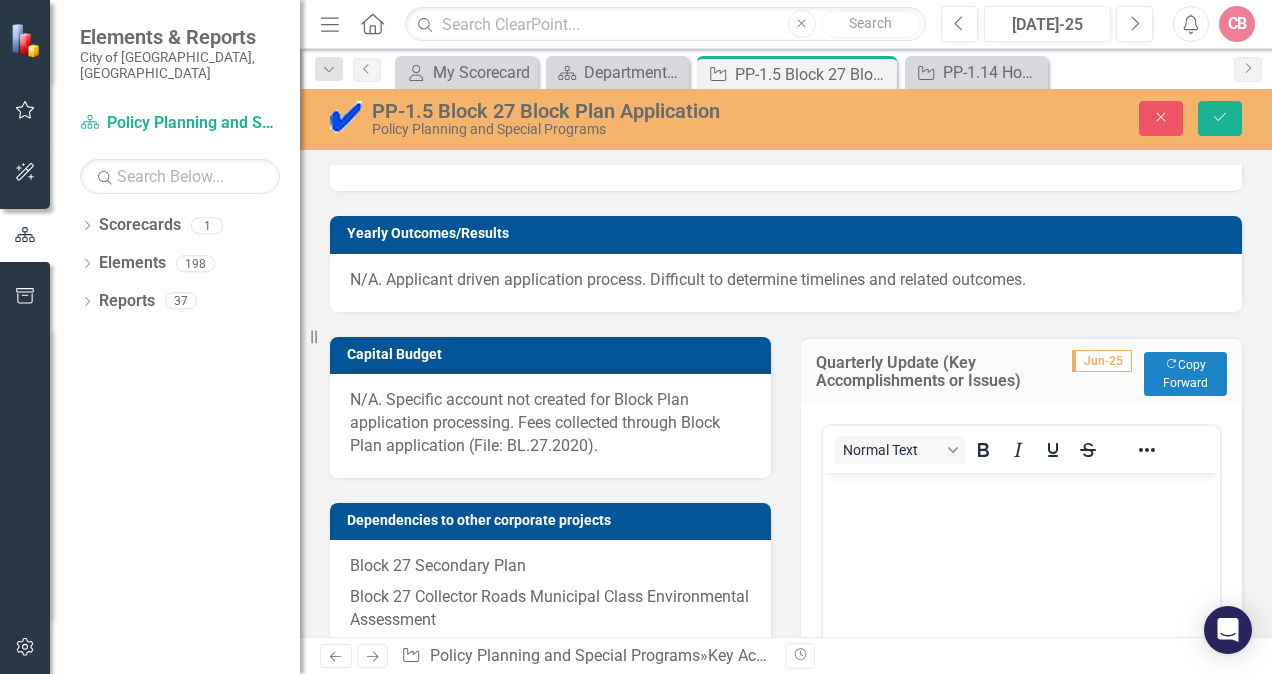 scroll, scrollTop: 0, scrollLeft: 0, axis: both 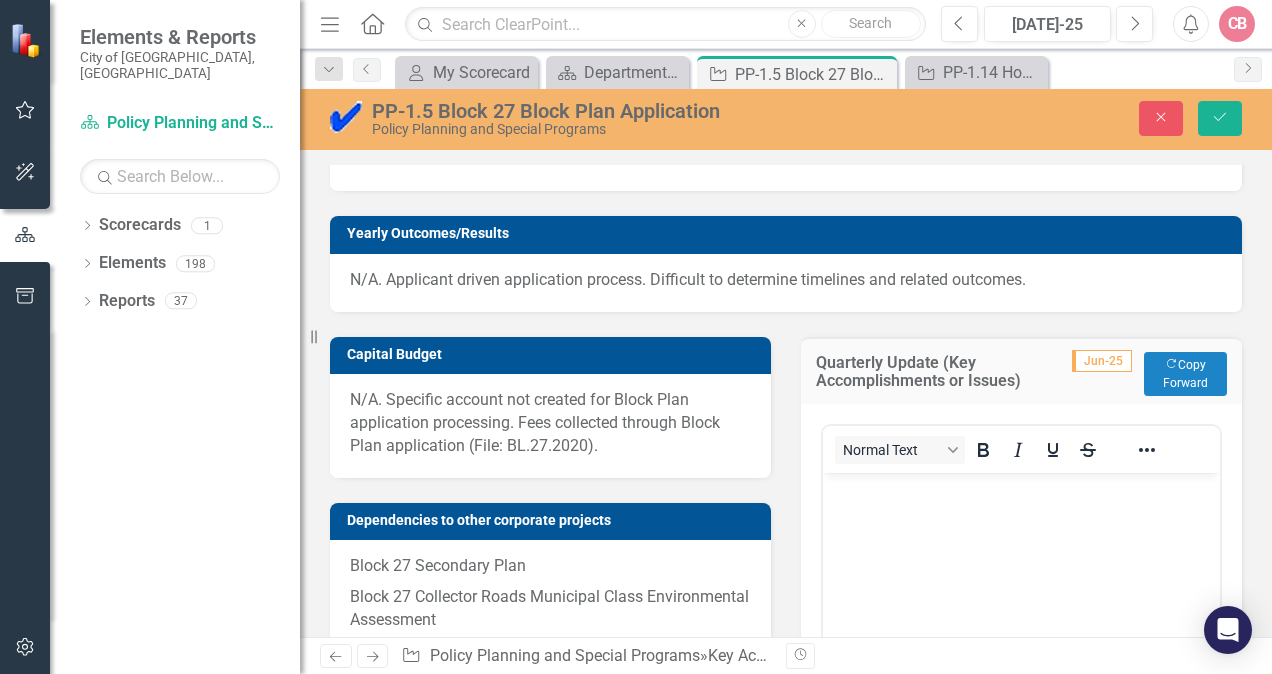 click at bounding box center [1021, 489] 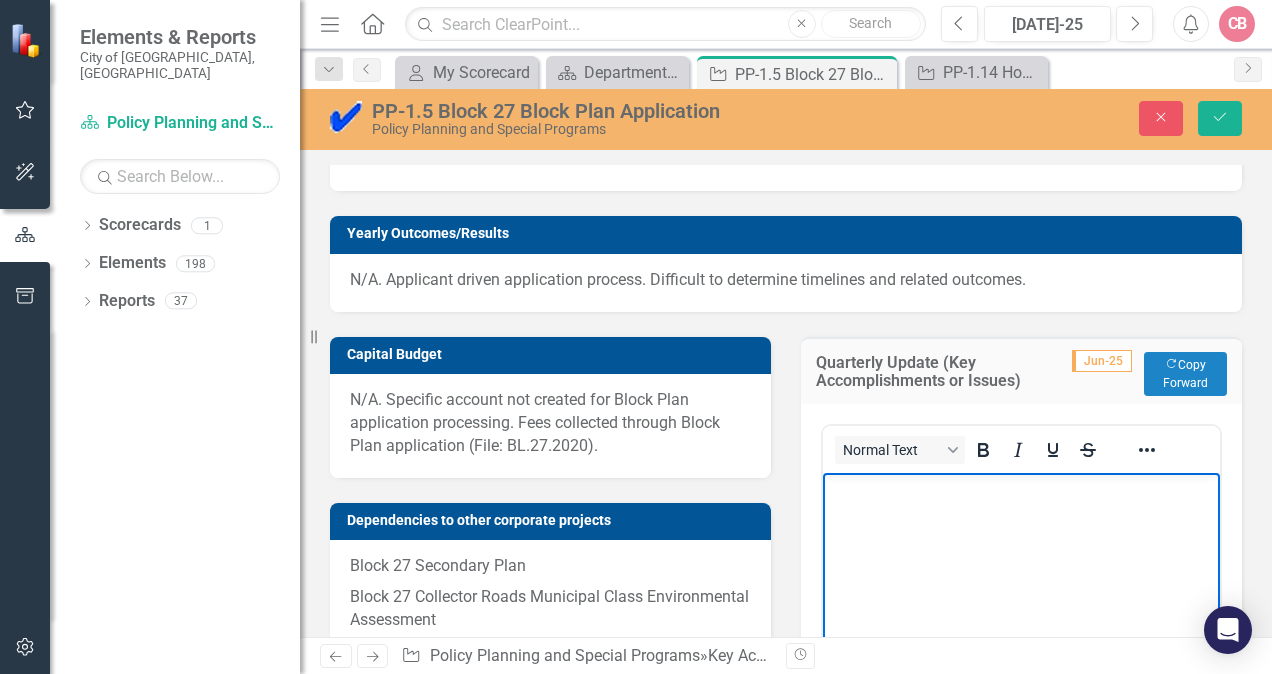 type 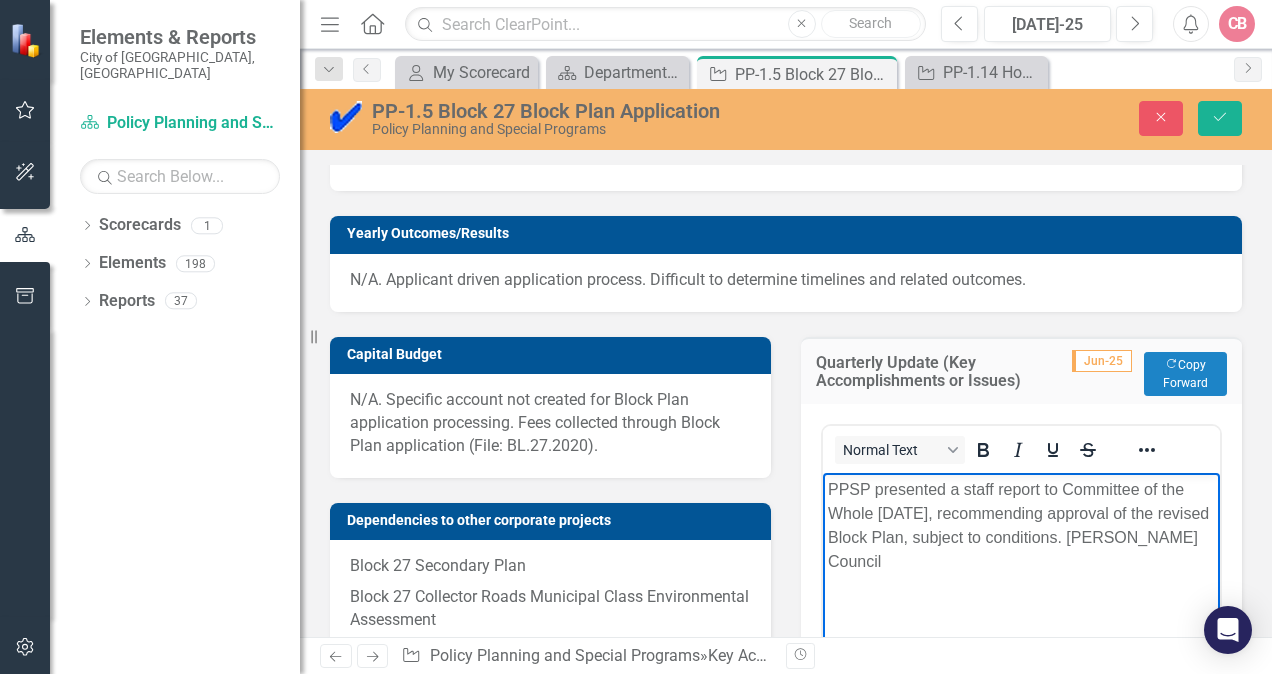 click on "PPSP presented a staff report to Committee of the Whole June 4, 2025, recommending approval of the revised Block Plan, subject to conditions. Vaughan Council" at bounding box center [1021, 525] 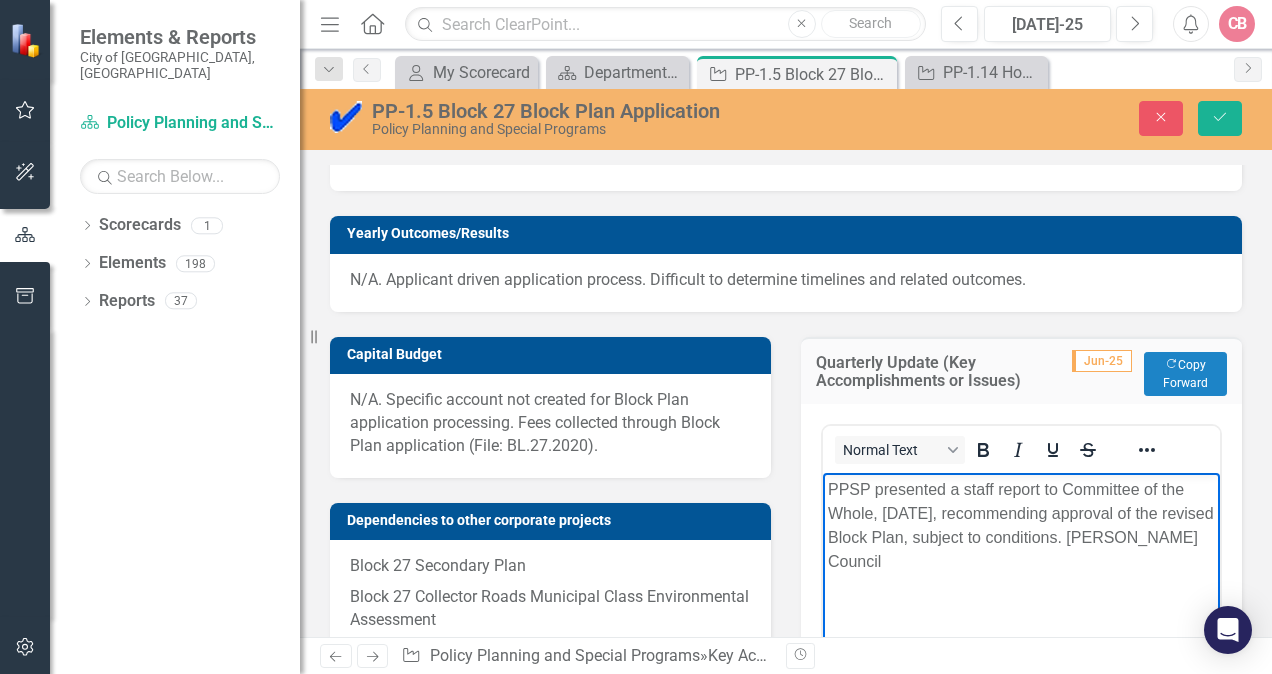 click on "PPSP presented a staff report to Committee of the Whole, June 4, 2025, recommending approval of the revised Block Plan, subject to conditions. Vaughan Council" at bounding box center [1021, 525] 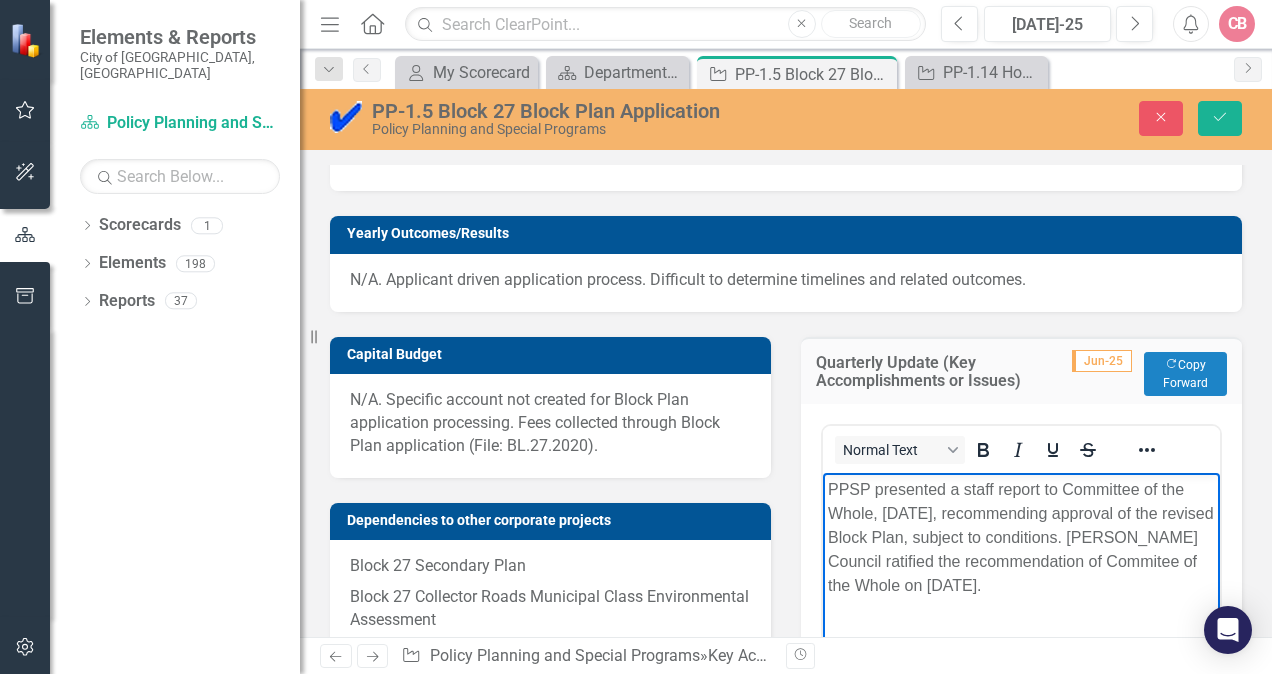 click on "PPSP presented a staff report to Committee of the Whole, June 4, 2025, recommending approval of the revised Block Plan, subject to conditions. Vaughan Council ratified the recommendation of Commitee of the Whole on June 24, 2025." at bounding box center [1021, 537] 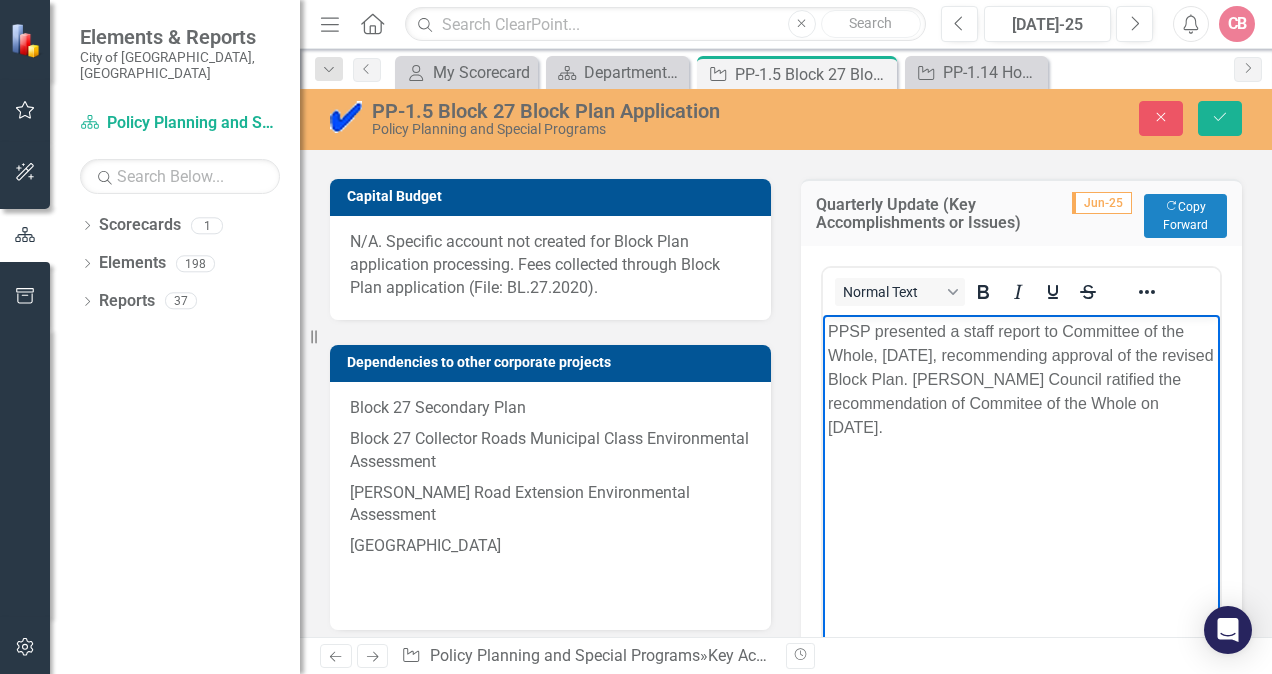 scroll, scrollTop: 476, scrollLeft: 0, axis: vertical 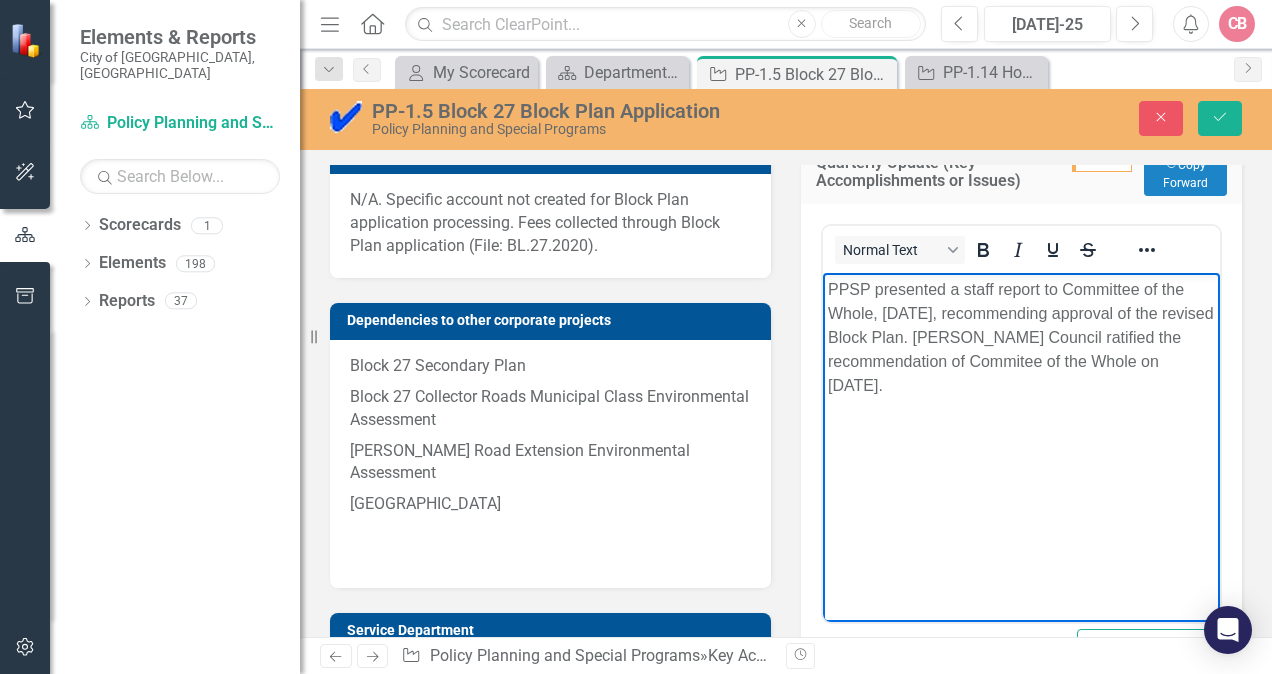 click on "PPSP presented a staff report to Committee of the Whole, June 4, 2025, recommending approval of the revised Block Plan. Vaughan Council ratified the recommendation of Commitee of the Whole on June 24, 2025." at bounding box center [1021, 337] 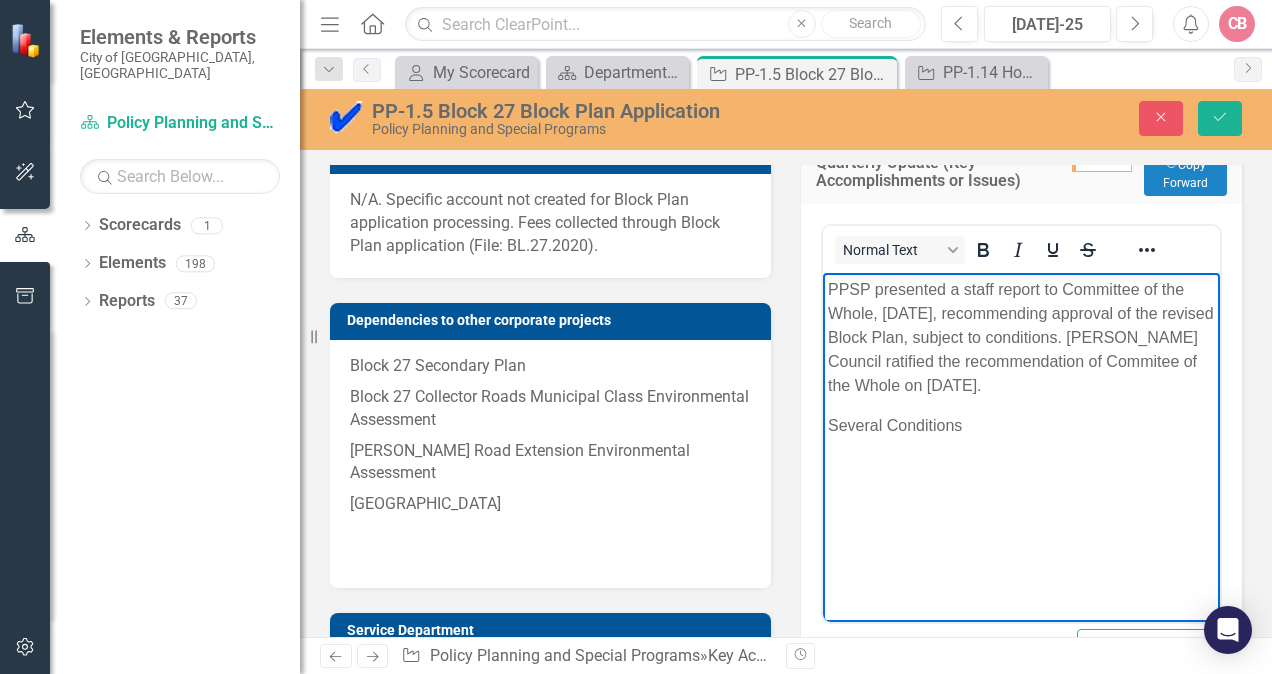 click on "PPSP presented a staff report to Committee of the Whole, June 4, 2025, recommending approval of the revised Block Plan, subject to conditions. Vaughan Council ratified the recommendation of Commitee of the Whole on June 24, 2025." at bounding box center [1021, 337] 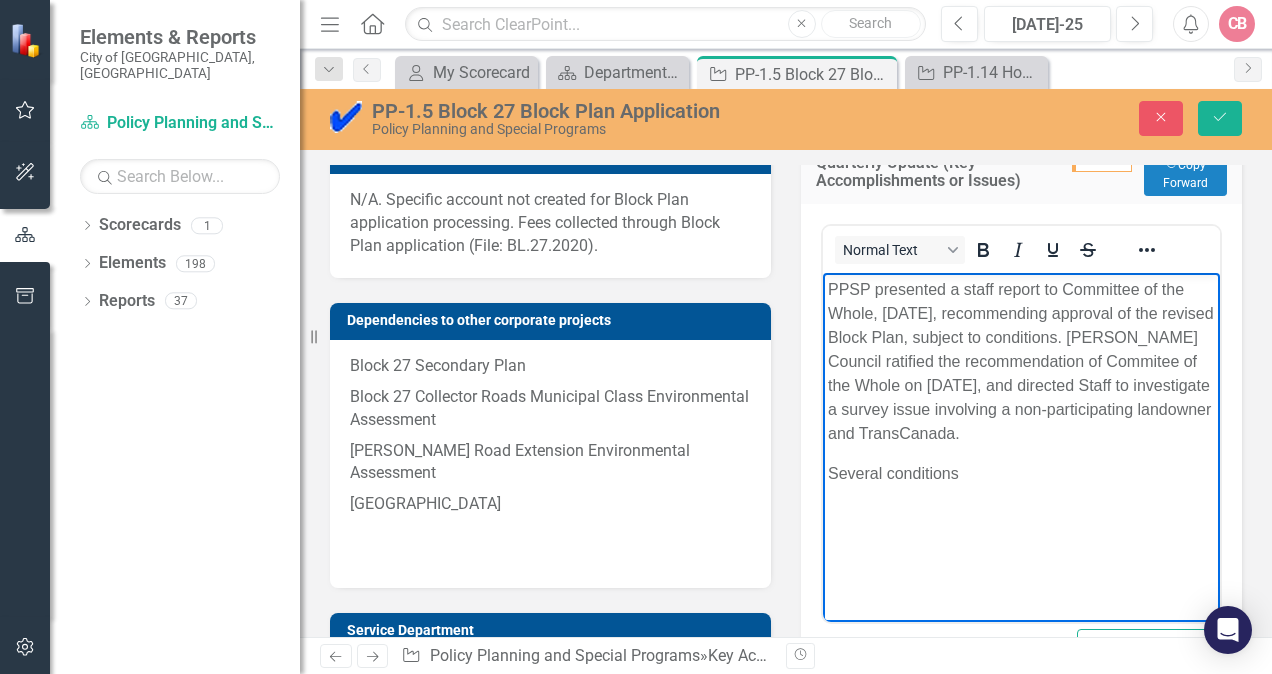 click on "PPSP presented a staff report to Committee of the Whole, June 4, 2025, recommending approval of the revised Block Plan, subject to conditions. Vaughan Council ratified the recommendation of Commitee of the Whole on June 24, 2025, and directed Staff to investigate a survey issue involving a non-participating landowner and TransCanada." at bounding box center [1021, 361] 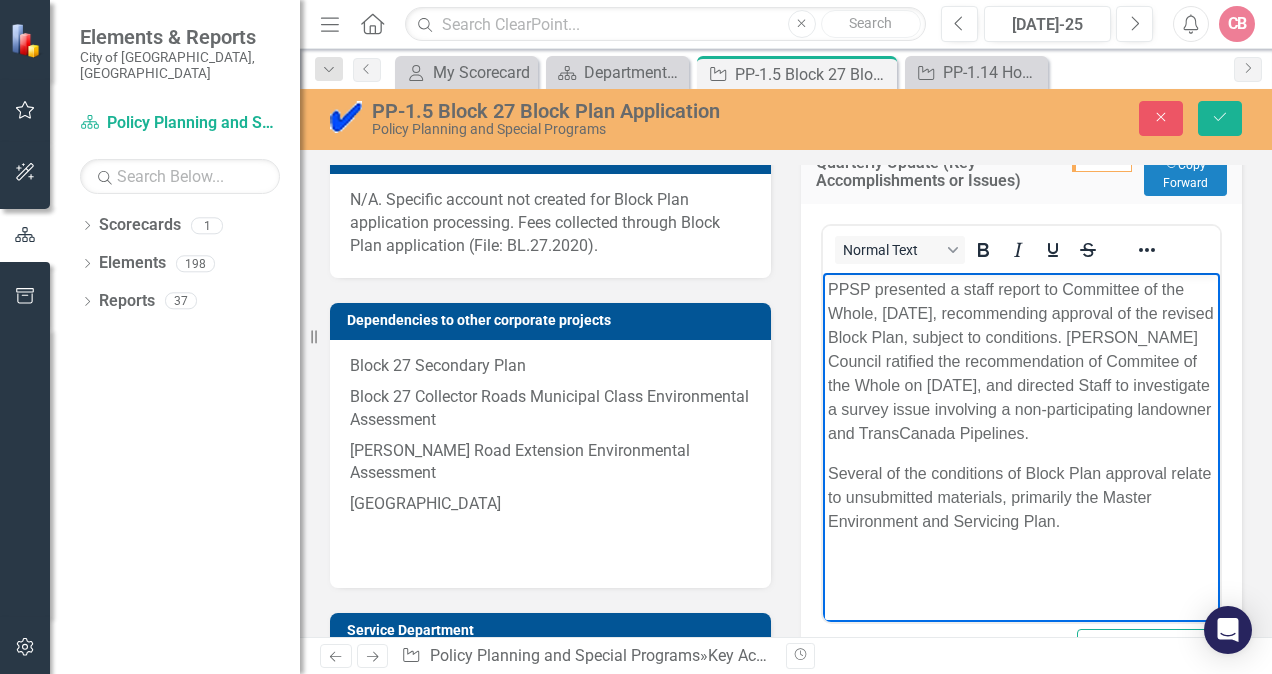 click on "PPSP presented a staff report to Committee of the Whole, June 4, 2025, recommending approval of the revised Block Plan, subject to conditions. Vaughan Council ratified the recommendation of Commitee of the Whole on June 24, 2025, and directed Staff to investigate a survey issue involving a non-participating landowner and TransCanada Pipelines." at bounding box center (1021, 361) 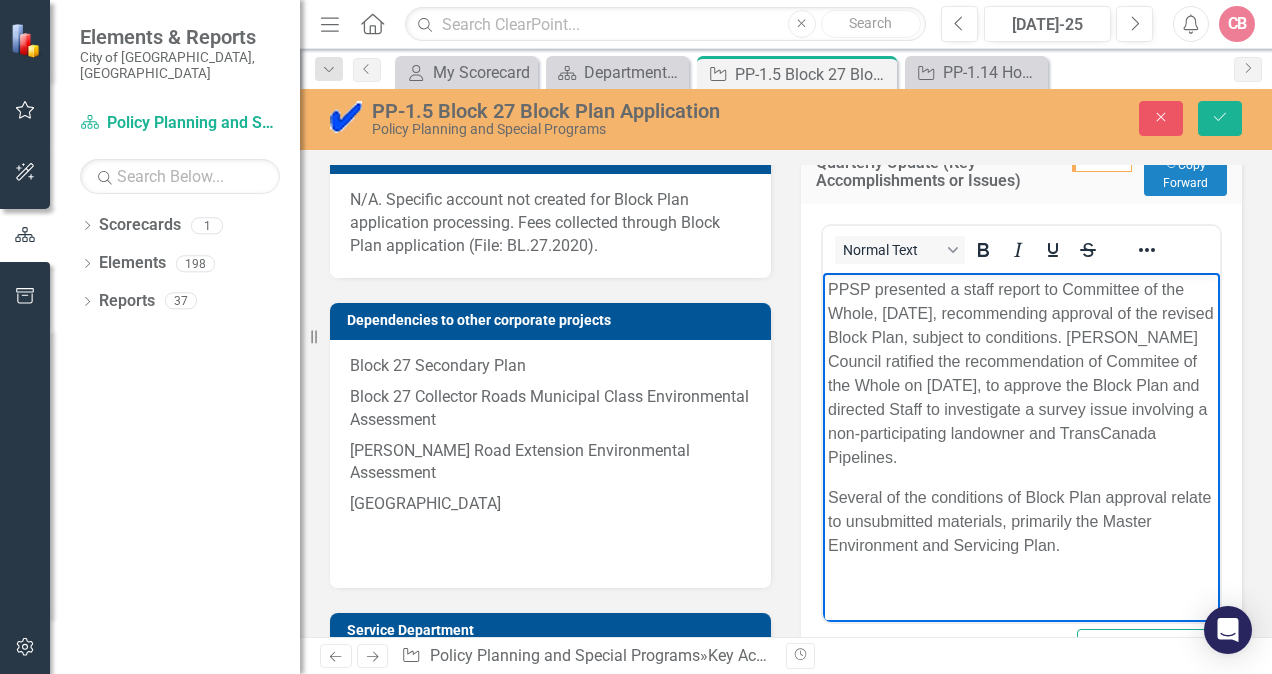 click on "Several of the conditions of Block Plan approval relate to unsubmitted materials, primarily the Master Environment and Servicing Plan." at bounding box center [1021, 521] 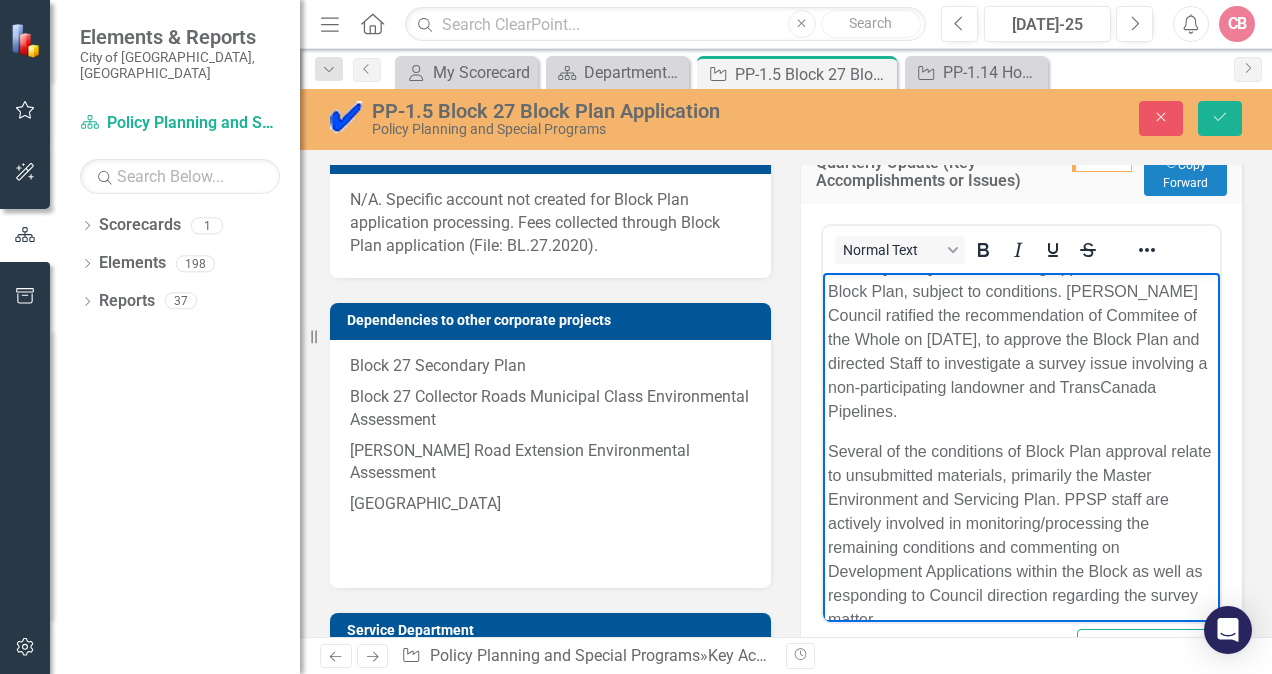 scroll, scrollTop: 0, scrollLeft: 0, axis: both 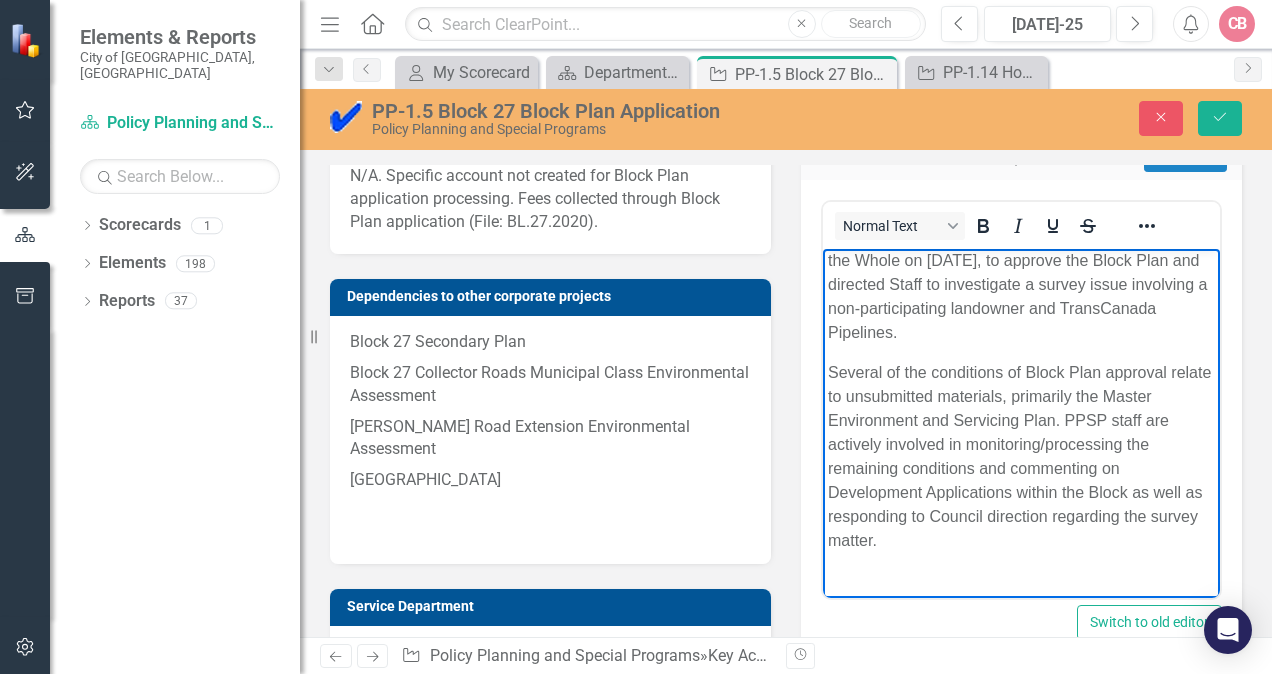 click on "Several of the conditions of Block Plan approval relate to unsubmitted materials, primarily the Master Environment and Servicing Plan. PPSP staff are actively involved in monitoring/processing the remaining conditions and commenting on Development Applications within the Block as well as responding to Council direction regarding the survey matter." at bounding box center (1021, 468) 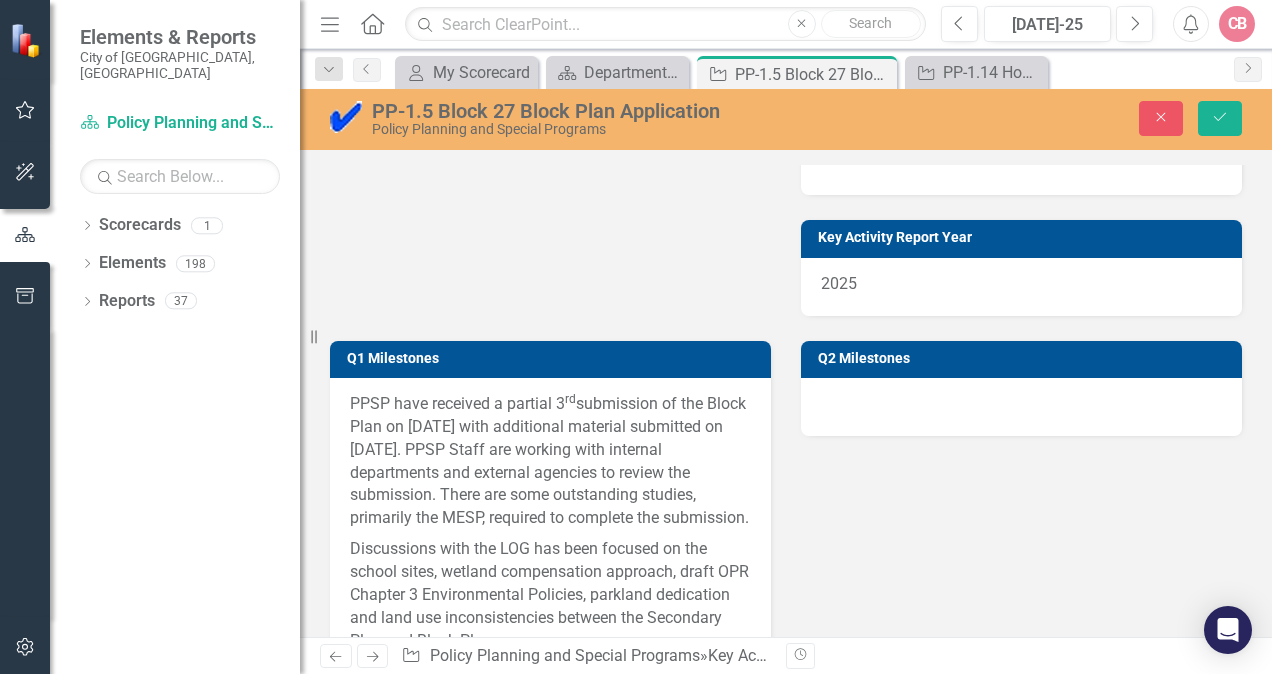 scroll, scrollTop: 1200, scrollLeft: 0, axis: vertical 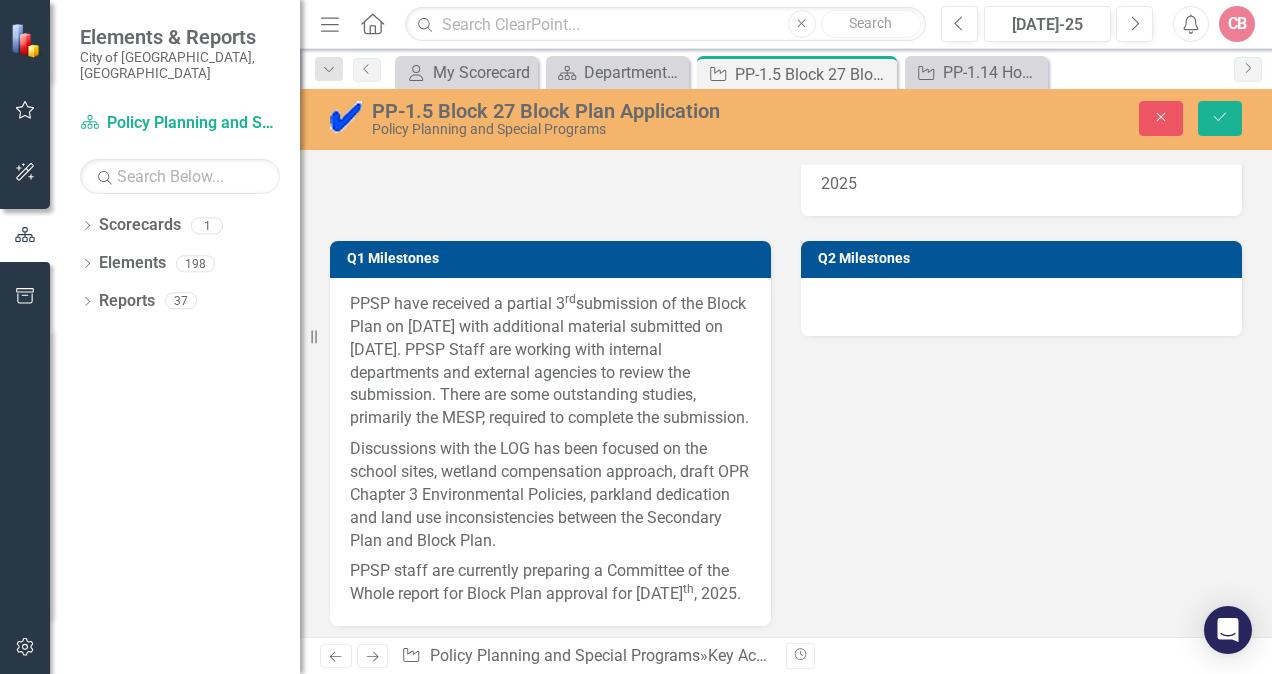 click at bounding box center (1021, 307) 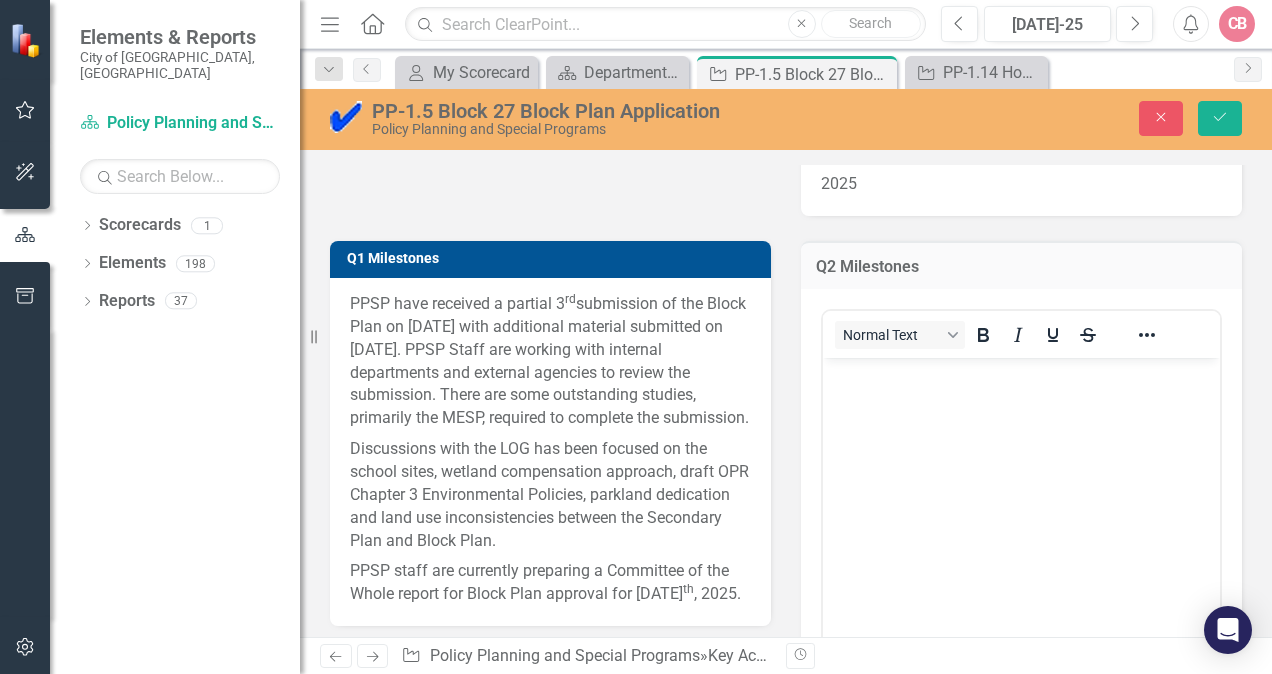 scroll, scrollTop: 0, scrollLeft: 0, axis: both 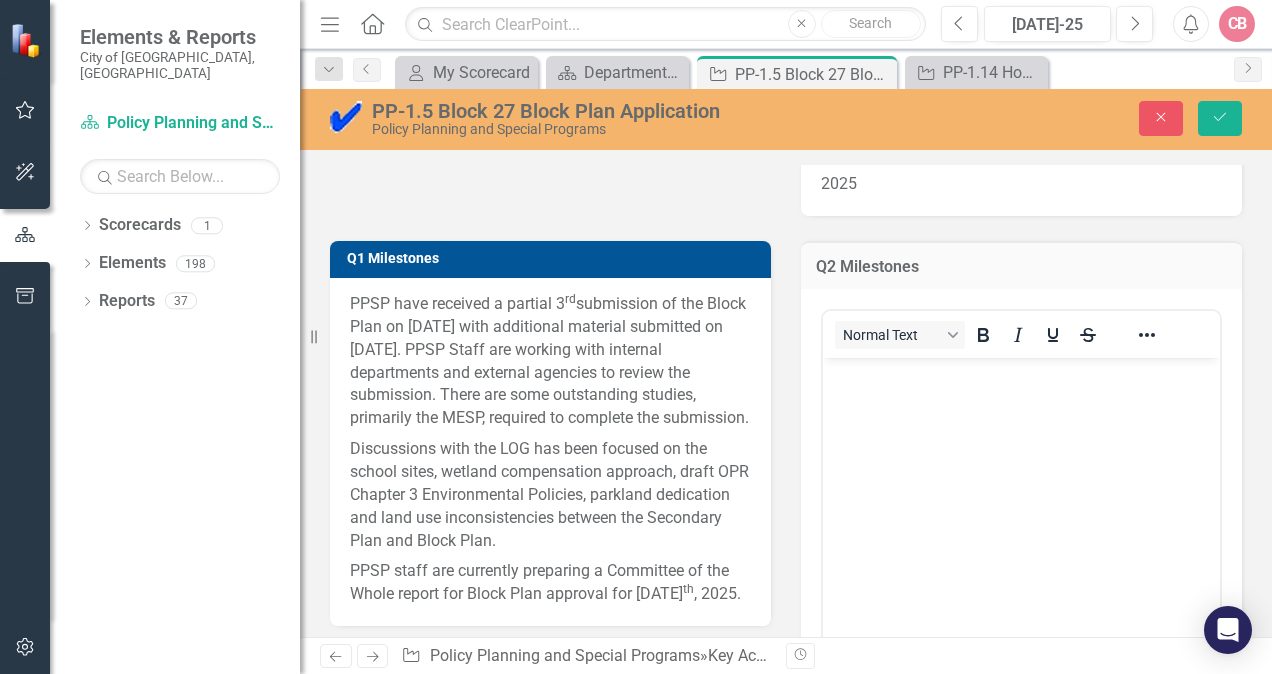click at bounding box center (1021, 508) 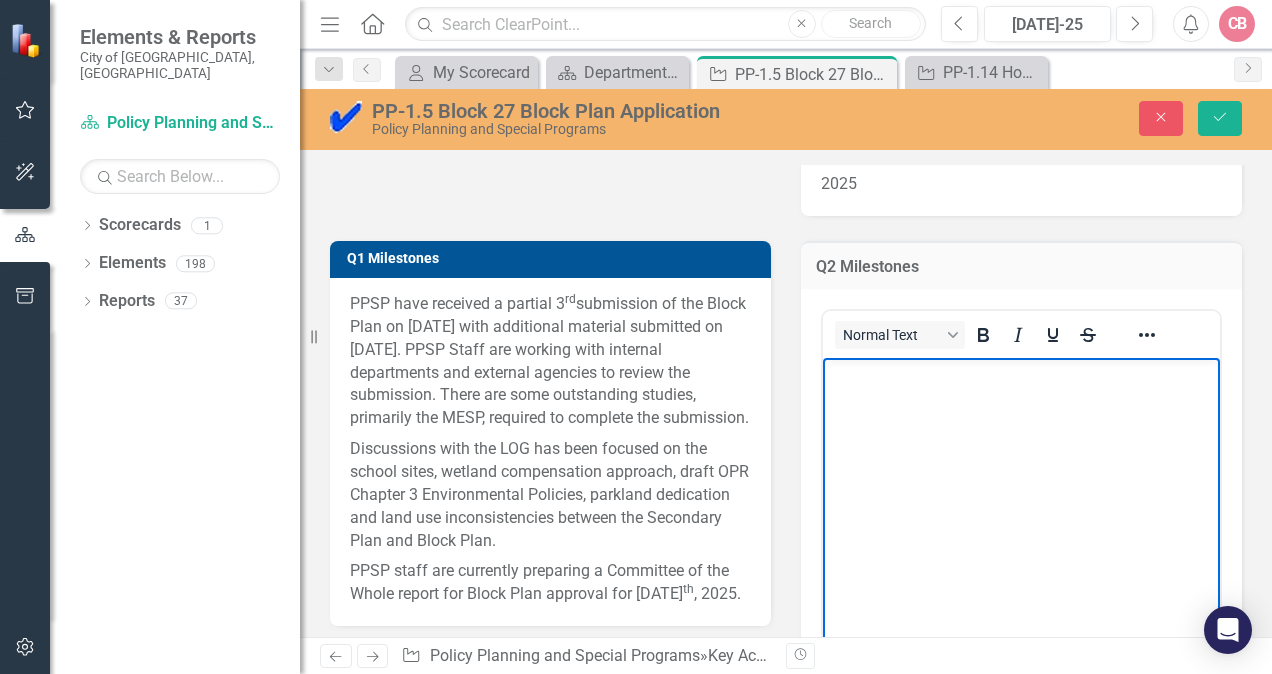 type 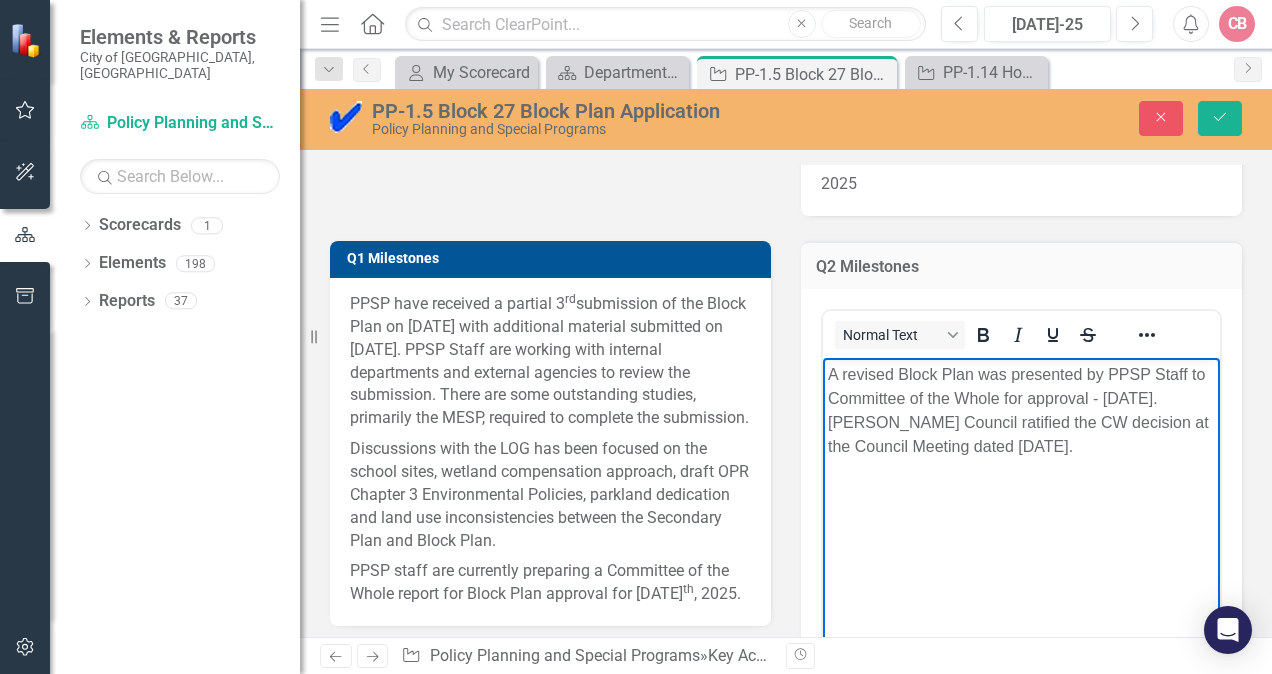 click on "Q1 Milestones PPSP have received a partial 3 rd  submission of the Block Plan on December 11, 2024 with additional material submitted on February 19, 2025. PPSP Staff are working with internal departments and external agencies to review the submission. There are some outstanding studies, primarily the MESP, required to complete the submission.
Discussions with the LOG has been focused on the school sites, wetland compensation approach, draft OPR Chapter 3 Environmental Policies, parkland dedication and land use inconsistencies between the Secondary Plan and Block Plan.
PPSP staff are currently preparing a Committee of the Whole report for Block Plan approval for June 4 th , 2025." at bounding box center (550, 421) 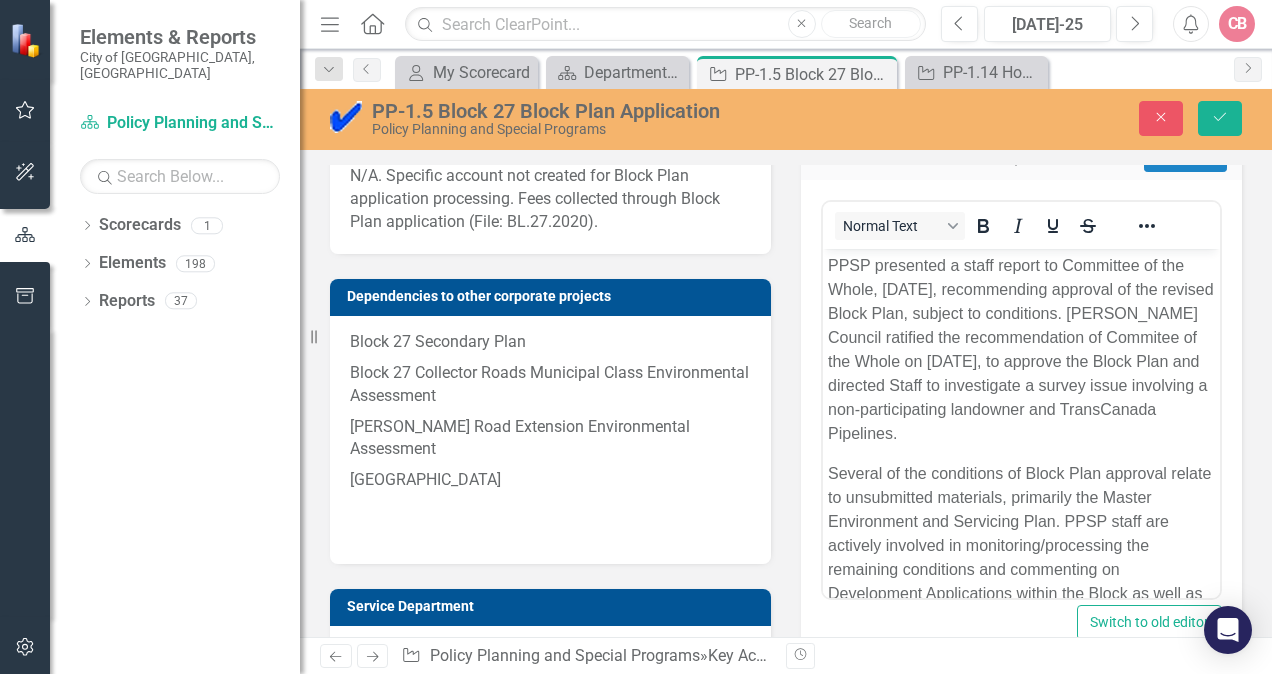 scroll, scrollTop: 400, scrollLeft: 0, axis: vertical 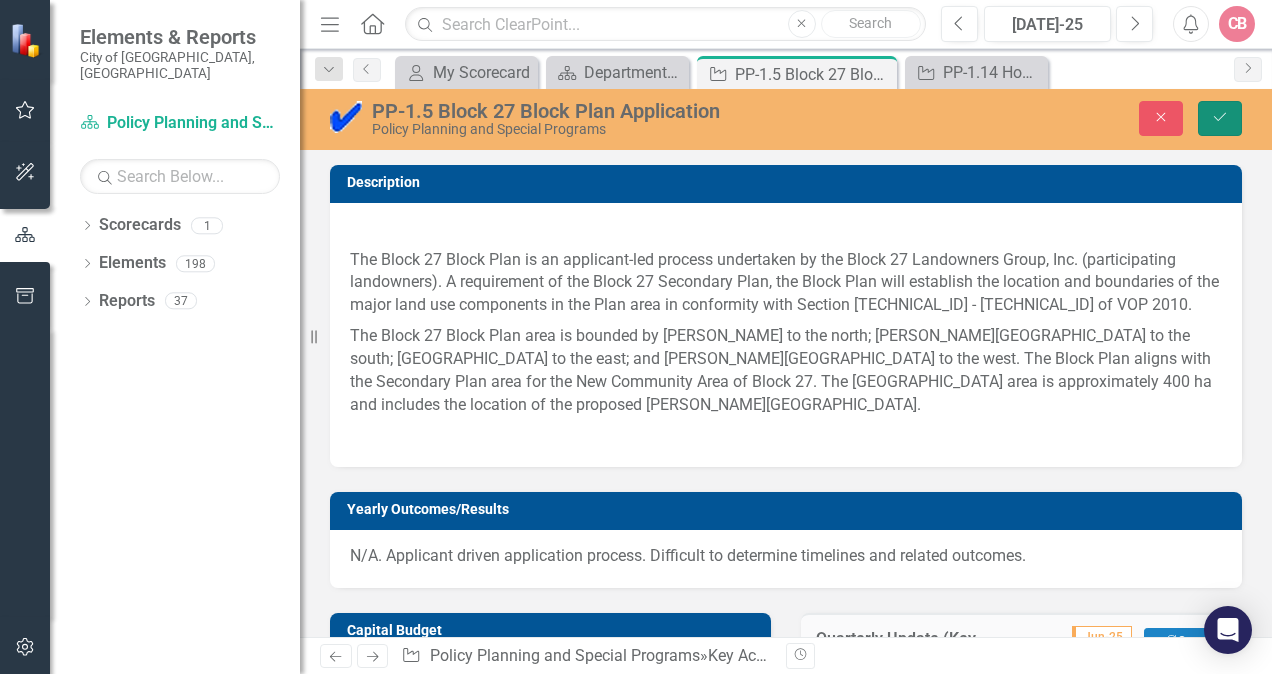 click on "Save" at bounding box center (1220, 118) 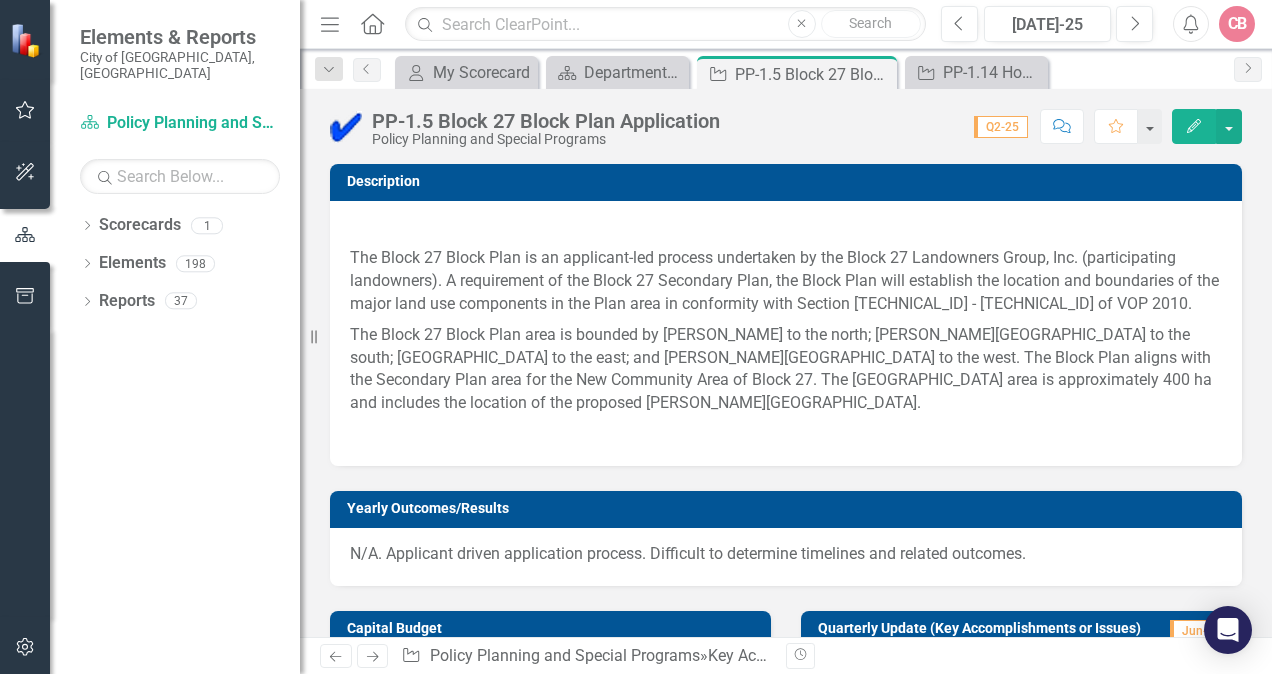 click at bounding box center [346, 127] 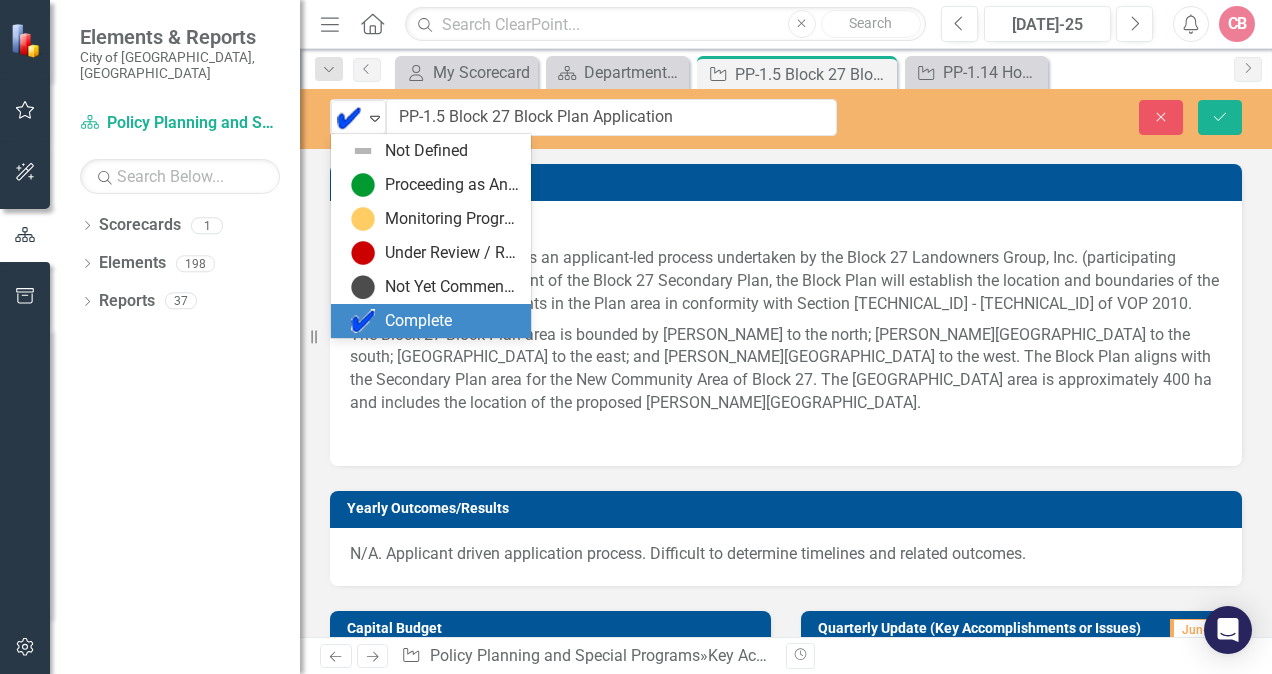 click on "Complete" at bounding box center (350, 118) 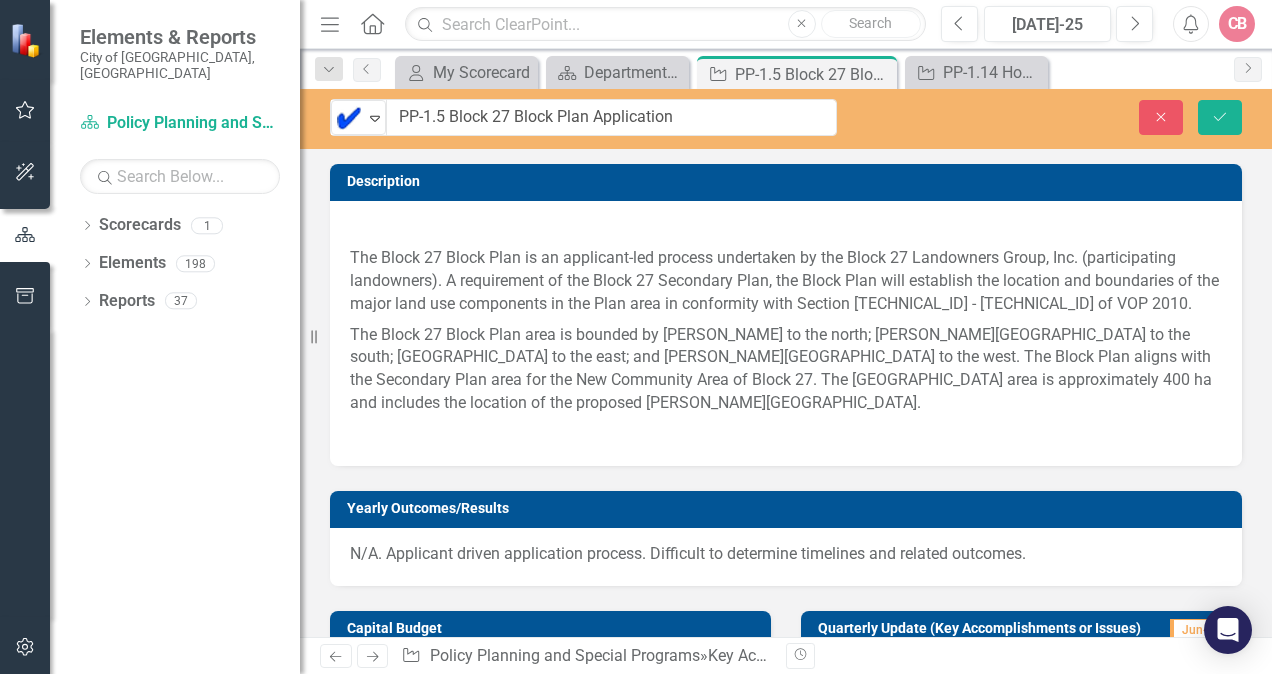 click on "Description
The Block 27 Block Plan is an applicant-led process undertaken by the Block 27 Landowners Group, Inc. (participating landowners). A requirement of the Block 27 Secondary Plan, the Block Plan will establish the location and boundaries of the major land use components in the Plan area in conformity with Section 10.1.1.14 - 10.1.1.26 of VOP 2010.
The Block 27 Block Plan area is bounded by Kirby Rd to the north; Teston Road to the south; Keele Street to the east; and Jane St. to the west. The Block Plan aligns with the Secondary Plan area for the New Community Area of Block 27. The Block Plan area is approximately 400 ha and includes the location of the proposed Kirby GO Station." at bounding box center (786, 302) 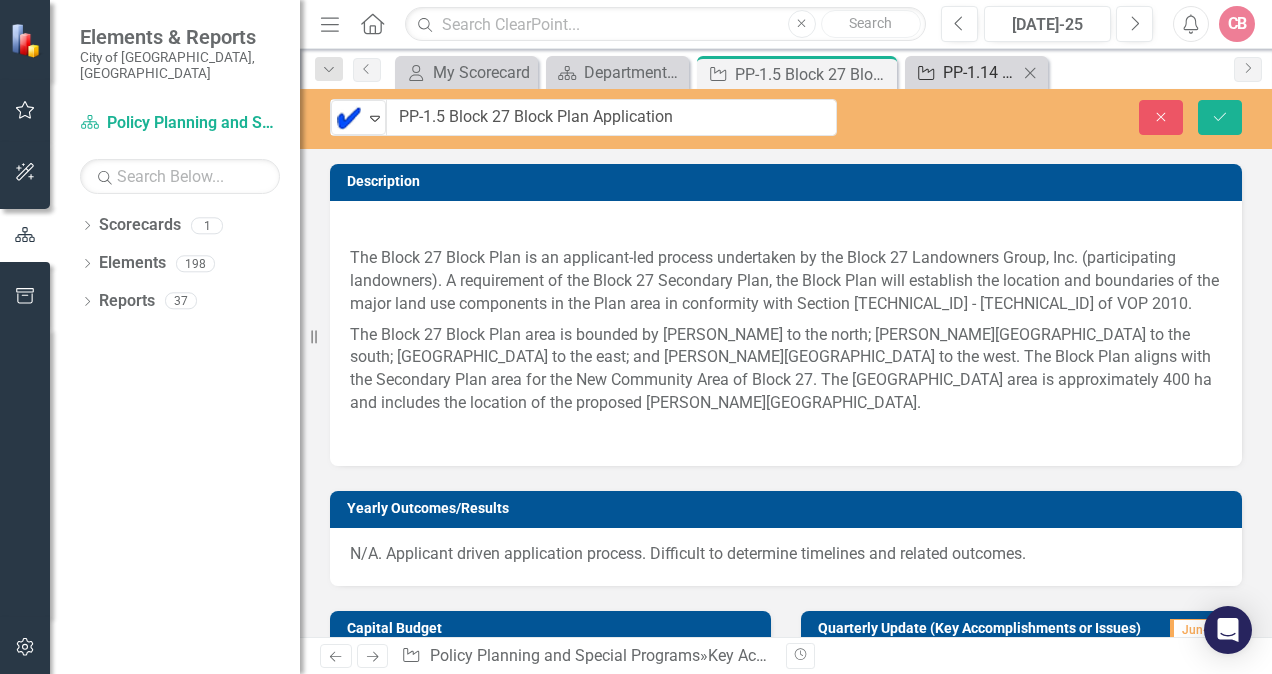 click on "PP-1.14 Housing Strategy" at bounding box center [980, 72] 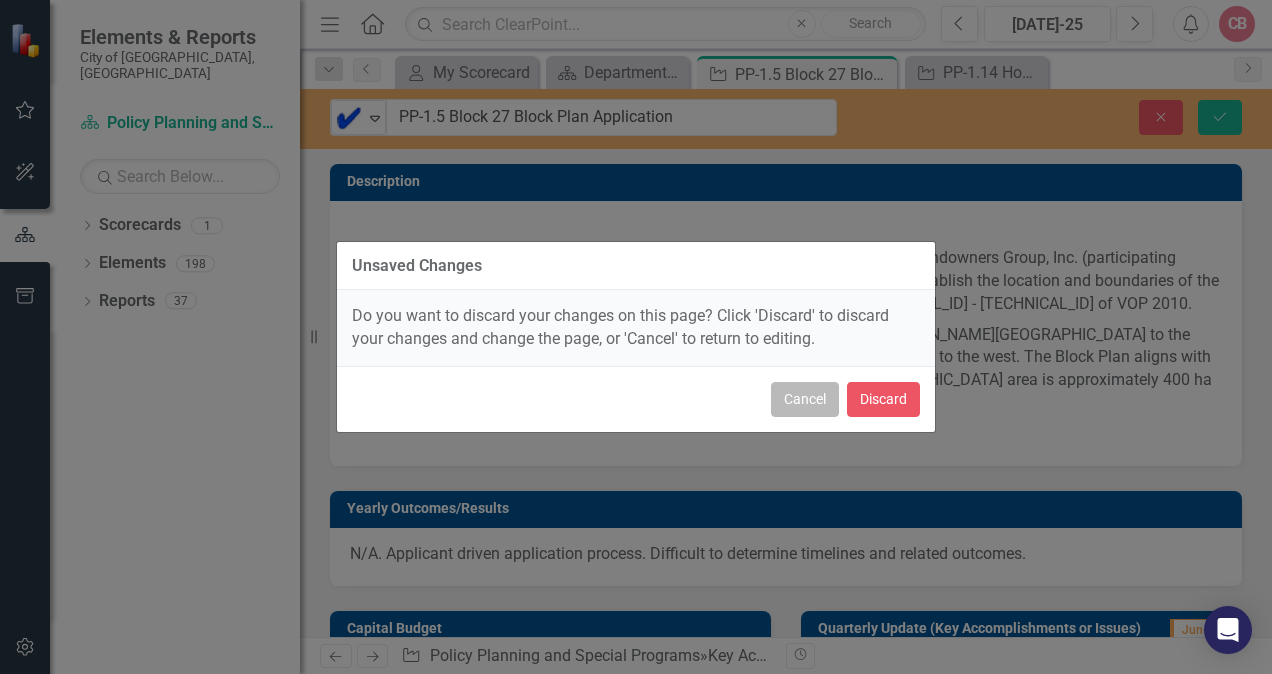 click on "Cancel" at bounding box center [805, 399] 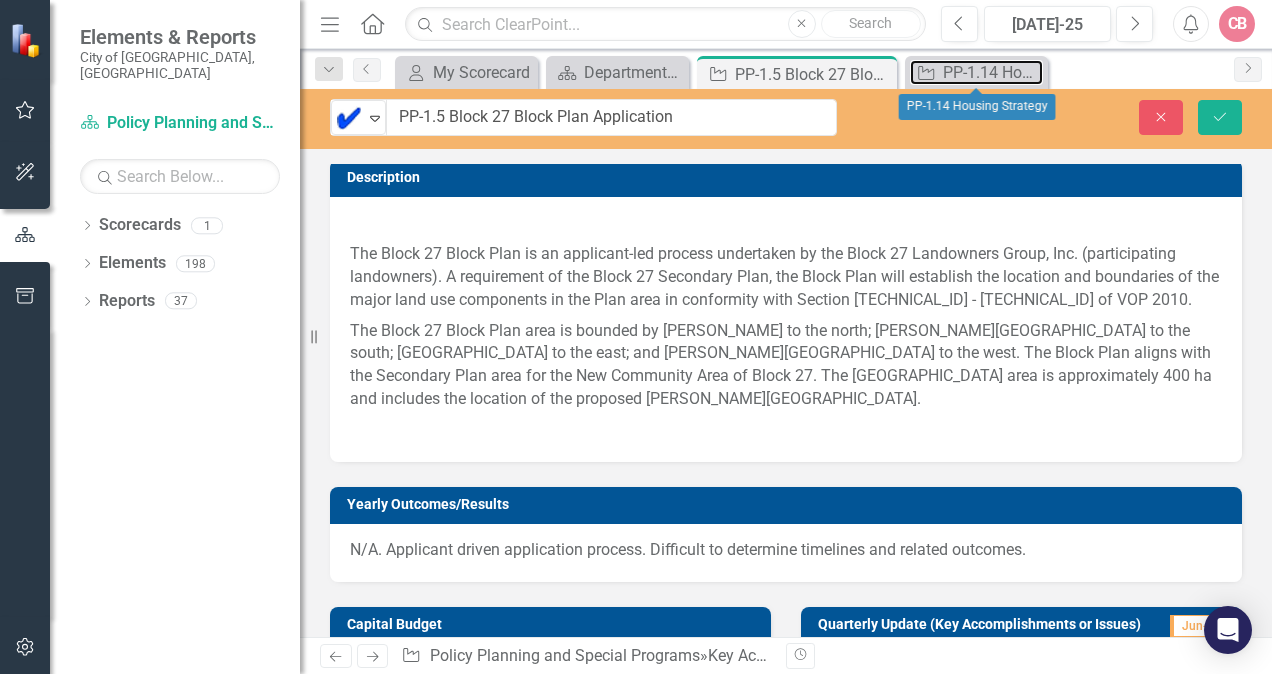 scroll, scrollTop: 0, scrollLeft: 0, axis: both 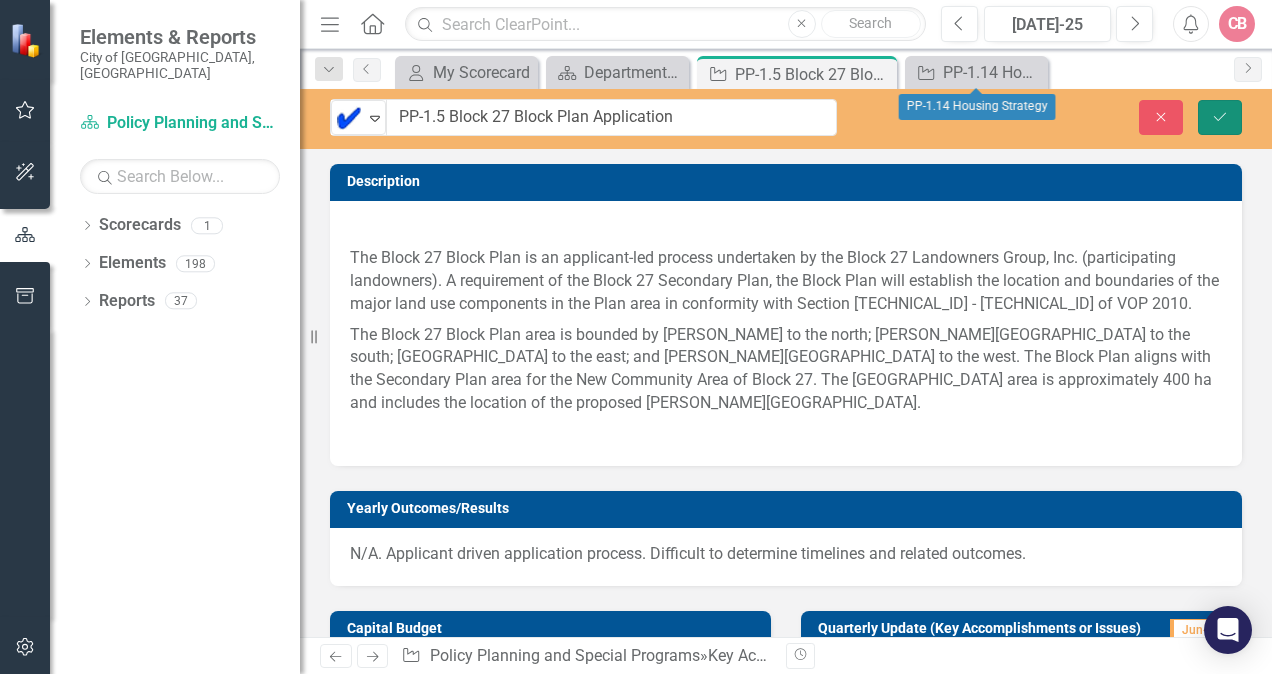 click on "Save" at bounding box center [1220, 117] 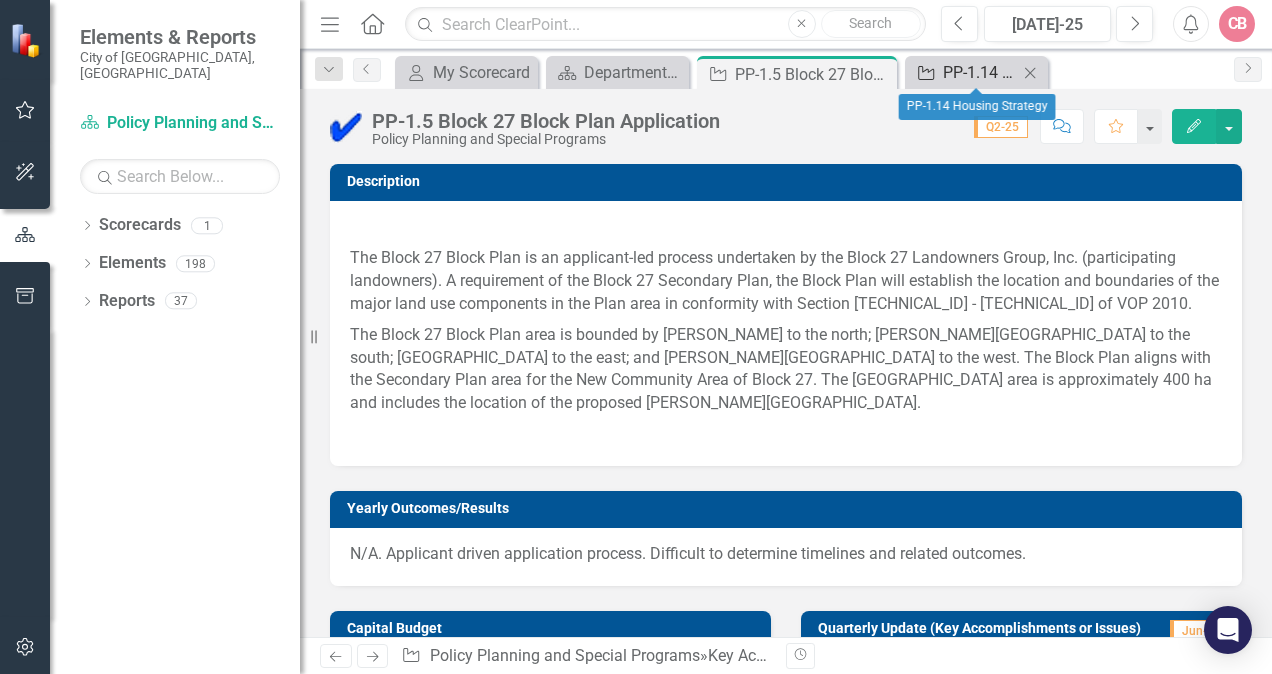 click on "PP-1.14 Housing Strategy" at bounding box center (980, 72) 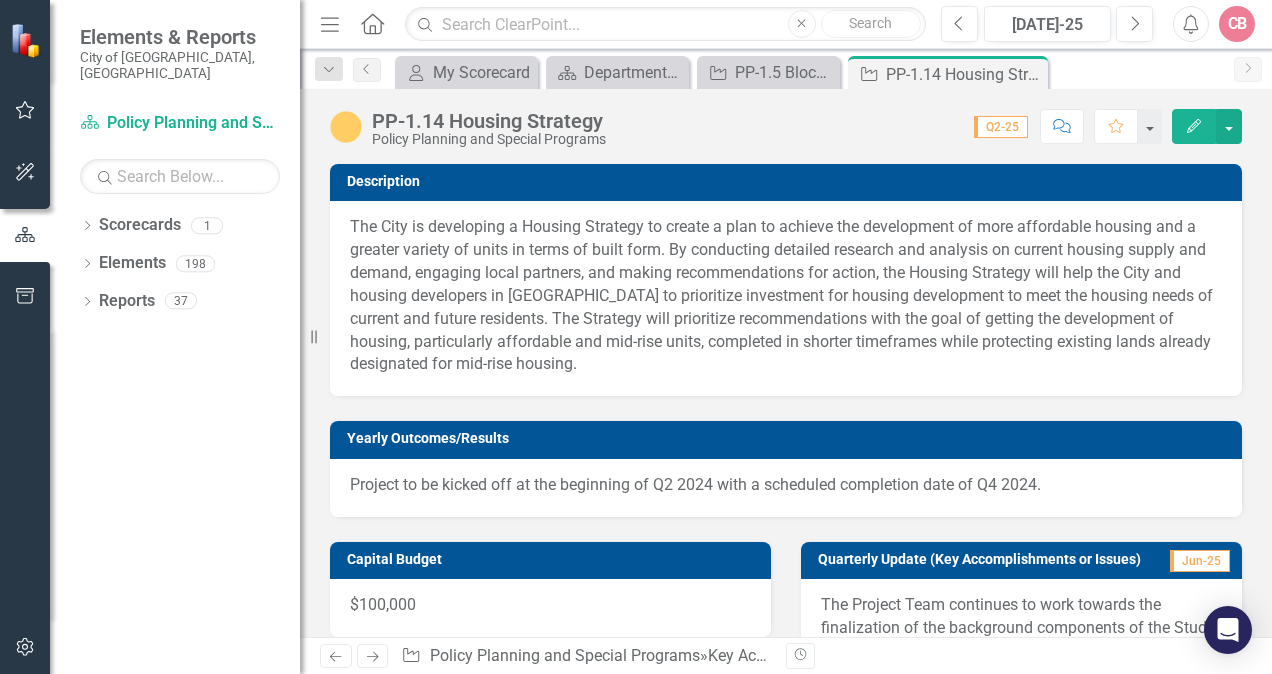 click at bounding box center (346, 127) 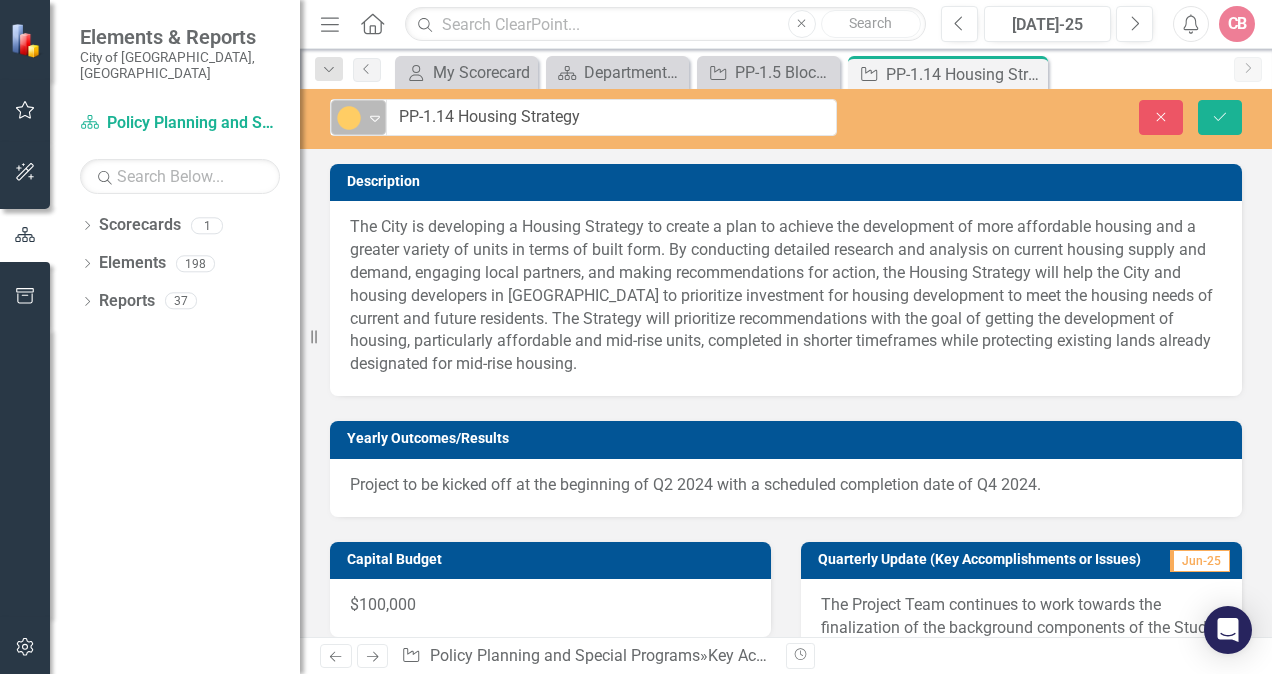 click 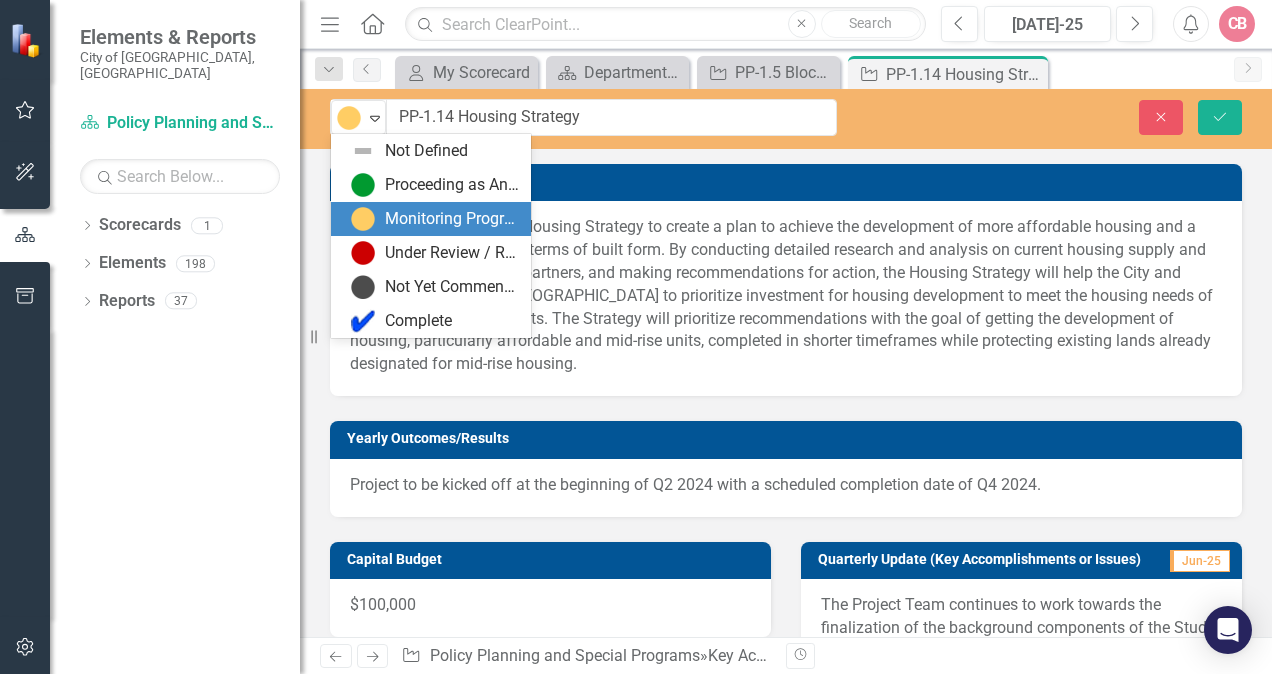 click on "Monitoring Progress" at bounding box center (452, 219) 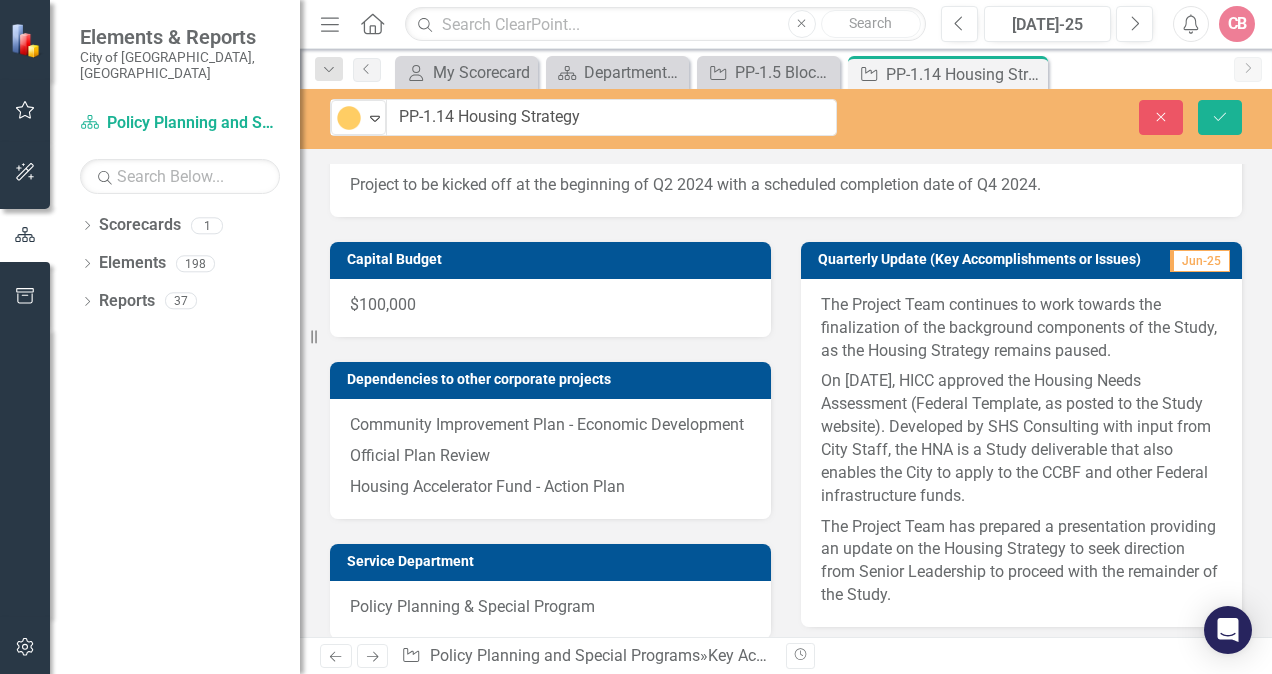 scroll, scrollTop: 400, scrollLeft: 0, axis: vertical 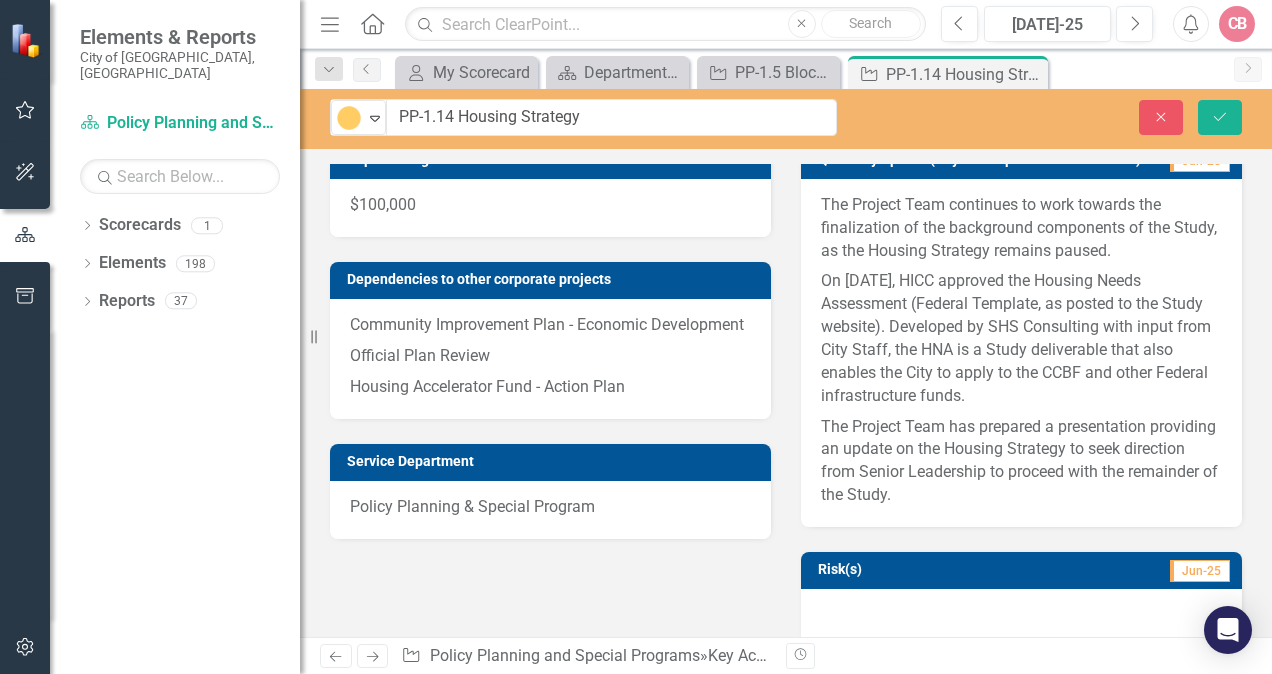 click on "On [DATE], HICC approved the Housing Needs Assessment (Federal Template, as posted to the Study website). Developed by SHS Consulting with input from City Staff, the HNA is a Study deliverable that also enables the City to apply to the CCBF and other Federal infrastructure funds." at bounding box center [1021, 338] 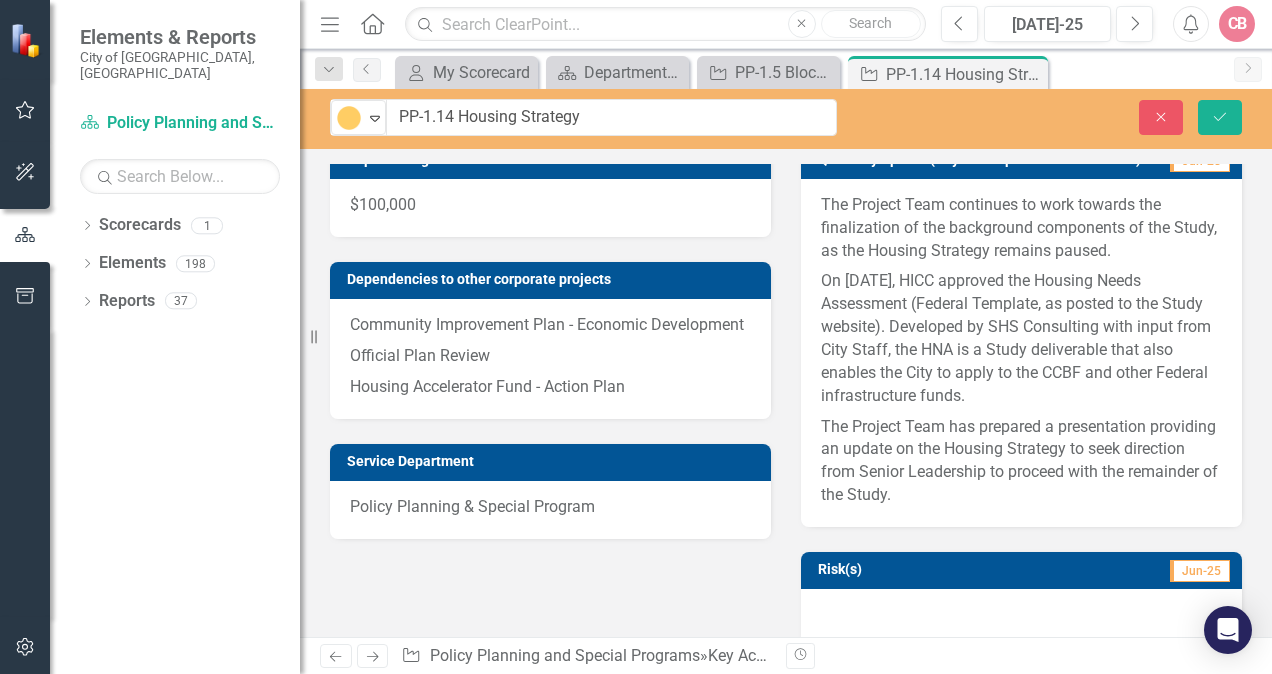 click on "On [DATE], HICC approved the Housing Needs Assessment (Federal Template, as posted to the Study website). Developed by SHS Consulting with input from City Staff, the HNA is a Study deliverable that also enables the City to apply to the CCBF and other Federal infrastructure funds." at bounding box center [1021, 338] 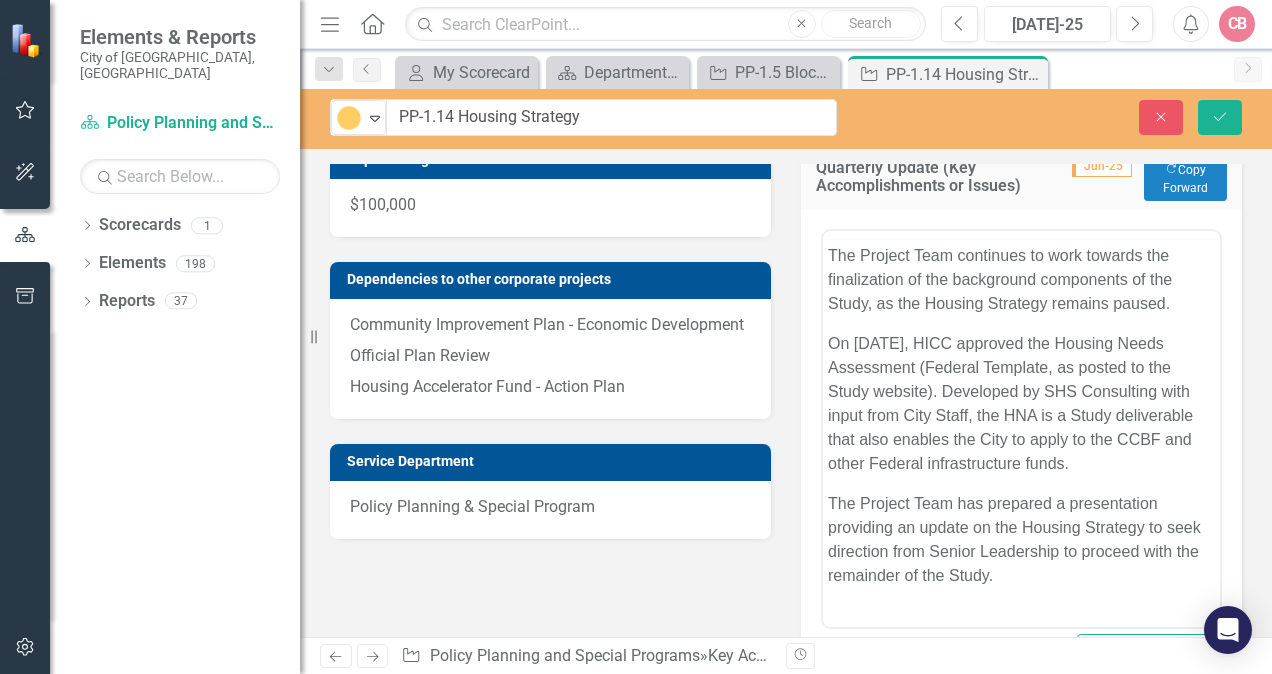 scroll, scrollTop: 0, scrollLeft: 0, axis: both 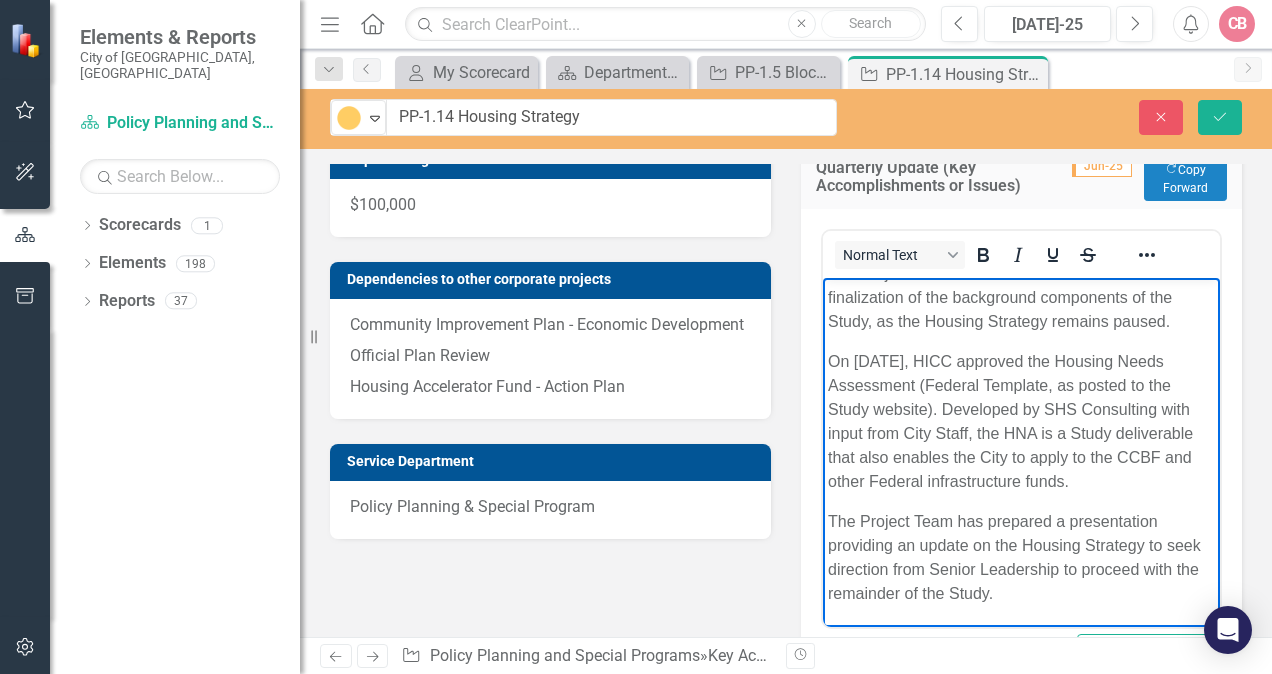 click on "On [DATE], HICC approved the Housing Needs Assessment (Federal Template, as posted to the Study website). Developed by SHS Consulting with input from City Staff, the HNA is a Study deliverable that also enables the City to apply to the CCBF and other Federal infrastructure funds." at bounding box center [1021, 421] 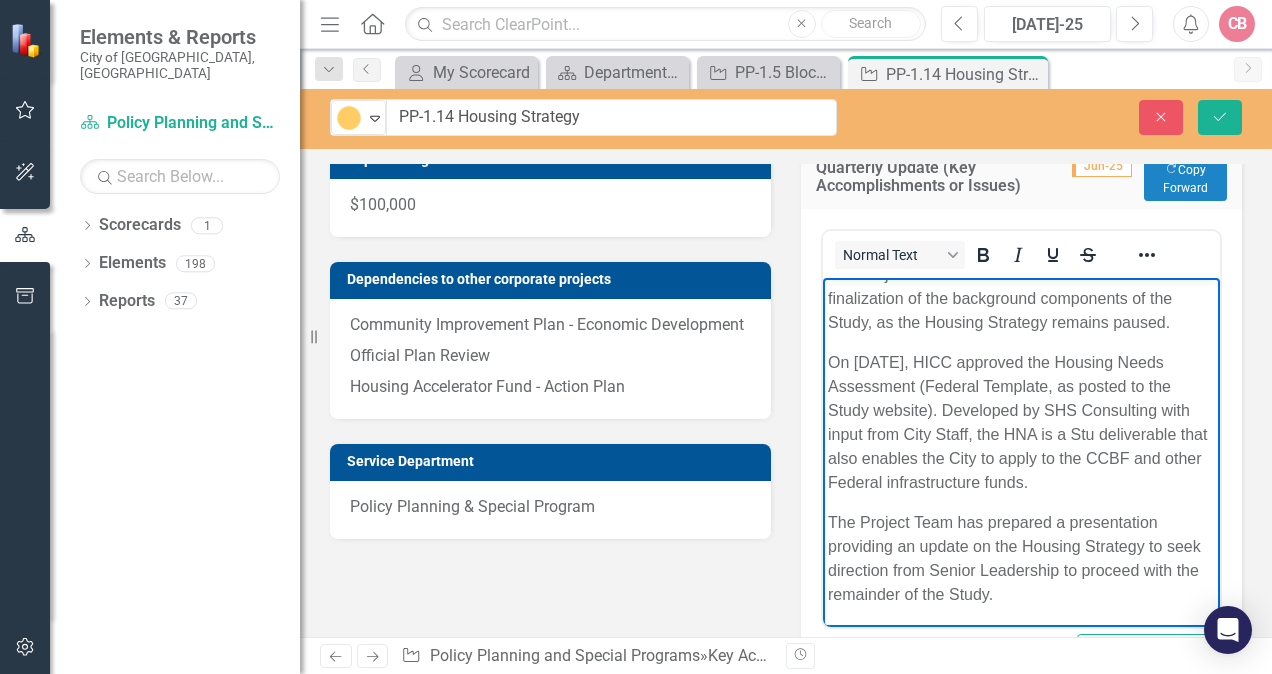 scroll, scrollTop: 44, scrollLeft: 0, axis: vertical 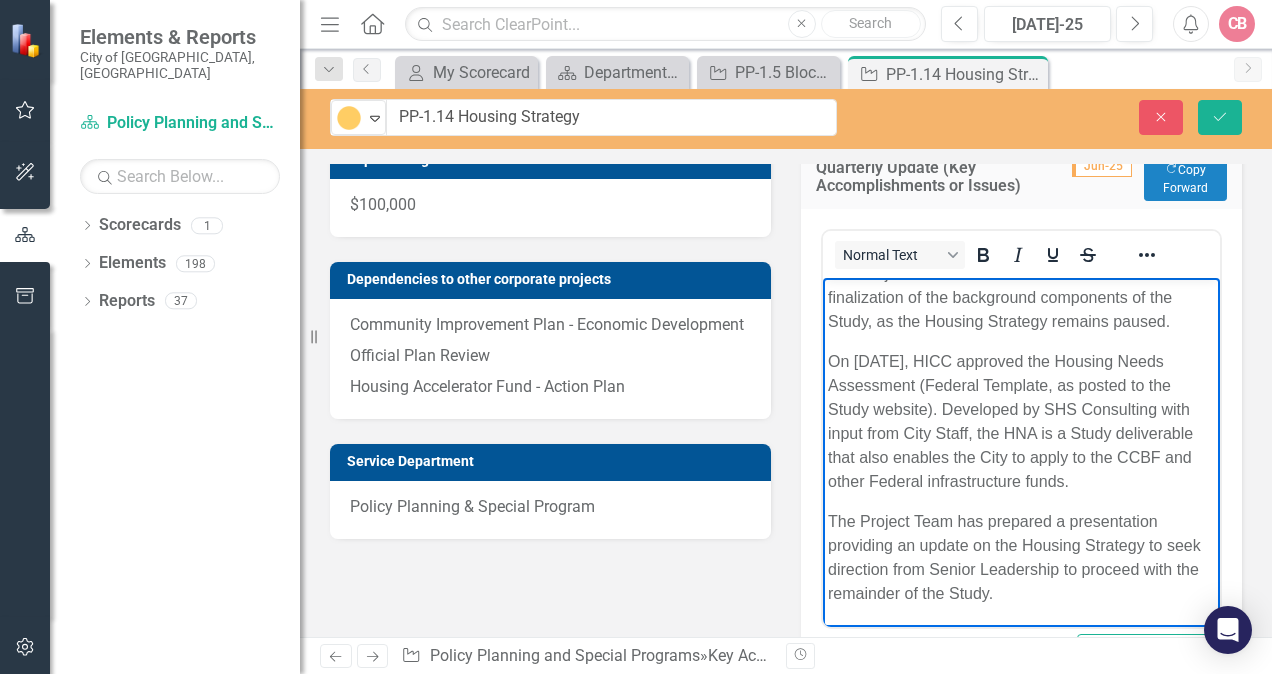 click on "On [DATE], HICC approved the Housing Needs Assessment (Federal Template, as posted to the Study website). Developed by SHS Consulting with input from City Staff, the HNA is a Study deliverable that also enables the City to apply to the CCBF and other Federal infrastructure funds." at bounding box center [1021, 421] 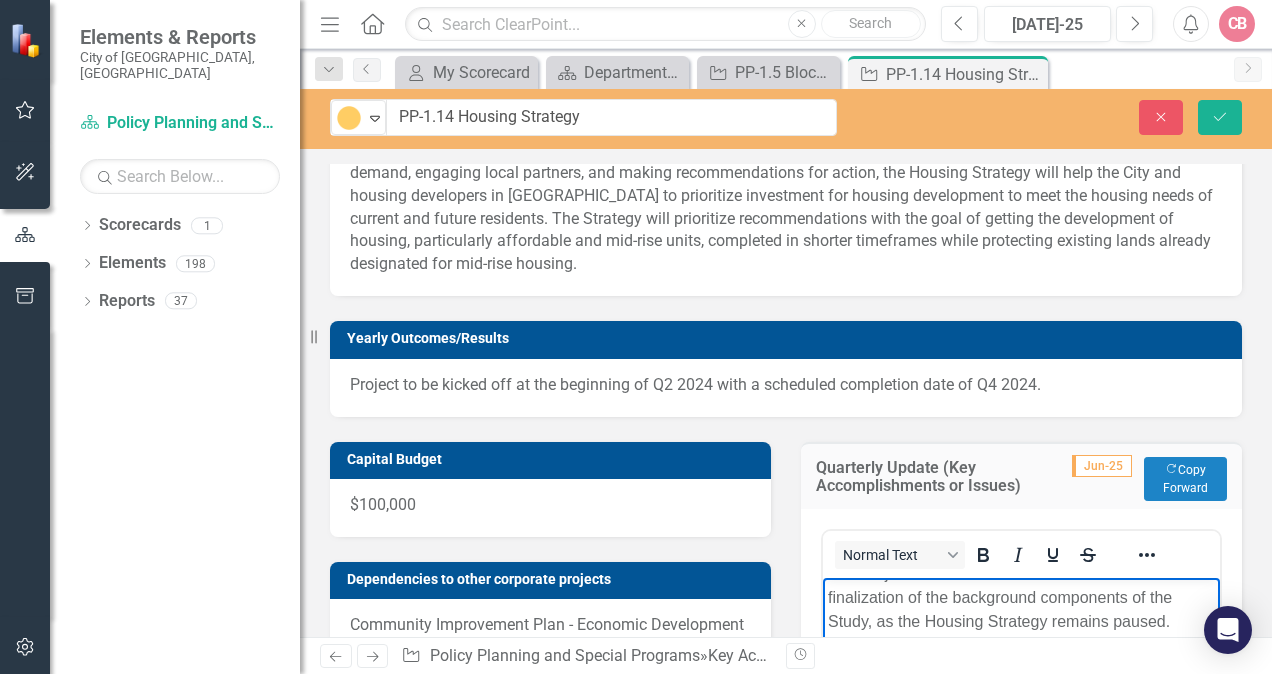 scroll, scrollTop: 0, scrollLeft: 0, axis: both 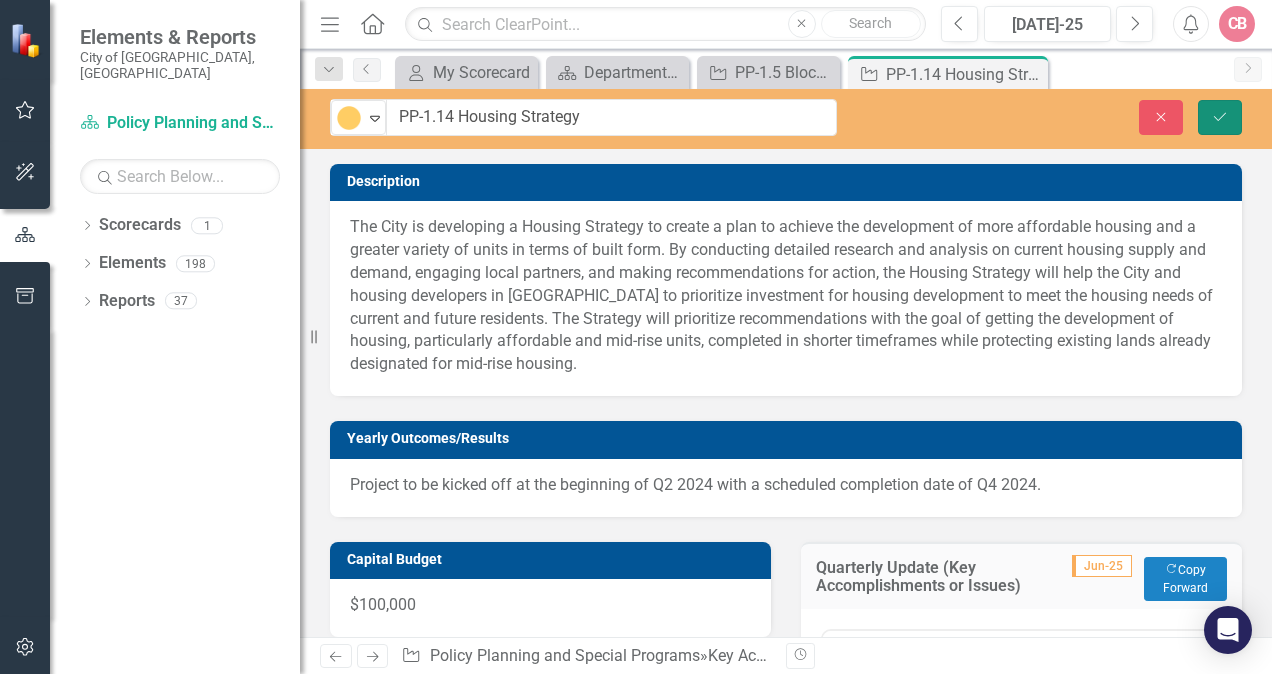 click on "Save" 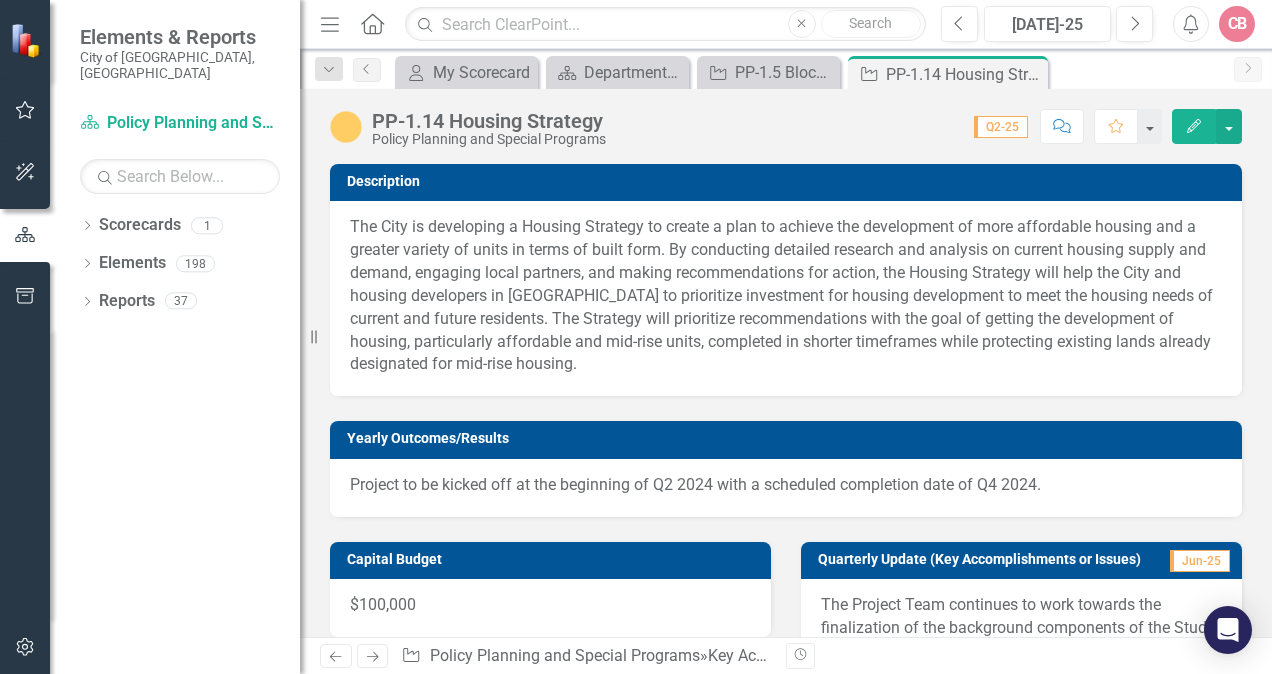 click on "Description The City is developing a Housing Strategy to create a plan to achieve the development of more affordable housing and a greater variety of units in terms of built form. By conducting detailed research and analysis on current housing supply and demand, engaging local partners, and making recommendations for action, the Housing Strategy will help the City and housing developers in Vaughan to prioritize investment for housing development to meet the housing needs of current and future residents. The Strategy will prioritize recommendations with the goal of getting the development of housing, particularly affordable and mid-rise units, completed in shorter timeframes while protecting existing lands already designated for mid-rise housing." at bounding box center [786, 267] 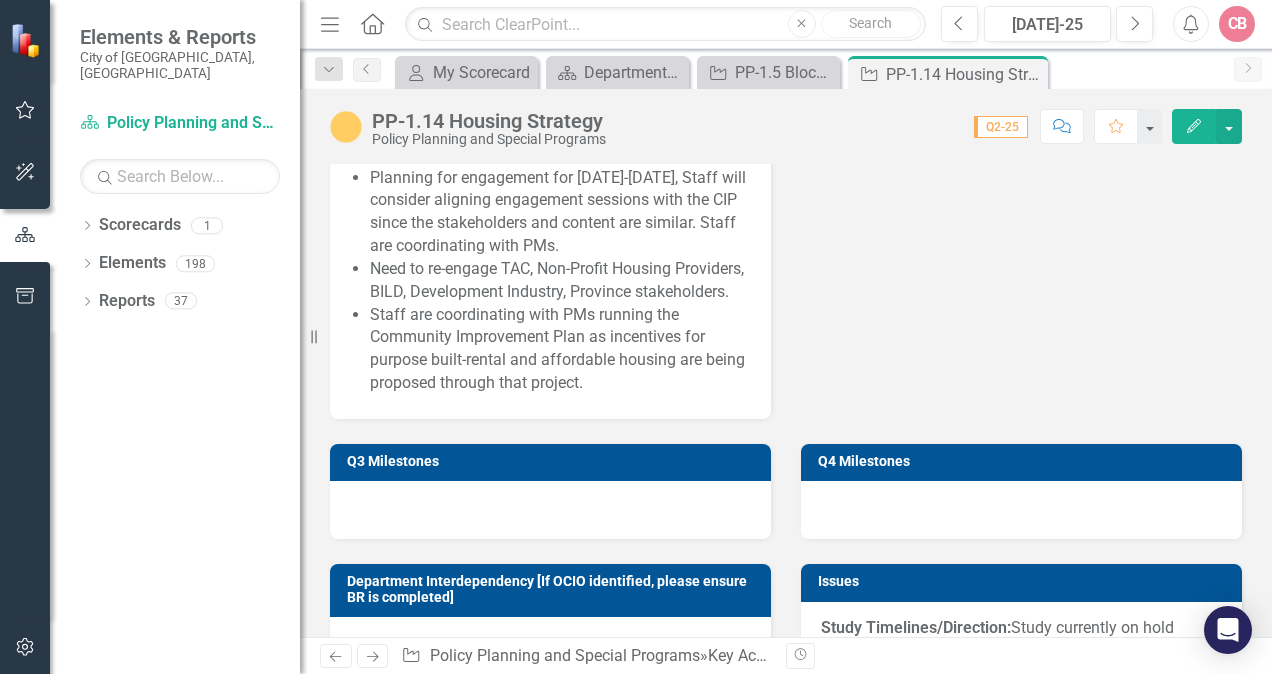 scroll, scrollTop: 1703, scrollLeft: 0, axis: vertical 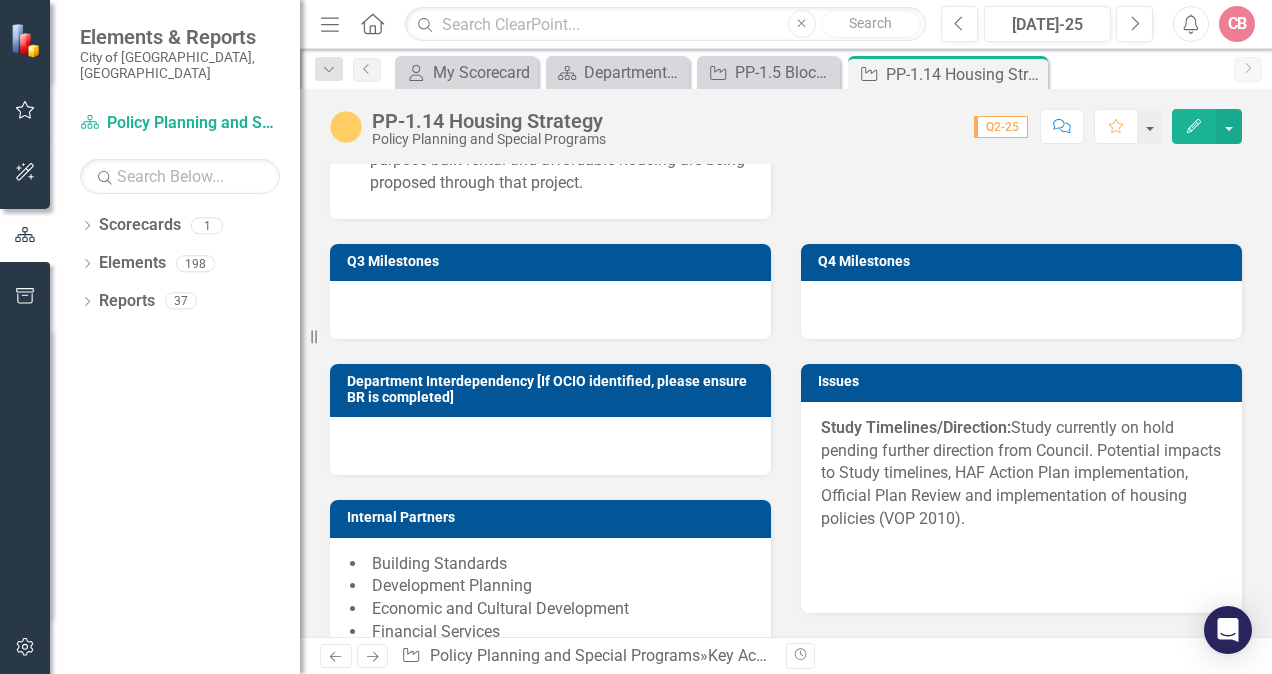 click on "Department Interdependency [If OCIO identified, please ensure BR is completed]" at bounding box center (550, 407) 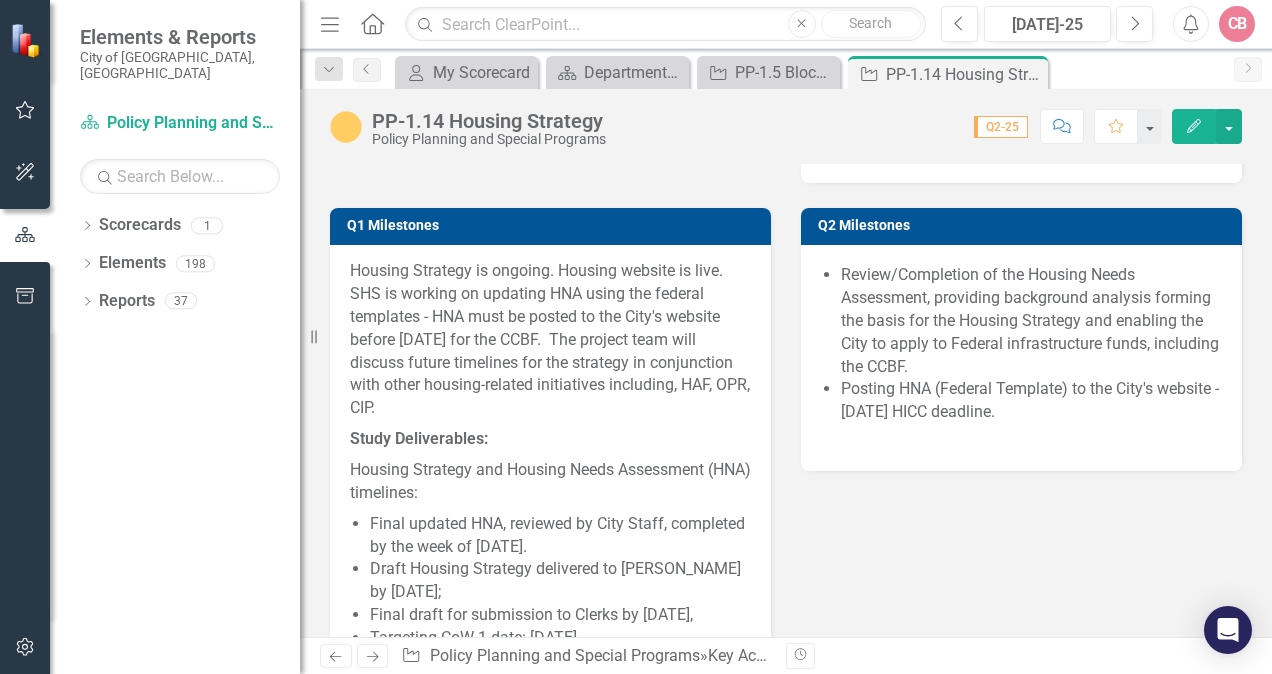 scroll, scrollTop: 903, scrollLeft: 0, axis: vertical 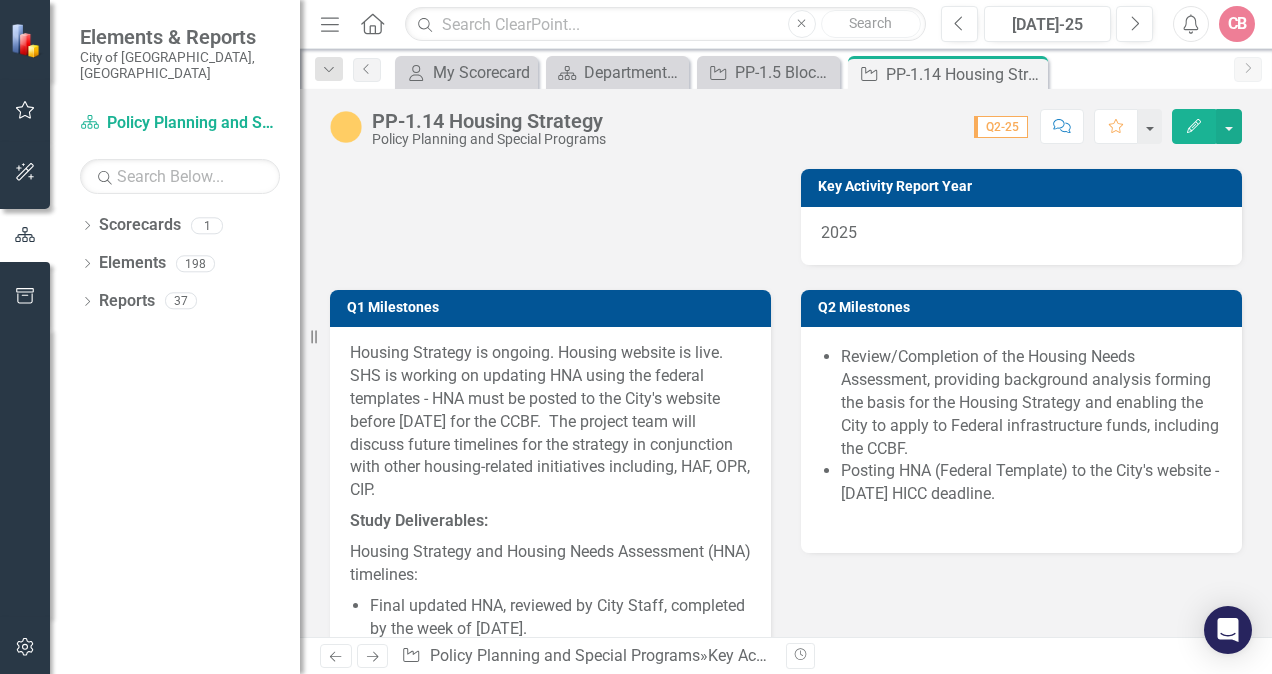 click on "Review/Completion of the Housing Needs Assessment, providing background analysis forming the basis for the Housing Strategy and enabling the City to apply to Federal infrastructure funds, including the CCBF." at bounding box center (1031, 403) 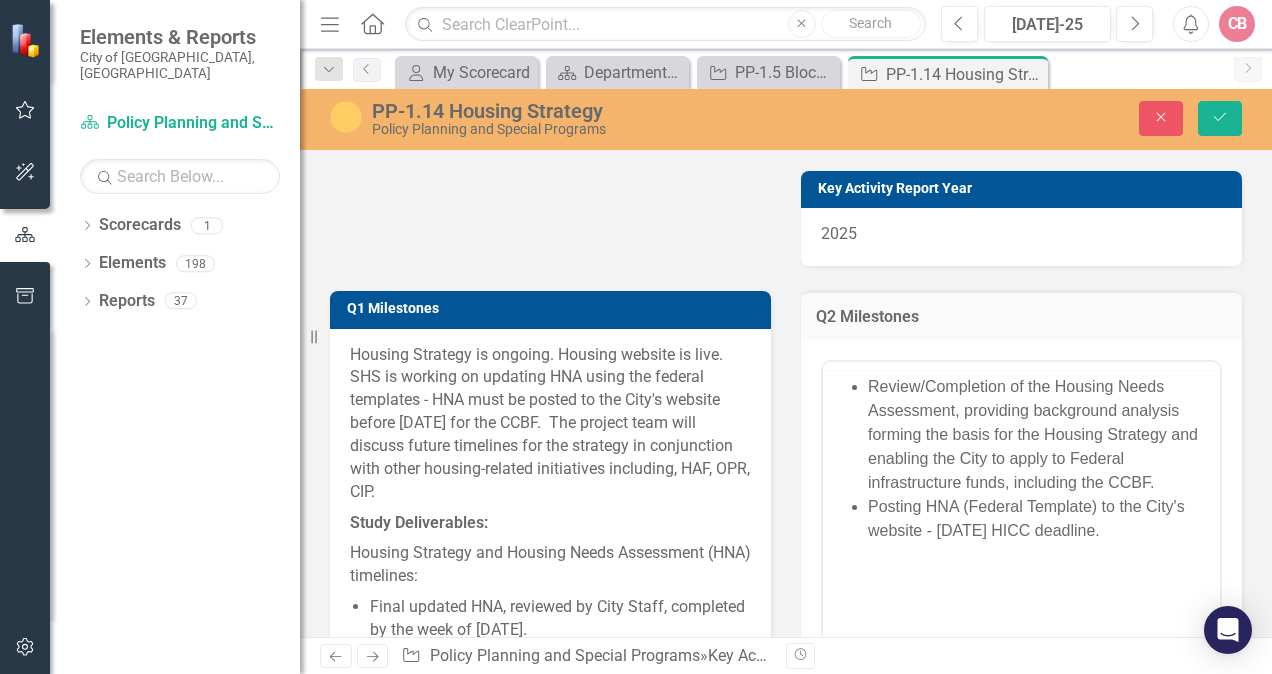 scroll, scrollTop: 0, scrollLeft: 0, axis: both 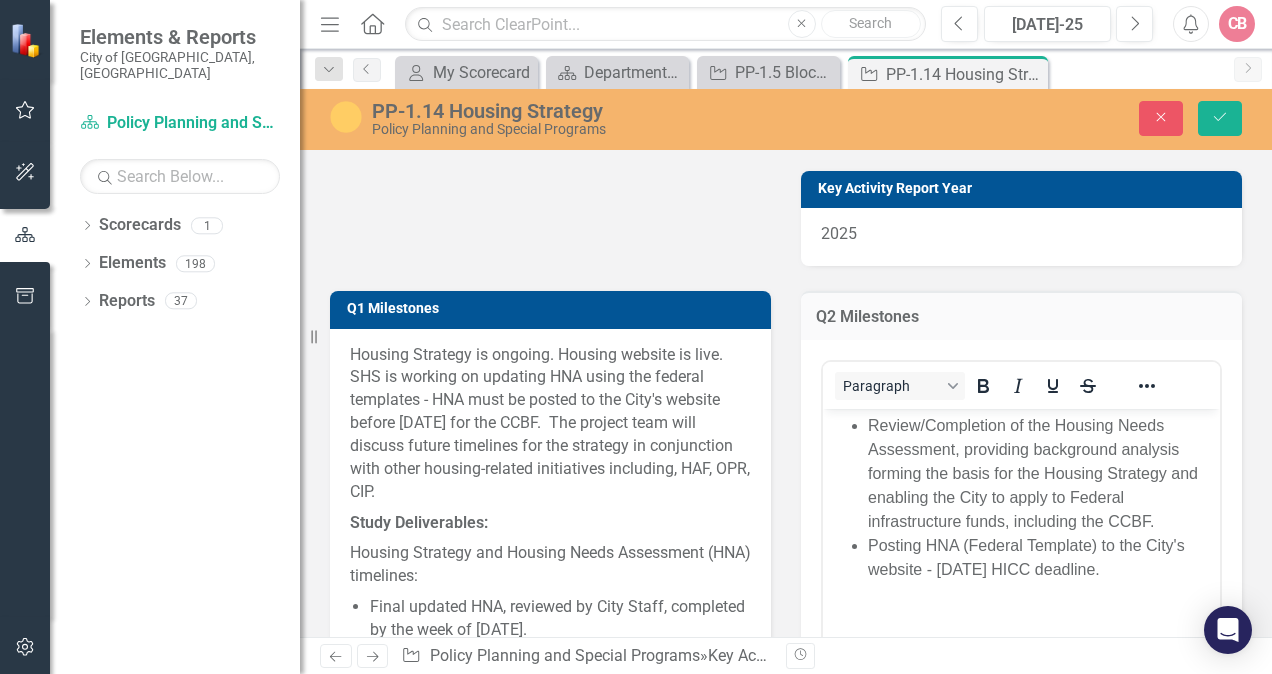 click on "Posting HNA (Federal Template) to the City's website - June 30, 2025 HICC deadline." at bounding box center (1041, 557) 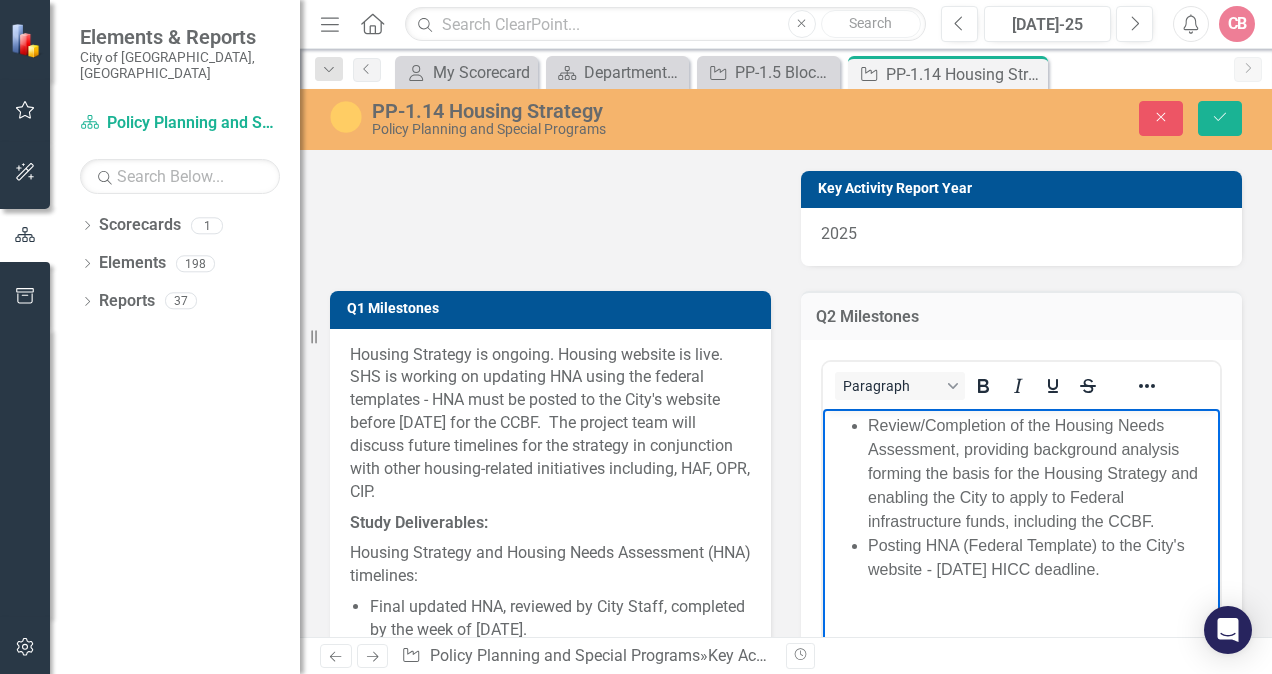 click on "Q1 Milestones Housing Strategy is ongoing. Housing website is live. SHS is working on updating HNA using the federal templates - HNA must be posted to the City's website before June 30, 2025 for the CCBF.  The project team will discuss future timelines for the strategy in conjunction with other housing-related initiatives including, HAF, OPR, CIP.
Study Deliverables:
Housing Strategy and Housing Needs Assessment (HNA) timelines:
Final updated HNA, reviewed by City Staff, completed by the week of May 19th, 2025.
Draft Housing Strategy delivered to Vaughan by July 29, 2025;
Final draft for submission to Clerks by August 21, 2025,
Targeting CoW 1 date: September 9, 2025
Consultation/Engagement:
Planning for engagement for May-June 2025, Staff will consider aligning engagement sessions with the CIP since the stakeholders and content are similar. Staff are coordinating with PMs." at bounding box center [550, 643] 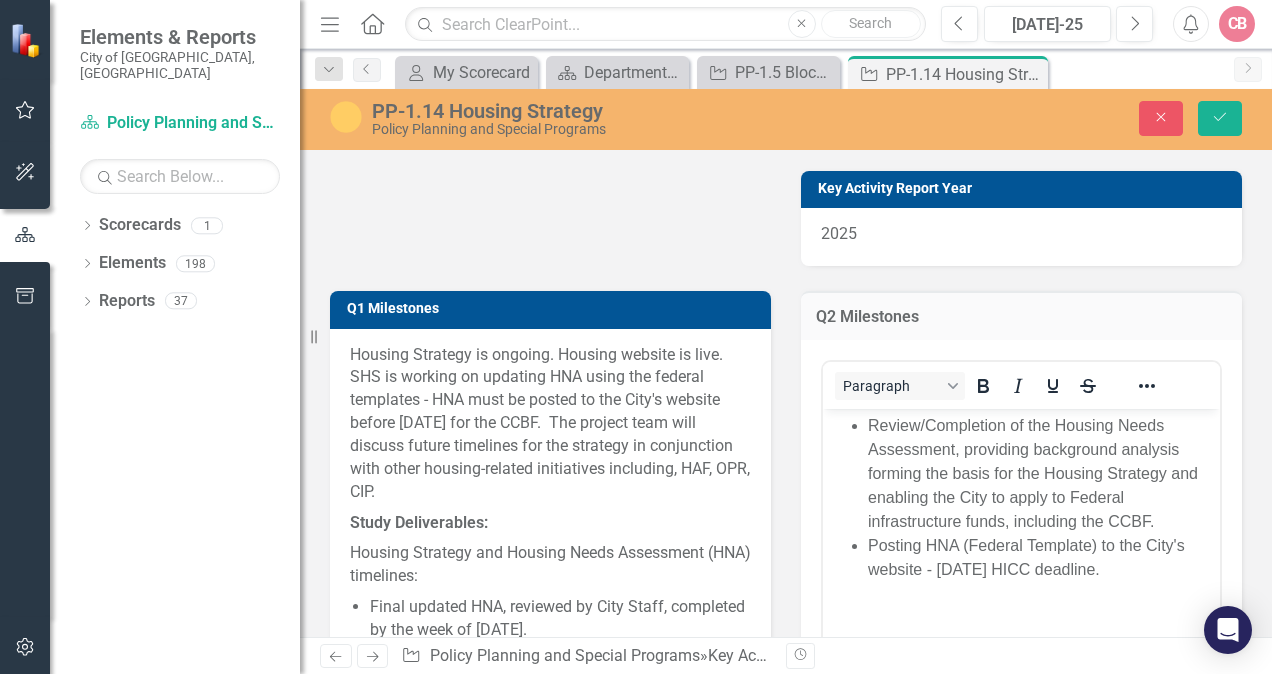click on "Q2 Milestones <ul>
<li>Review/Completion of the Housing Needs Assessment, providing background analysis forming the basis for the Housing Strategy and enabling the City to apply to Federal infrastructure funds, including the CCBF.&nbsp;</li>
<li>Posting HNA (Federal Template) to the City's website - June 30, 2025 HICC deadline.&nbsp;</li>
</ul>
<p>&nbsp;</p> Paragraph Switch to old editor" at bounding box center (1021, 550) 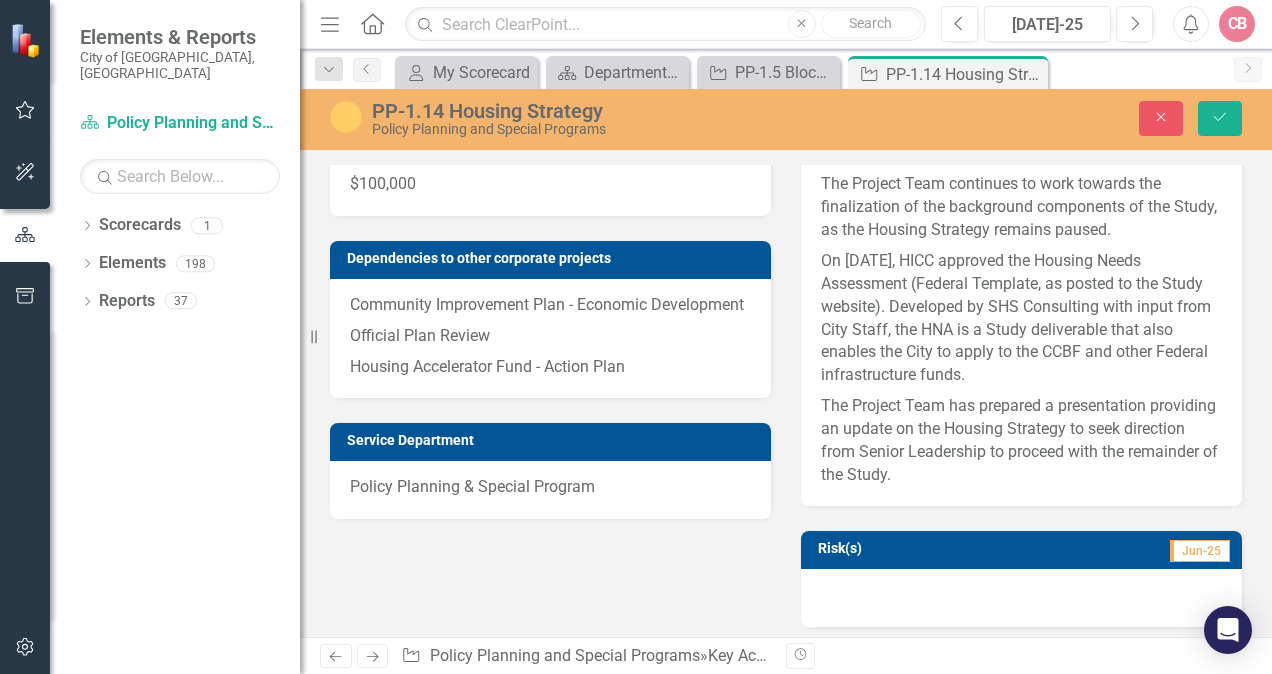 scroll, scrollTop: 403, scrollLeft: 0, axis: vertical 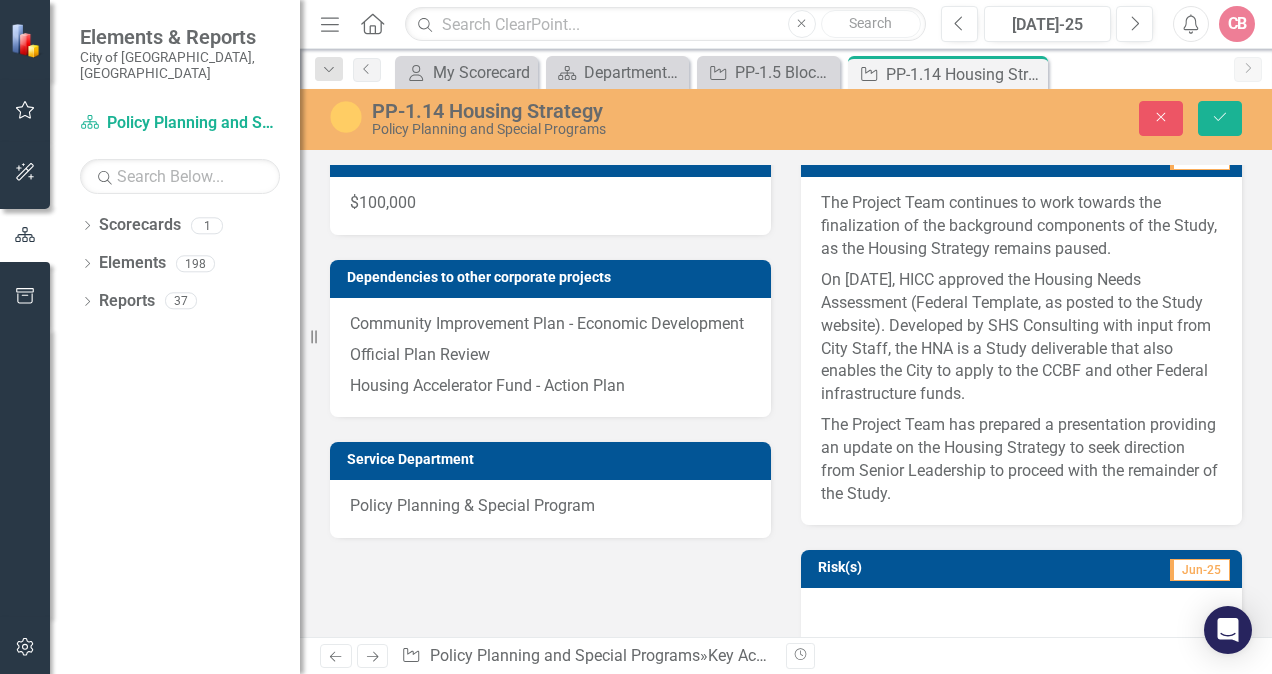 click on "Risk(s) Jun-25" at bounding box center [1021, 585] 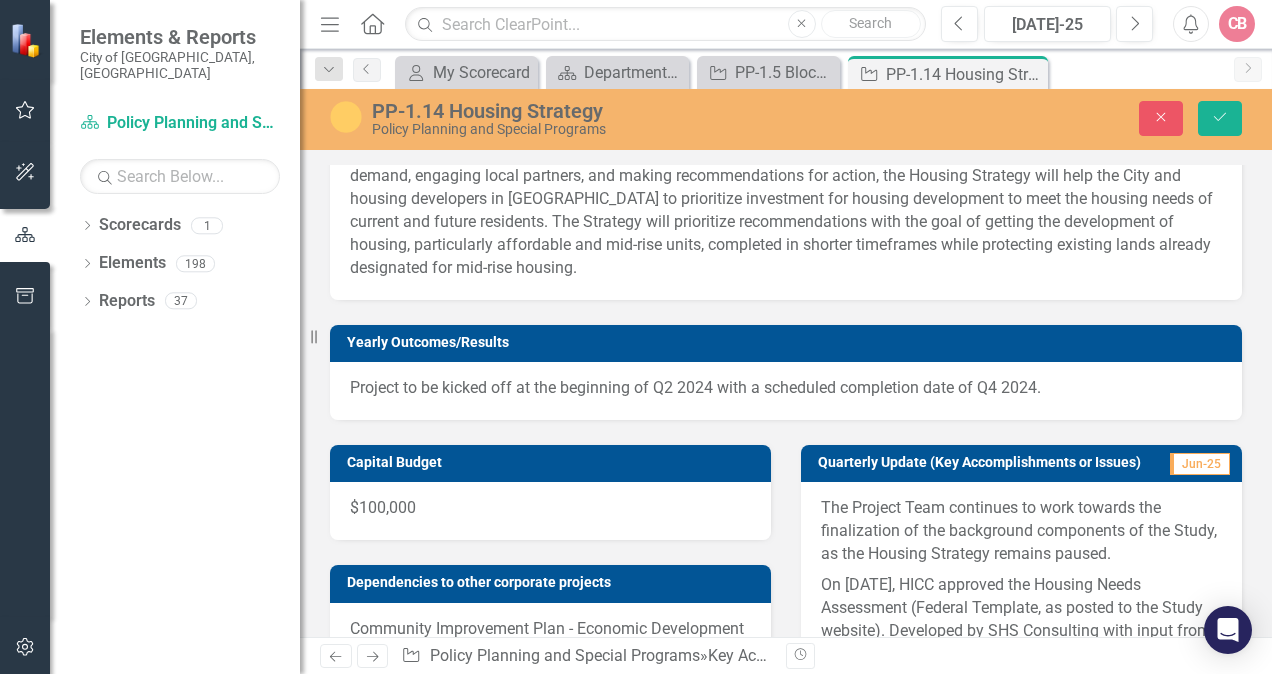 scroll, scrollTop: 0, scrollLeft: 0, axis: both 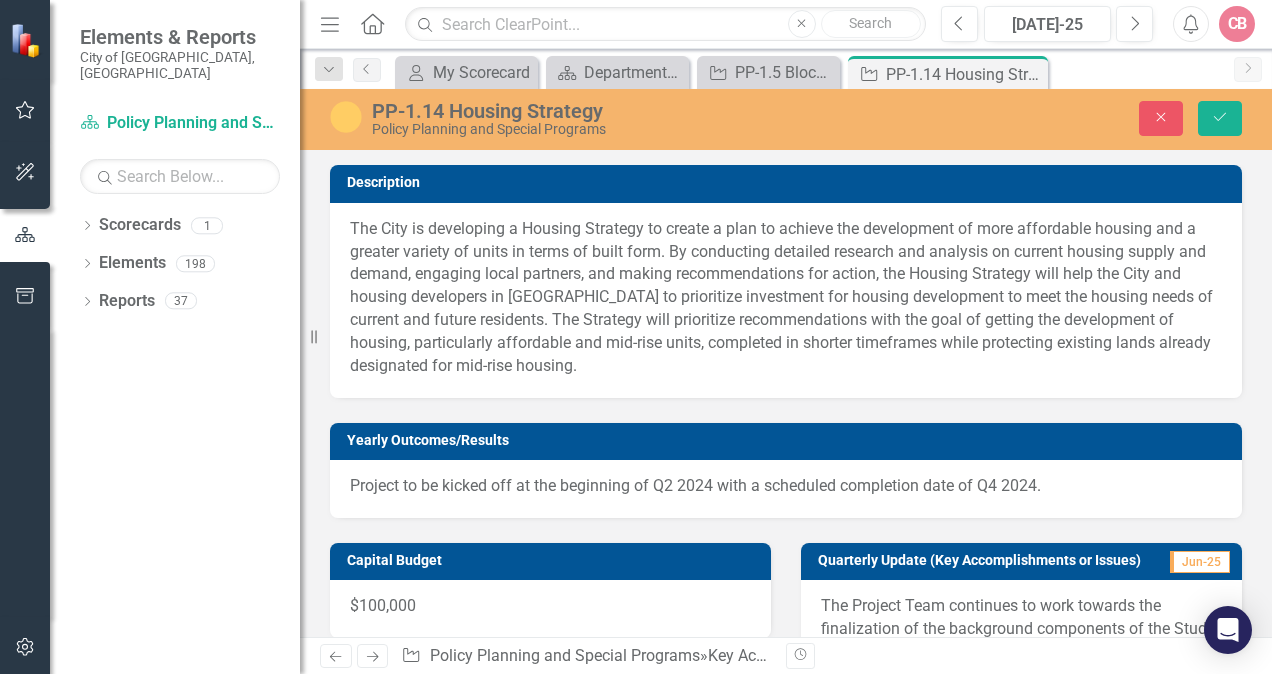 click on "Quarterly Update (Key Accomplishments or Issues) Jun-25 The Project Team continues to work towards the finalization of the background components of the Study, as the Housing Strategy remains paused.
On July, 8, 2025, HICC approved the Housing Needs Assessment (Federal Template, as posted to the Study website). Developed by SHS Consulting with input from City Staff, the HNA is a Study deliverable that also enables the City to apply to the CCBF and other Federal infrastructure funds.
The Project Team has prepared a presentation providing an update on the Housing Strategy to seek direction from Senior Leadership to proceed with the remainder of the Study." at bounding box center (1021, 723) 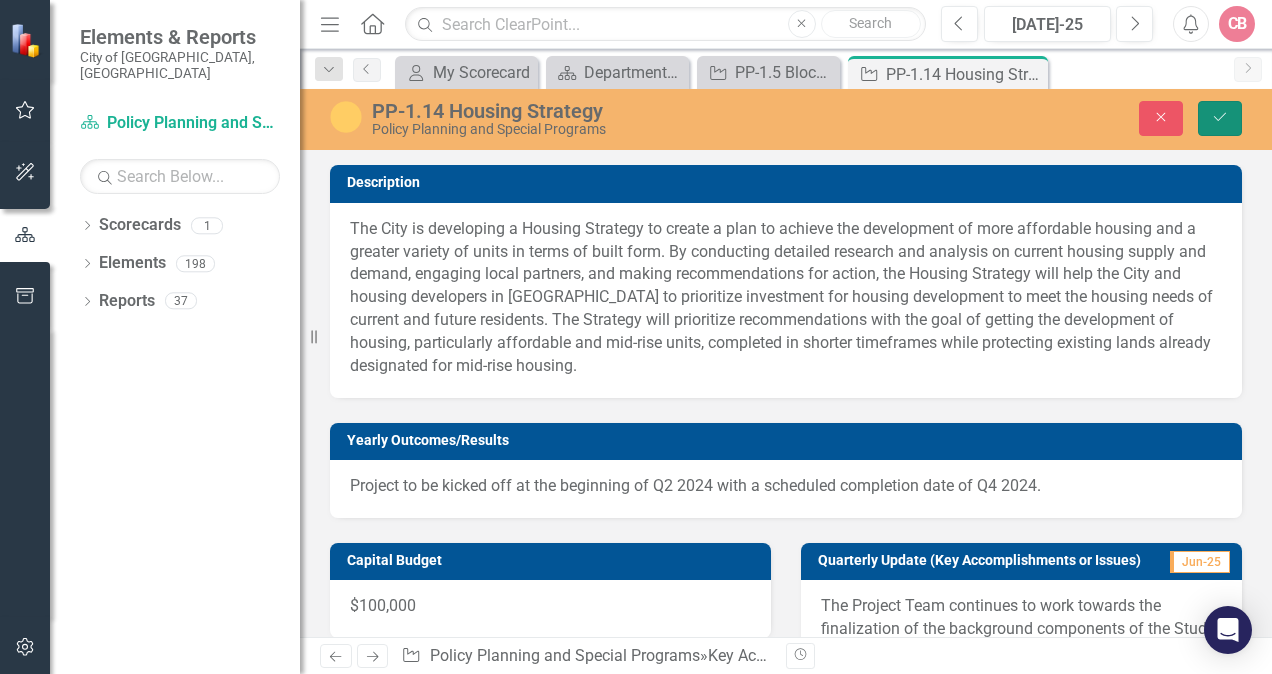 click on "Save" 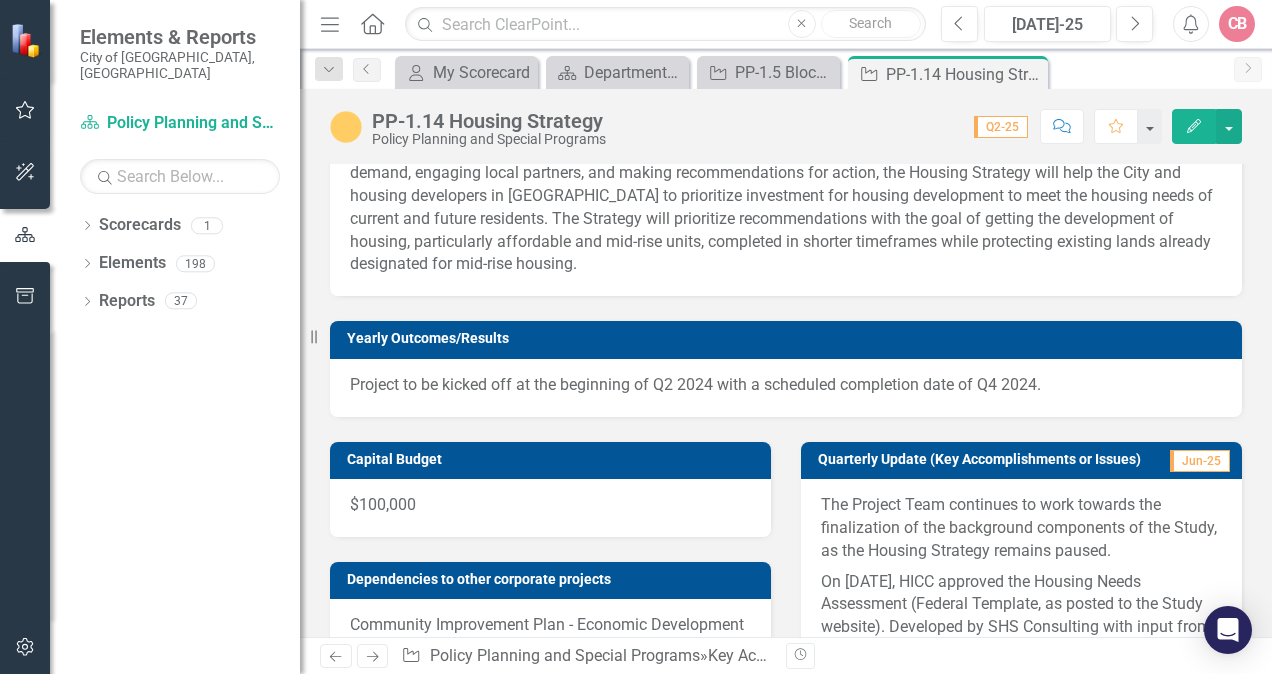 scroll, scrollTop: 0, scrollLeft: 0, axis: both 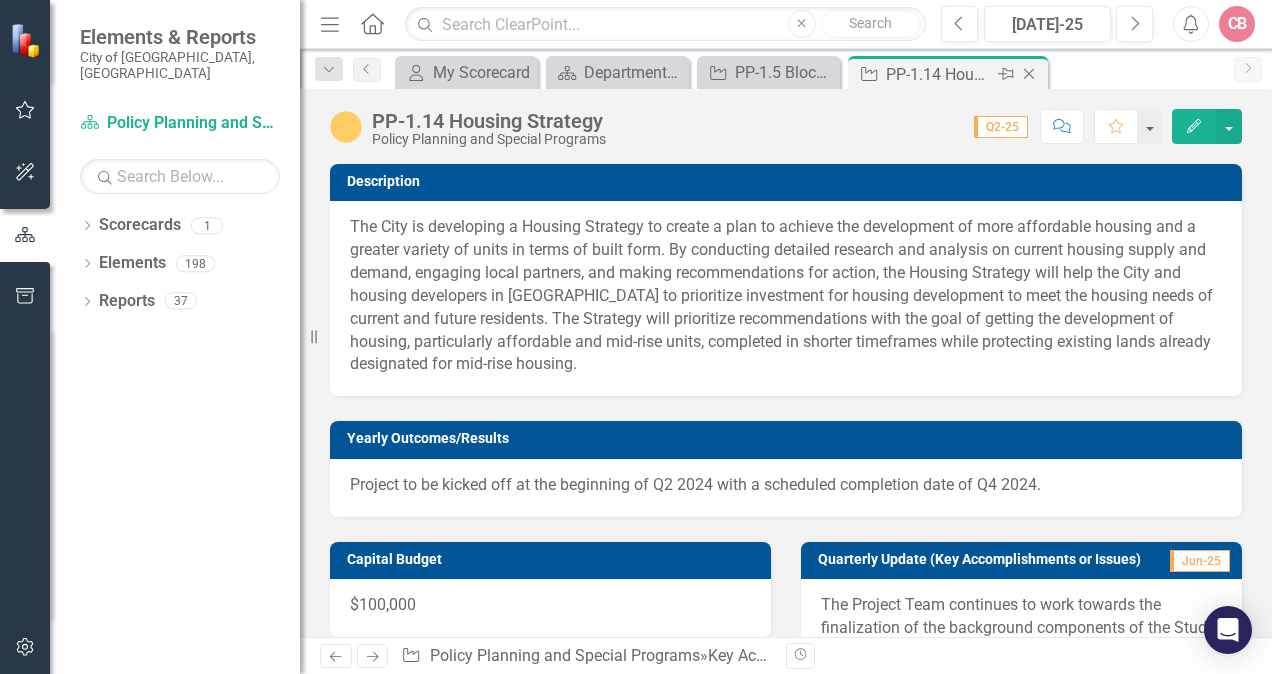 click 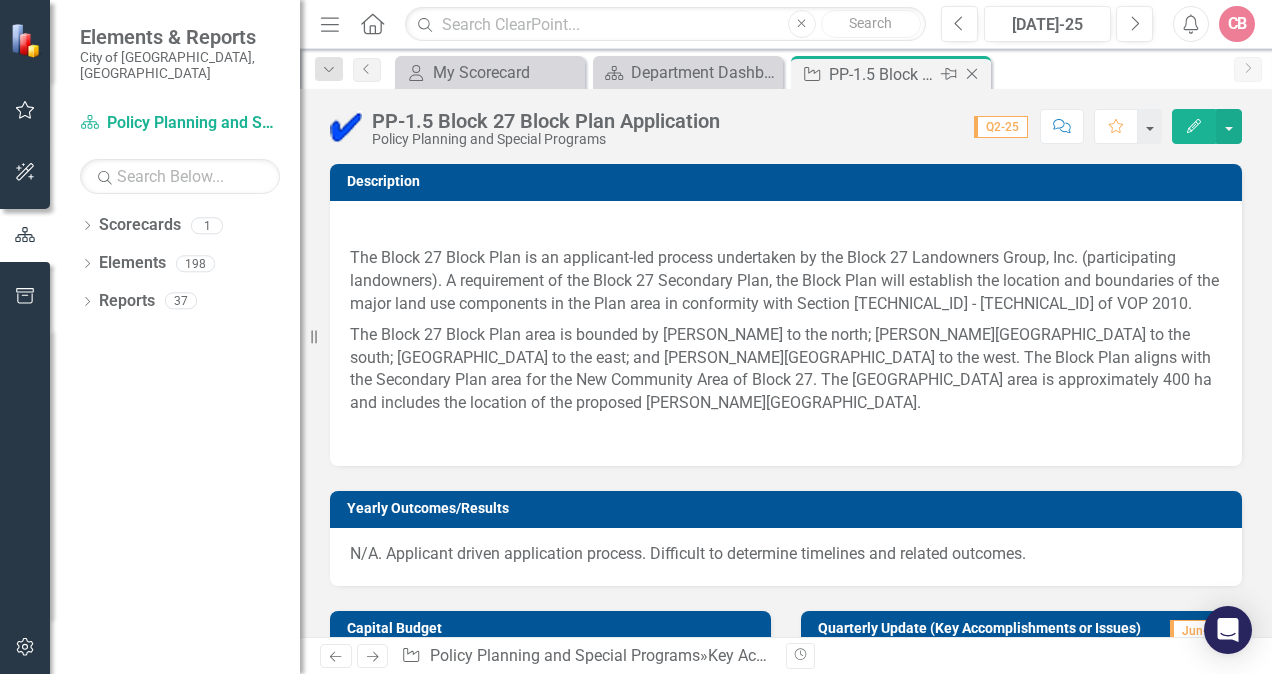 click 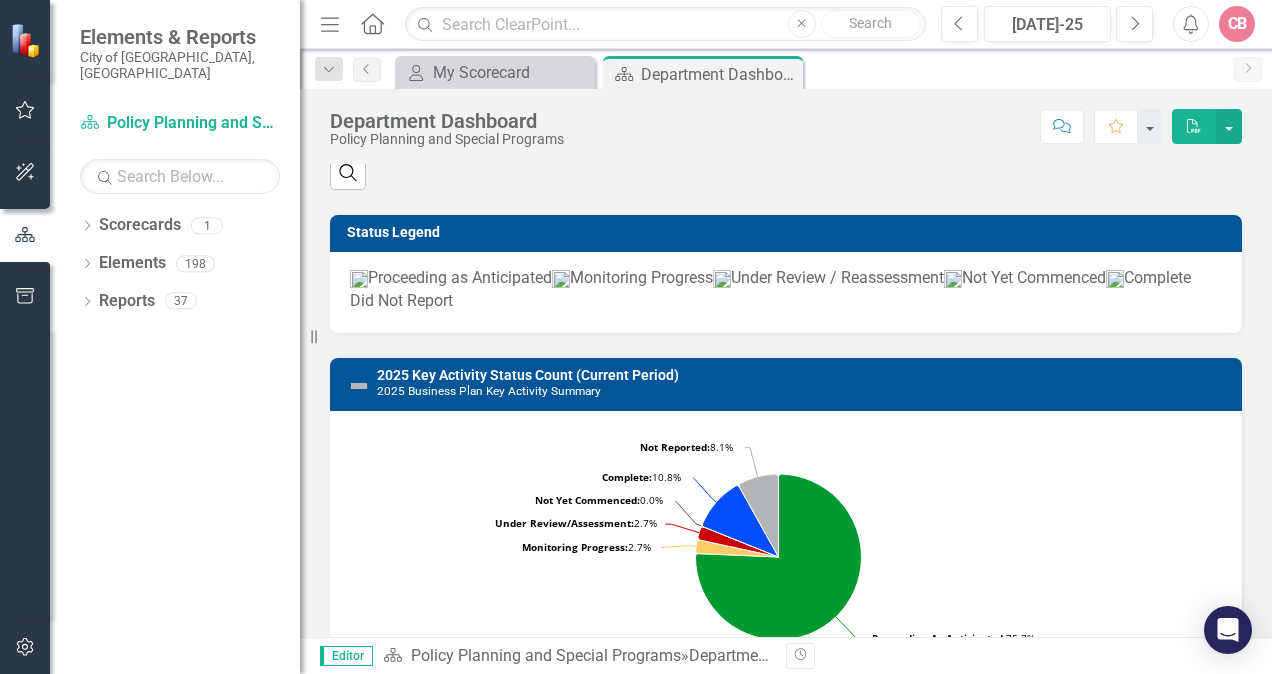 scroll, scrollTop: 709, scrollLeft: 0, axis: vertical 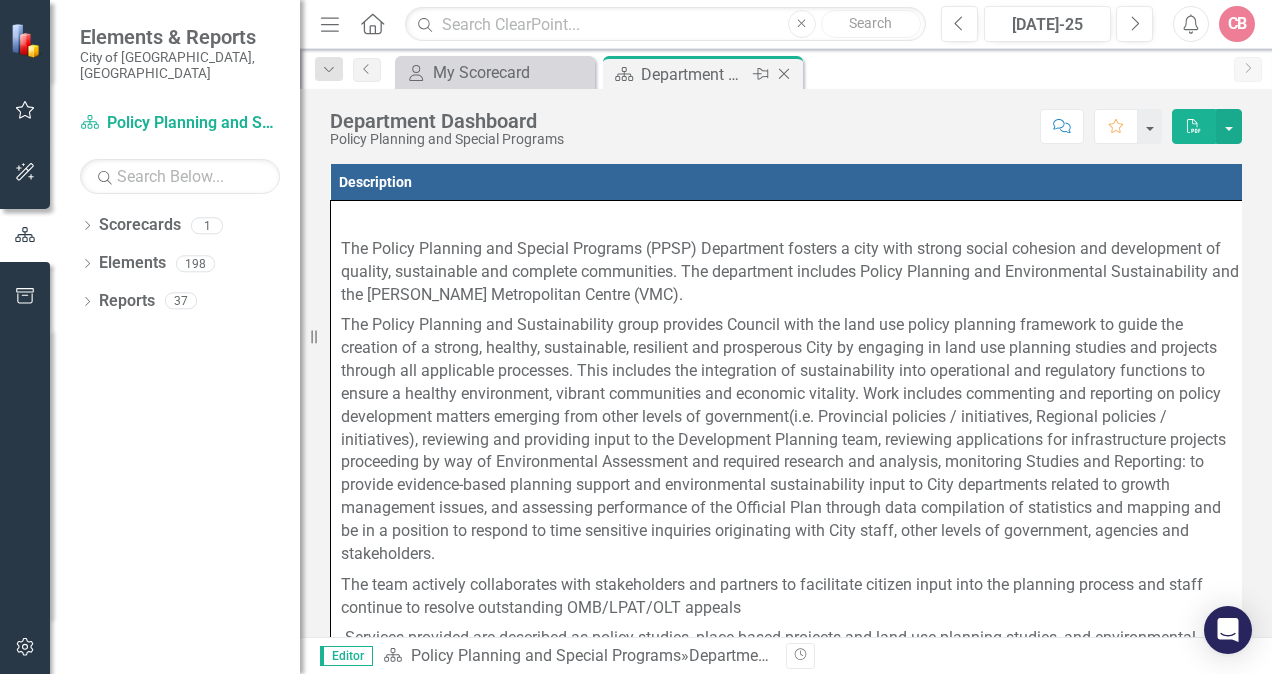 click on "Department Dashboard" at bounding box center (694, 74) 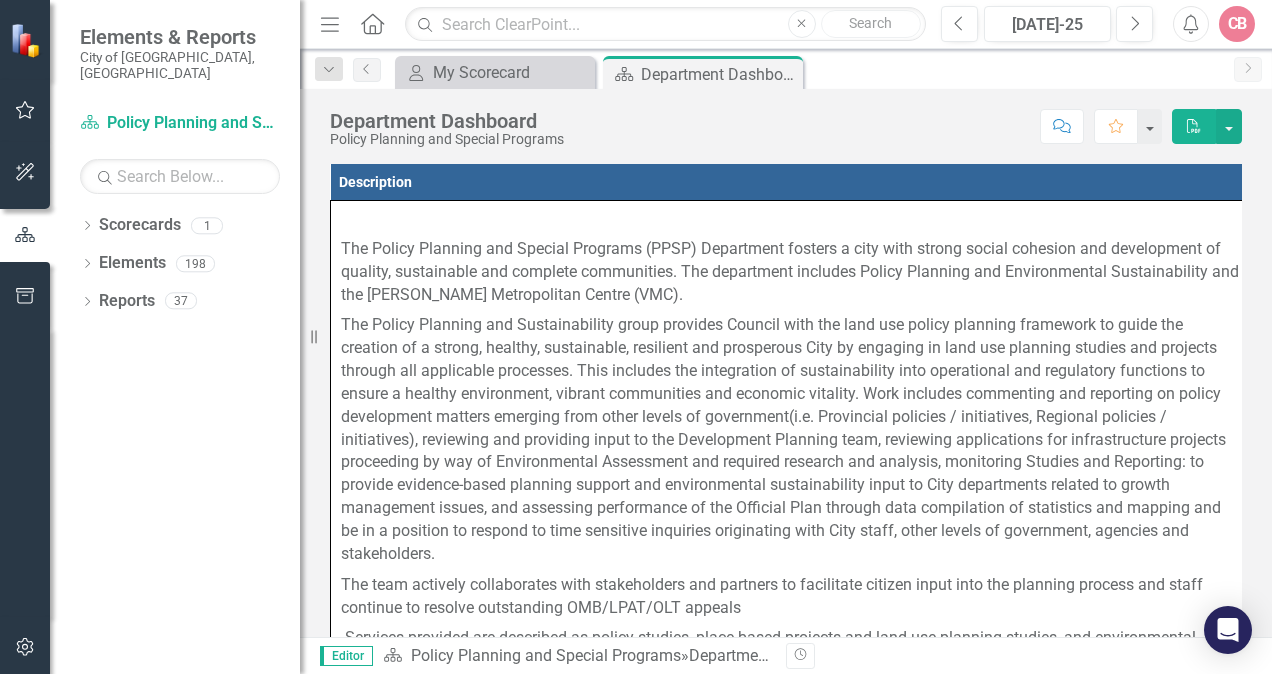 click at bounding box center [27, 39] 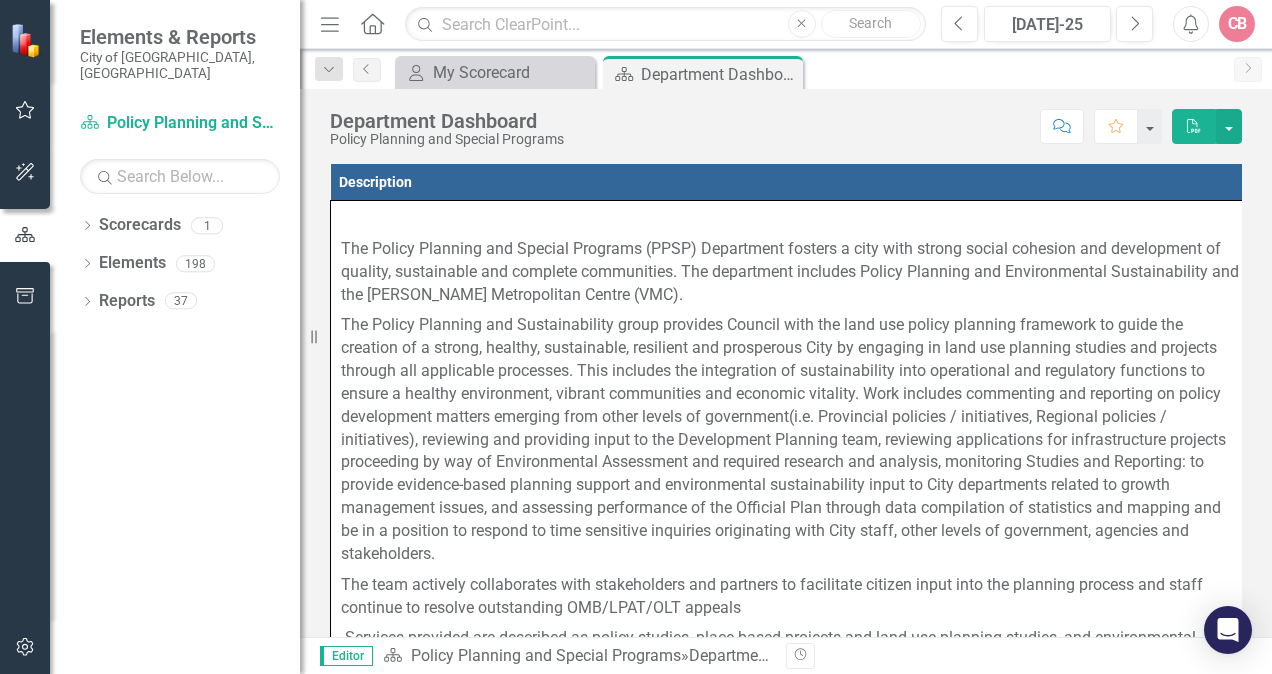 click on "Home" 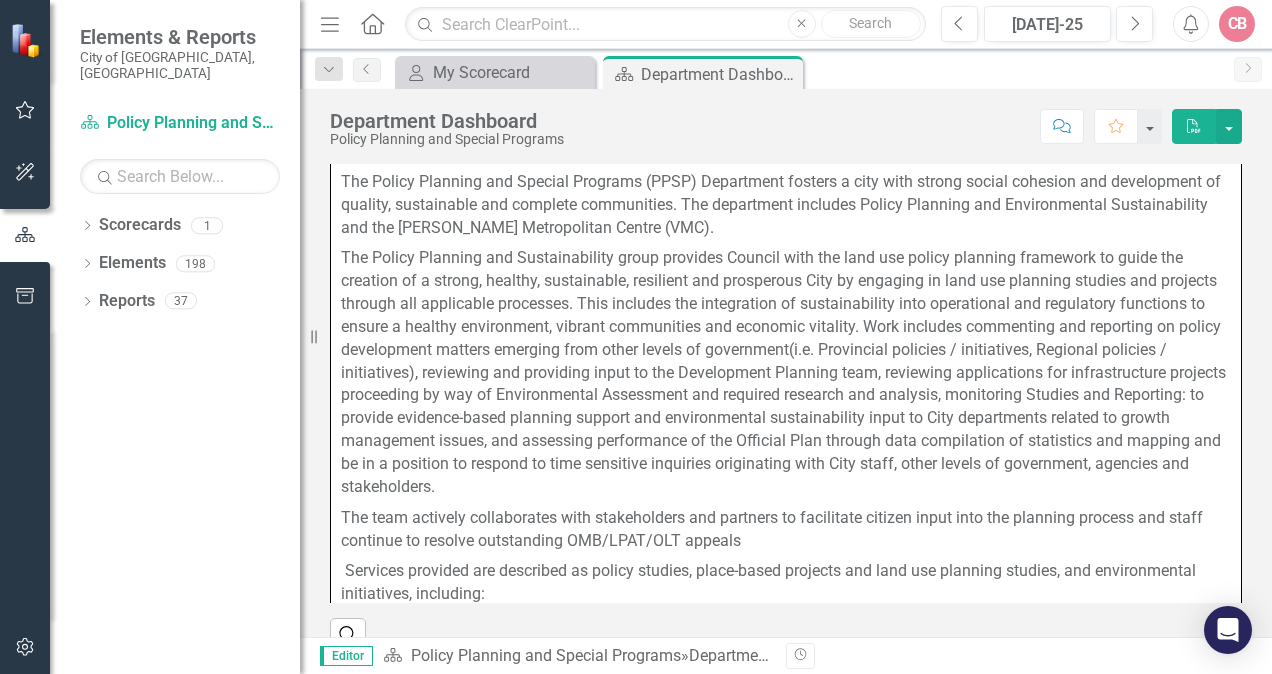 scroll, scrollTop: 0, scrollLeft: 0, axis: both 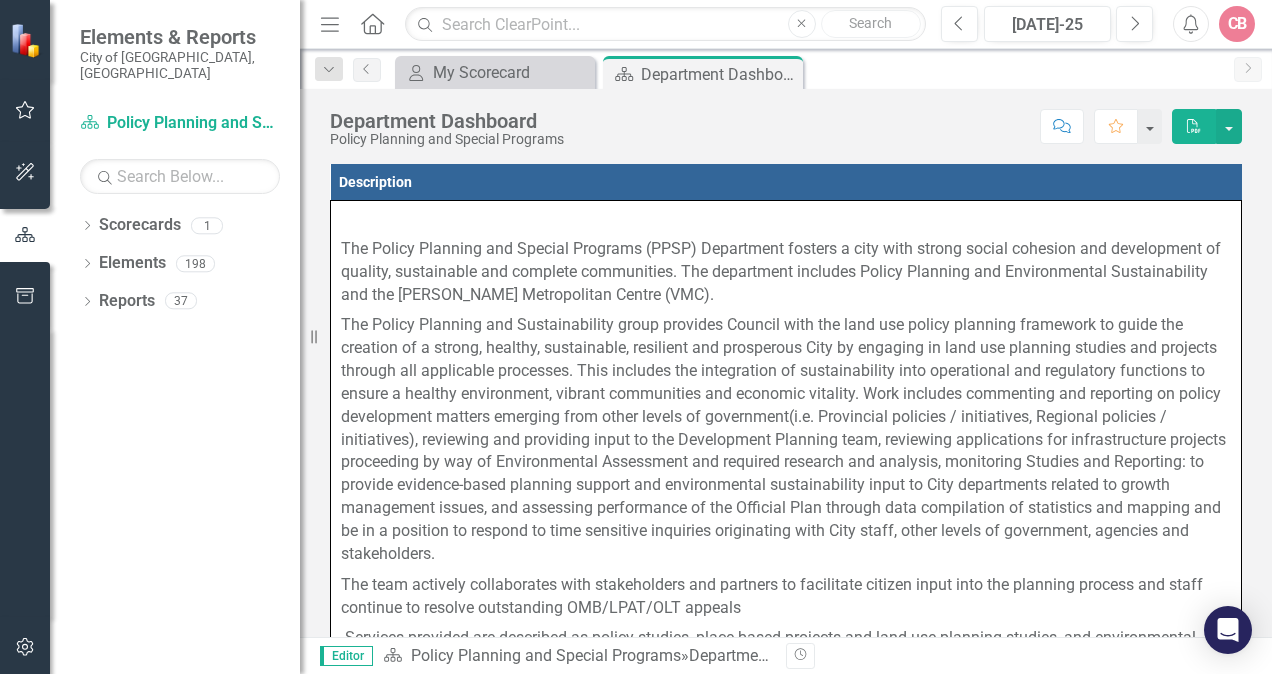click on "CB" at bounding box center (1237, 24) 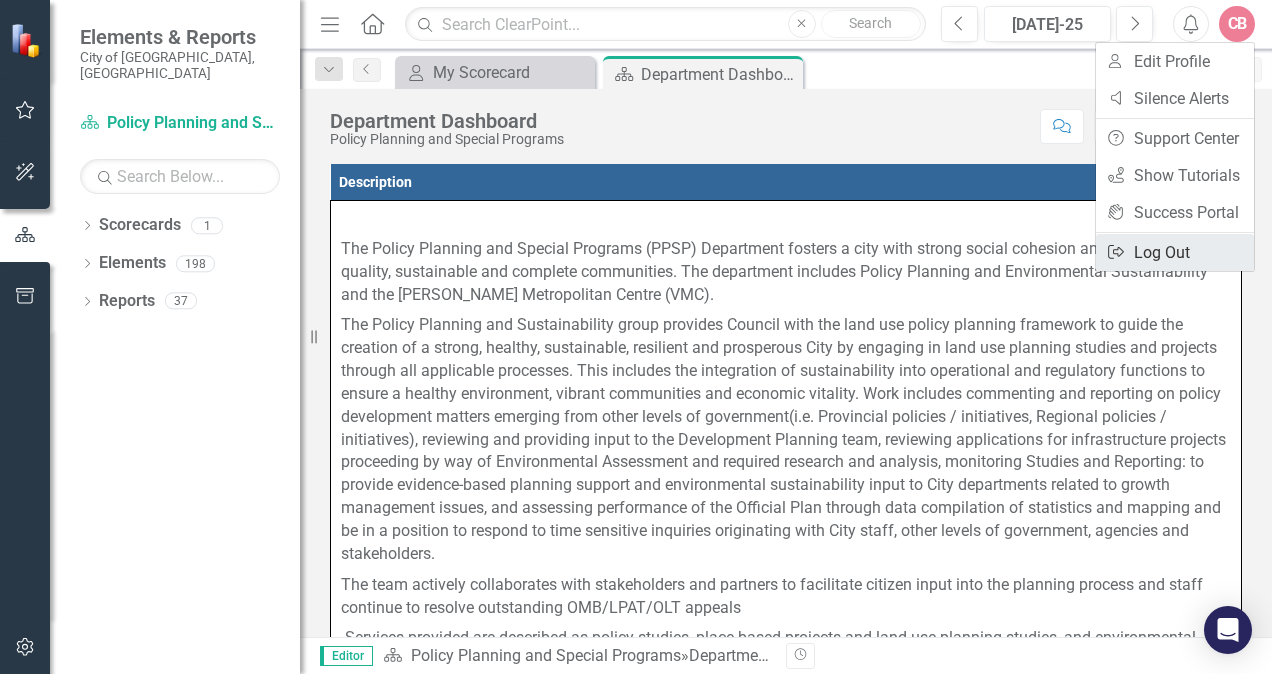 click on "Logout Log Out" at bounding box center [1175, 252] 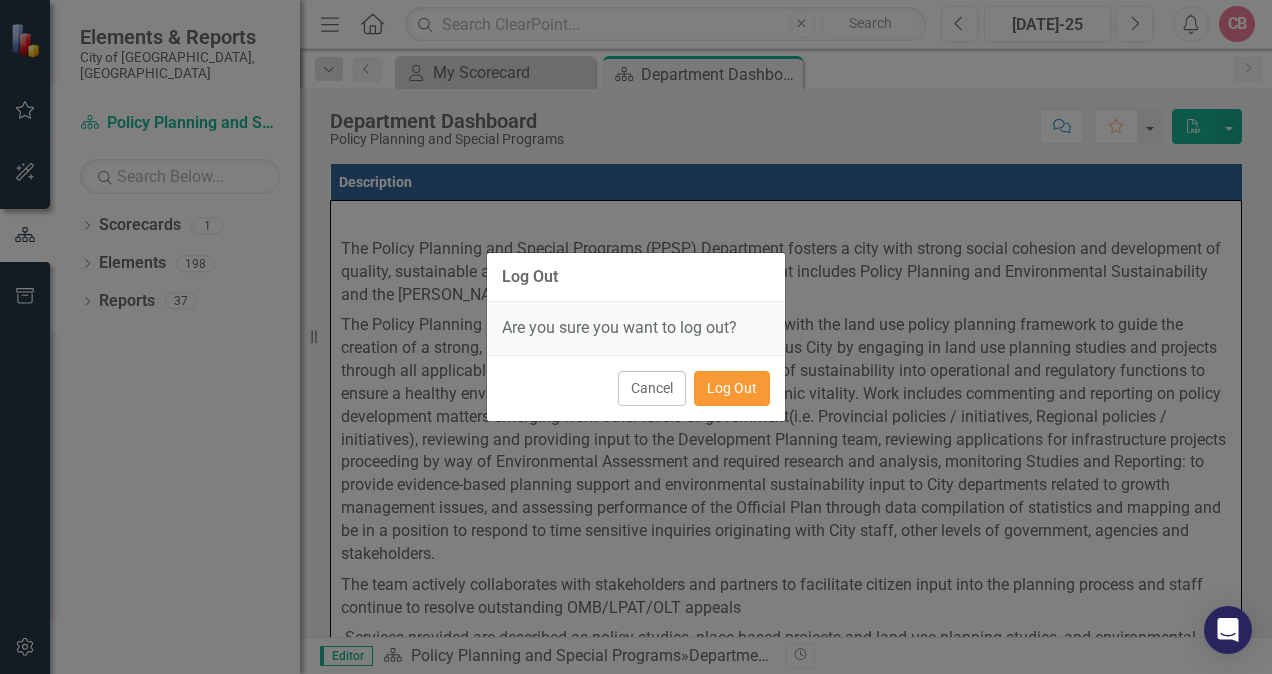 click on "Log Out" at bounding box center [732, 388] 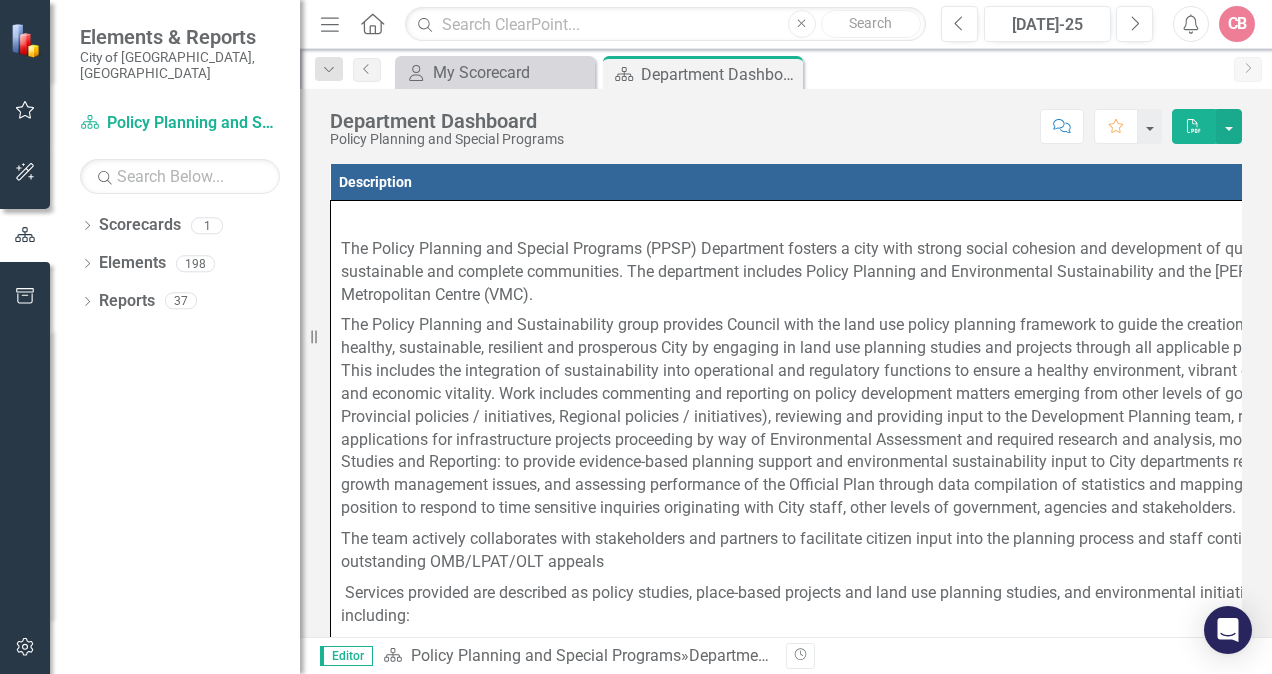 scroll, scrollTop: 0, scrollLeft: 0, axis: both 